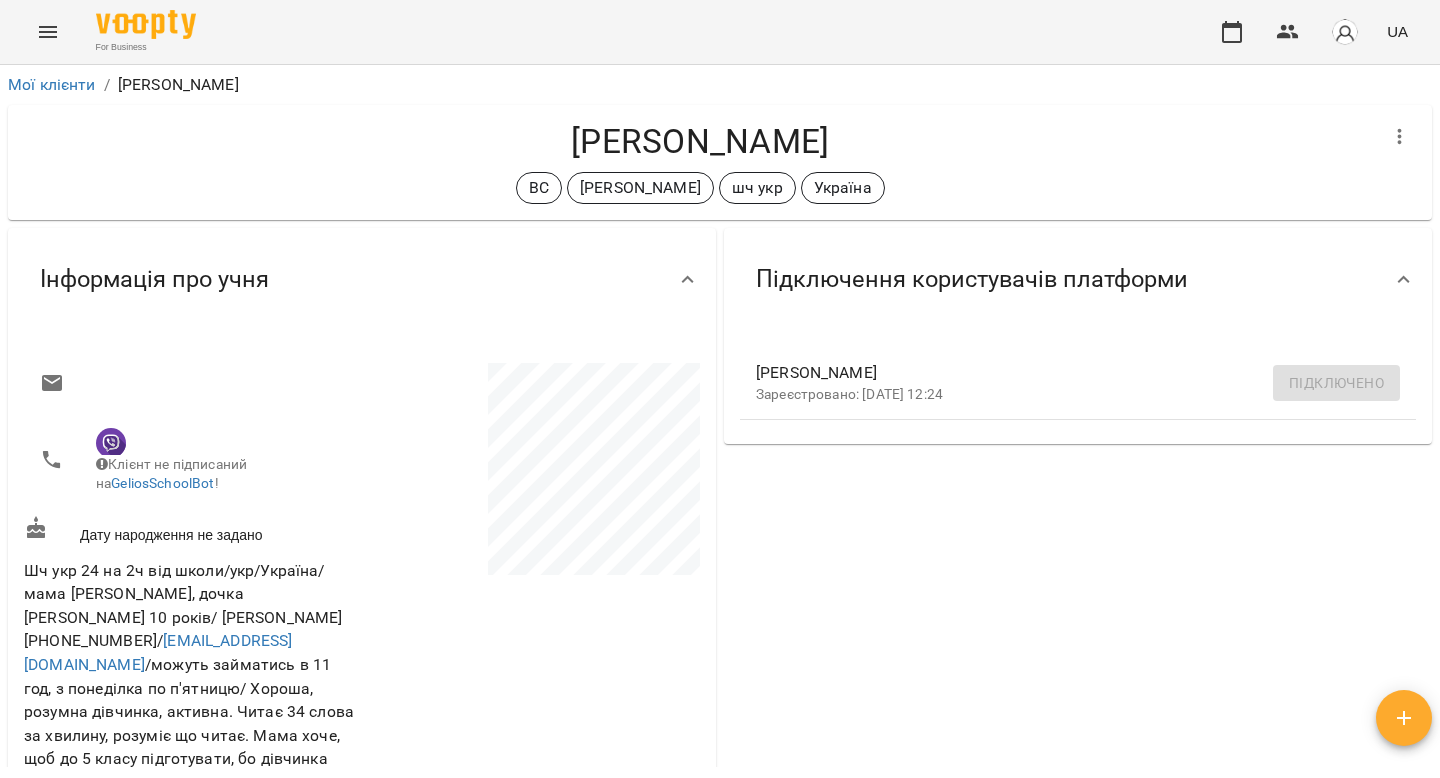 scroll, scrollTop: 0, scrollLeft: 0, axis: both 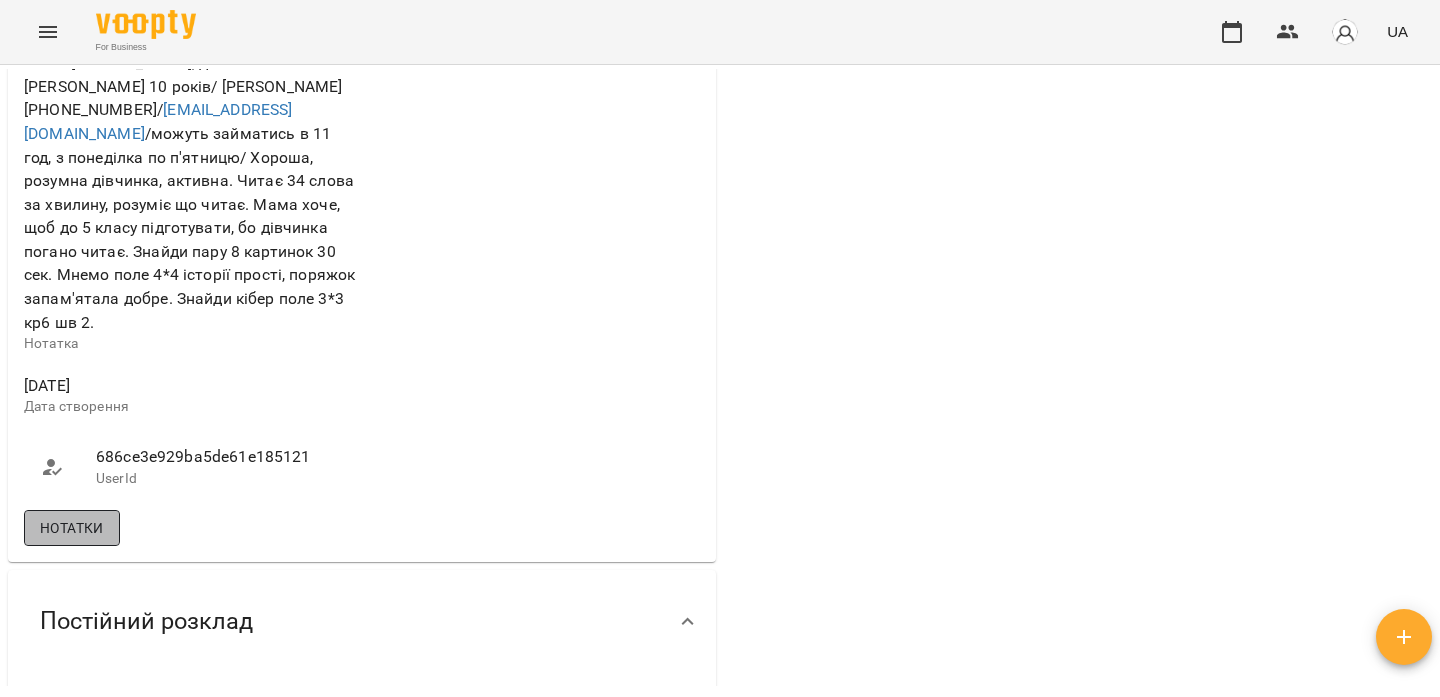 click on "Нотатки" at bounding box center [72, 528] 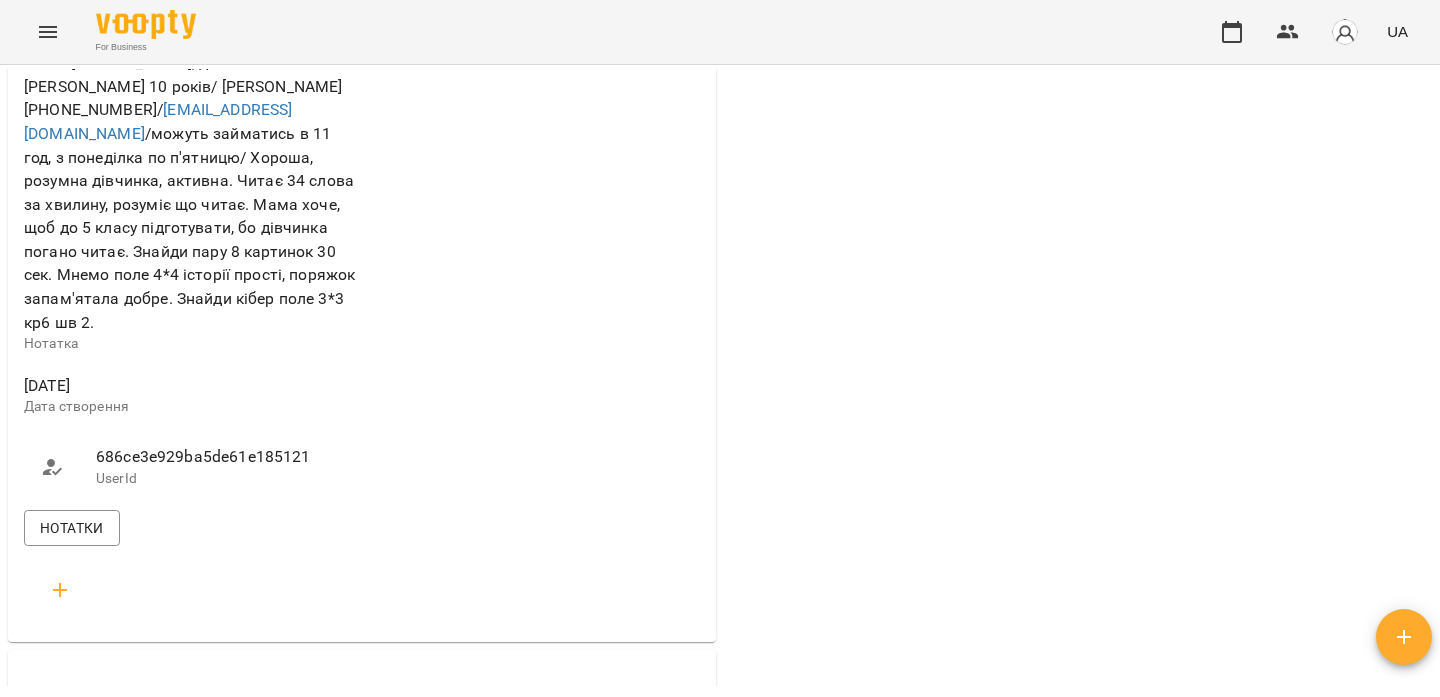 click 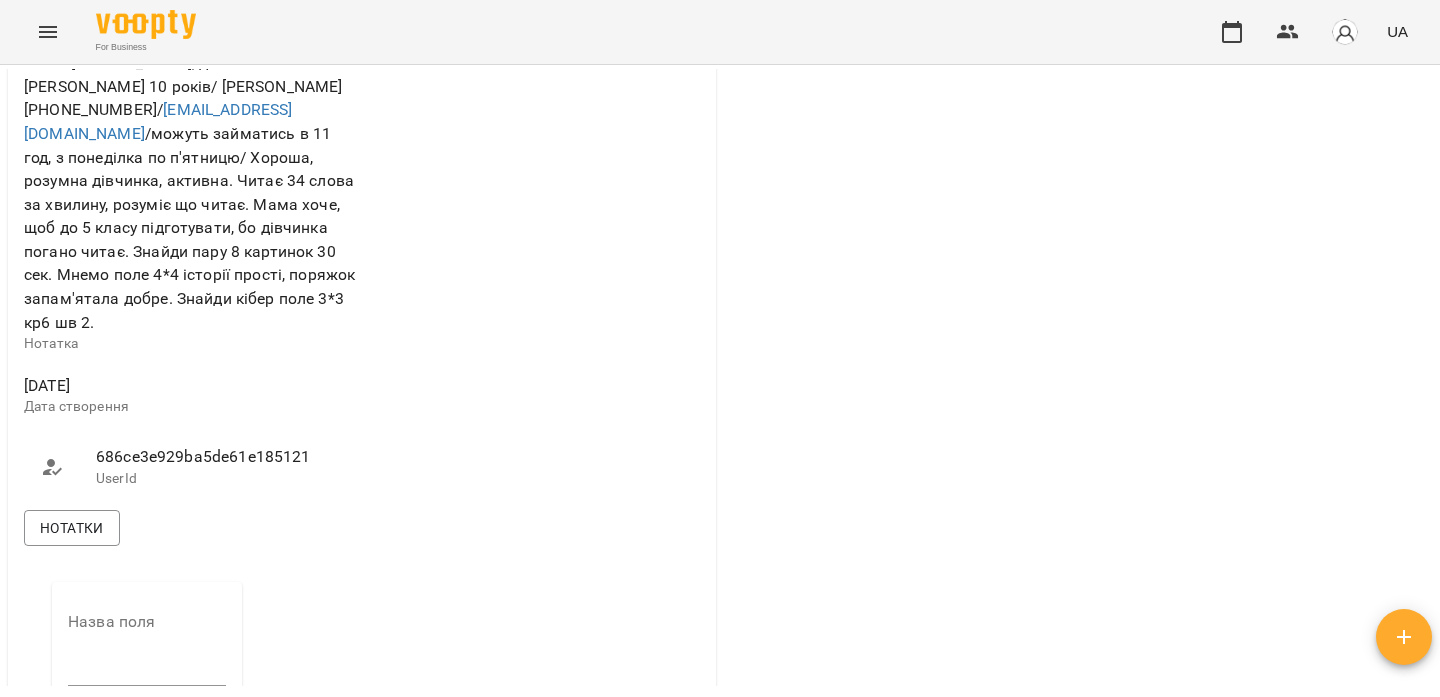 click at bounding box center [147, 670] 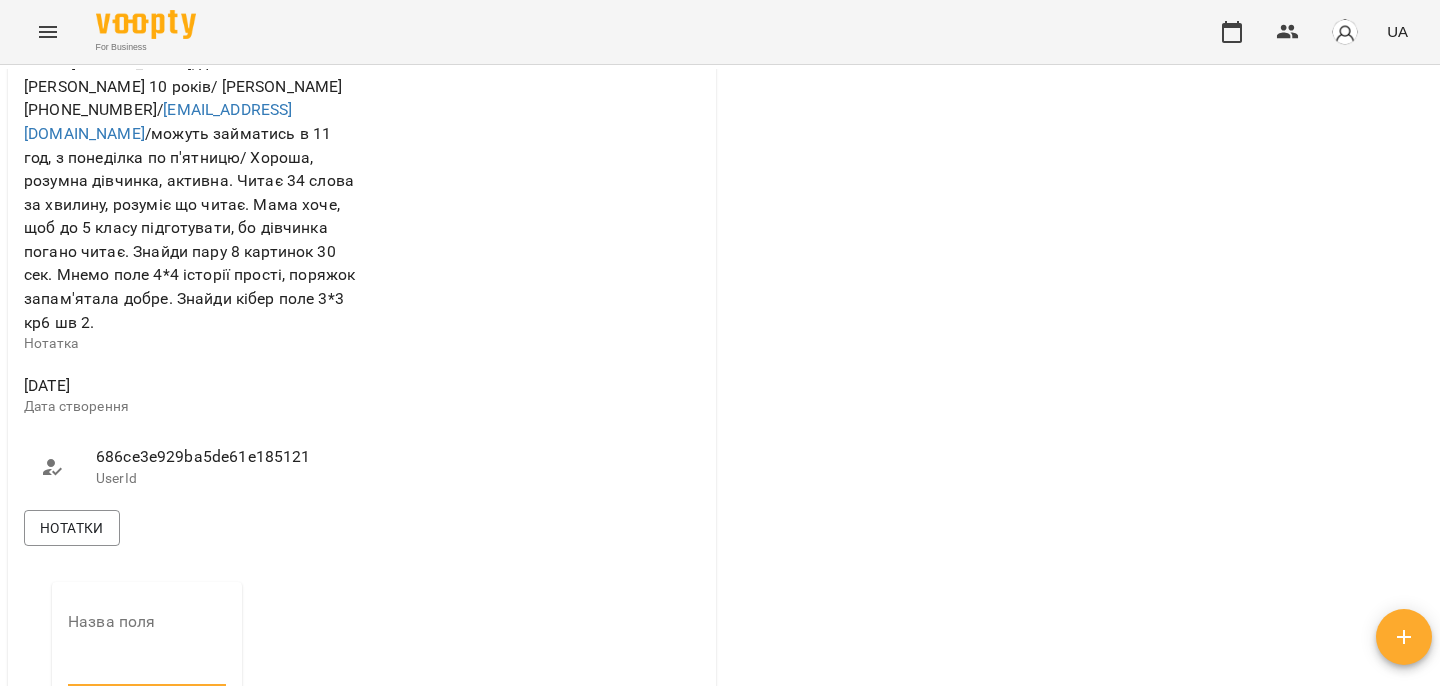 type on "****" 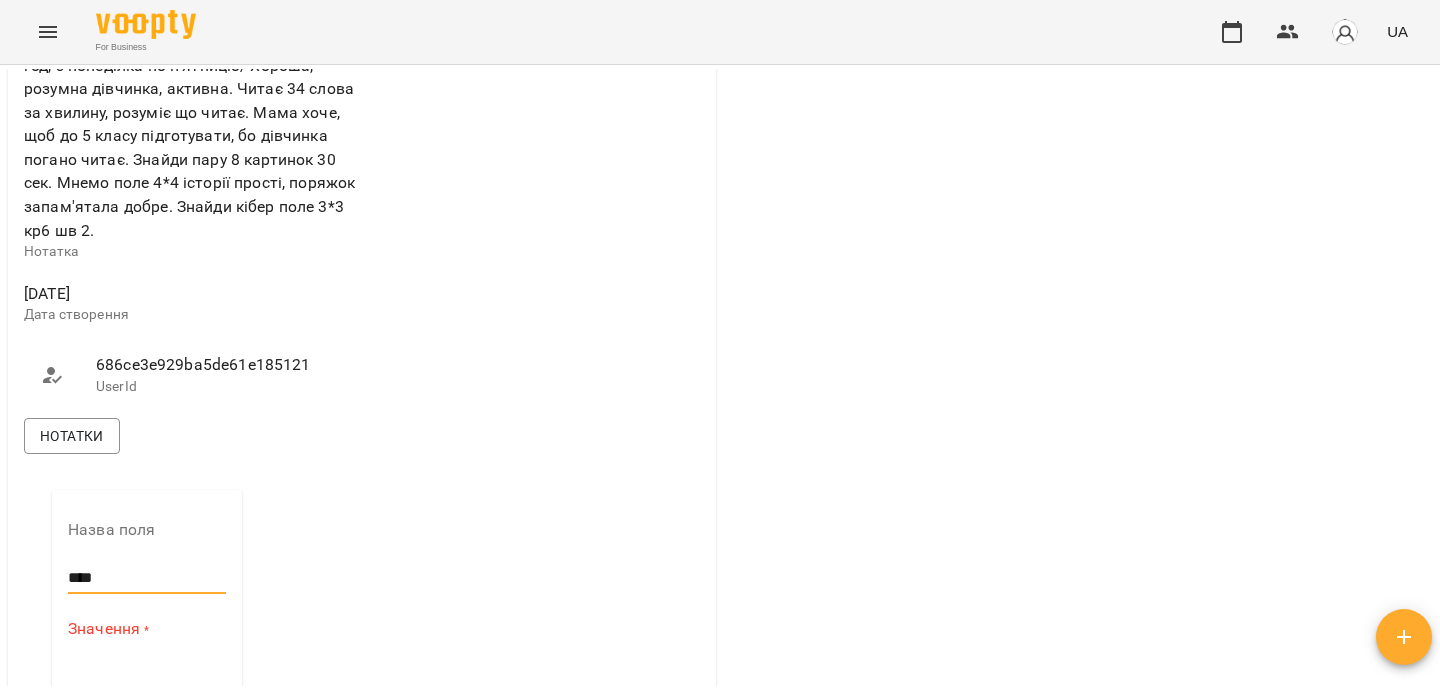 scroll, scrollTop: 627, scrollLeft: 0, axis: vertical 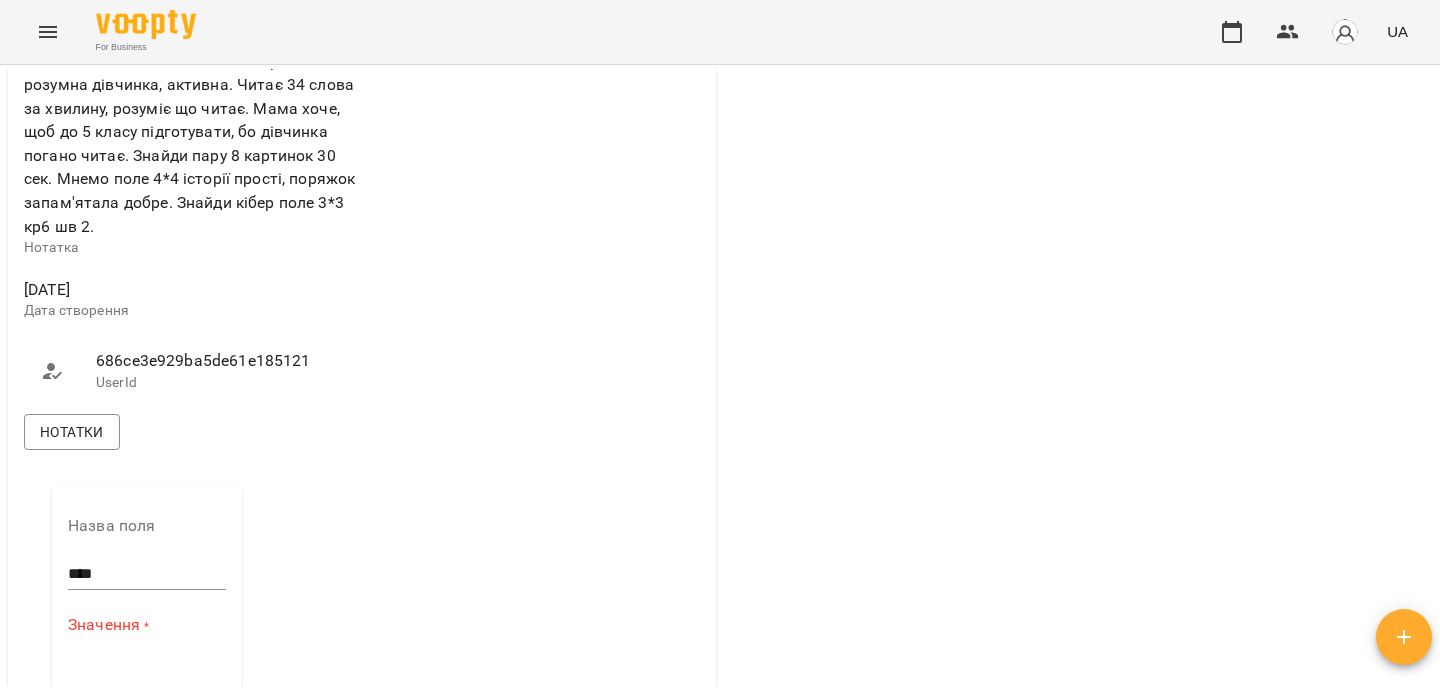 click at bounding box center [147, 675] 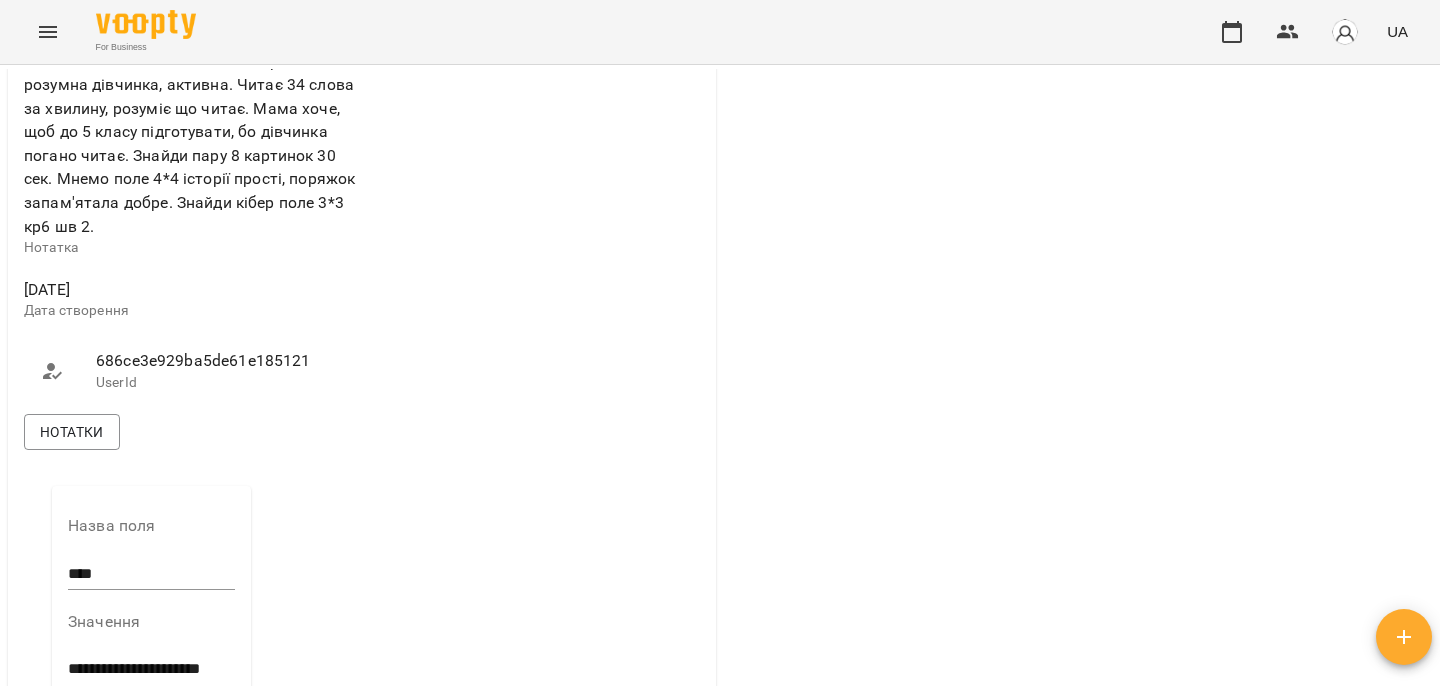 scroll, scrollTop: 0, scrollLeft: 0, axis: both 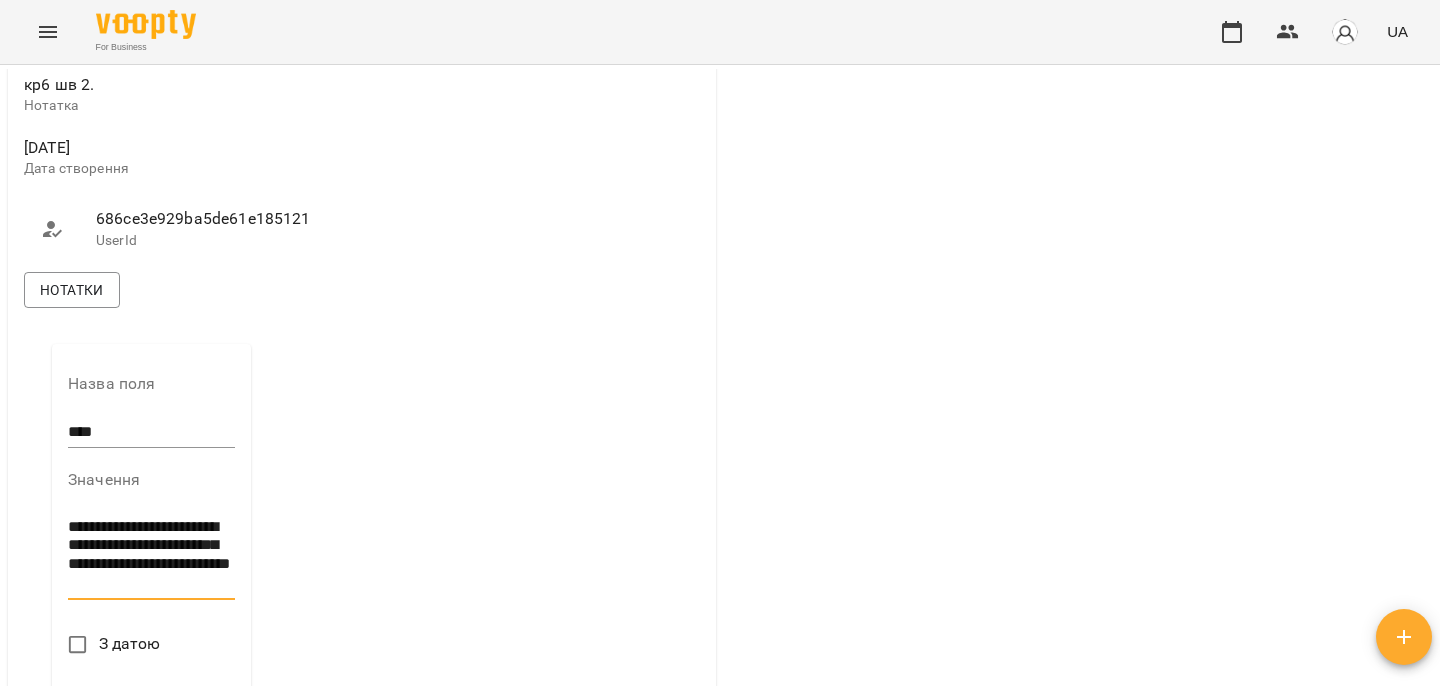click on "**********" at bounding box center (151, 555) 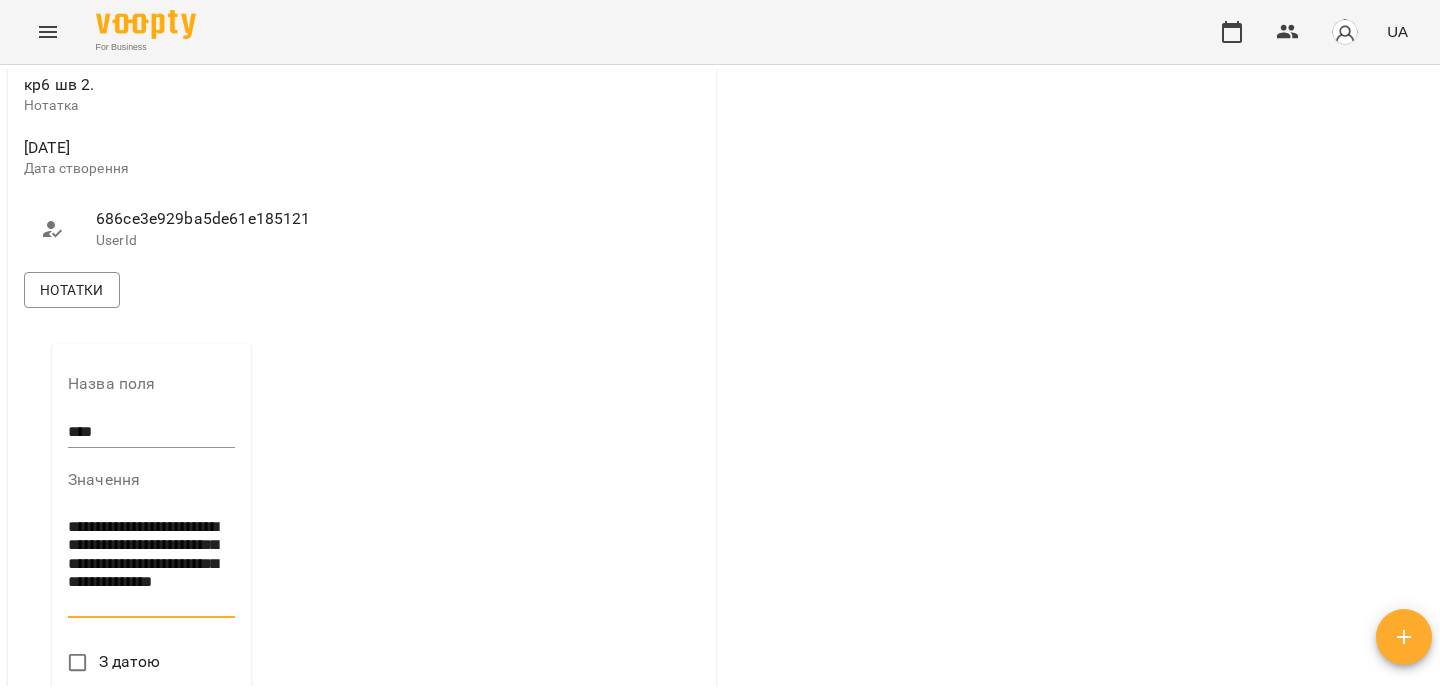 click on "**********" at bounding box center [151, 564] 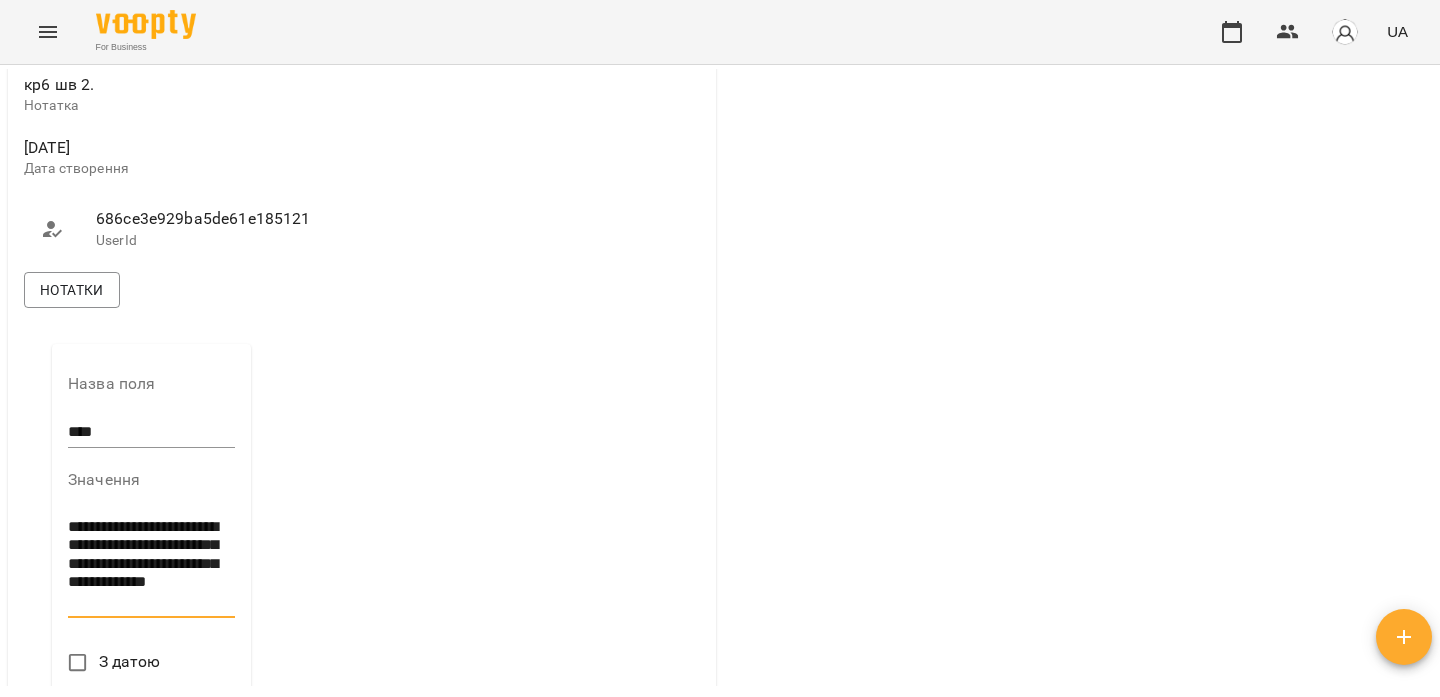 scroll, scrollTop: 0, scrollLeft: 0, axis: both 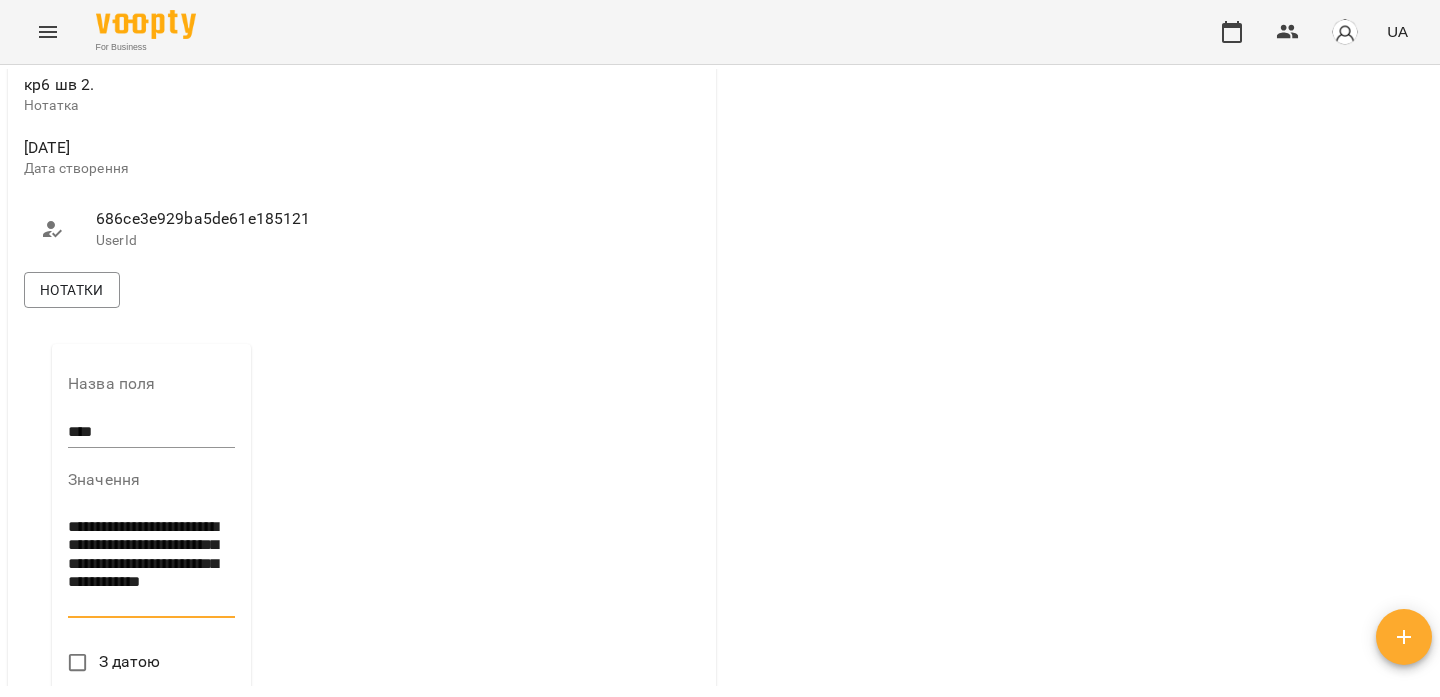type on "**********" 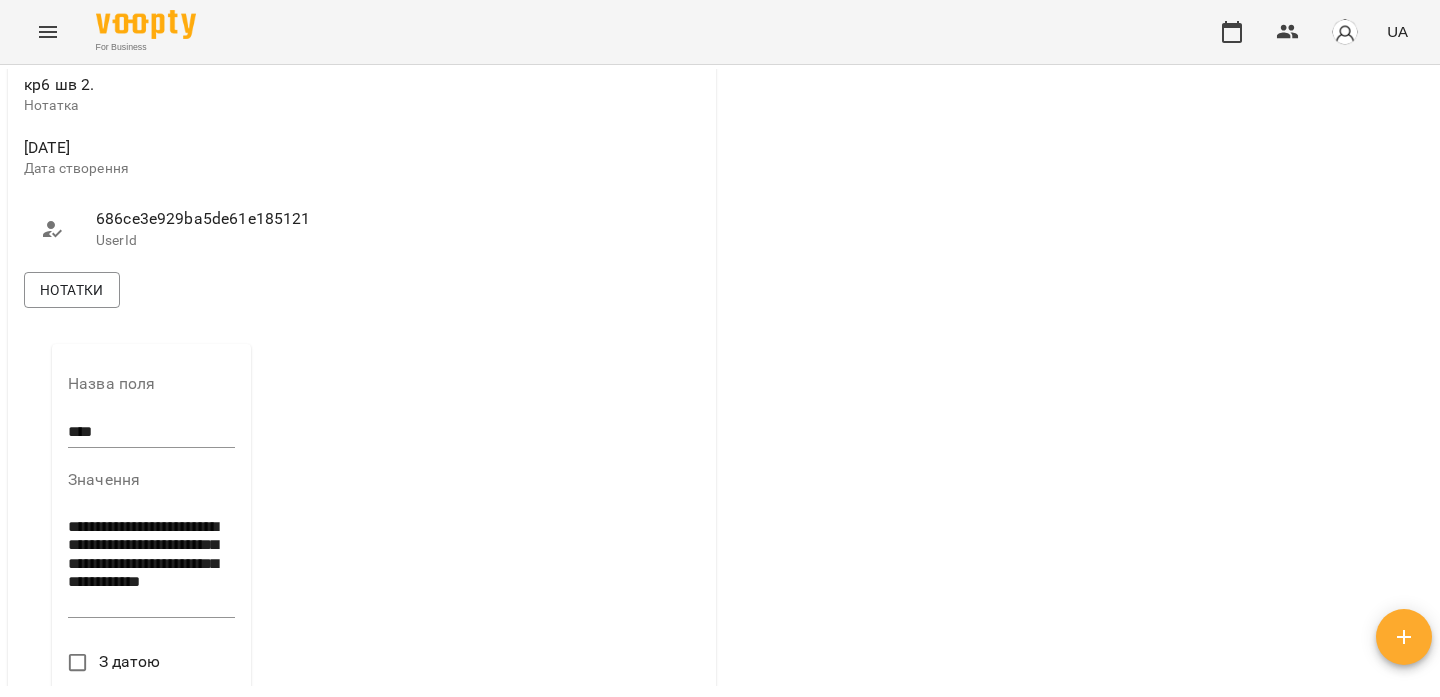 click on "З датою" at bounding box center (130, 662) 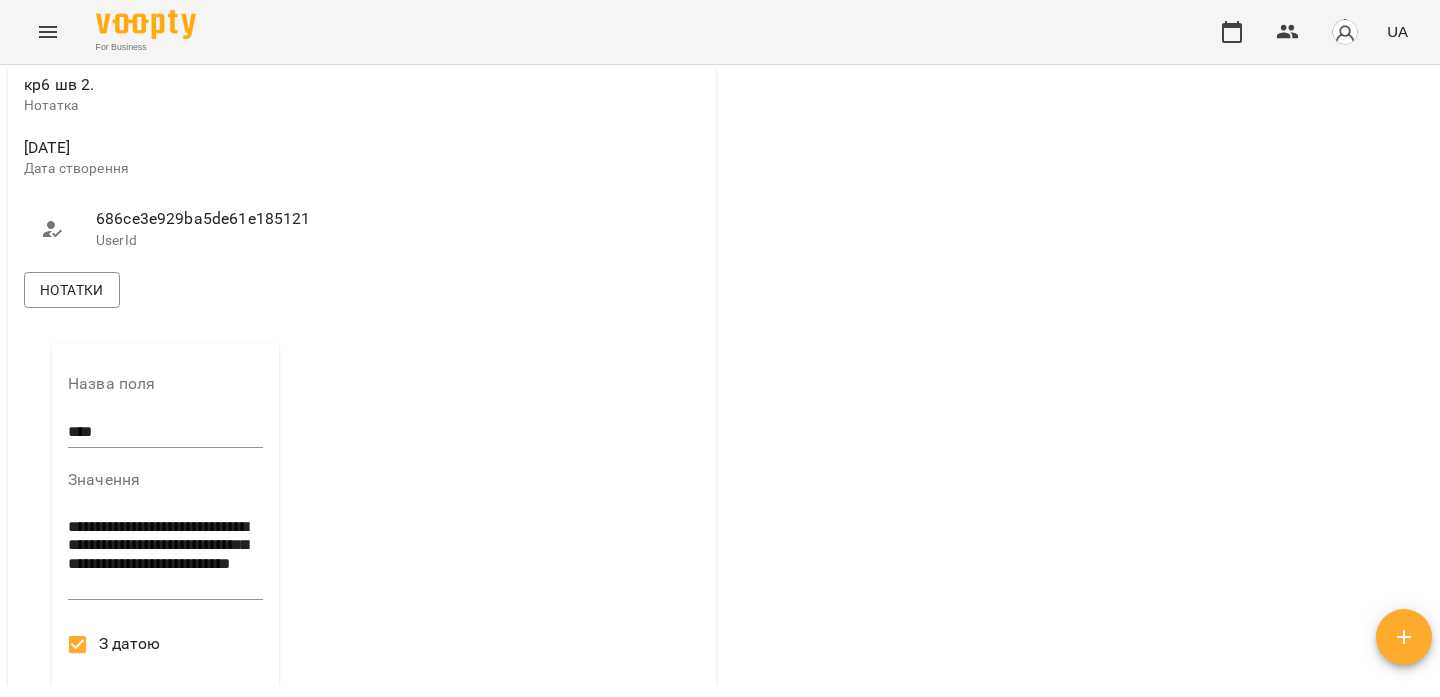 scroll, scrollTop: 905, scrollLeft: 0, axis: vertical 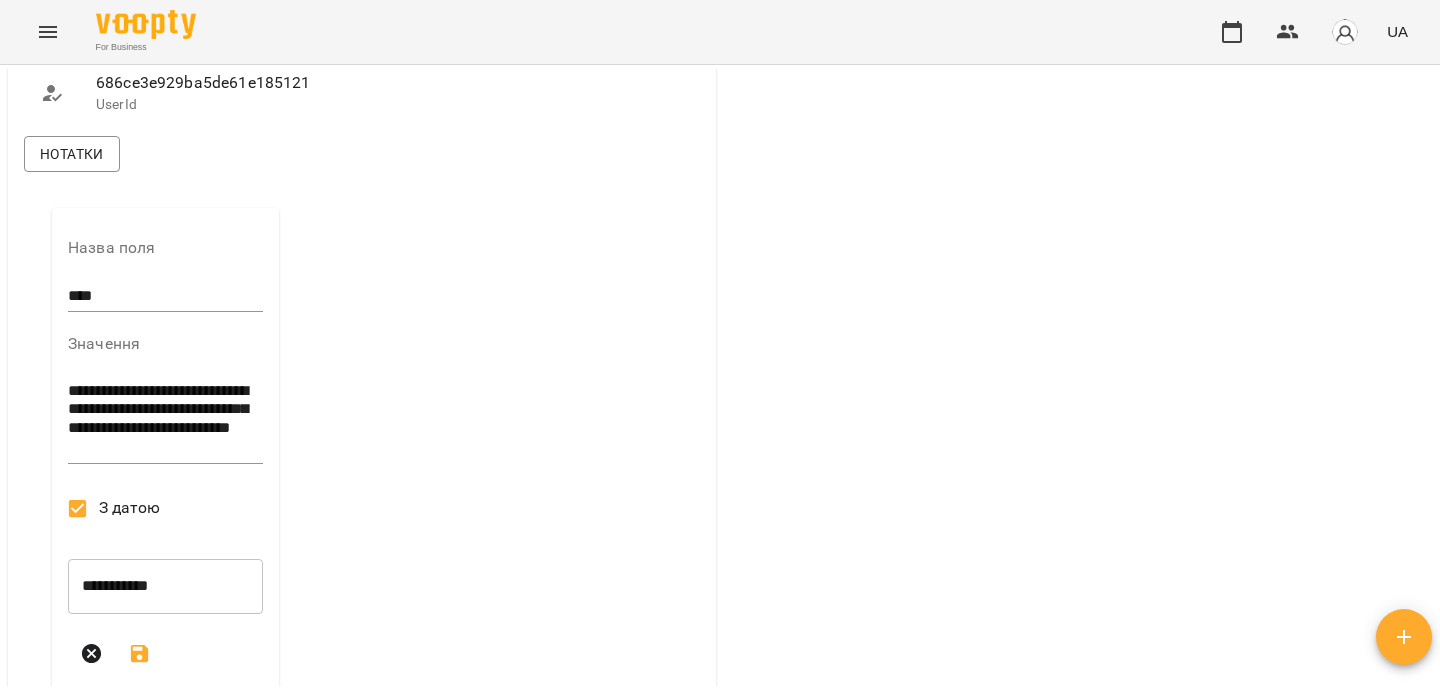 click 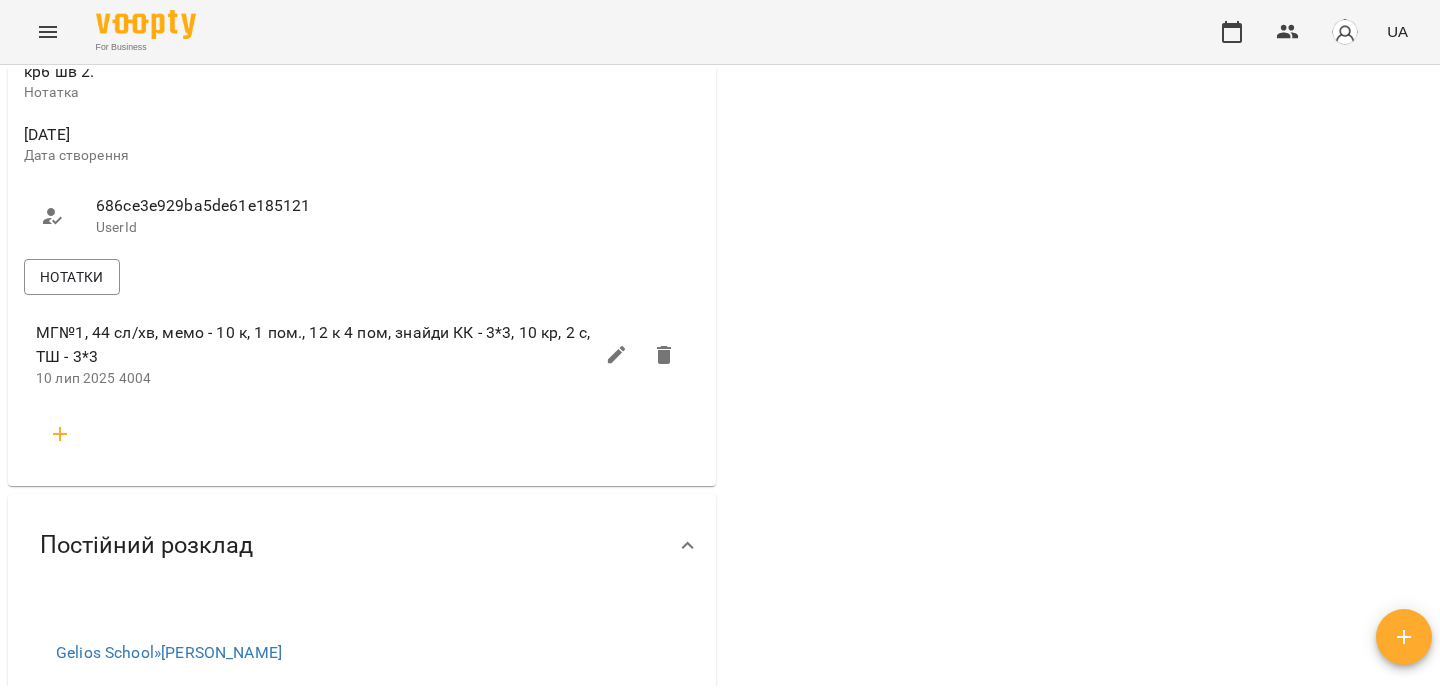 scroll, scrollTop: 780, scrollLeft: 0, axis: vertical 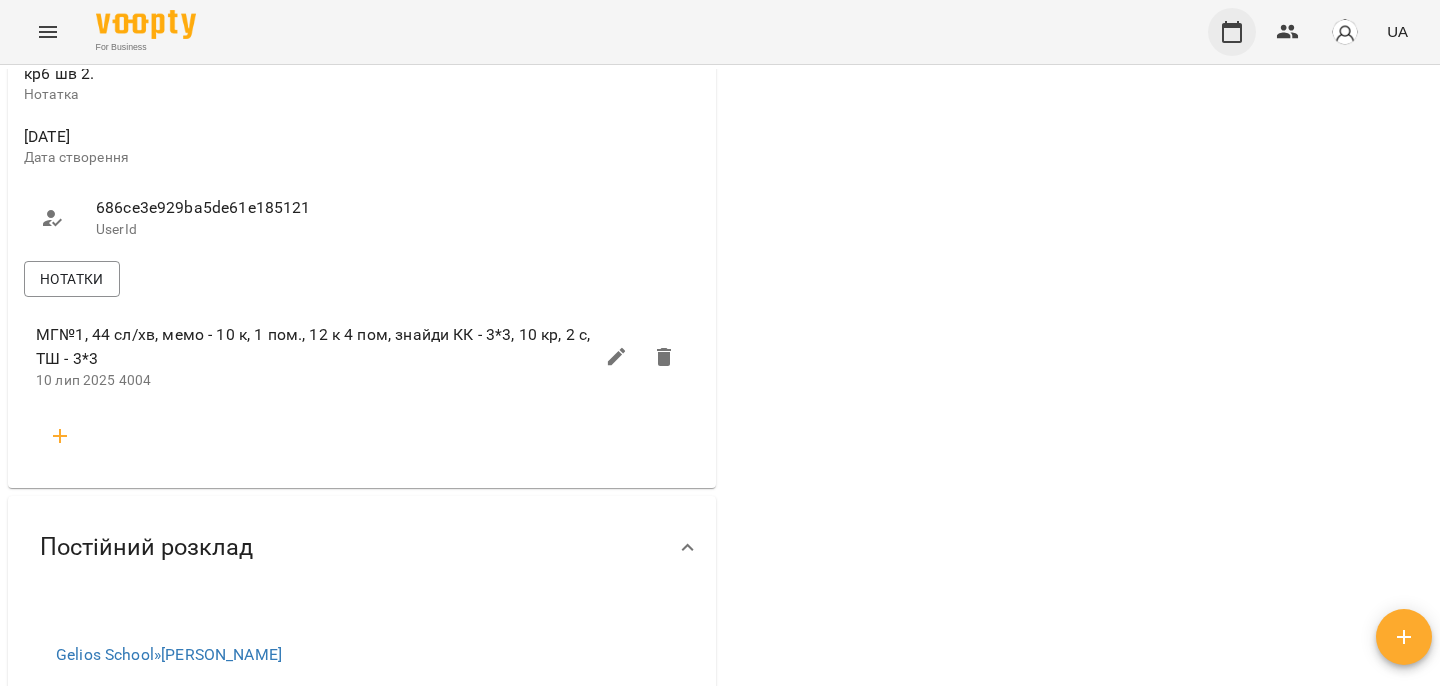 click 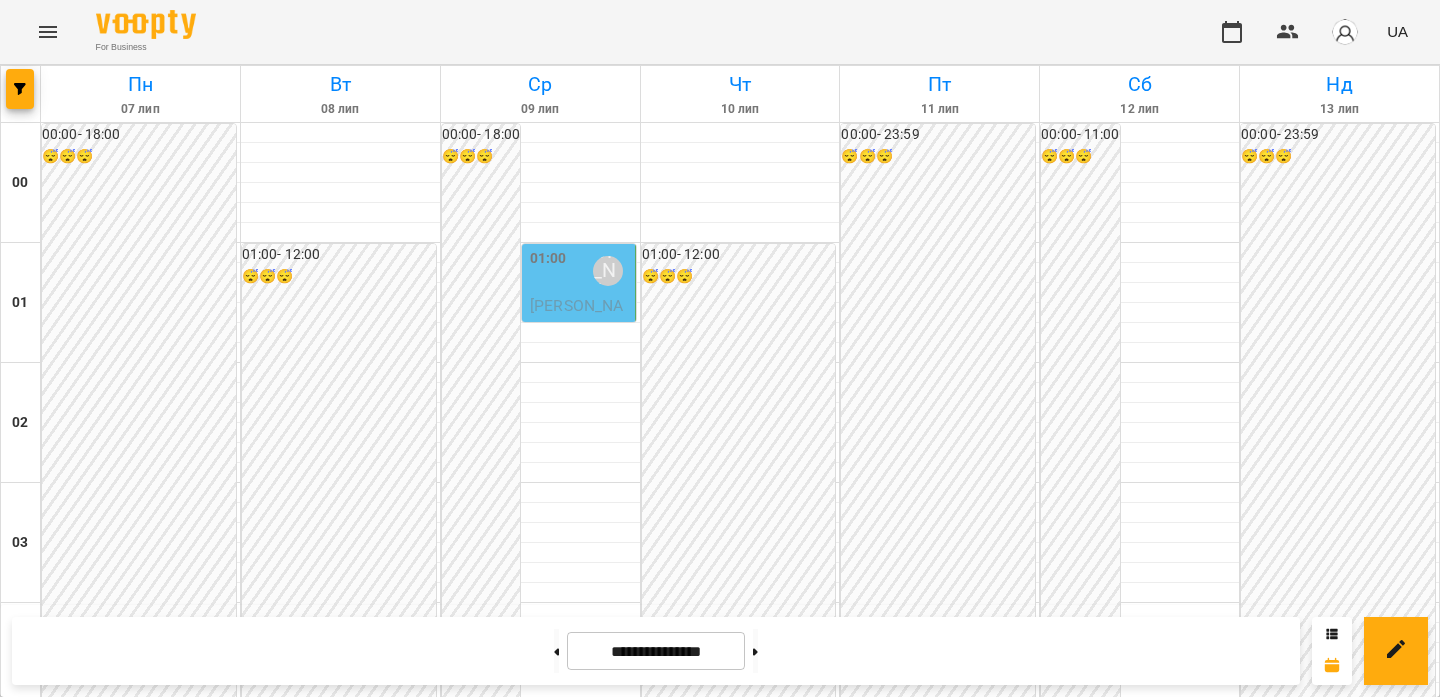 scroll, scrollTop: 1826, scrollLeft: 0, axis: vertical 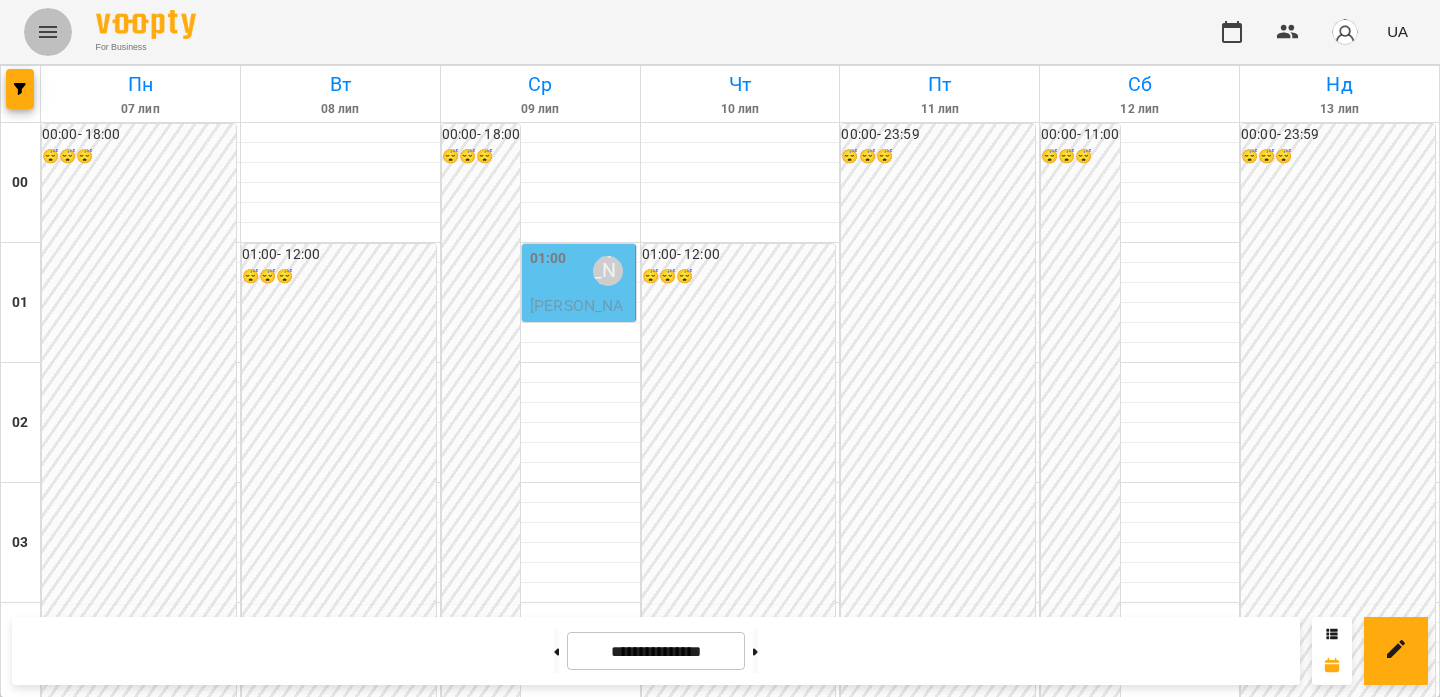 click at bounding box center (48, 32) 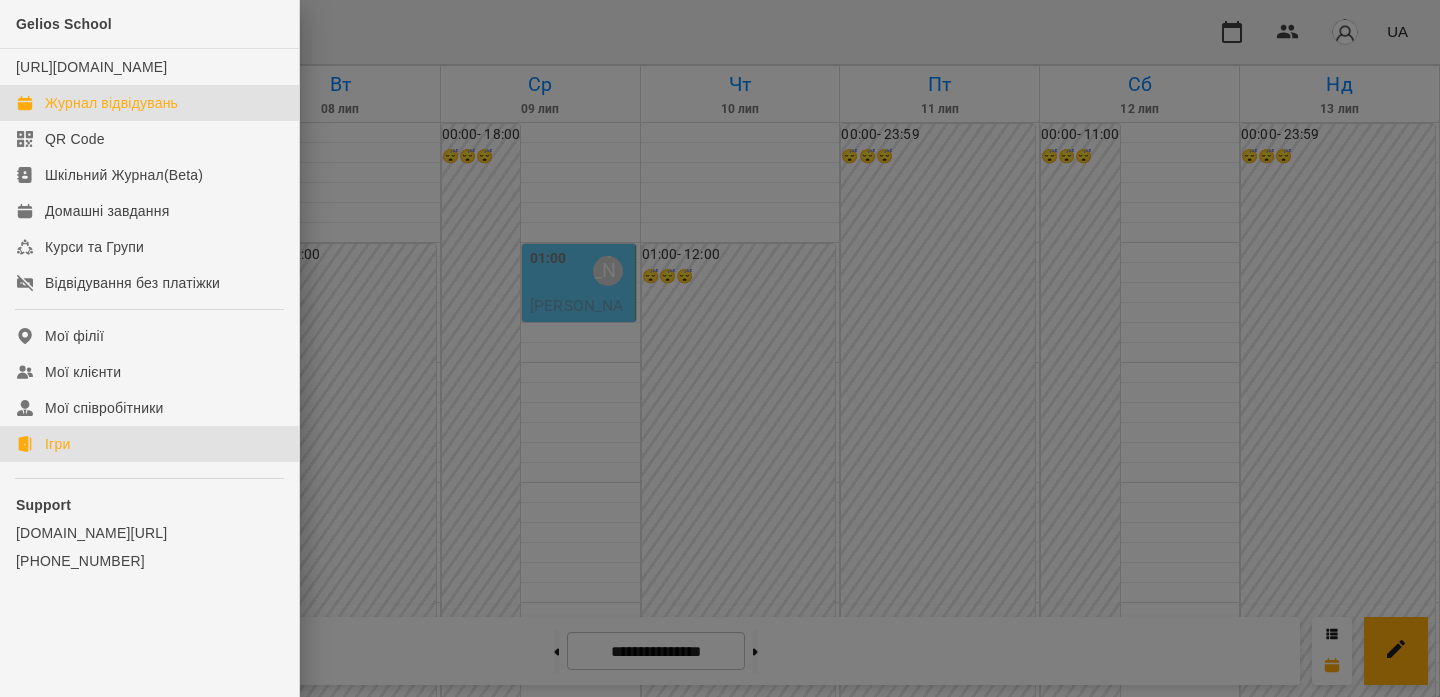 click on "Ігри" 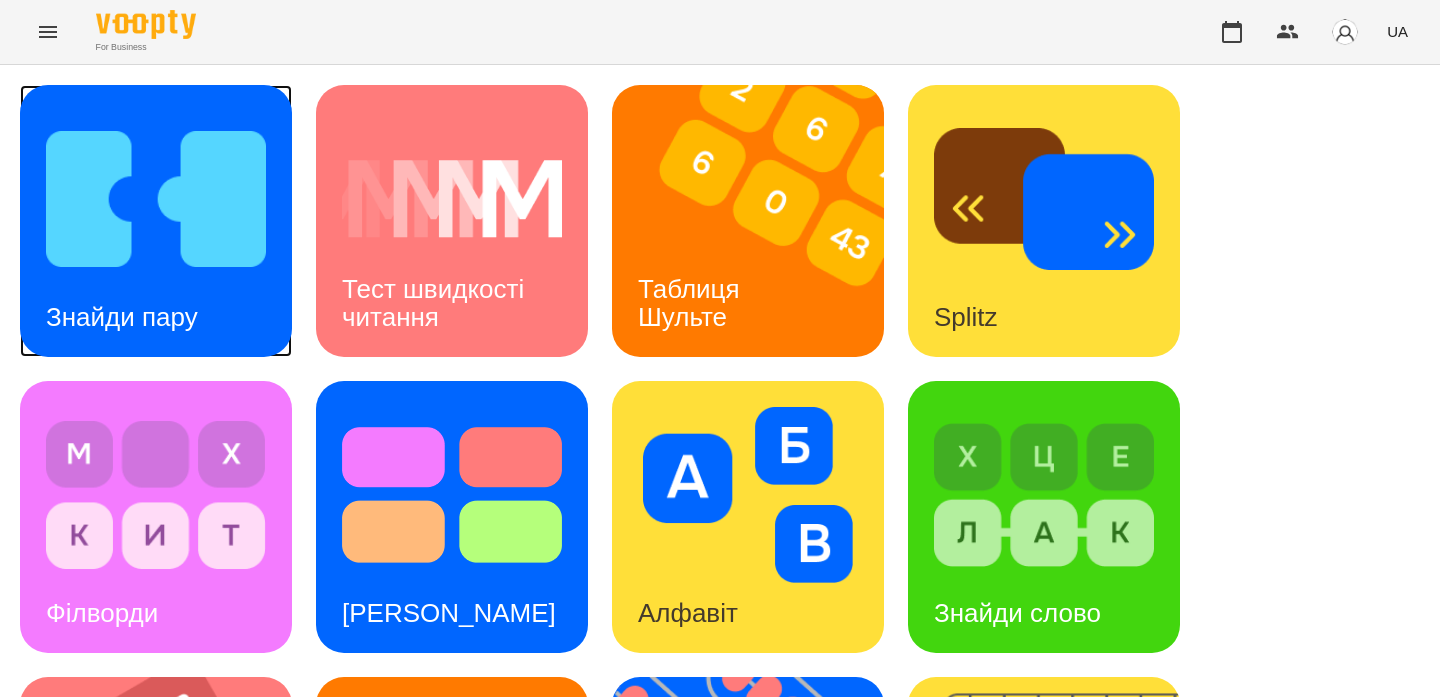 click on "Знайди пару" at bounding box center [122, 317] 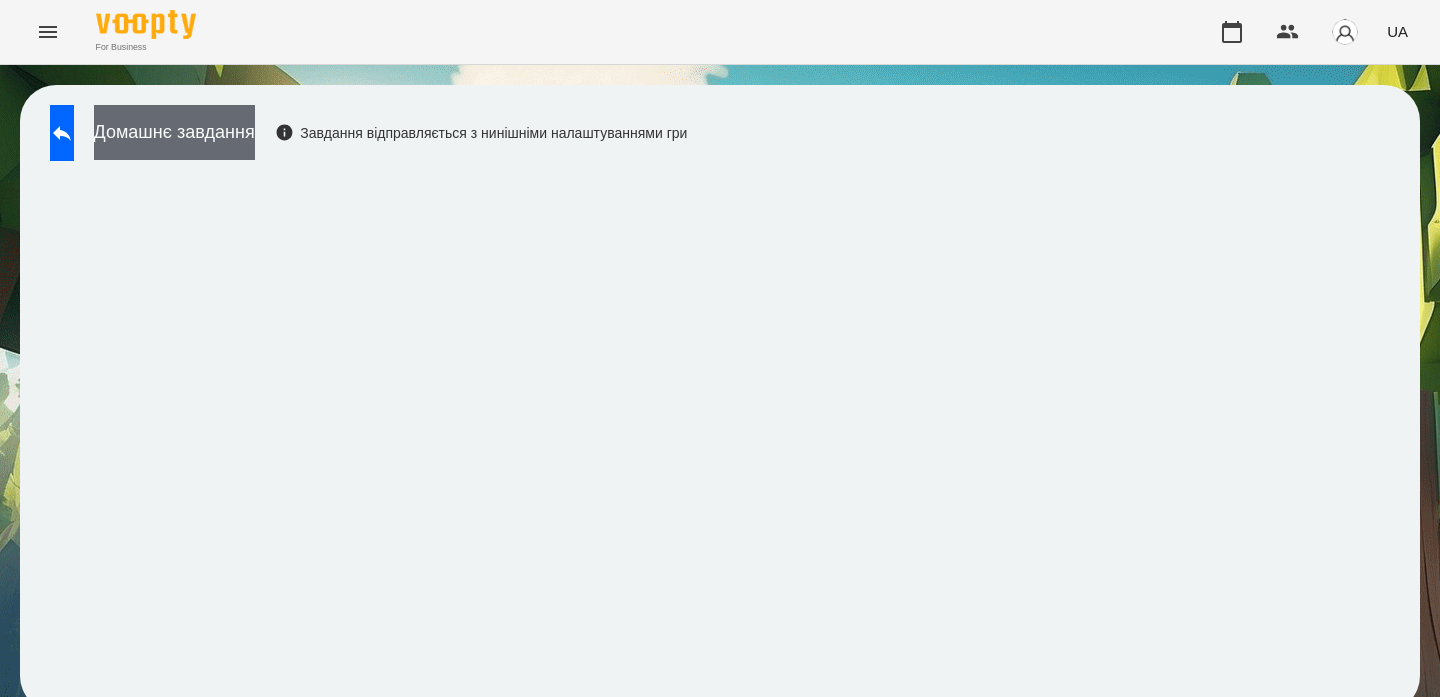 click on "Домашнє завдання" at bounding box center [174, 132] 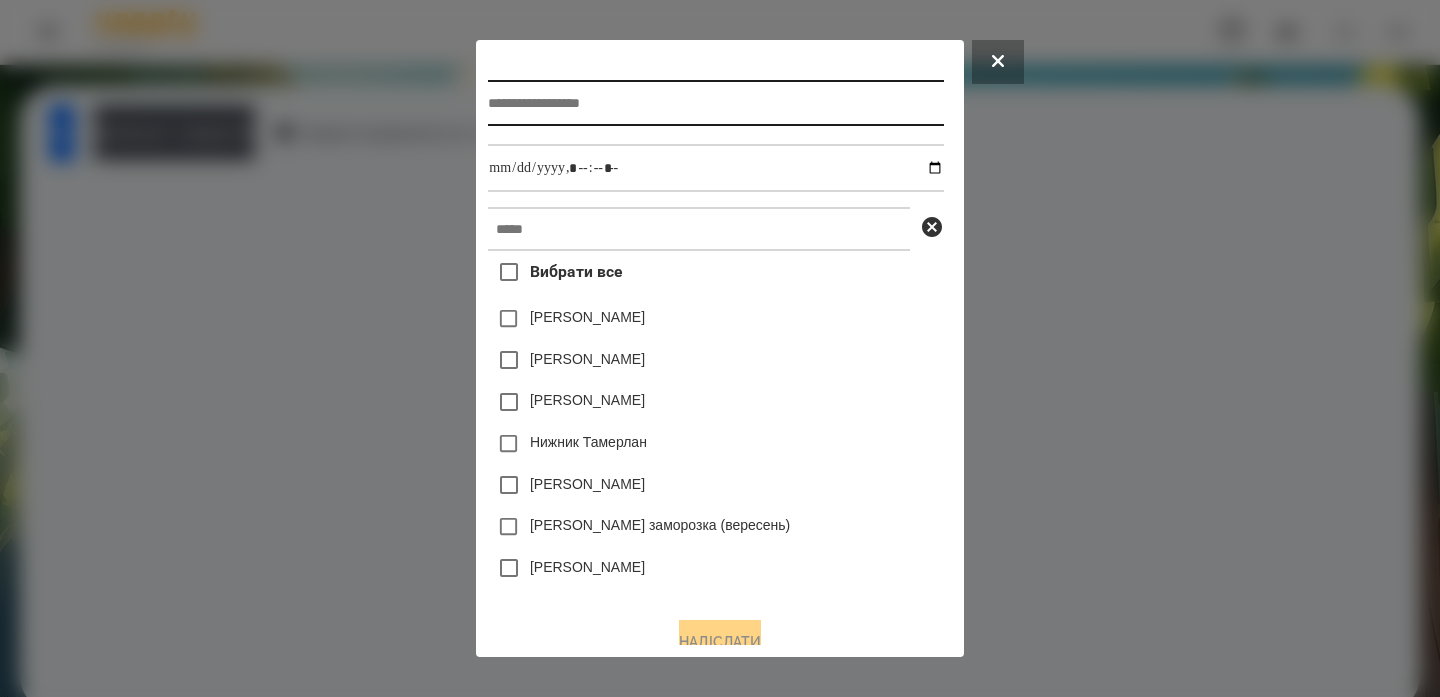 click at bounding box center (715, 103) 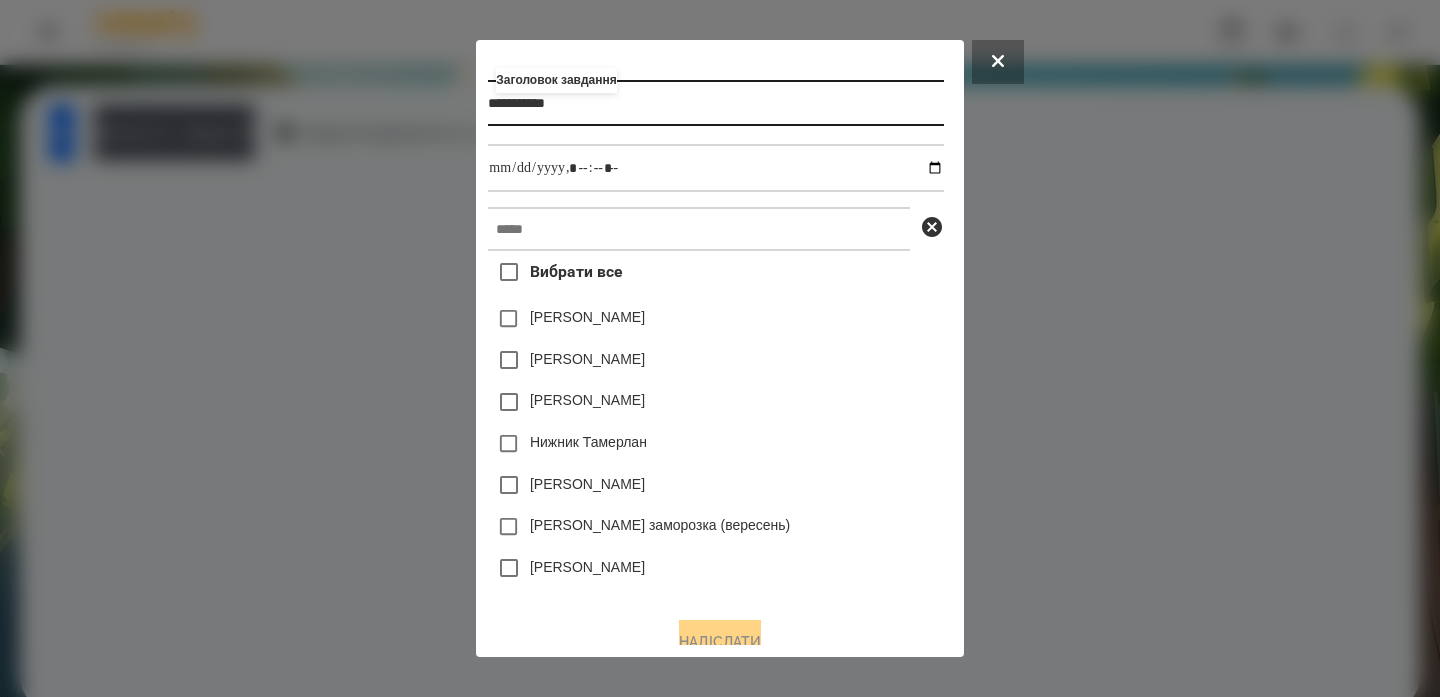 type on "**********" 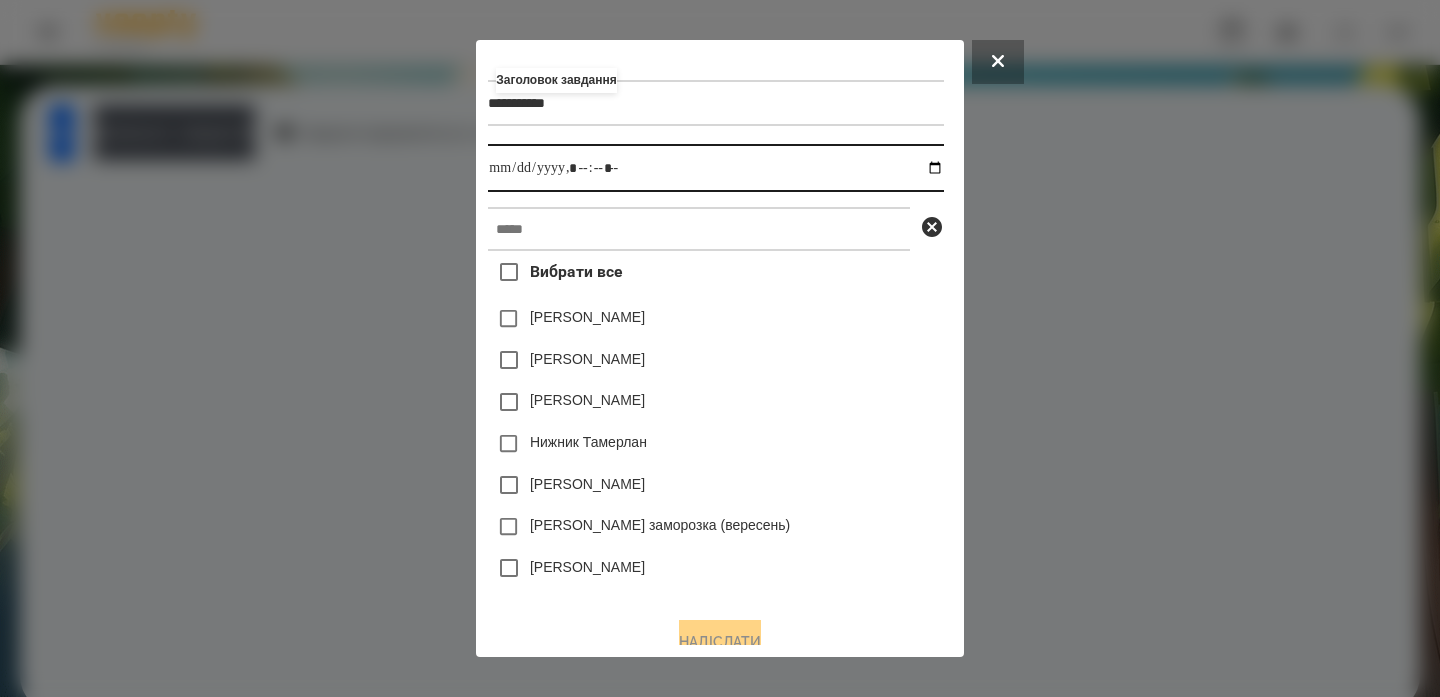 click at bounding box center (715, 168) 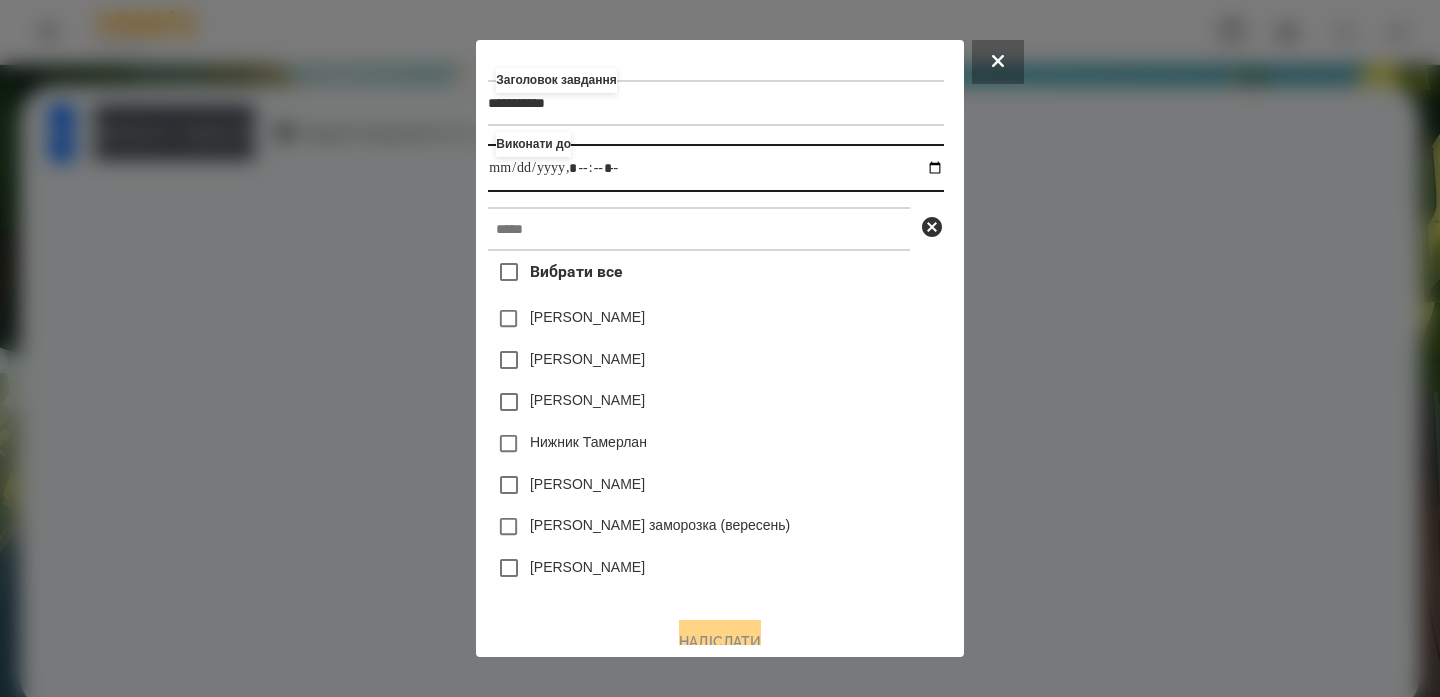 click at bounding box center [715, 168] 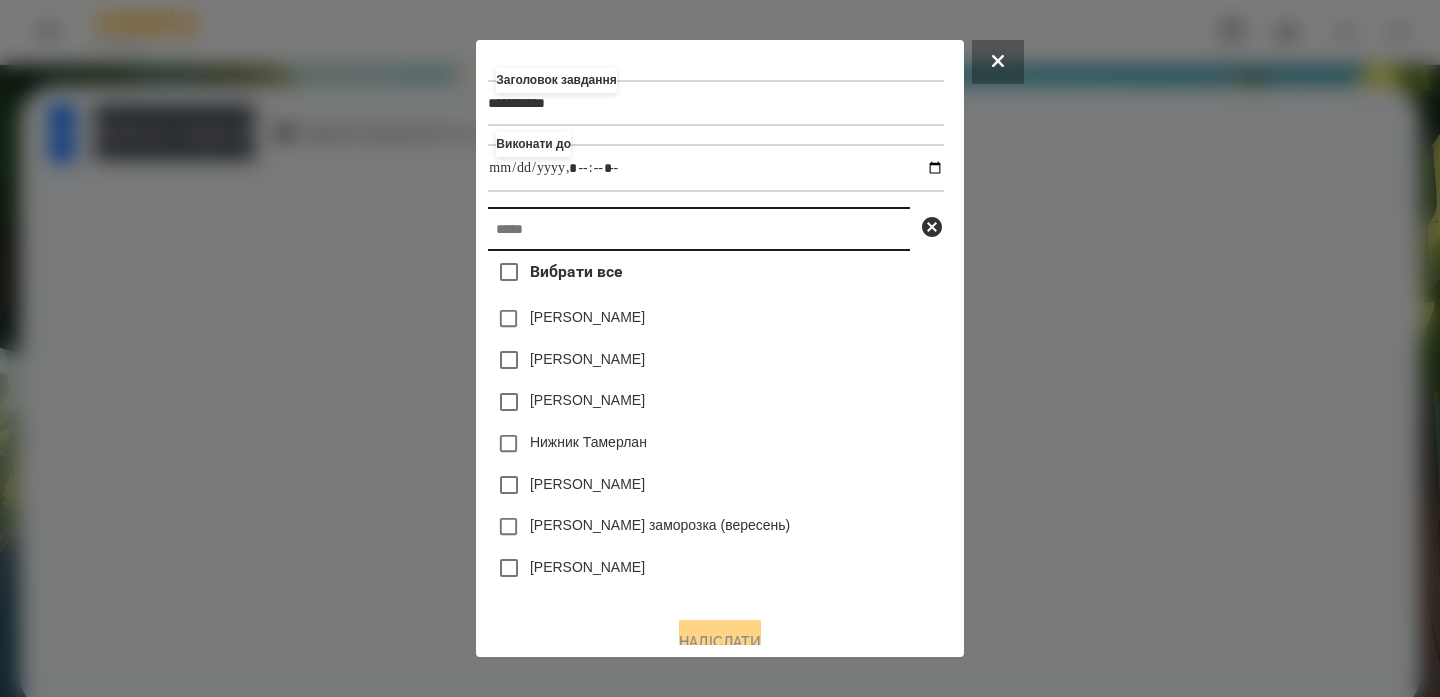 click at bounding box center [699, 229] 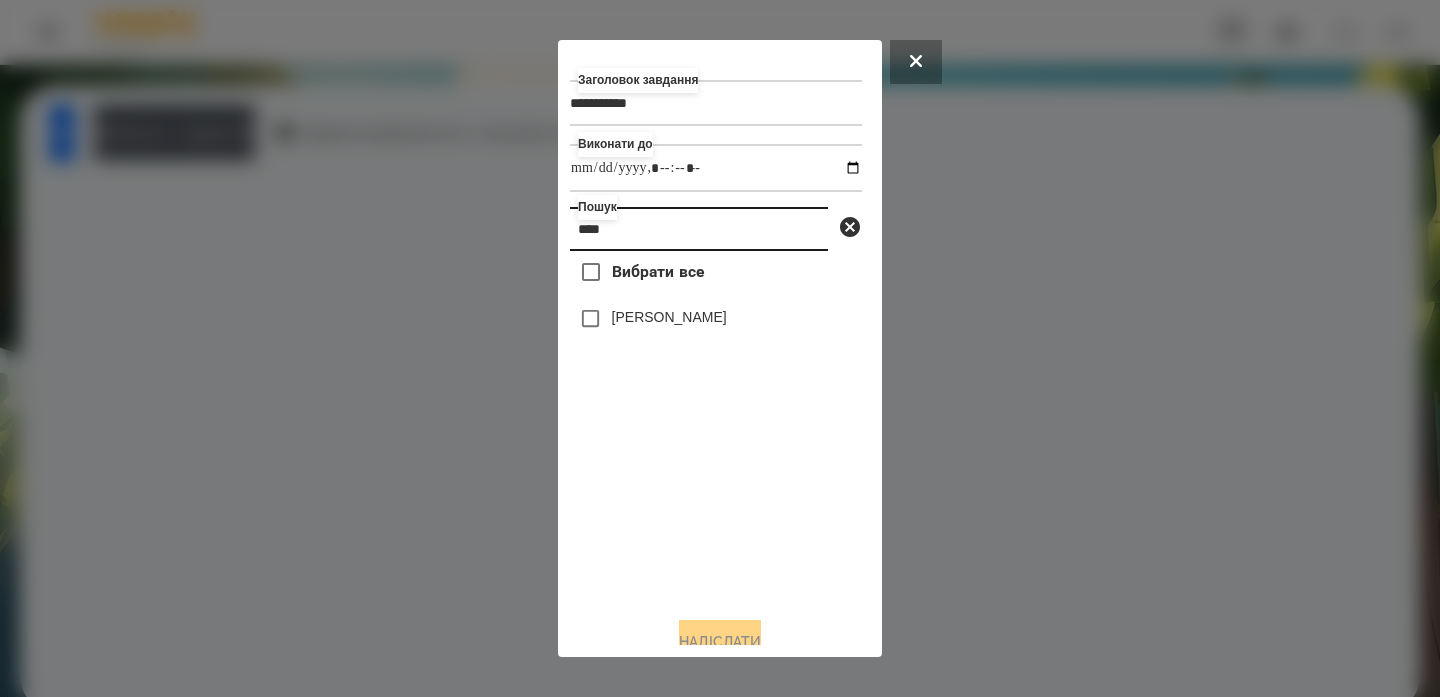 type on "****" 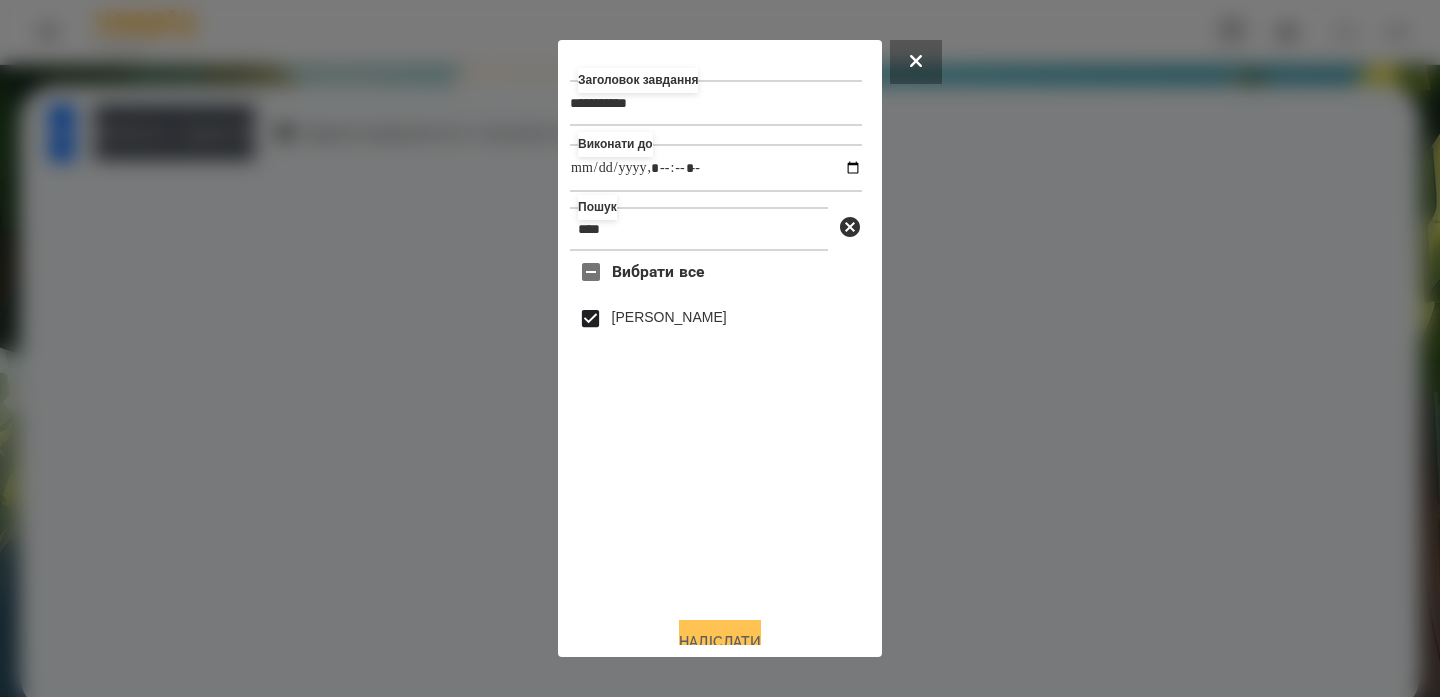 click on "Надіслати" at bounding box center [720, 642] 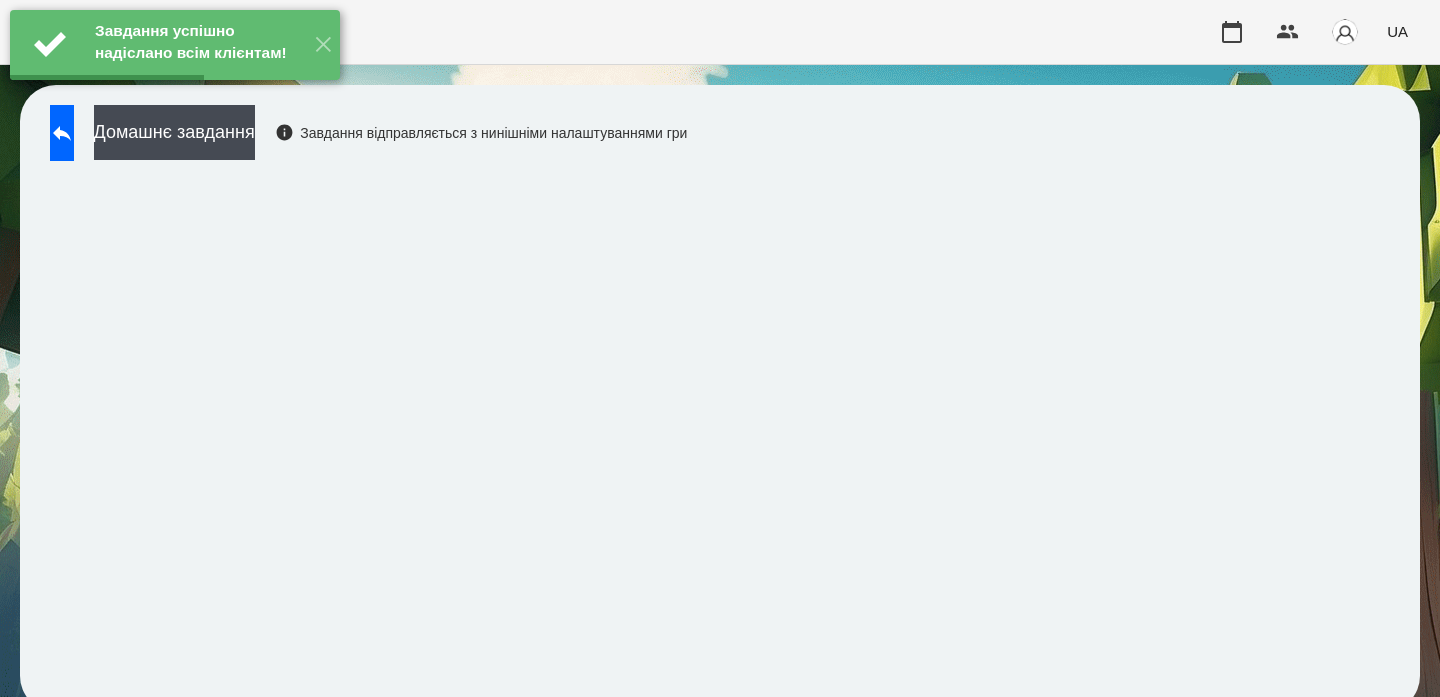 click on "Завдання успішно надіслано всім клієнтам! ✕" at bounding box center (175, 45) 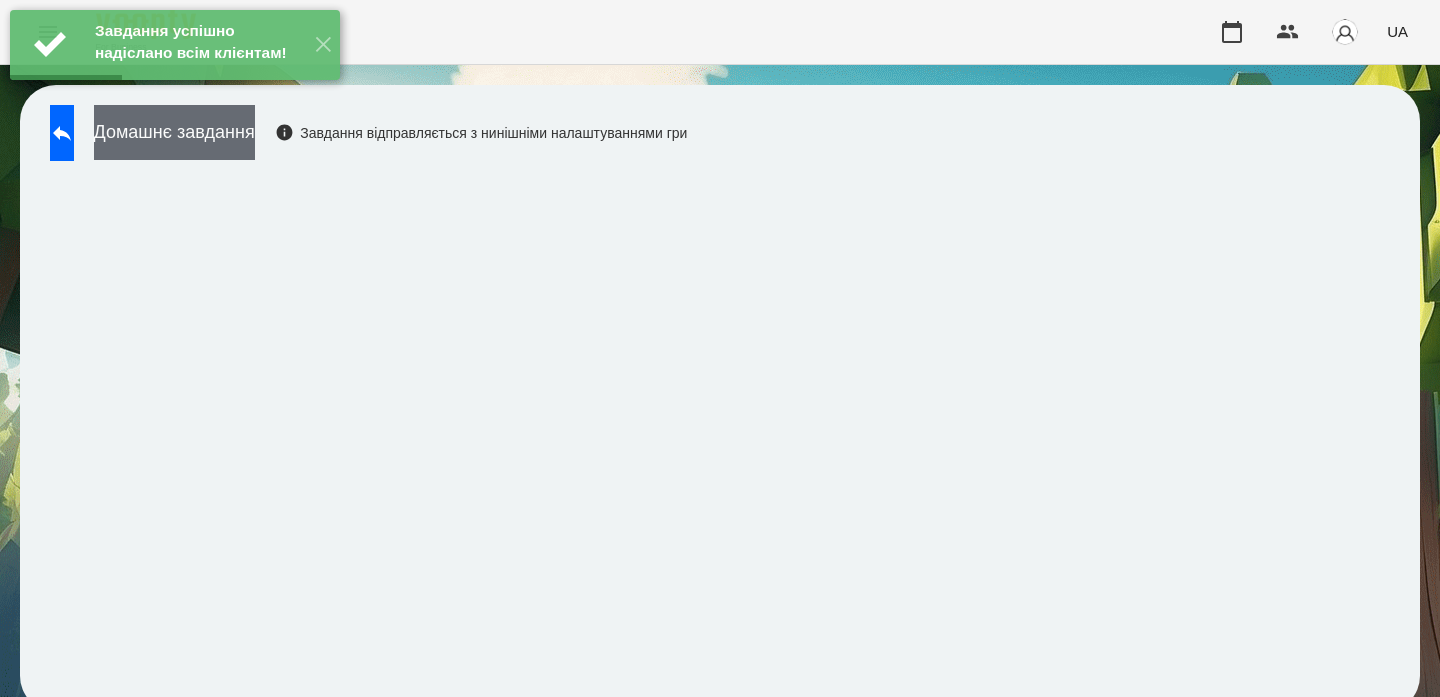 click on "Домашнє завдання" at bounding box center [174, 132] 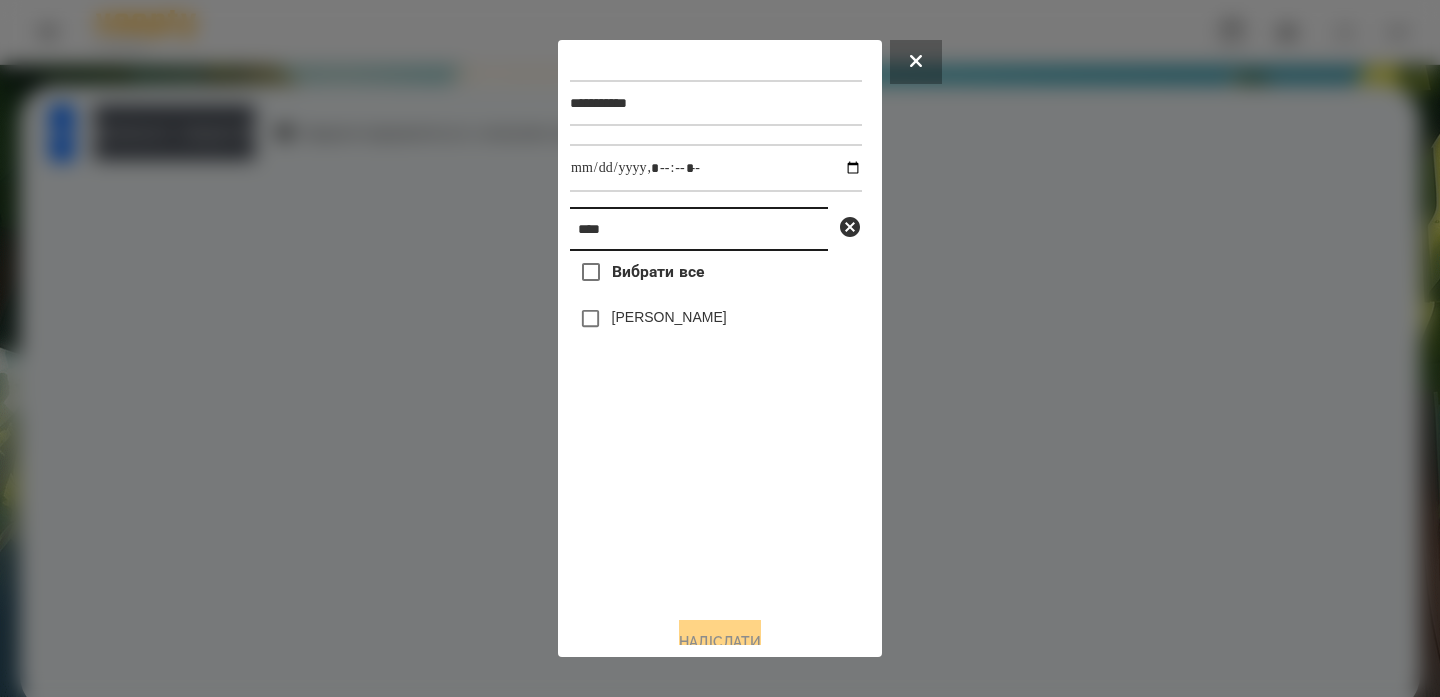 drag, startPoint x: 657, startPoint y: 231, endPoint x: 510, endPoint y: 229, distance: 147.01361 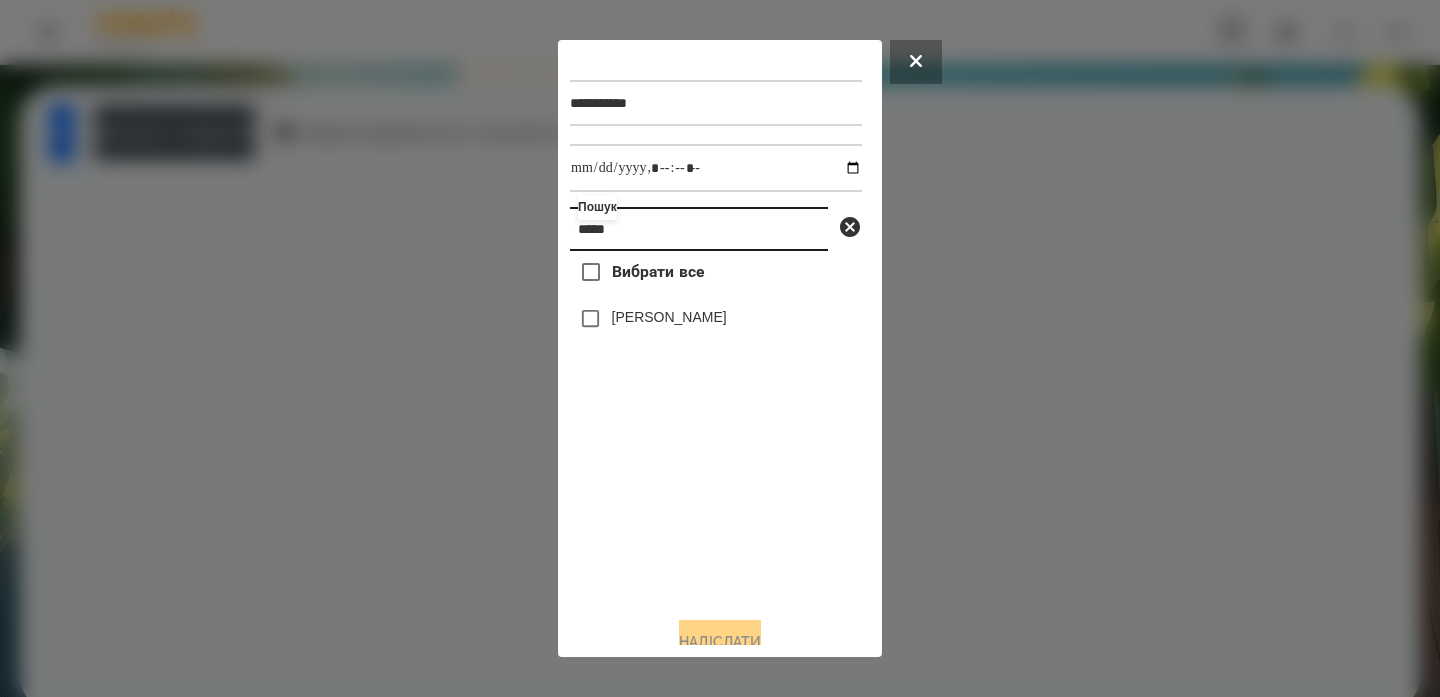type on "*****" 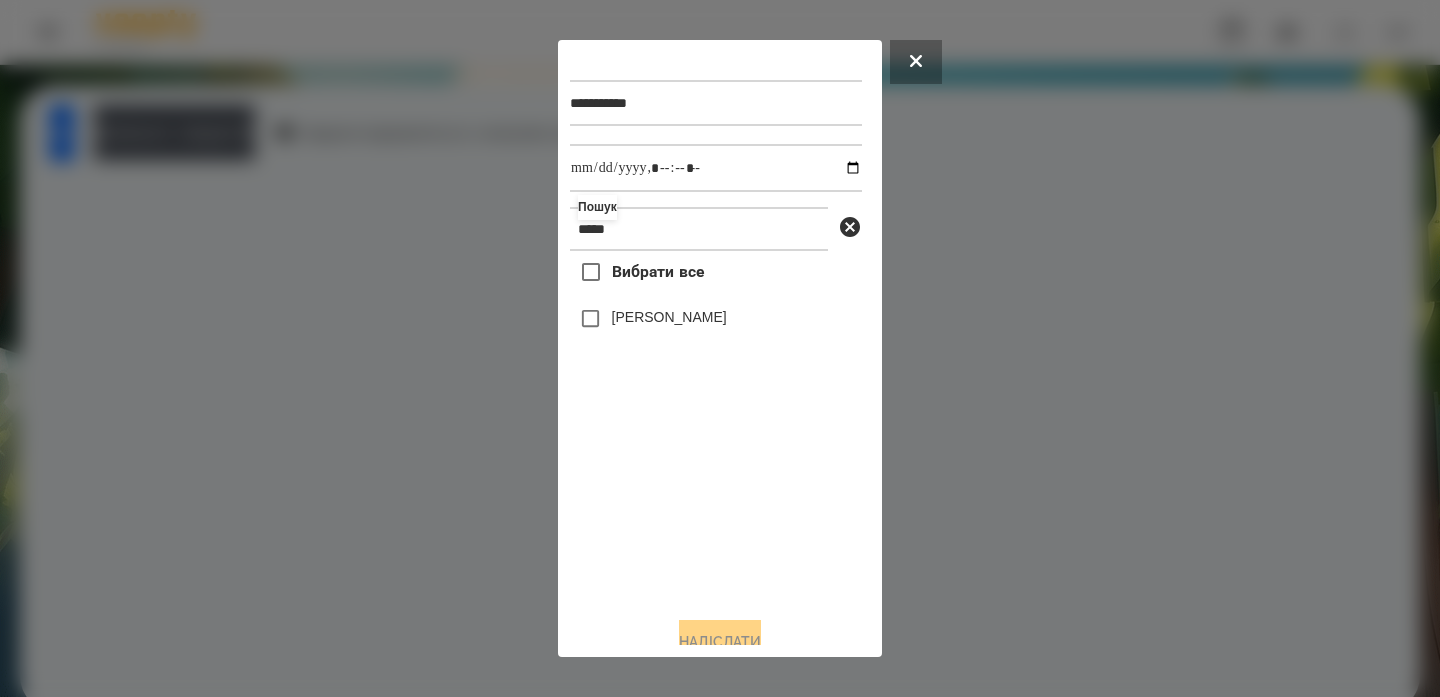 click on "[PERSON_NAME]" at bounding box center [716, 319] 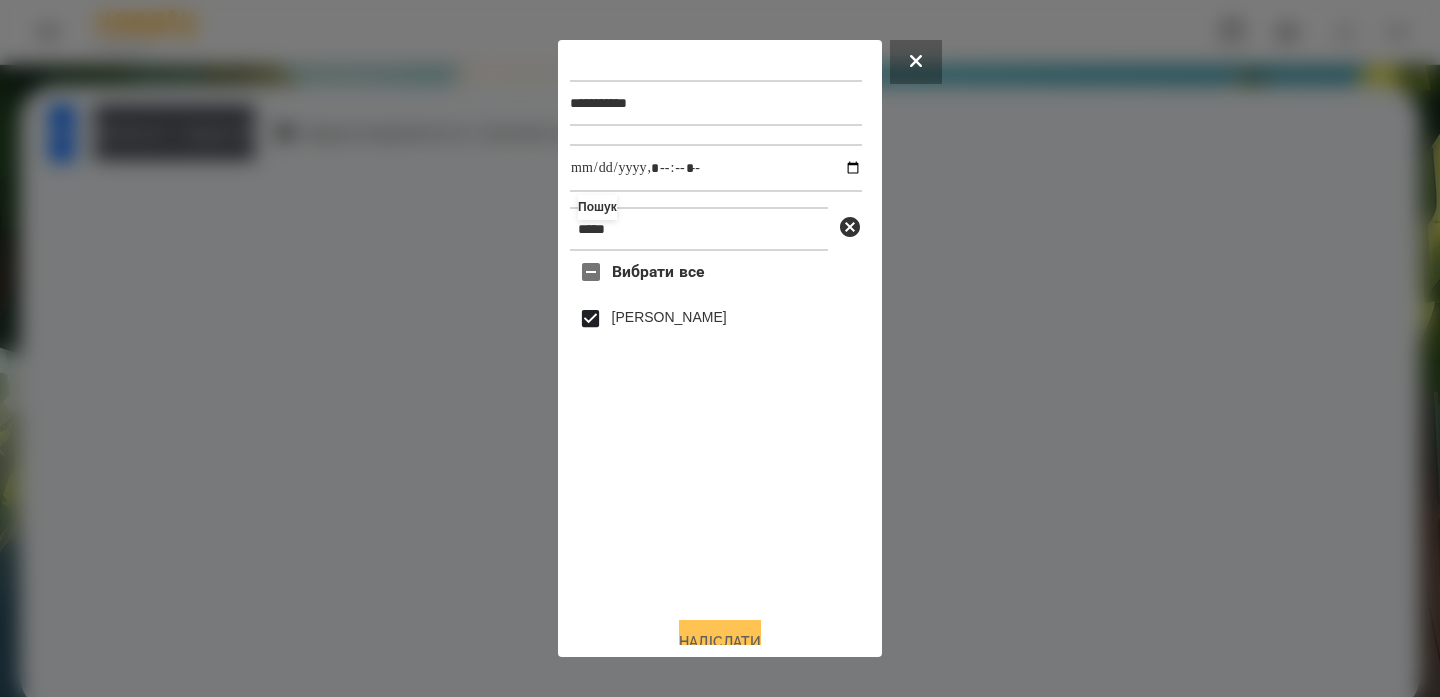 click on "Надіслати" at bounding box center (720, 642) 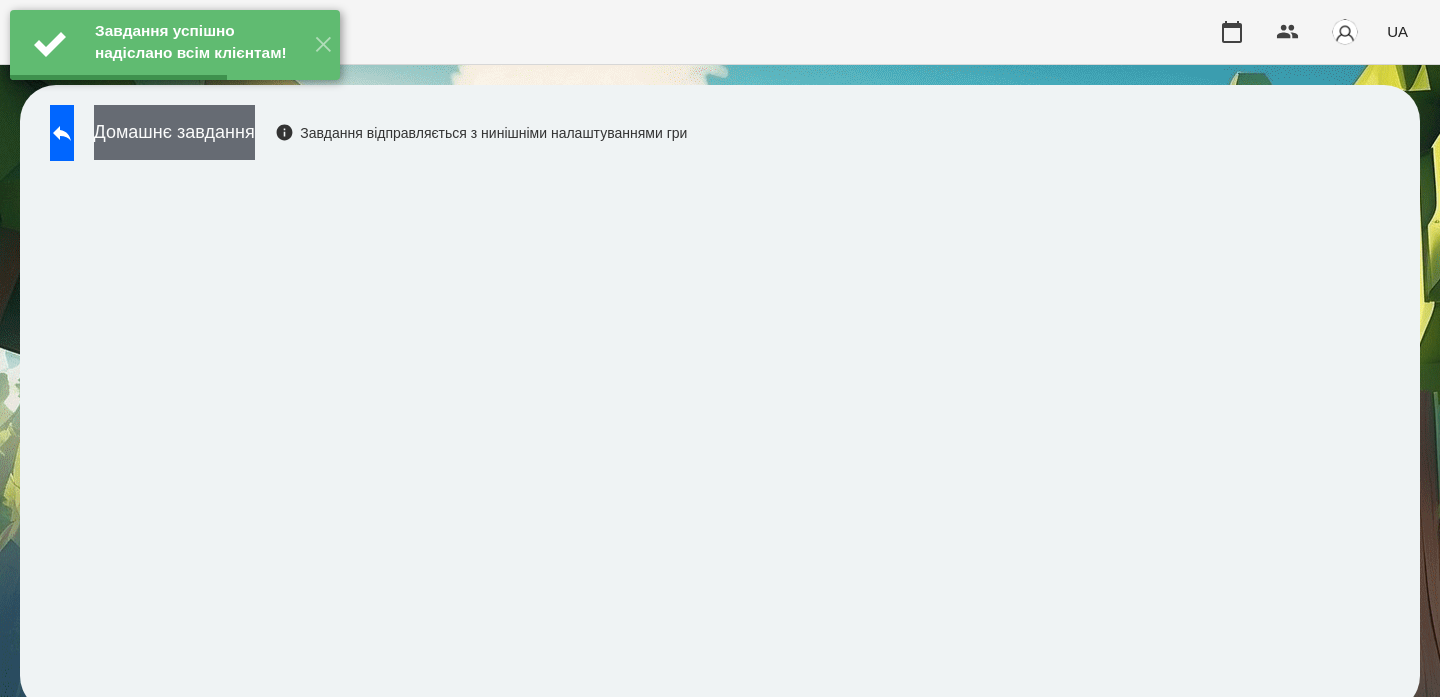 click on "Домашнє завдання" at bounding box center [174, 132] 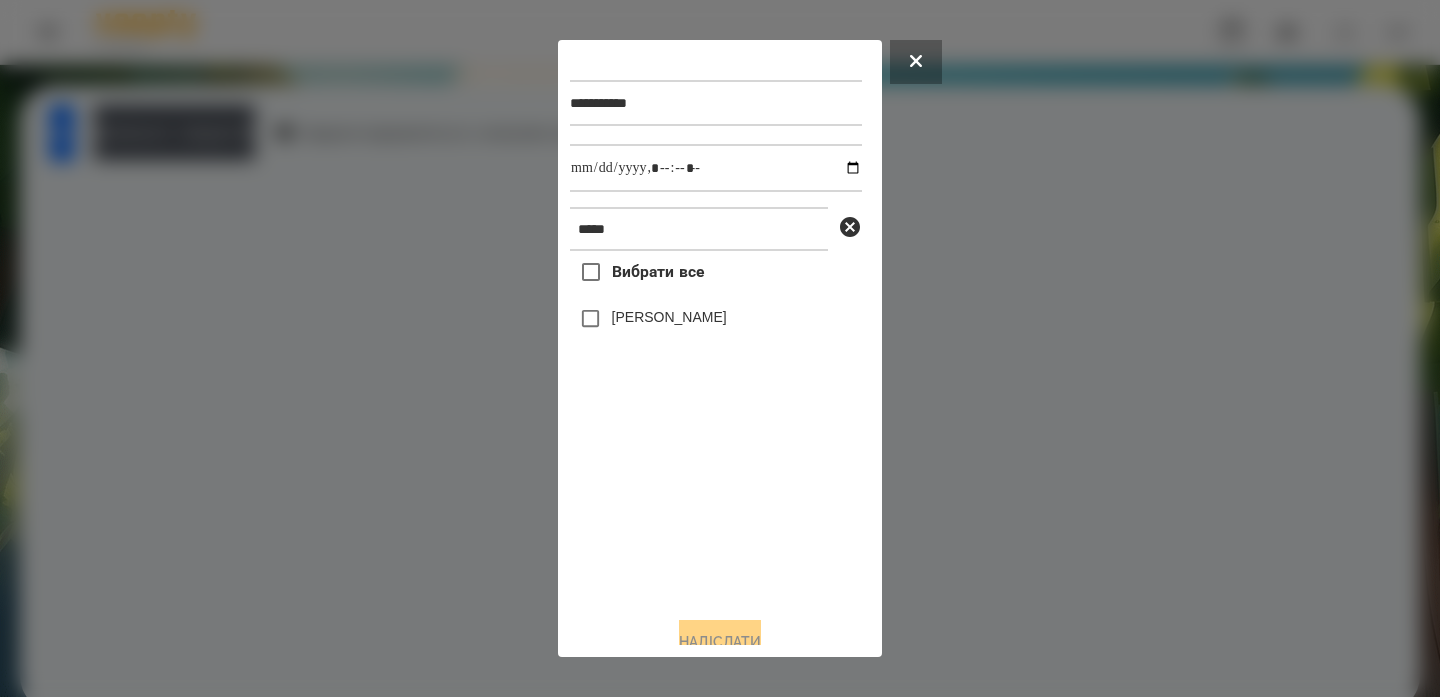 click on "[PERSON_NAME]" at bounding box center (669, 317) 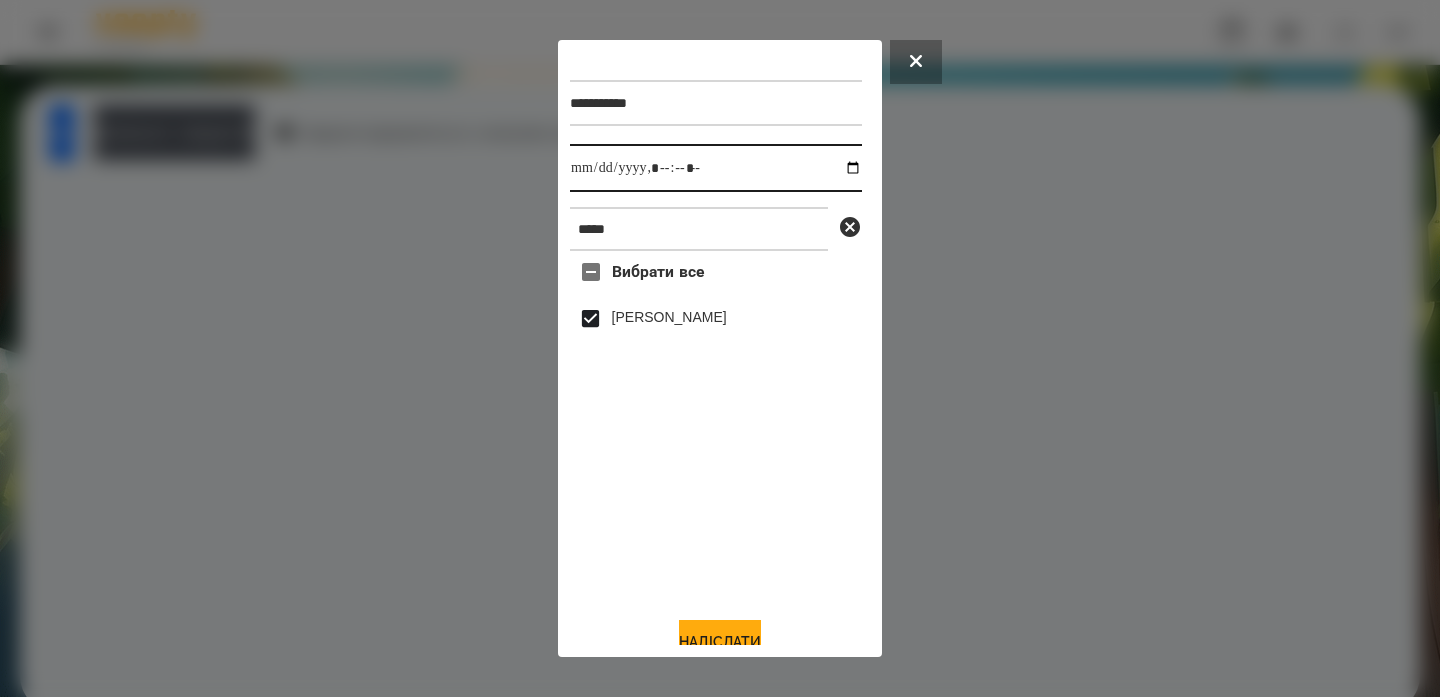 click at bounding box center (716, 168) 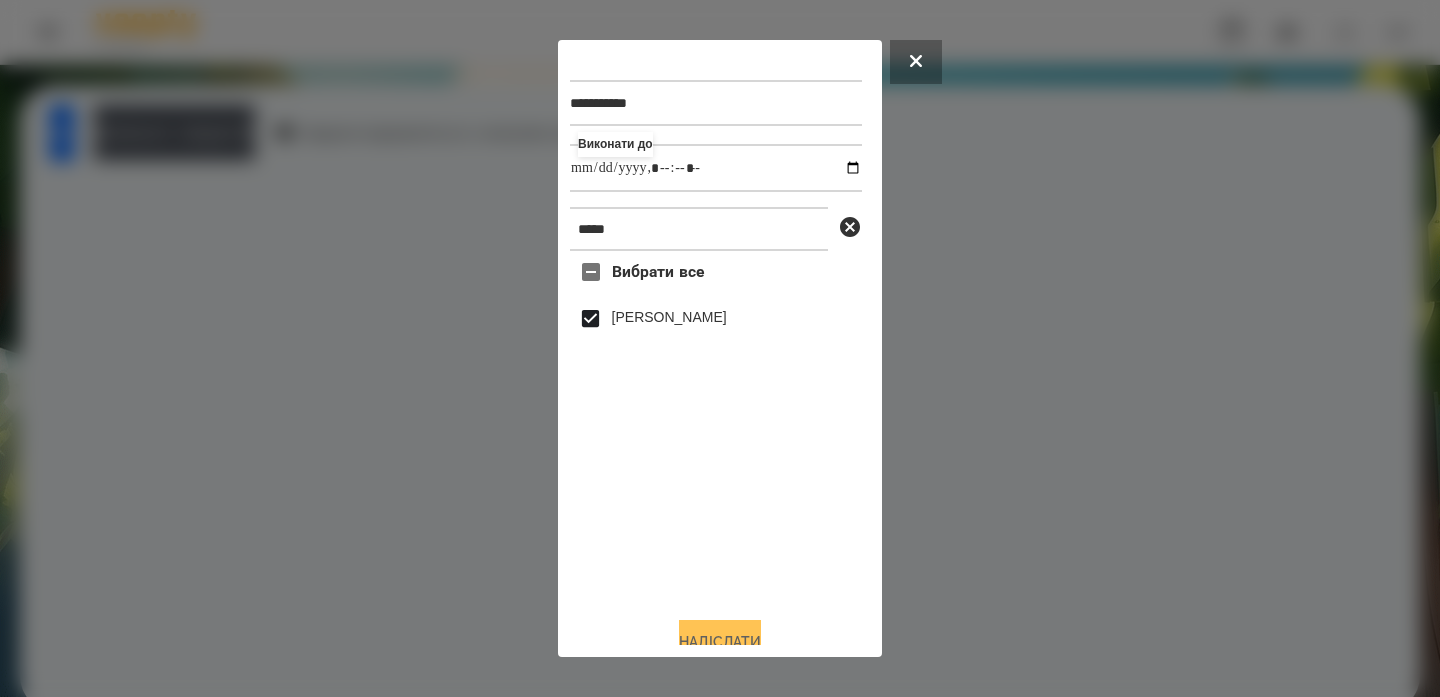 type on "**********" 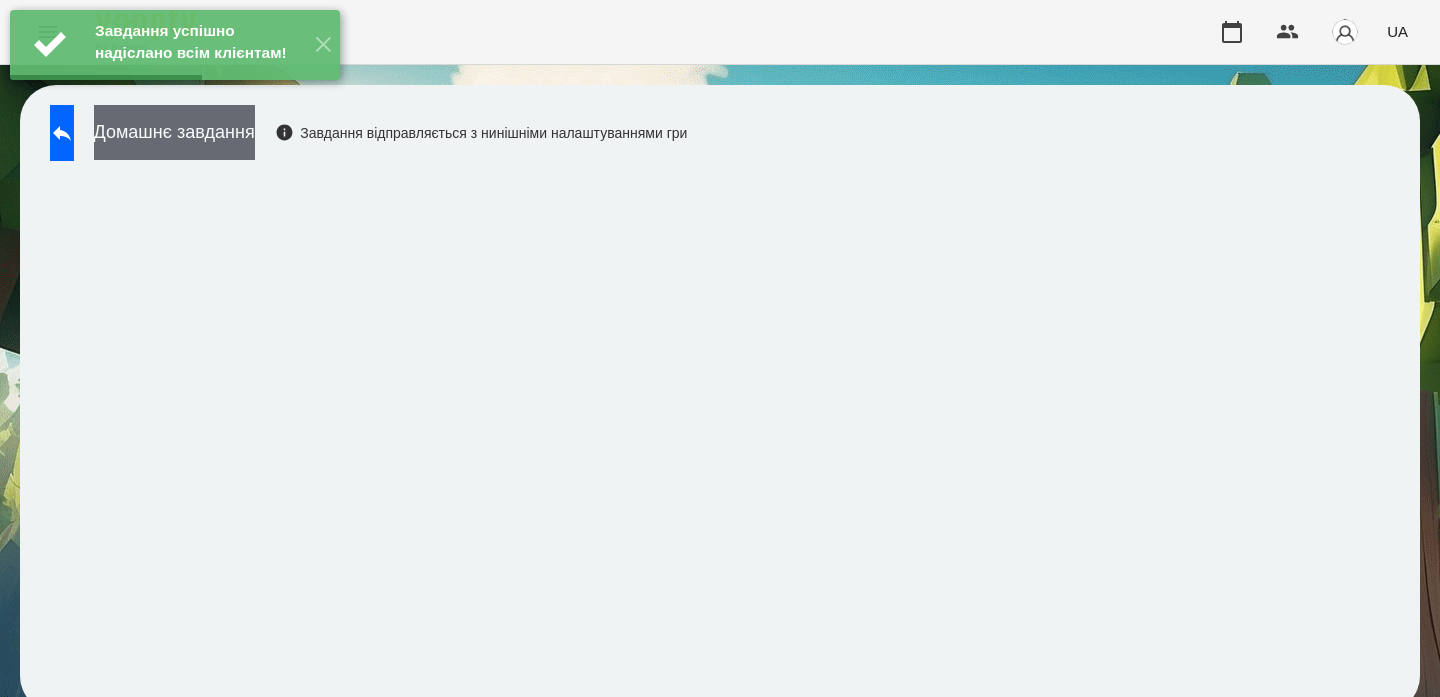 click on "Домашнє завдання" at bounding box center (174, 132) 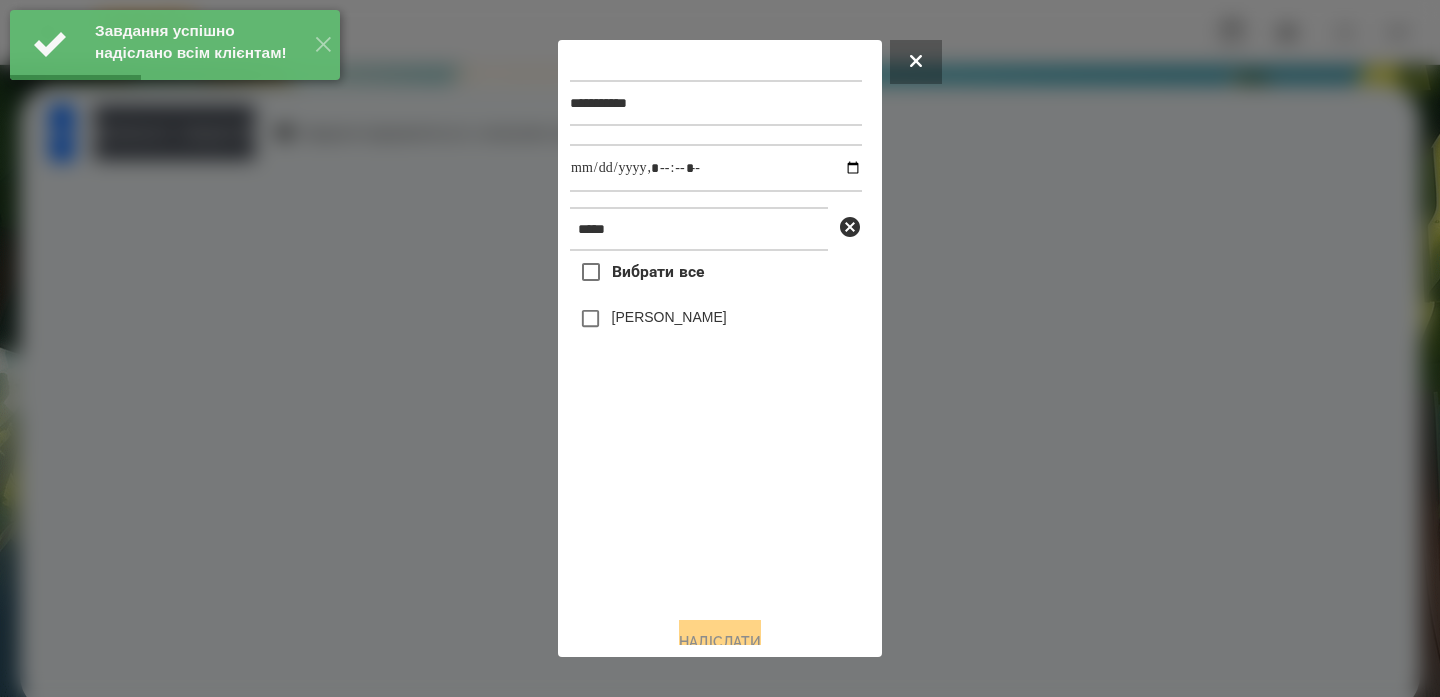 click on "[PERSON_NAME]" at bounding box center (669, 317) 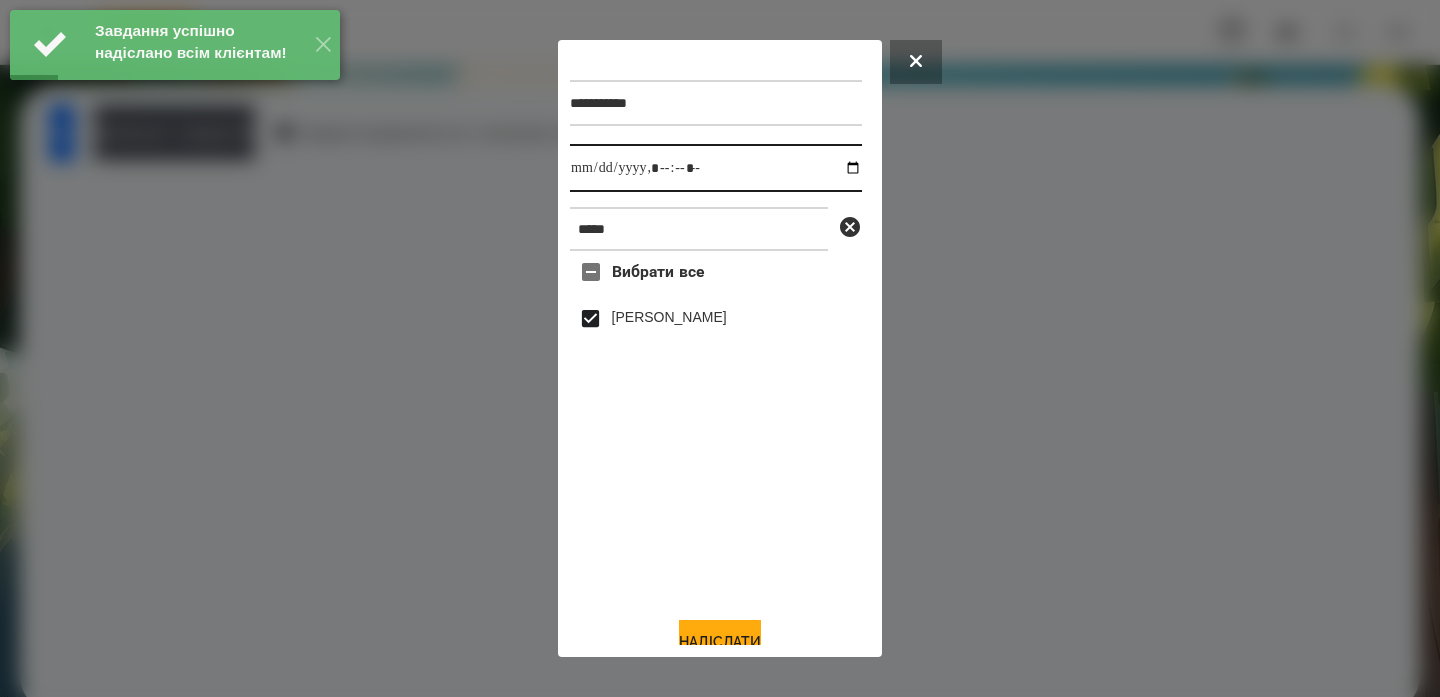 click at bounding box center (716, 168) 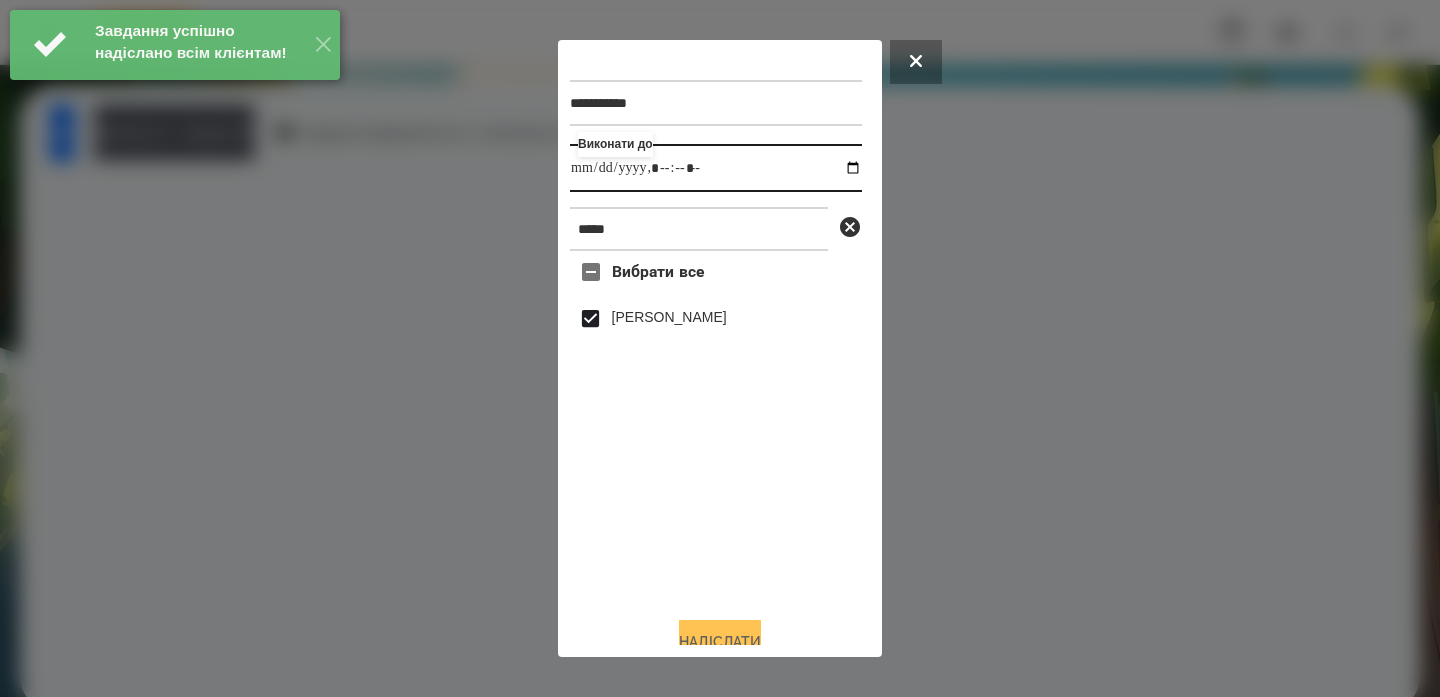 type on "**********" 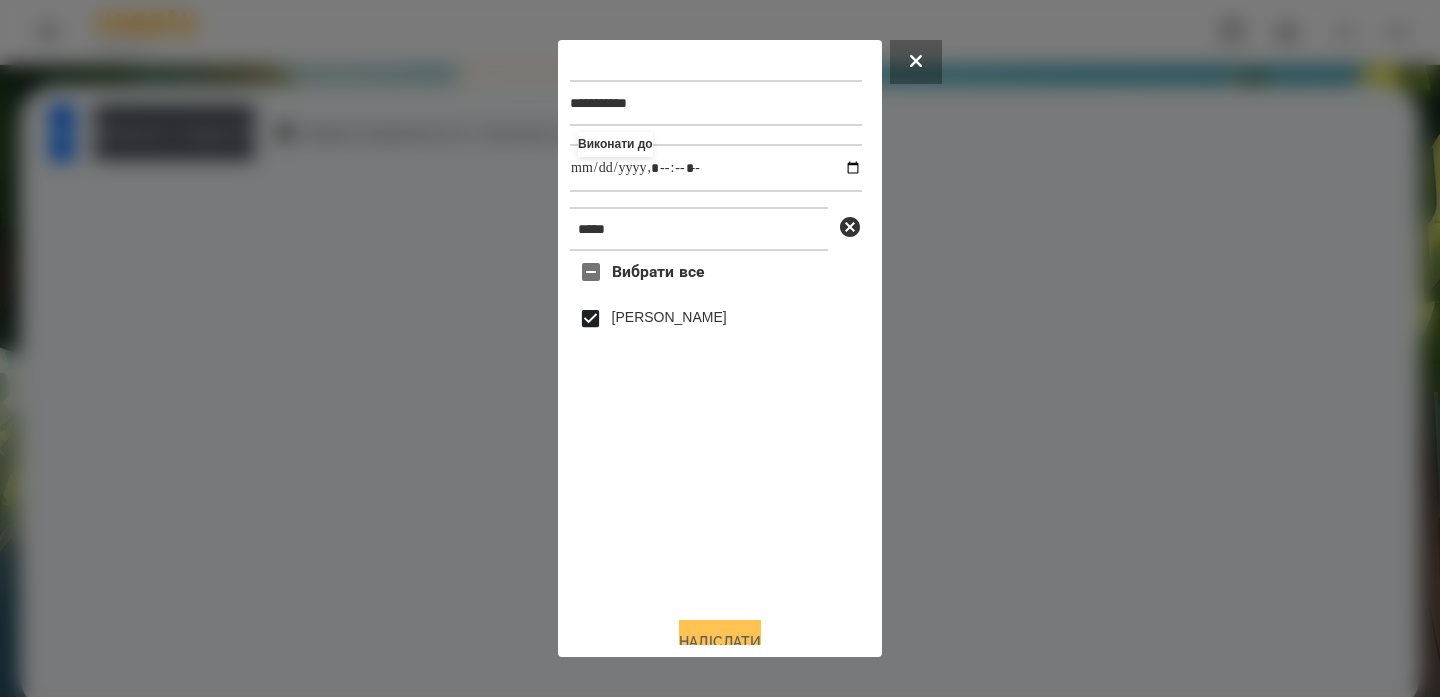 click on "Надіслати" at bounding box center (720, 642) 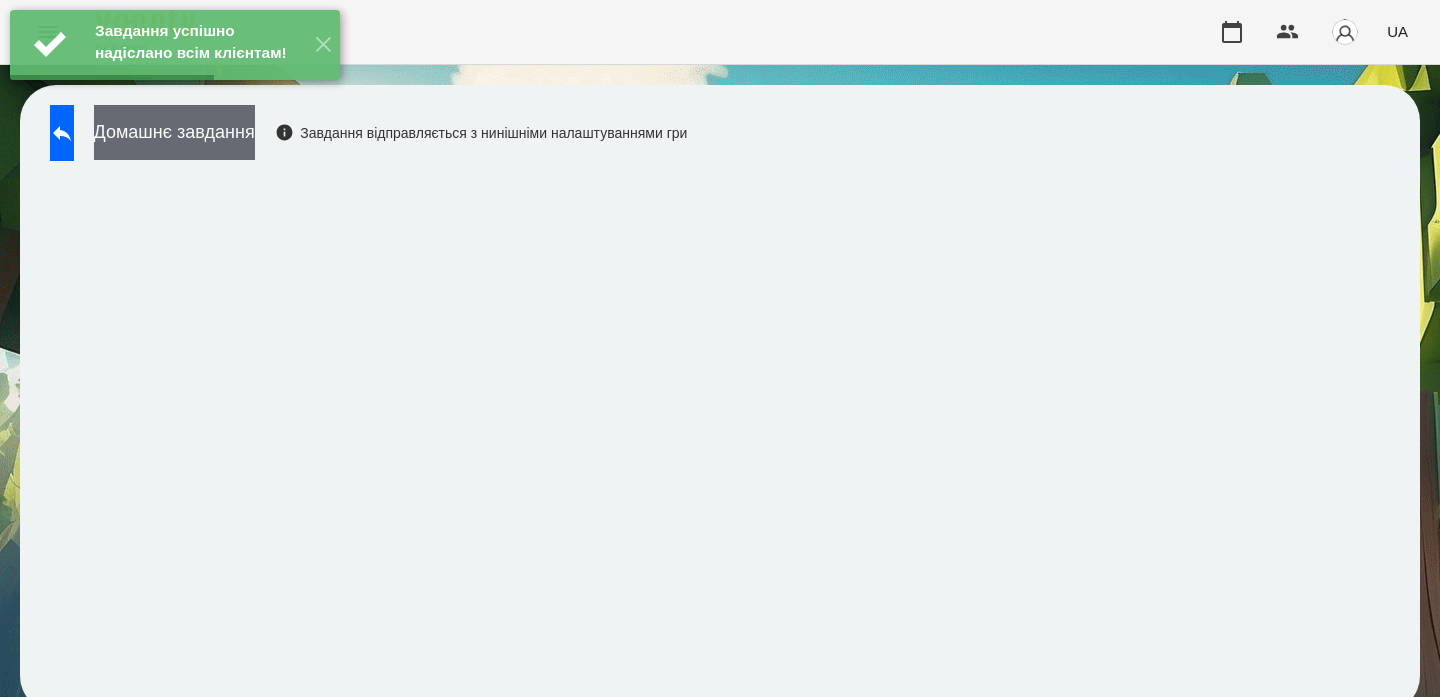 click on "Домашнє завдання" at bounding box center [174, 132] 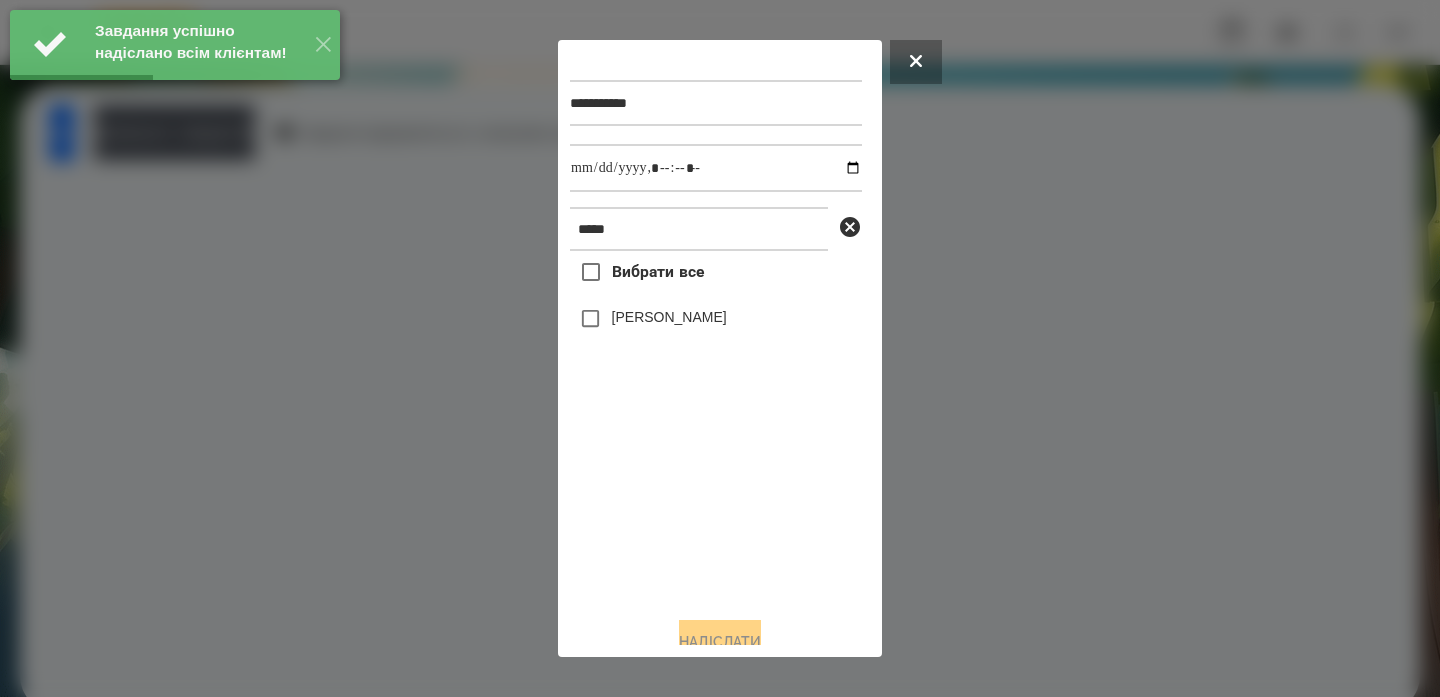 click on "[PERSON_NAME]" at bounding box center (669, 317) 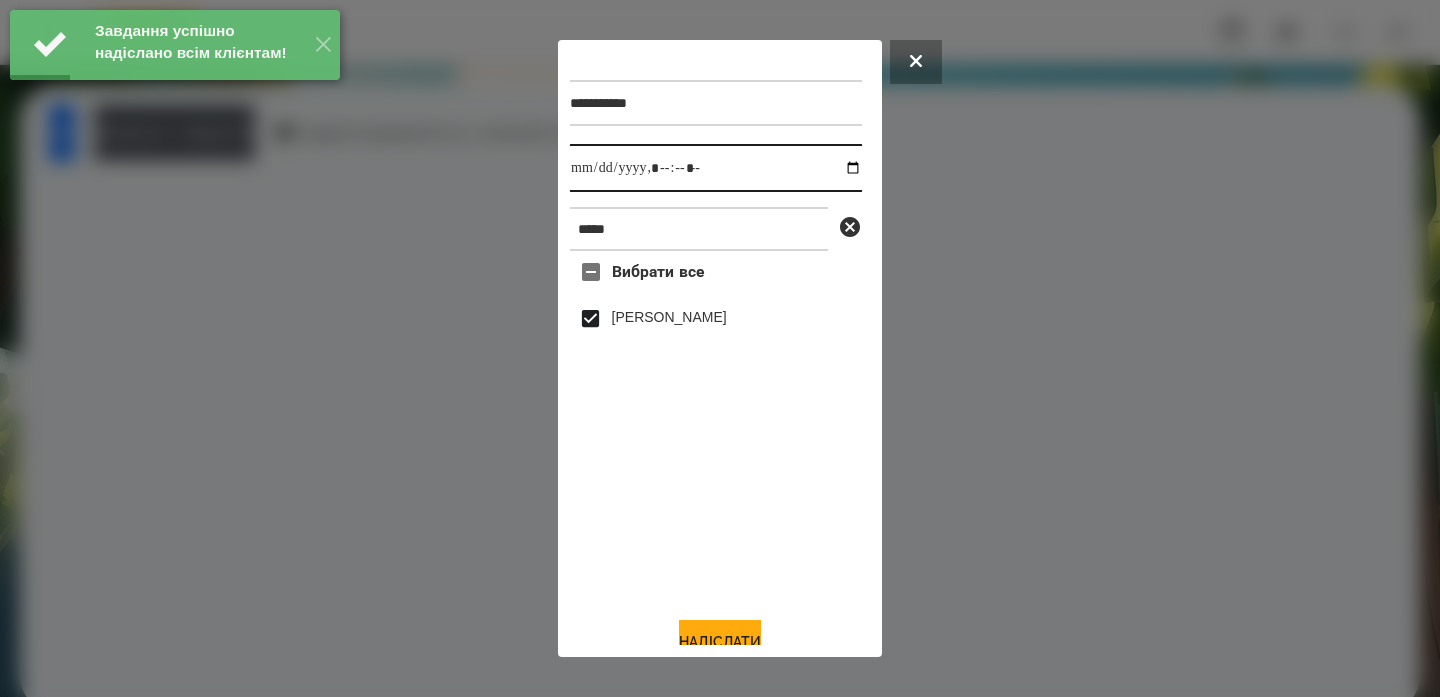 click at bounding box center [716, 168] 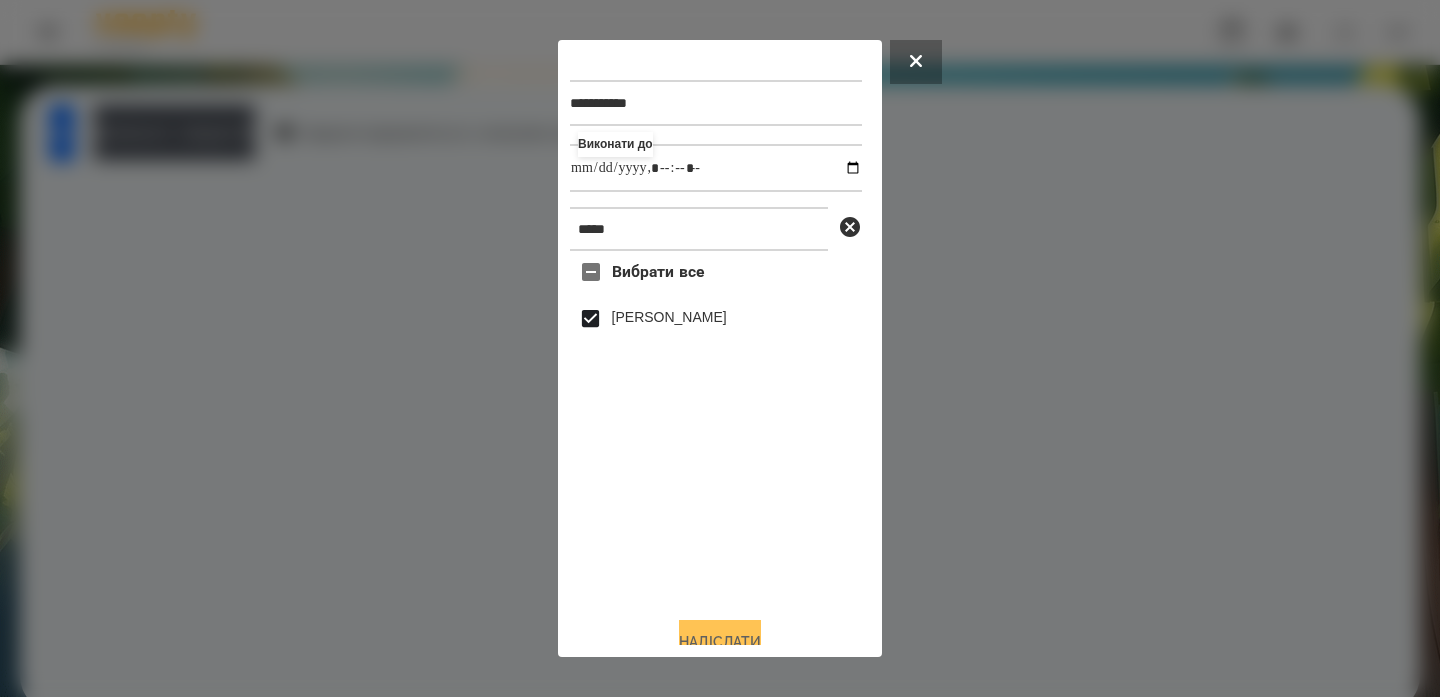 type on "**********" 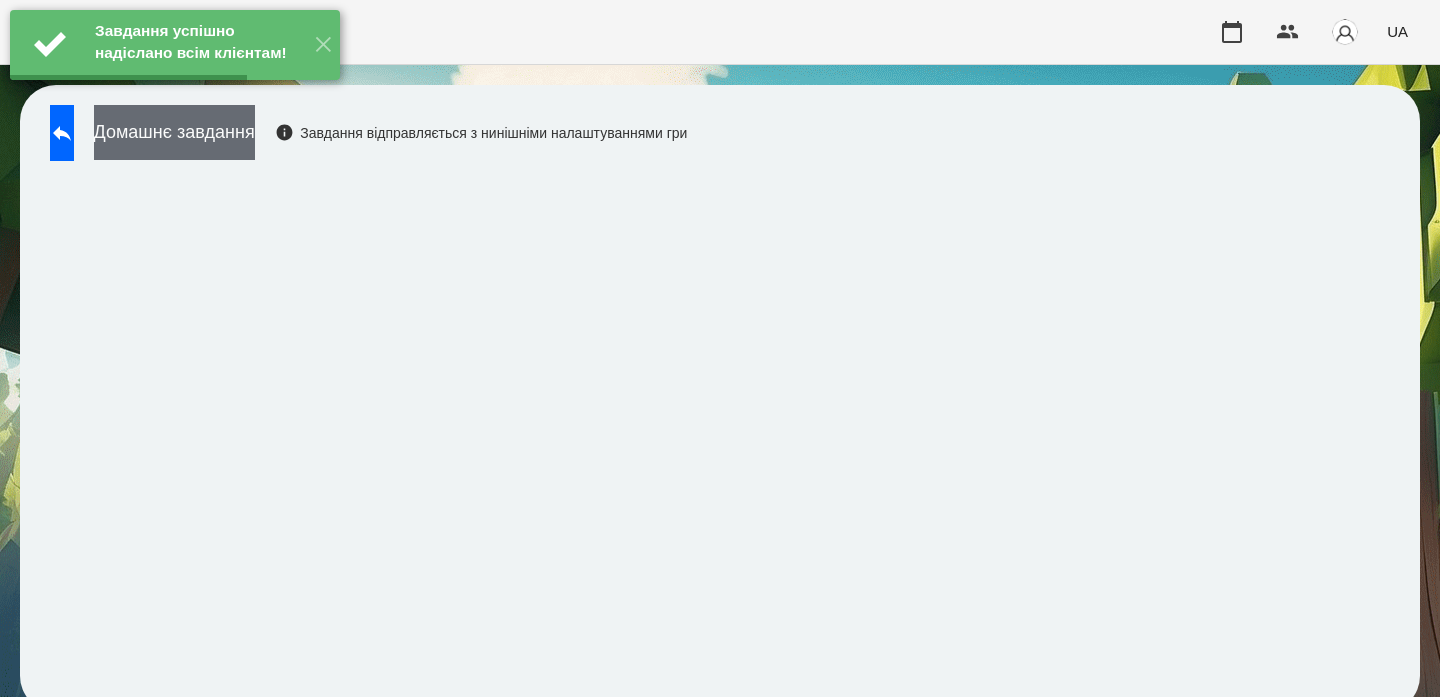 click on "Домашнє завдання" at bounding box center [174, 132] 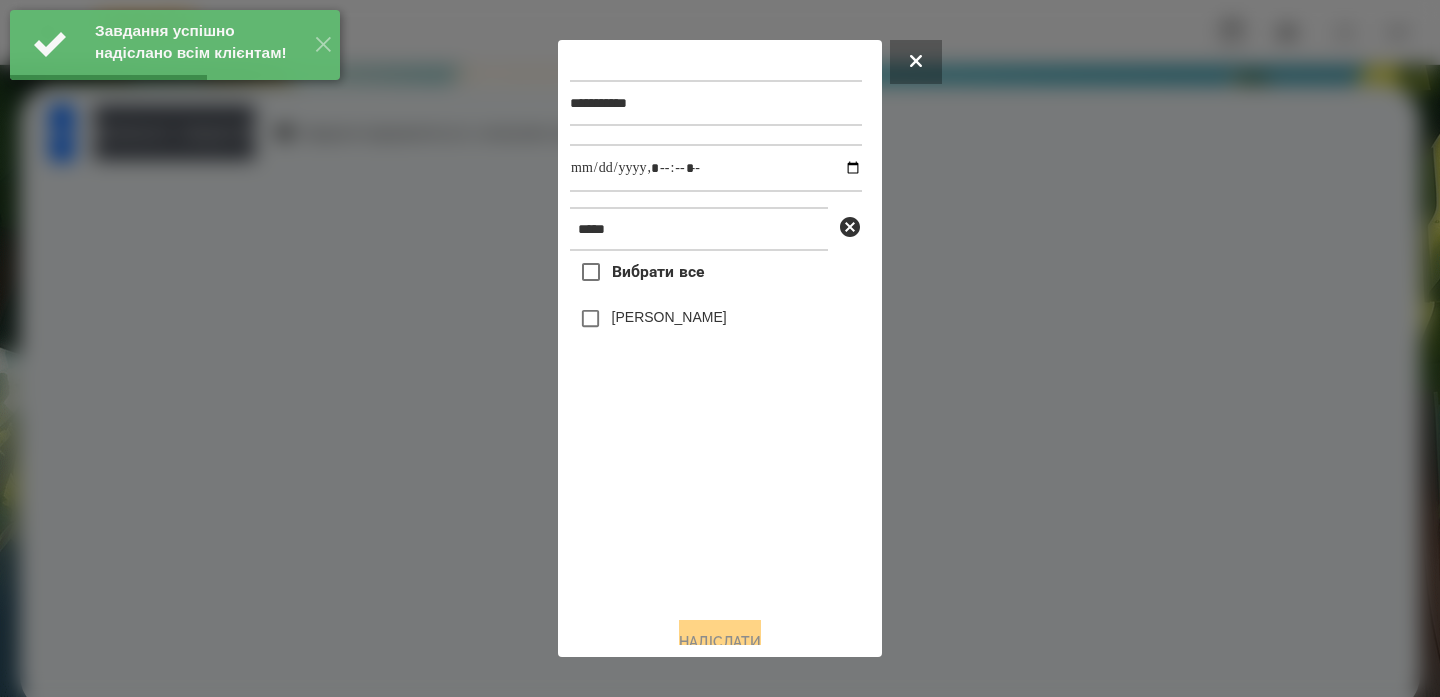 click on "[PERSON_NAME]" at bounding box center [669, 317] 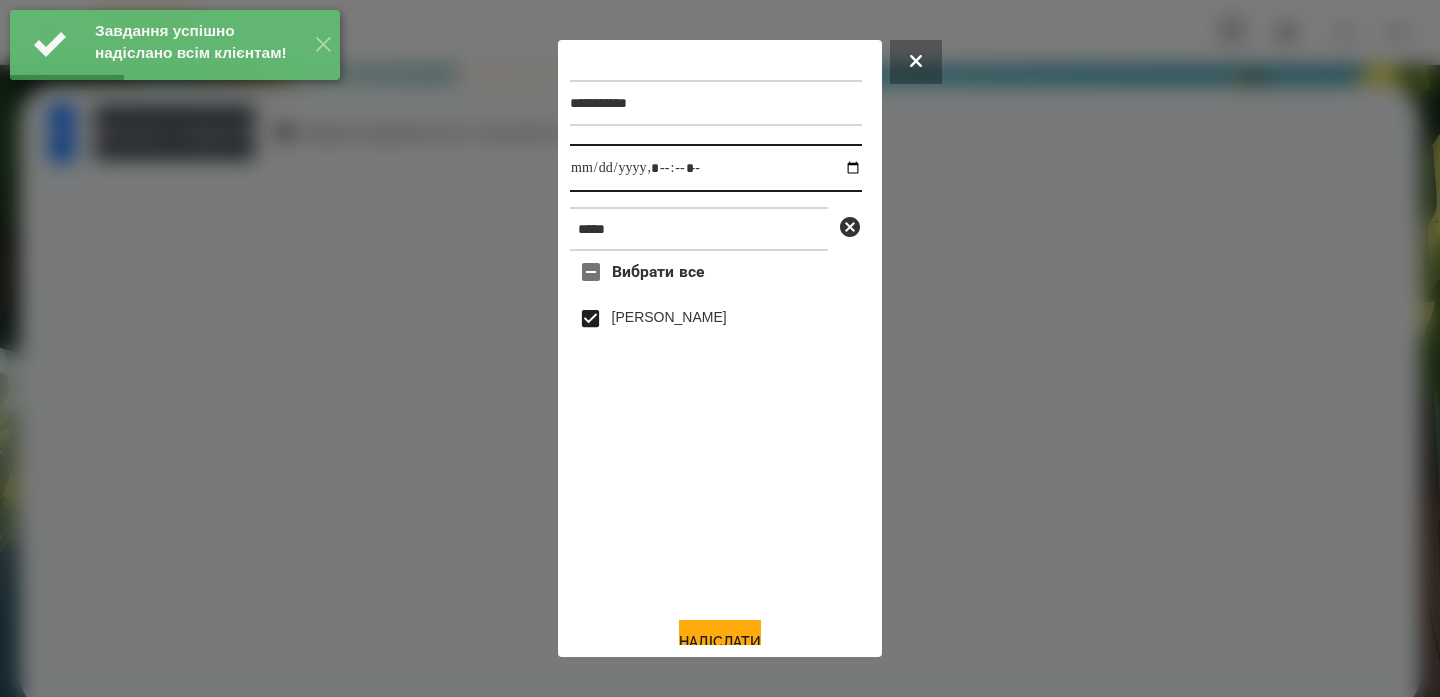 click at bounding box center [716, 168] 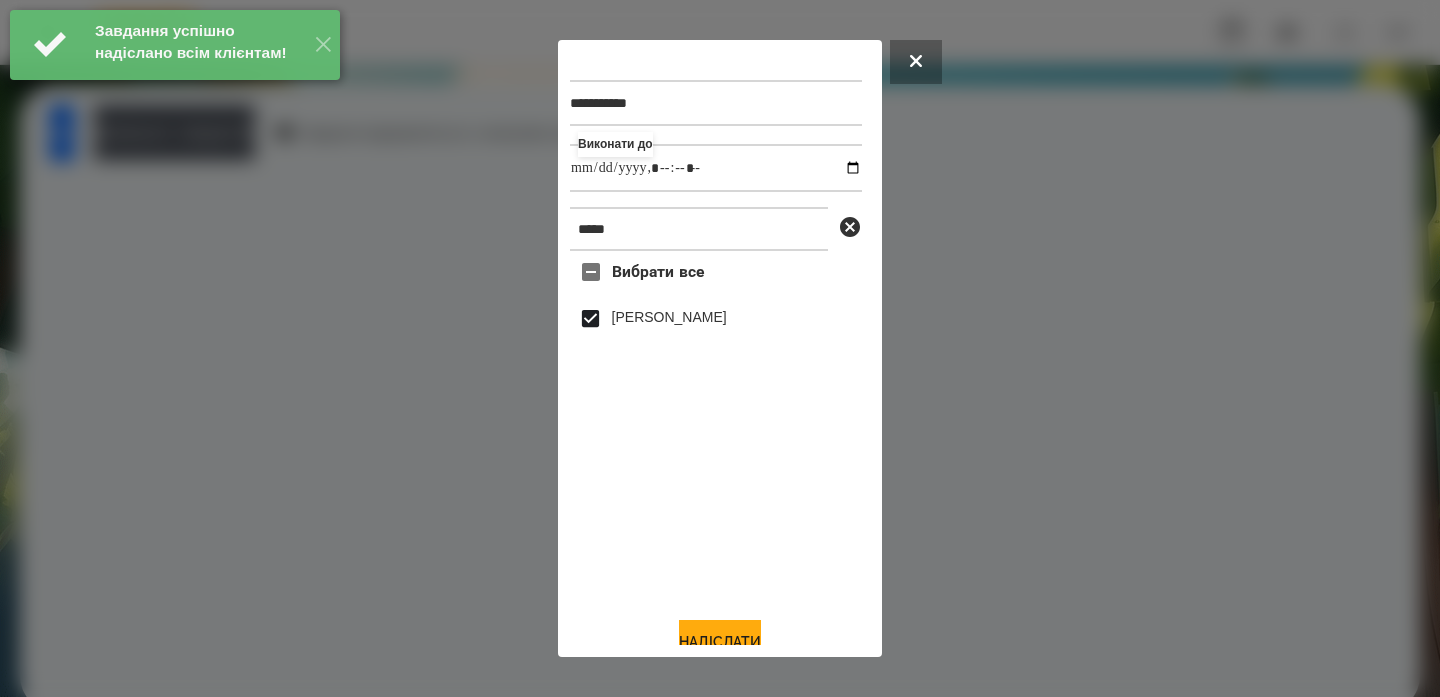 type on "**********" 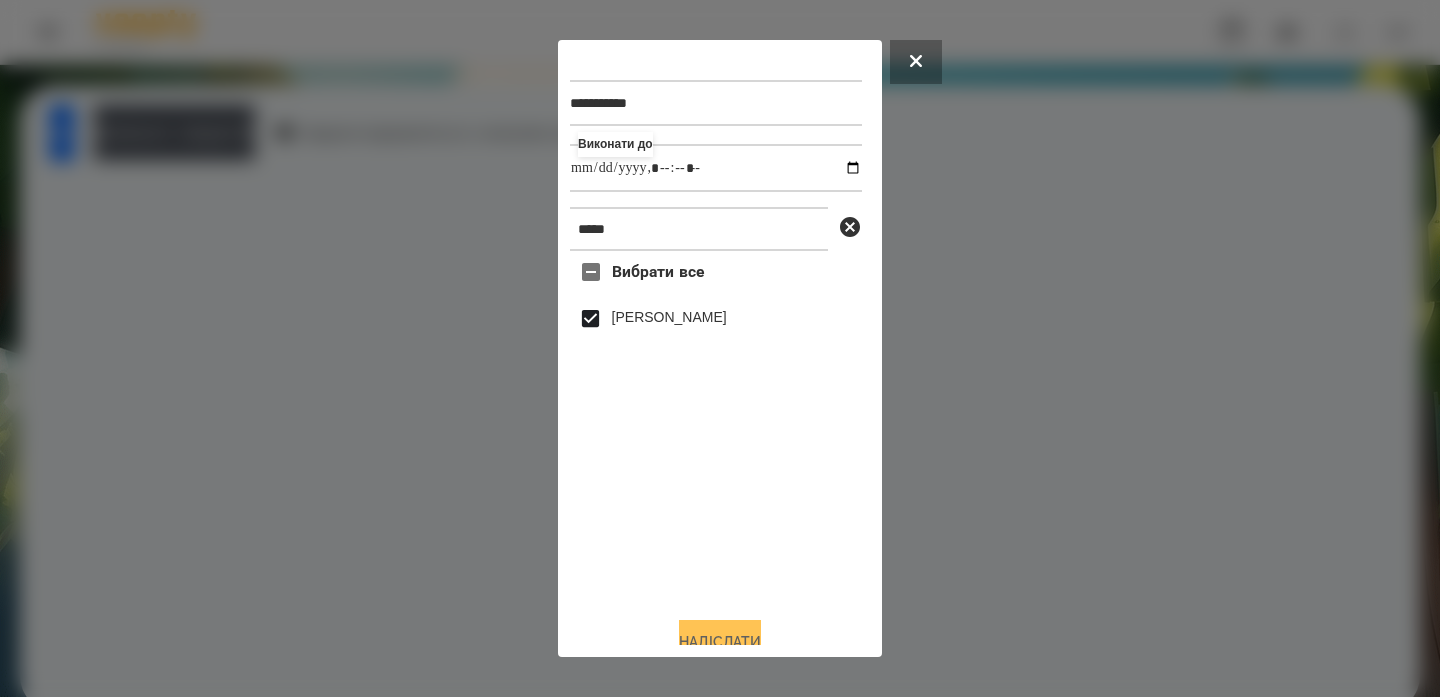 click on "Надіслати" at bounding box center [720, 642] 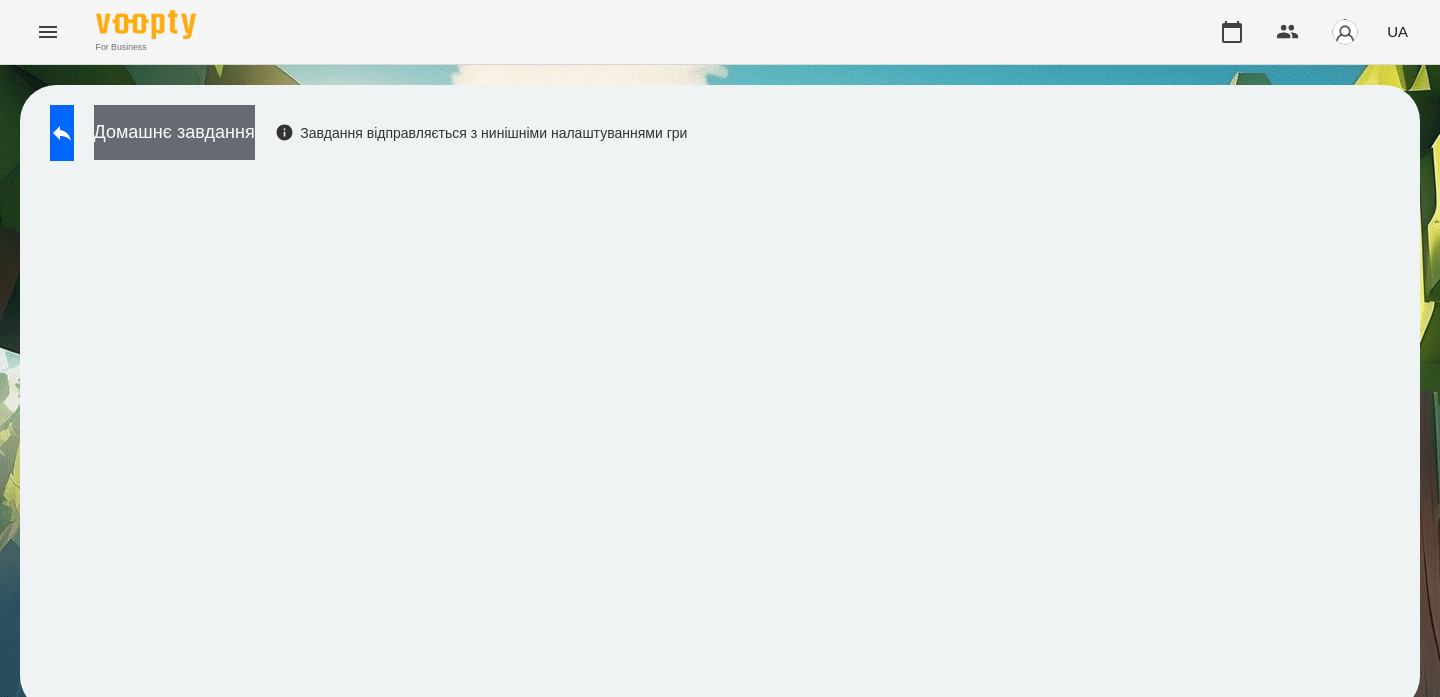 click on "Домашнє завдання" at bounding box center (174, 132) 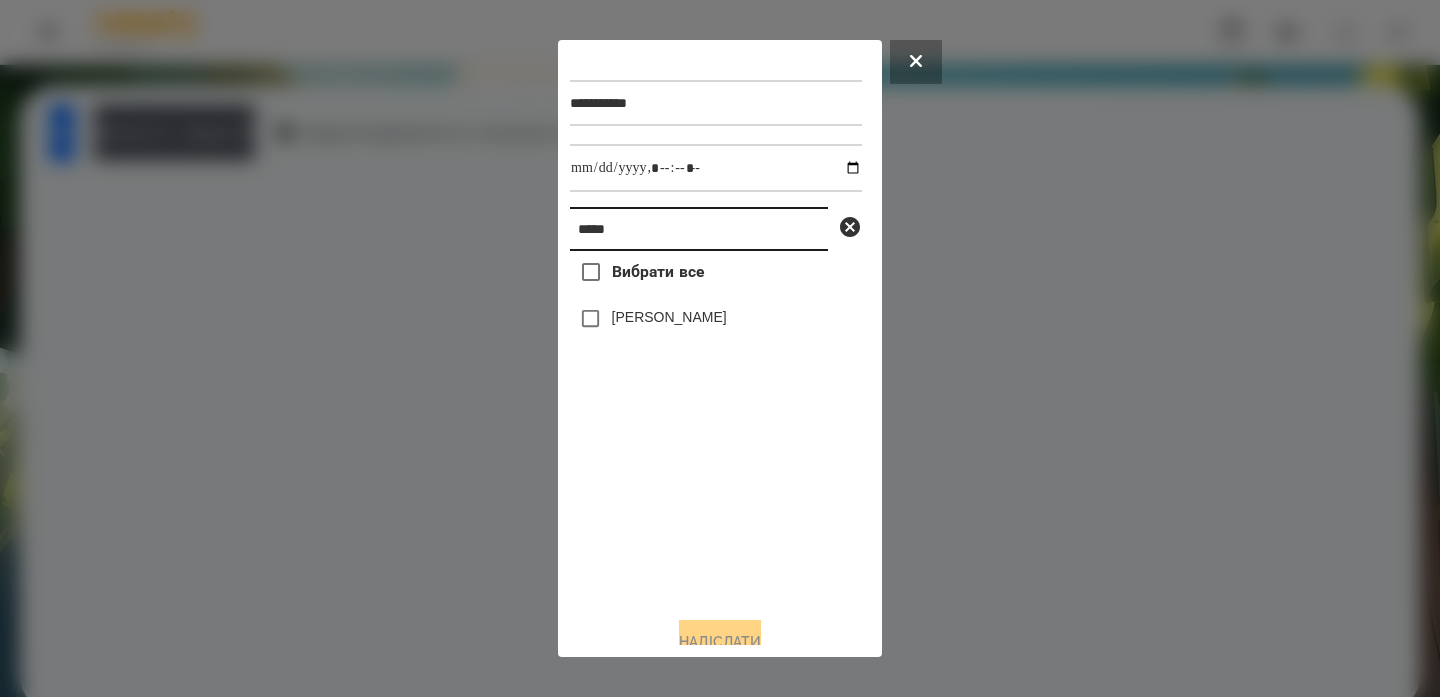 drag, startPoint x: 678, startPoint y: 253, endPoint x: 481, endPoint y: 219, distance: 199.91248 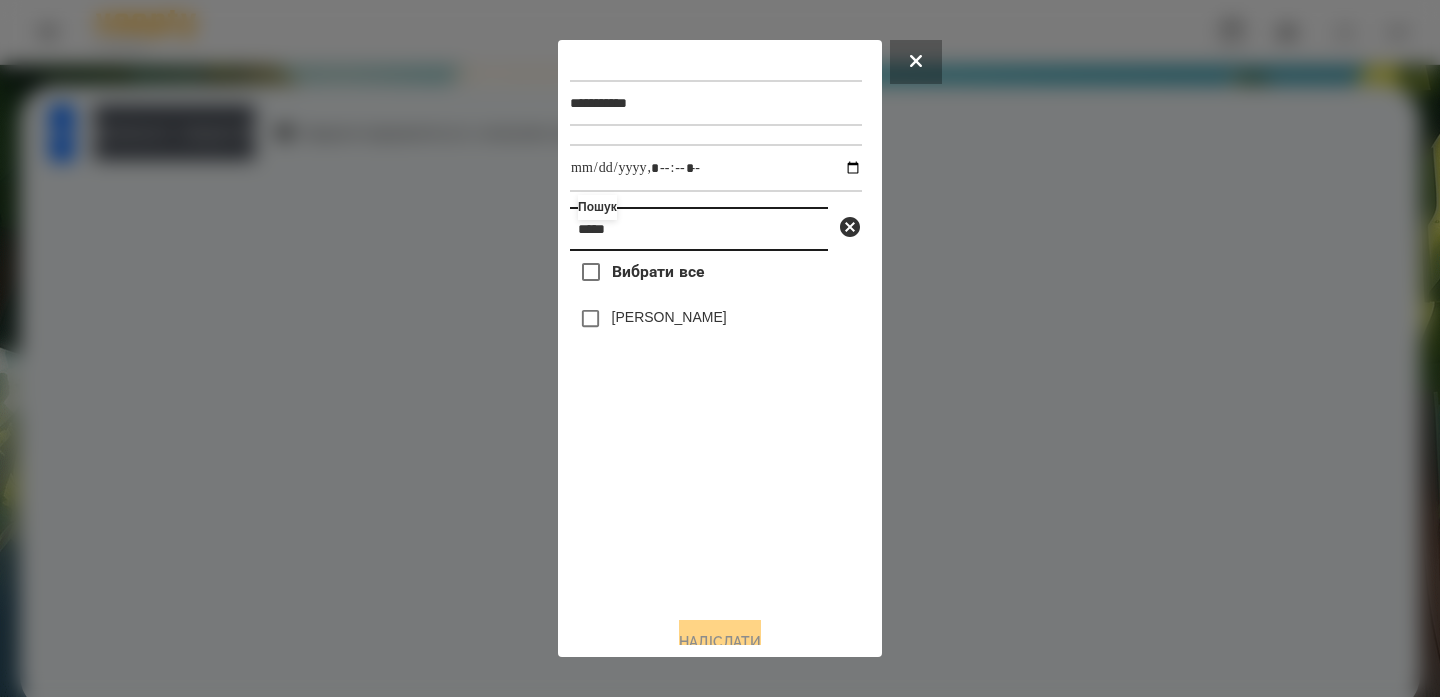 type on "*****" 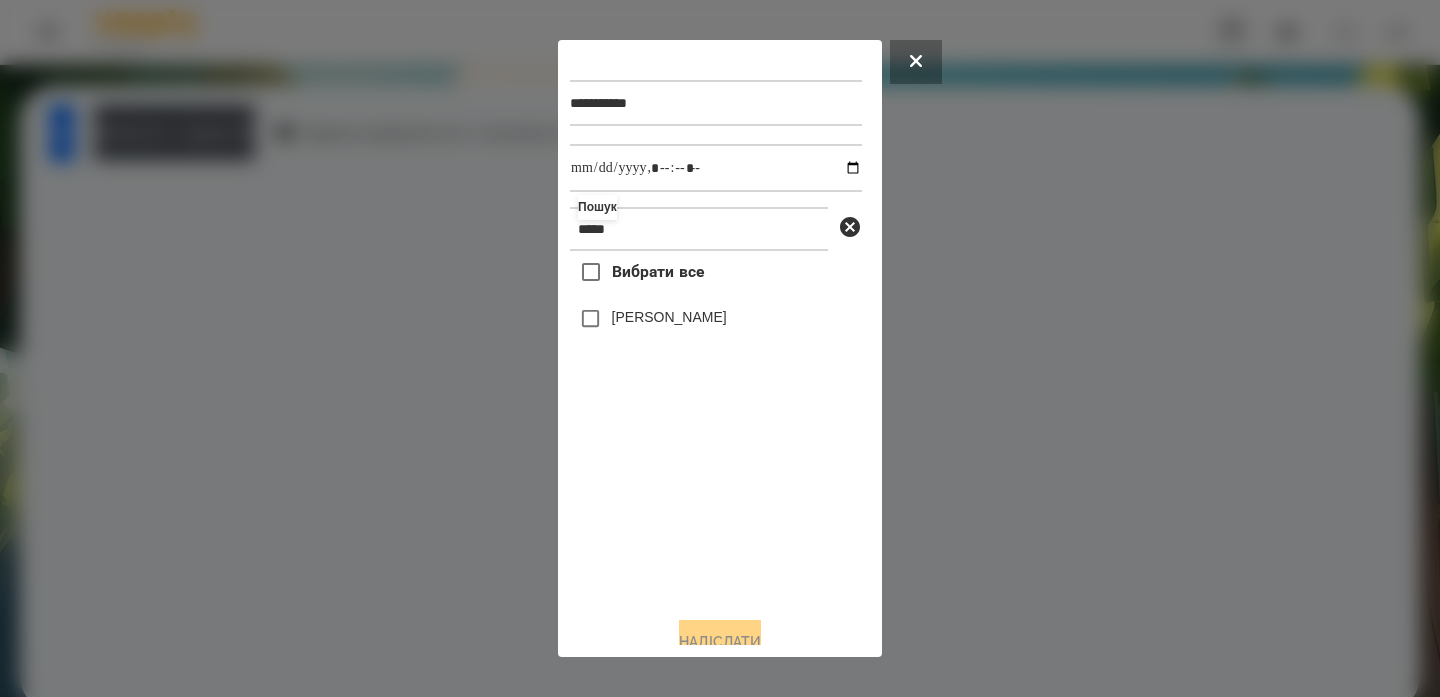 click on "[PERSON_NAME]" at bounding box center [669, 317] 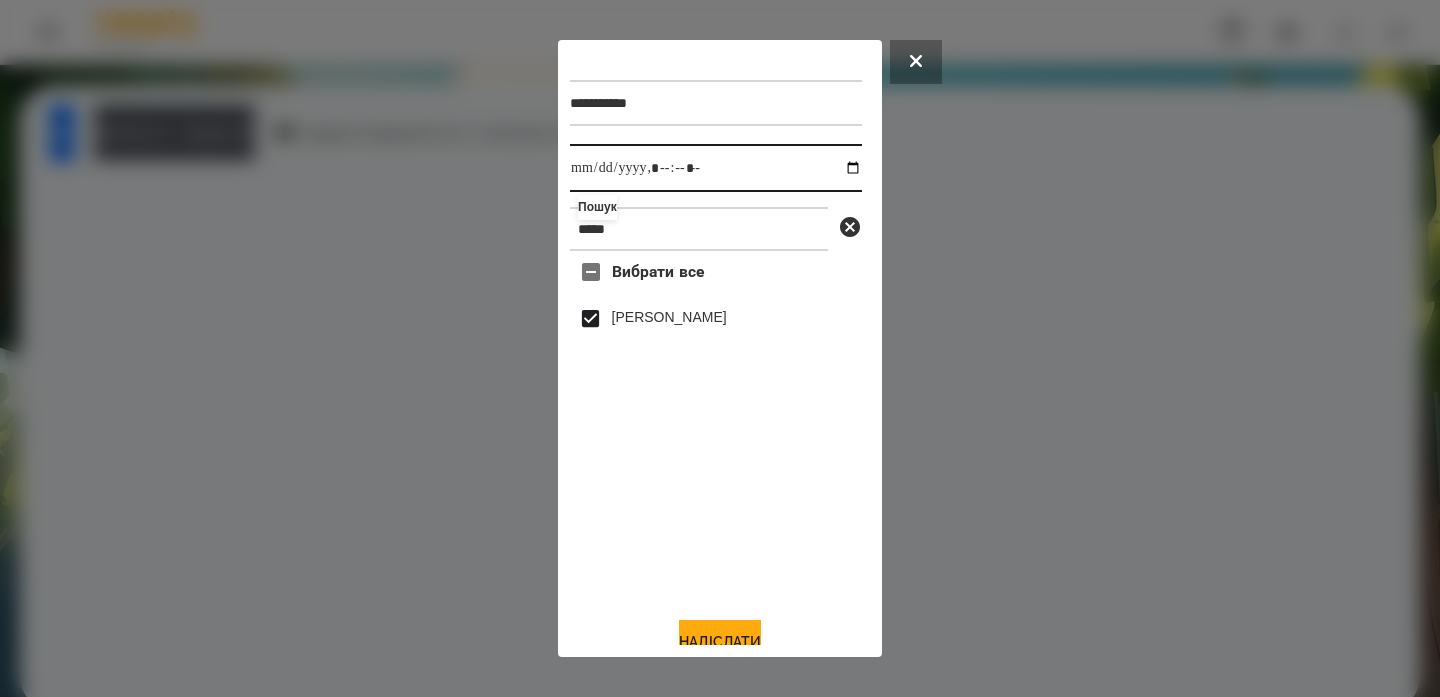 click at bounding box center [716, 168] 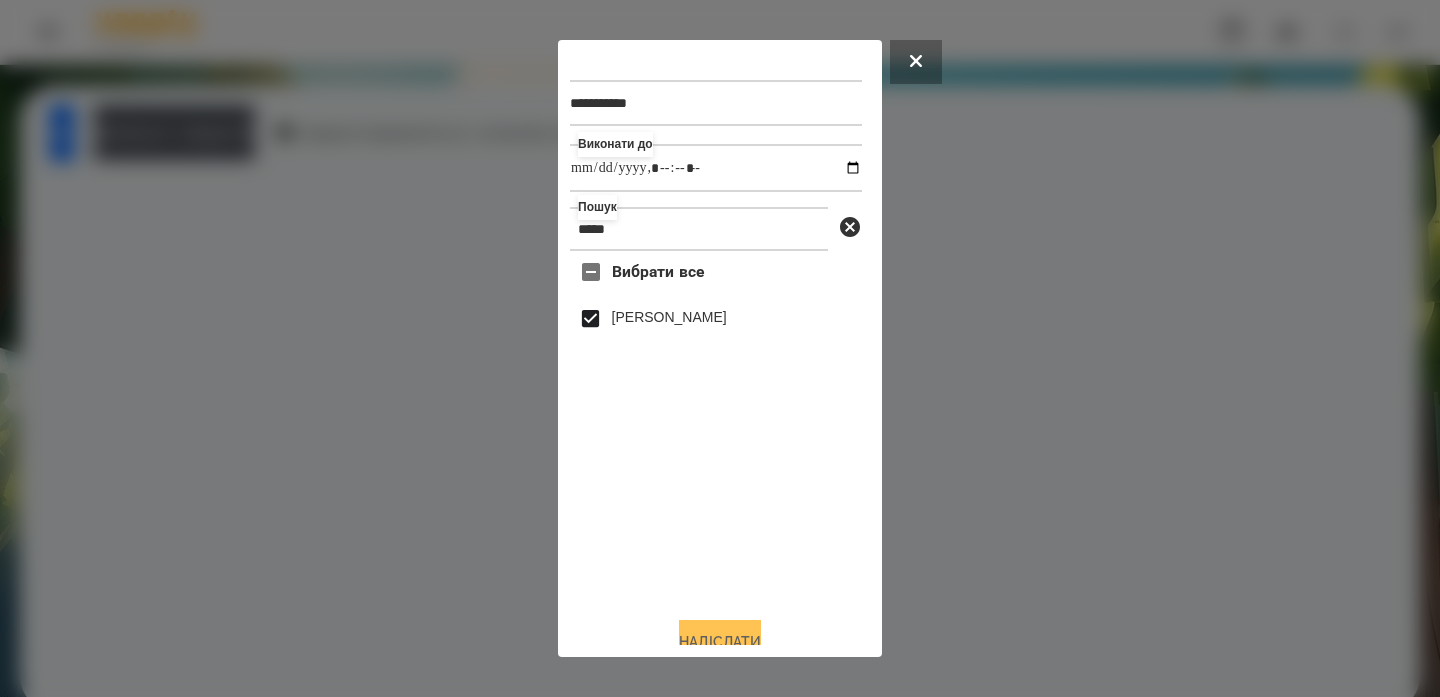 type on "**********" 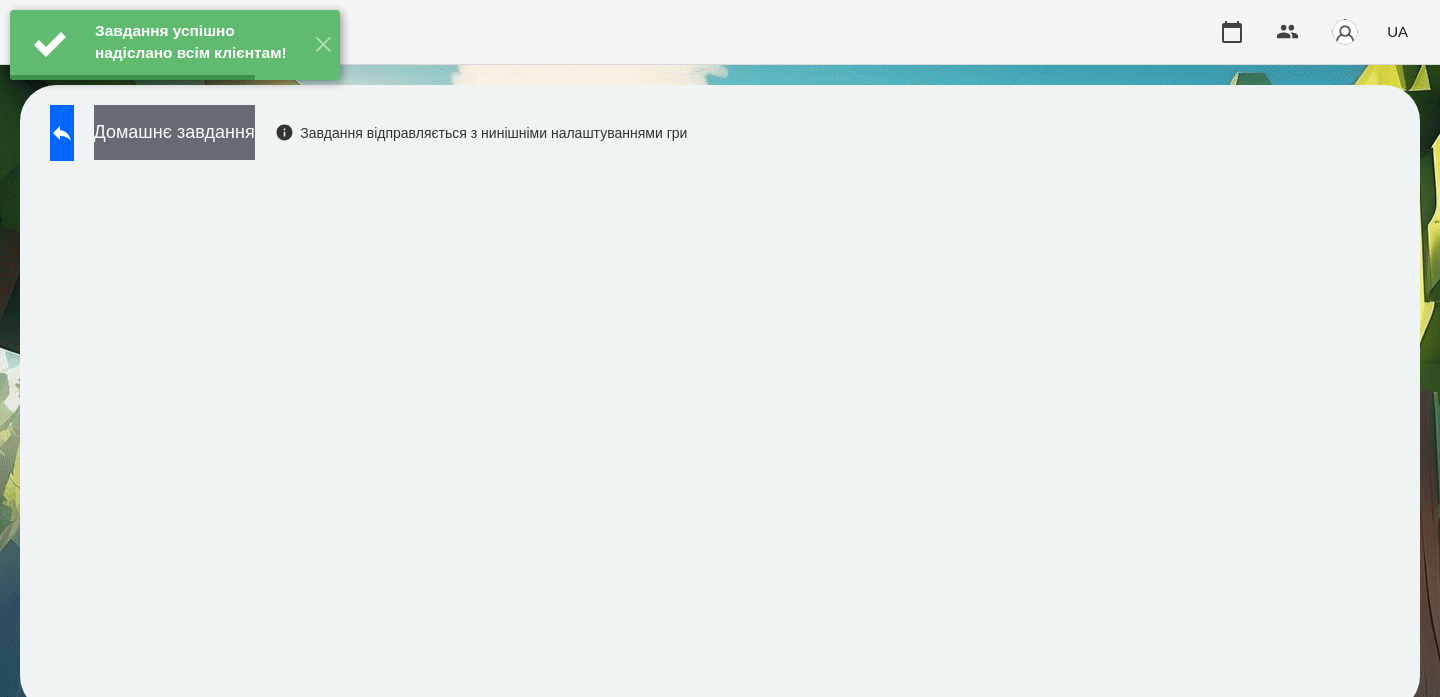 click on "Домашнє завдання" at bounding box center [174, 132] 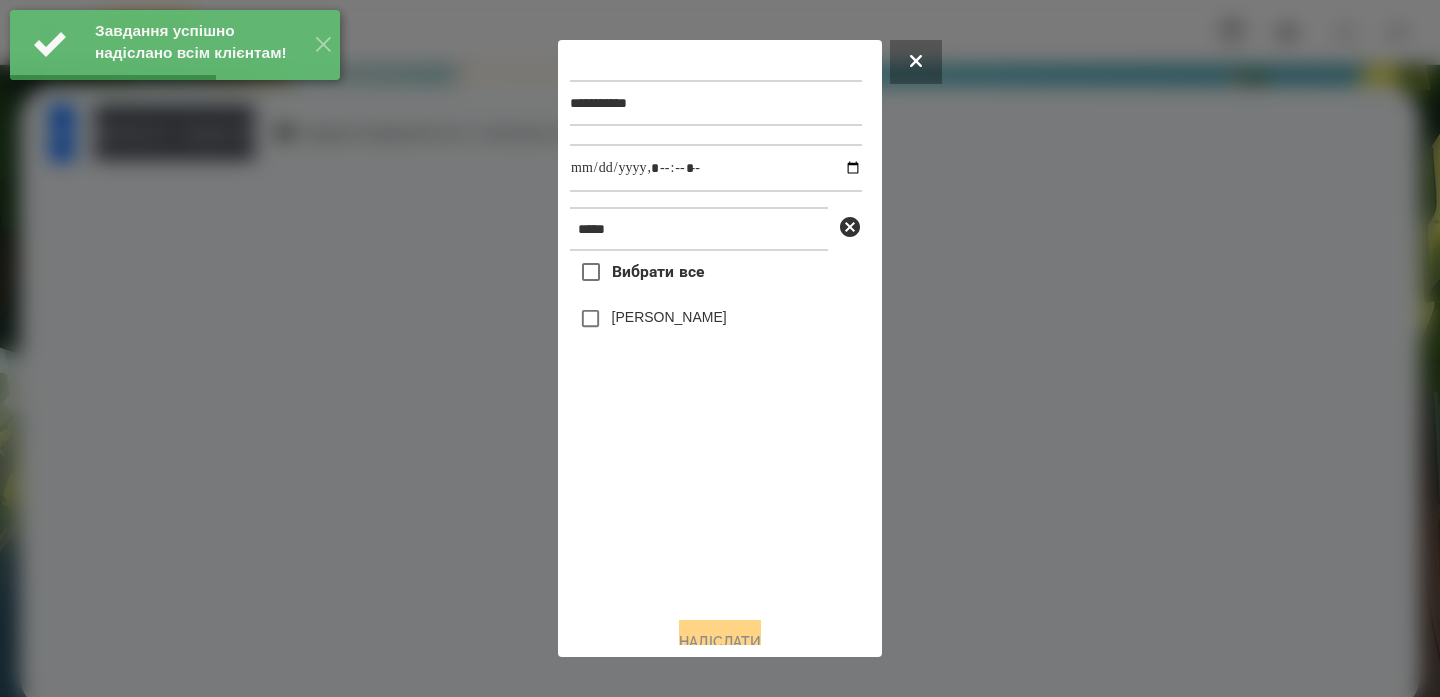 click on "[PERSON_NAME]" at bounding box center (669, 317) 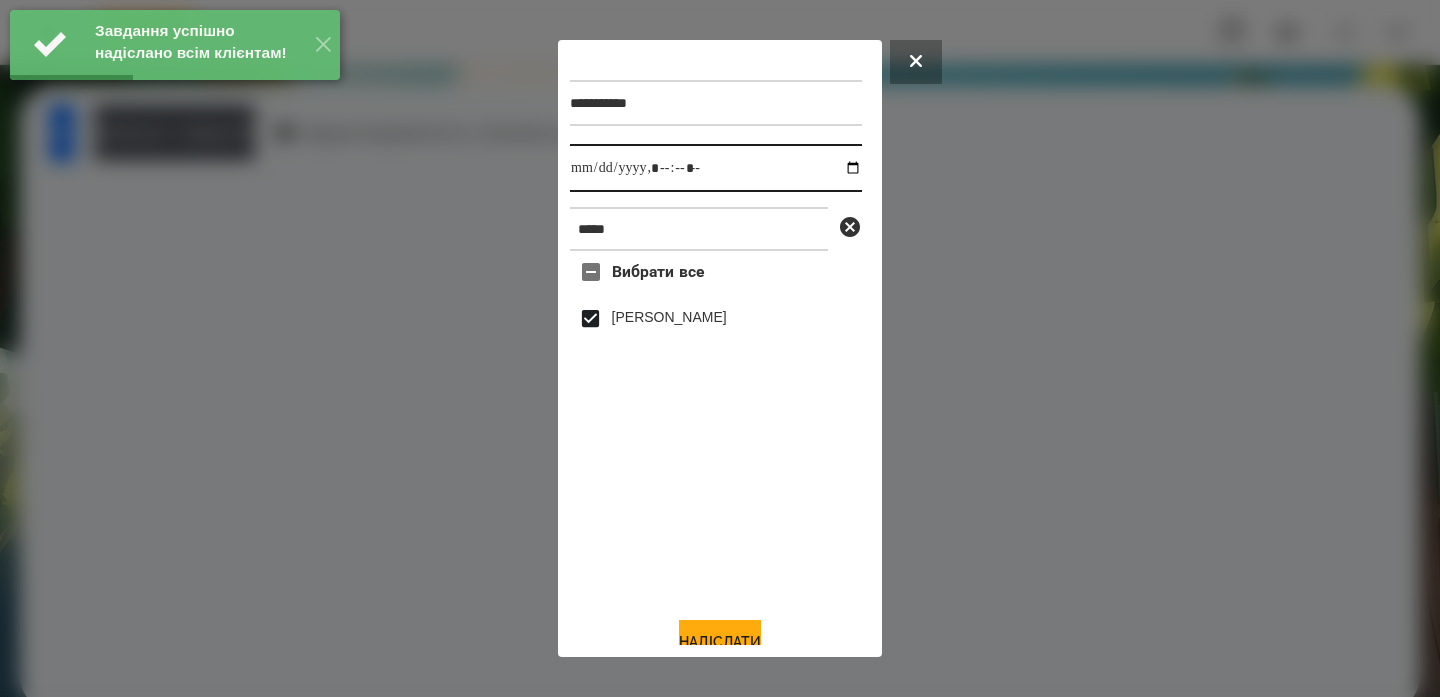 click at bounding box center (716, 168) 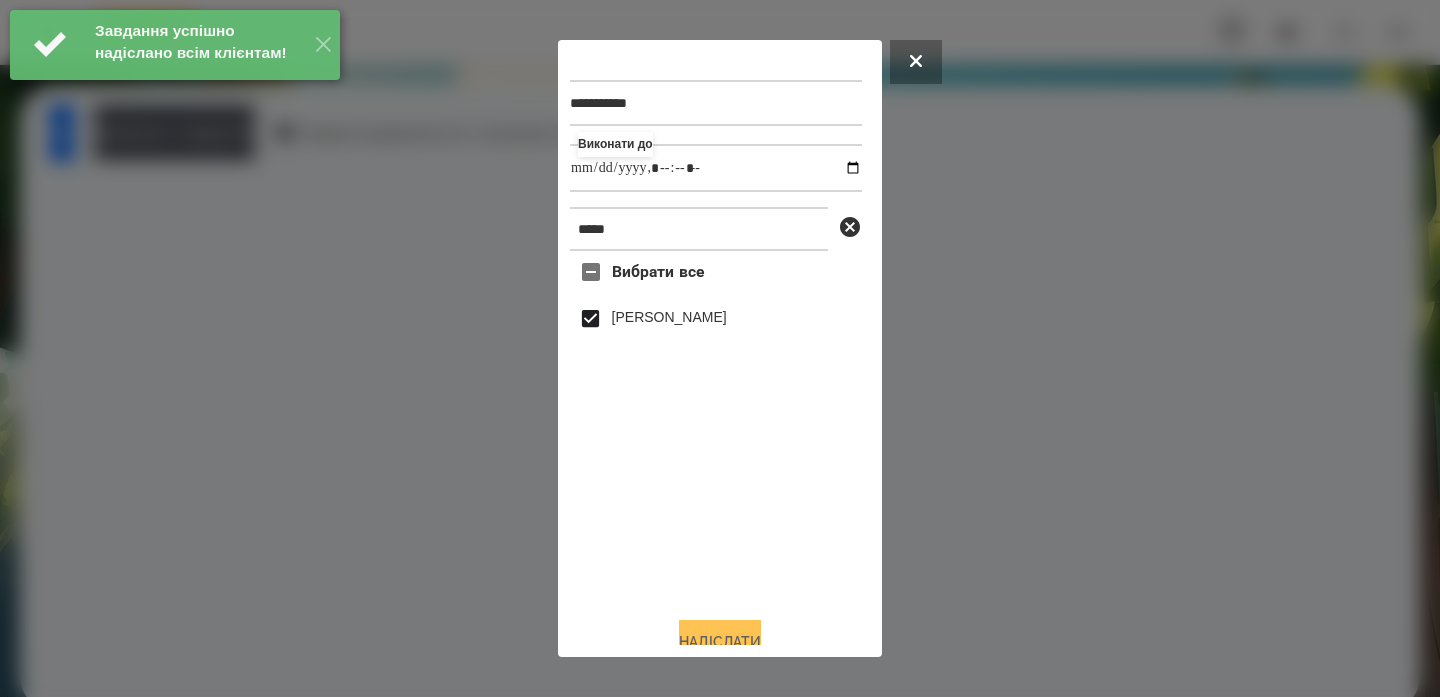 type on "**********" 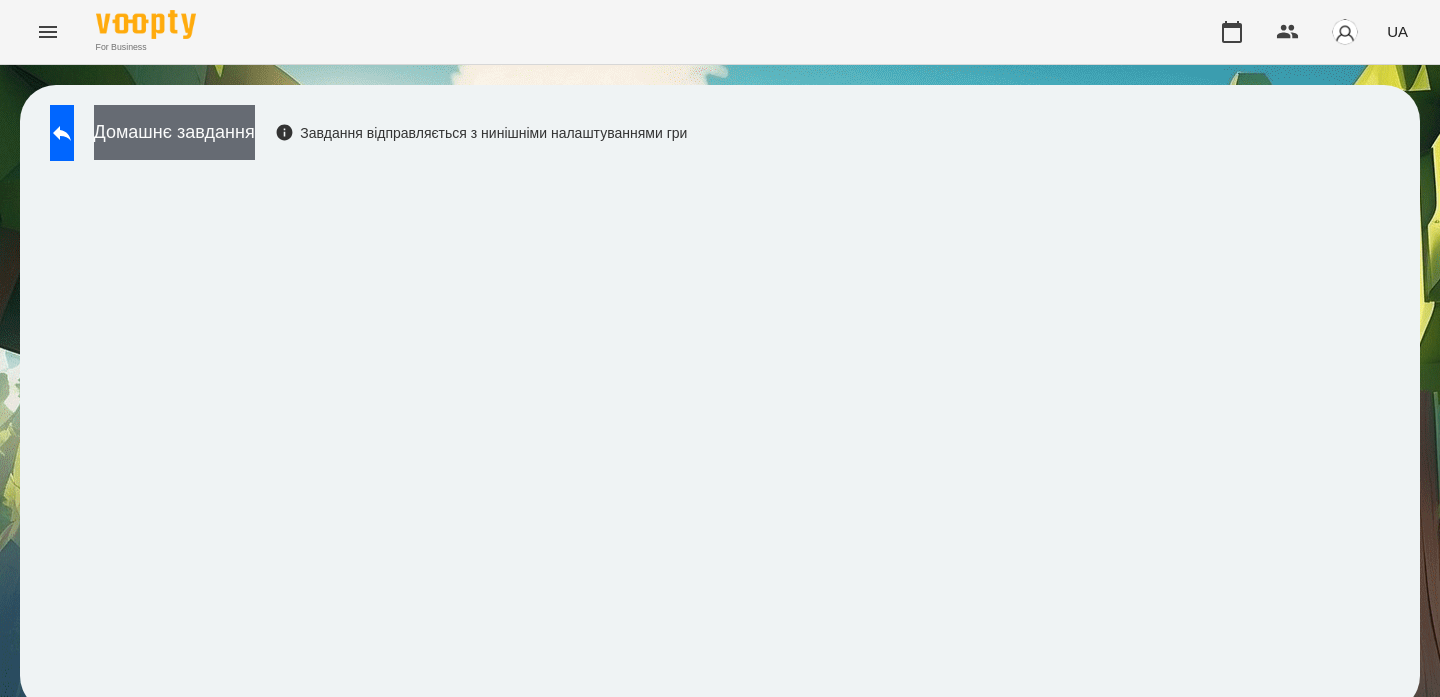 click on "Домашнє завдання" at bounding box center (174, 132) 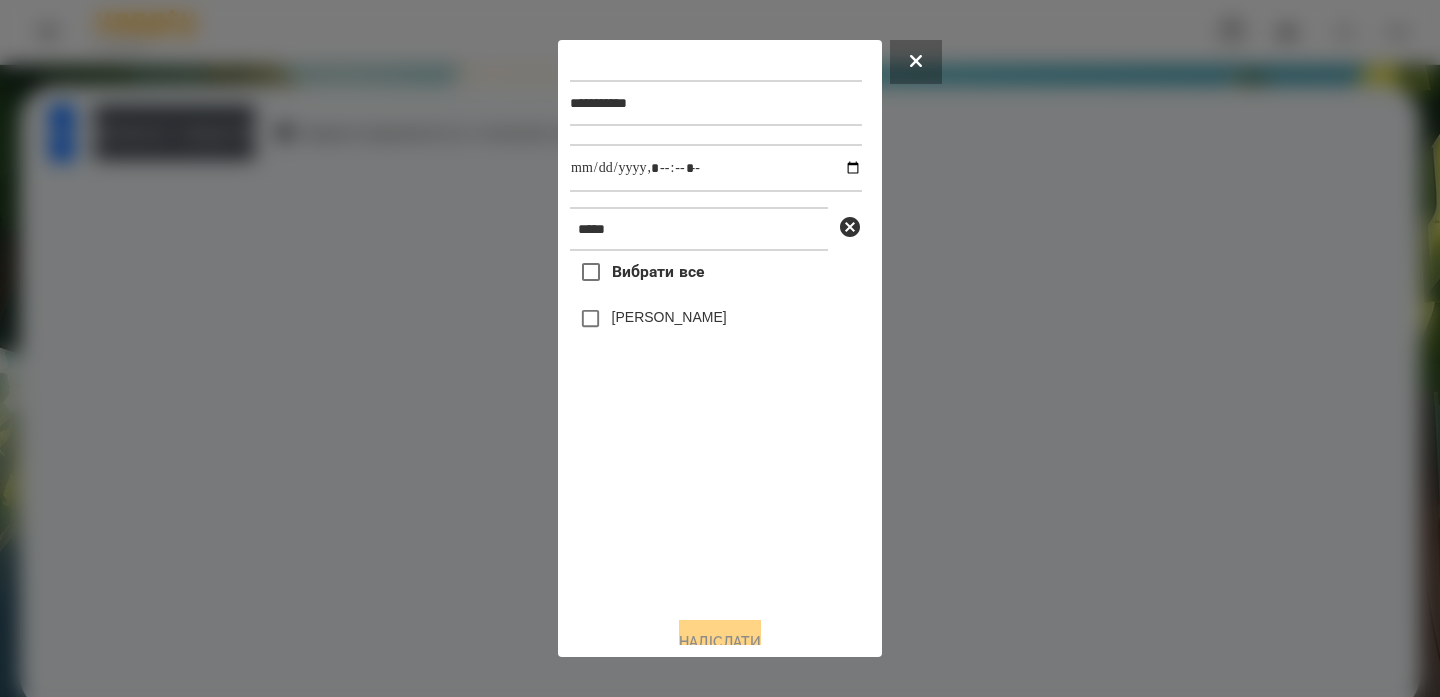 click on "[PERSON_NAME]" at bounding box center [716, 319] 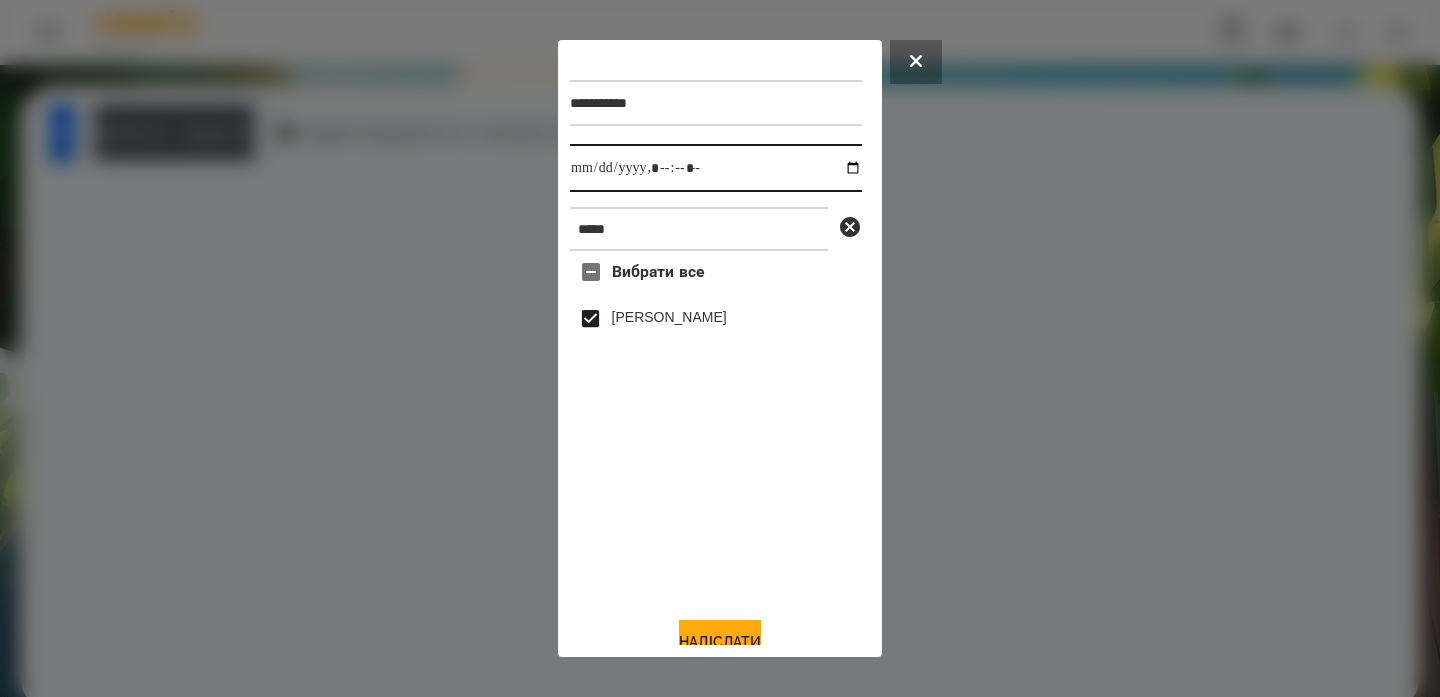 click at bounding box center [716, 168] 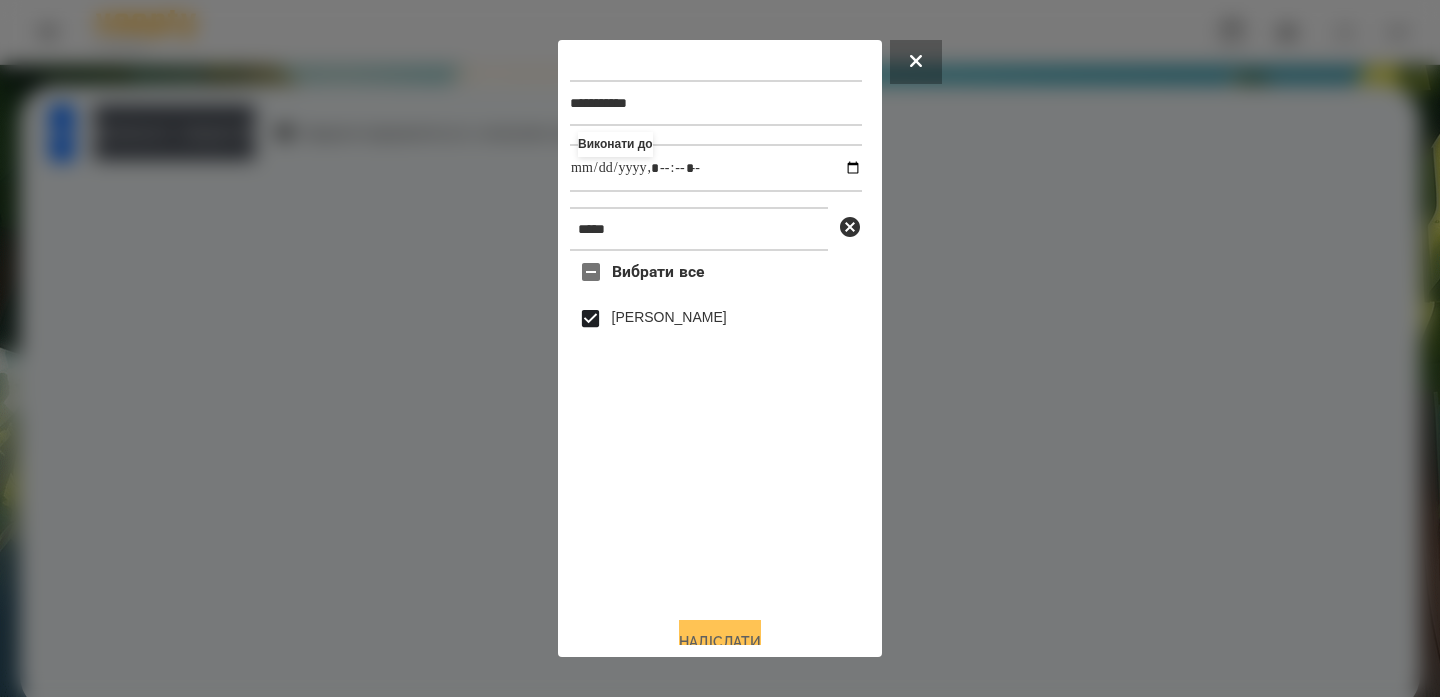 type on "**********" 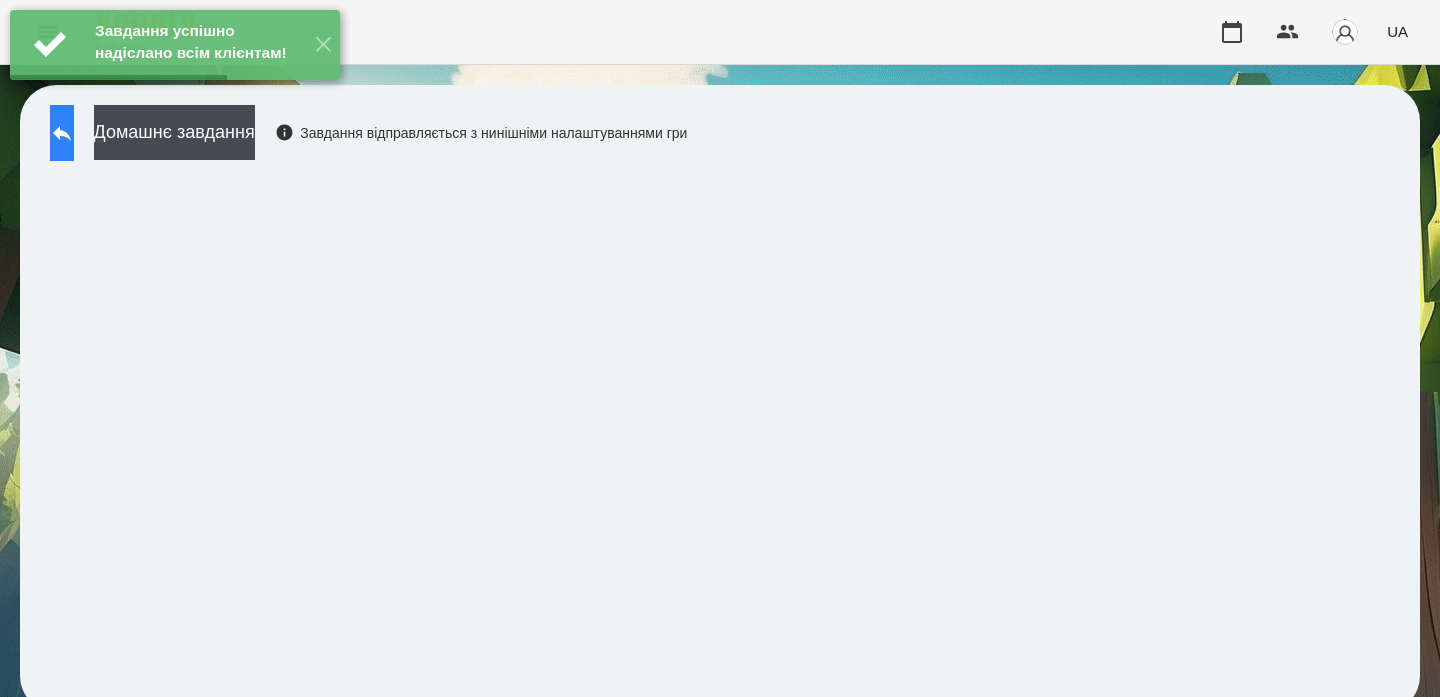 click at bounding box center (62, 133) 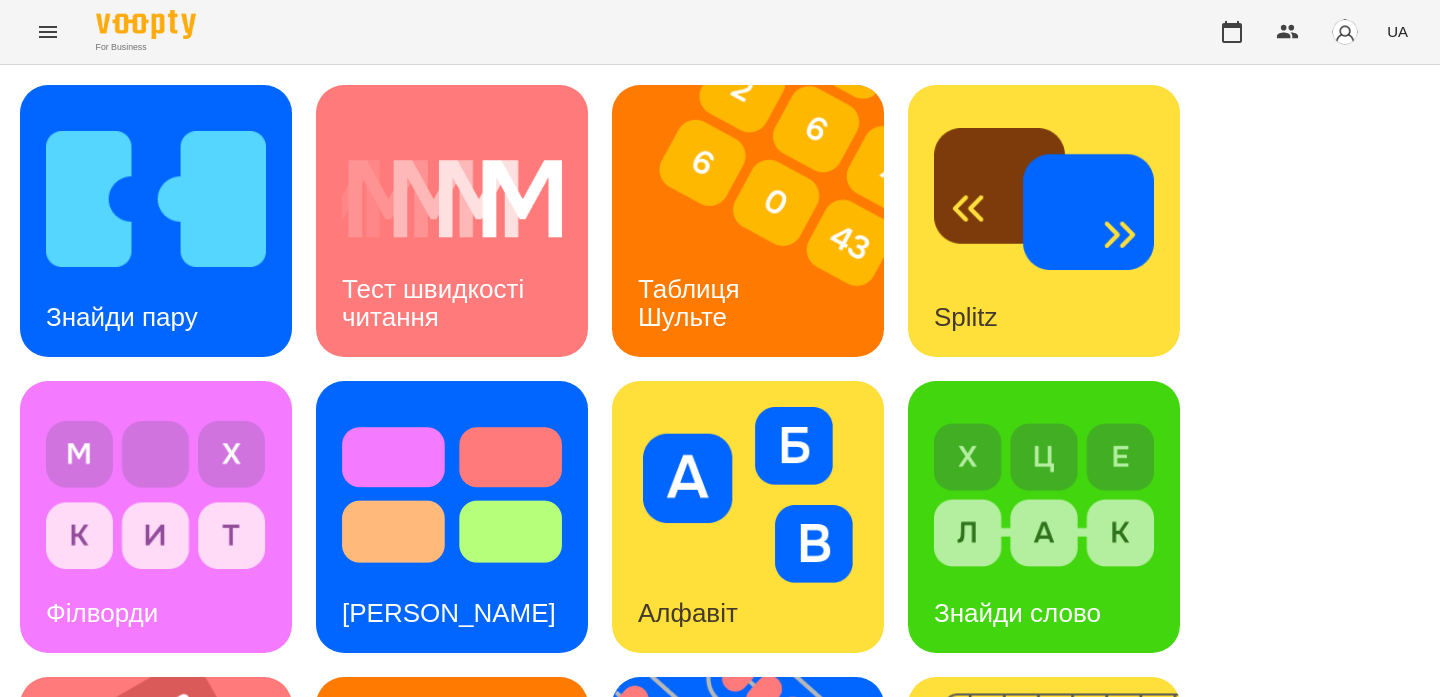 scroll, scrollTop: 85, scrollLeft: 0, axis: vertical 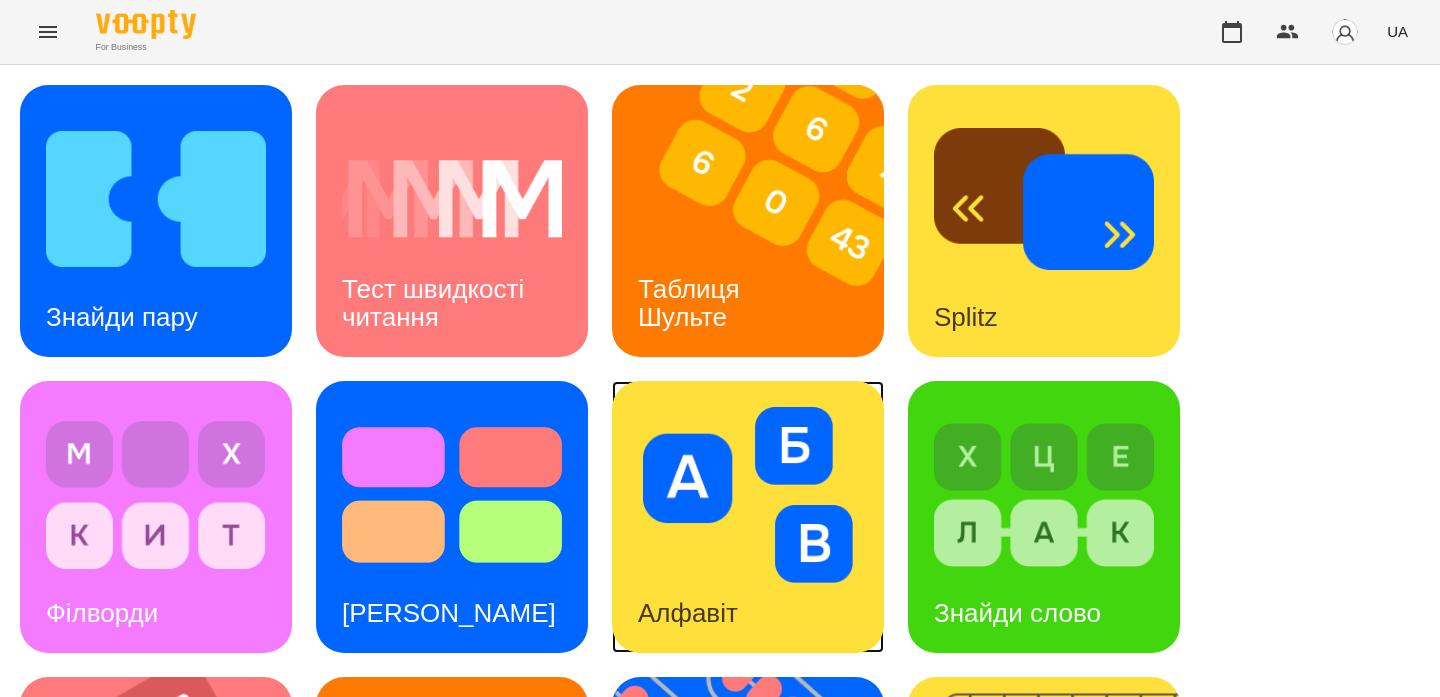 click at bounding box center [748, 495] 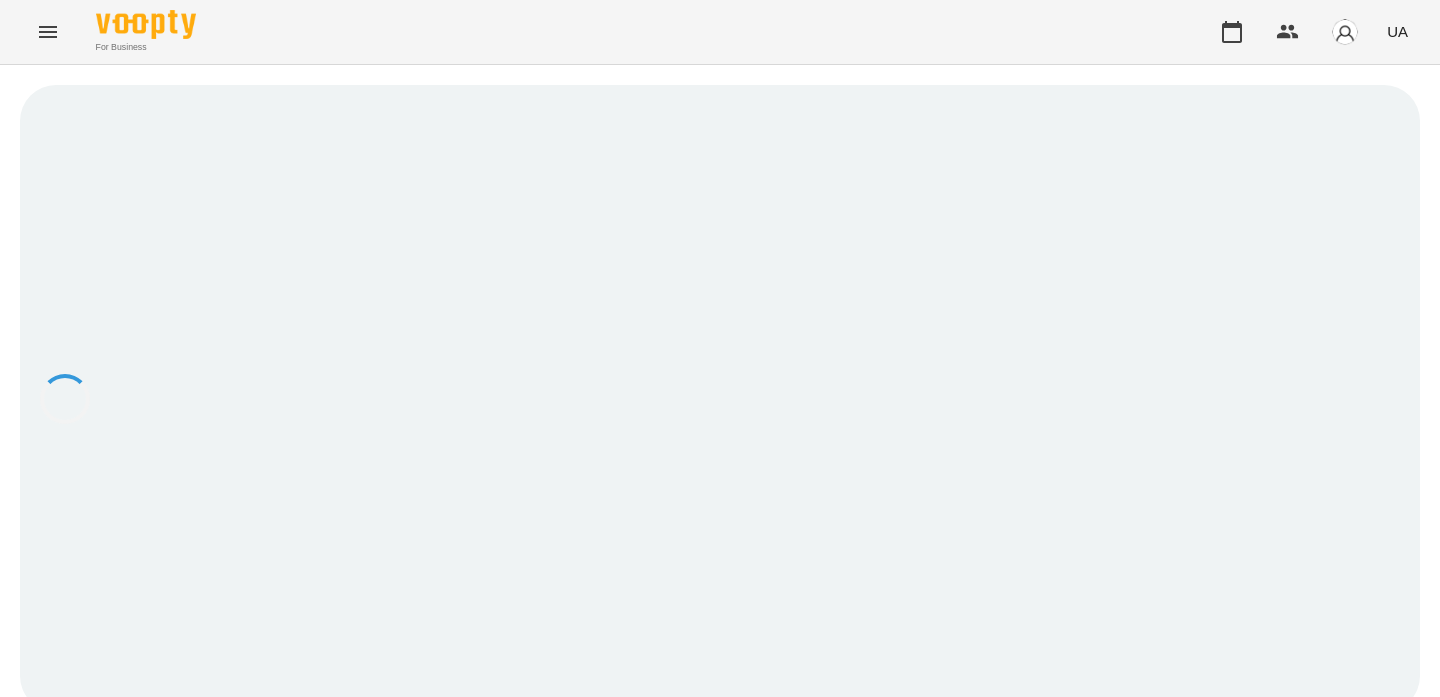 scroll, scrollTop: 0, scrollLeft: 0, axis: both 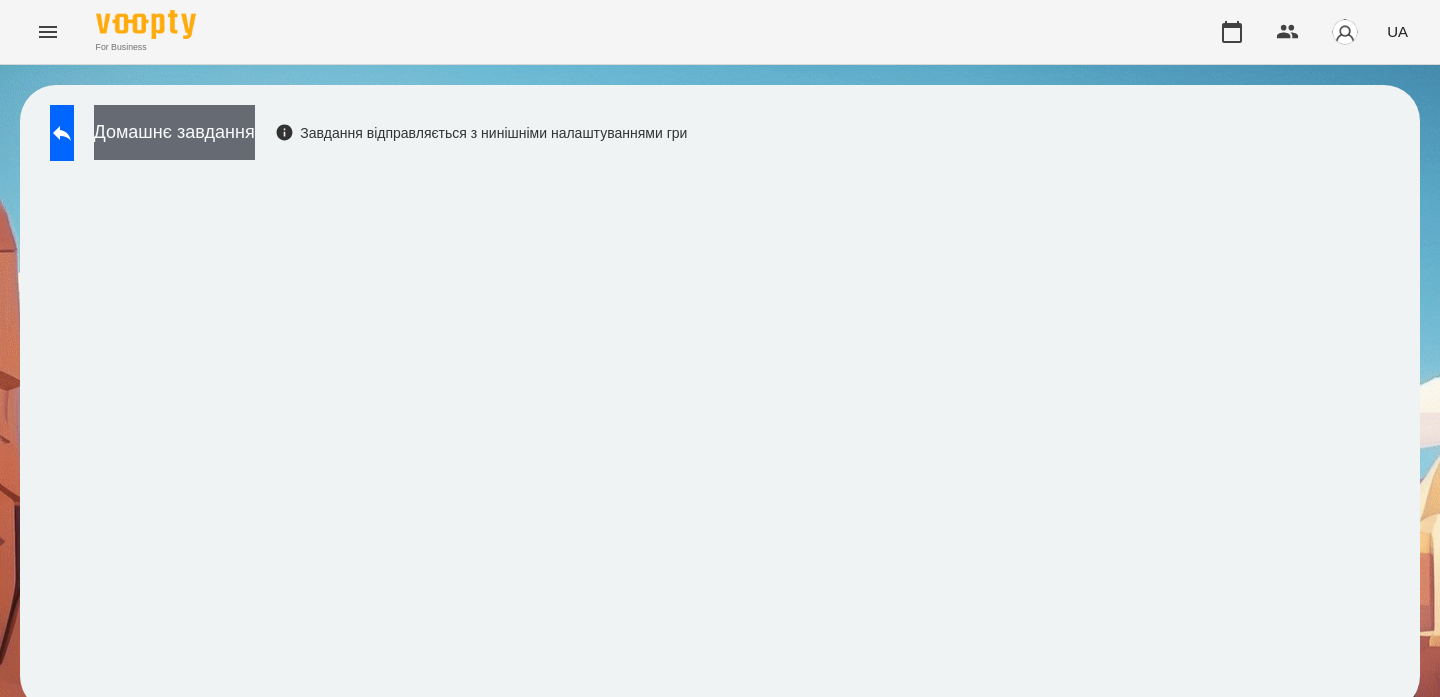 click on "Домашнє завдання" at bounding box center (174, 132) 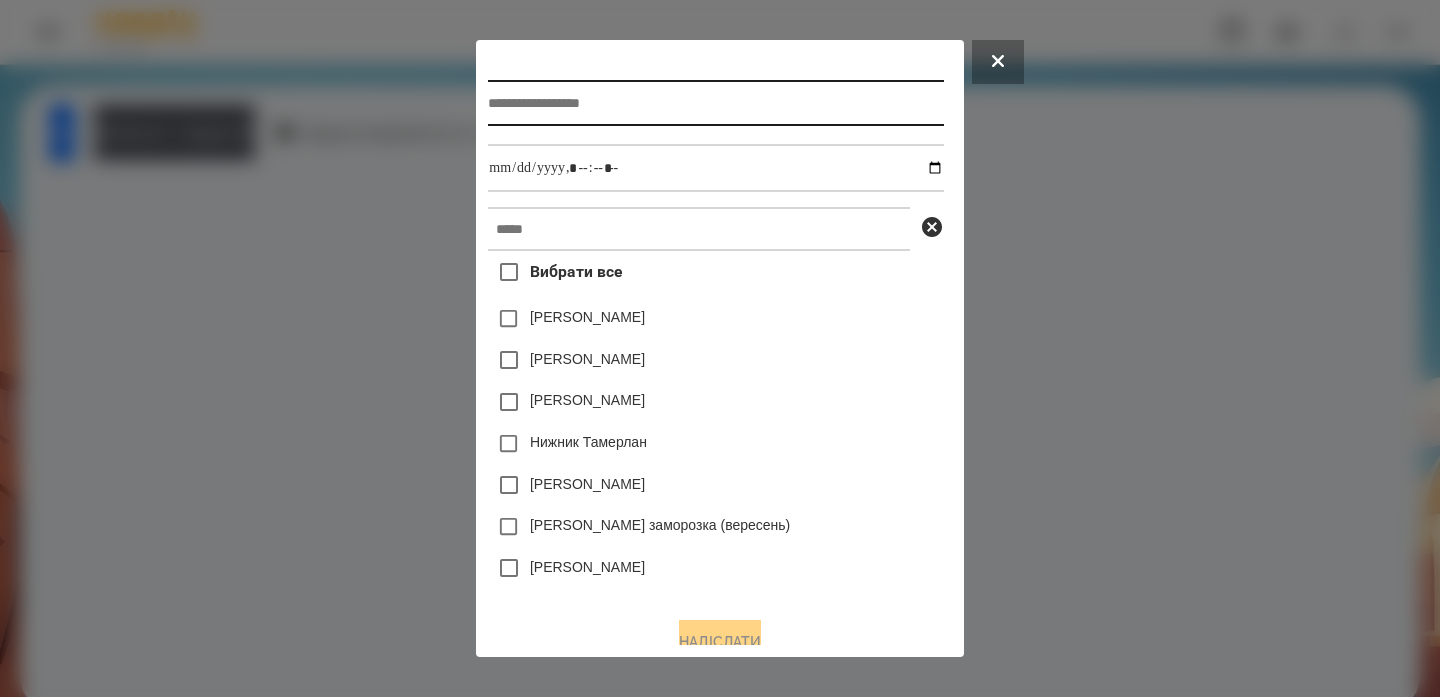 click at bounding box center [715, 103] 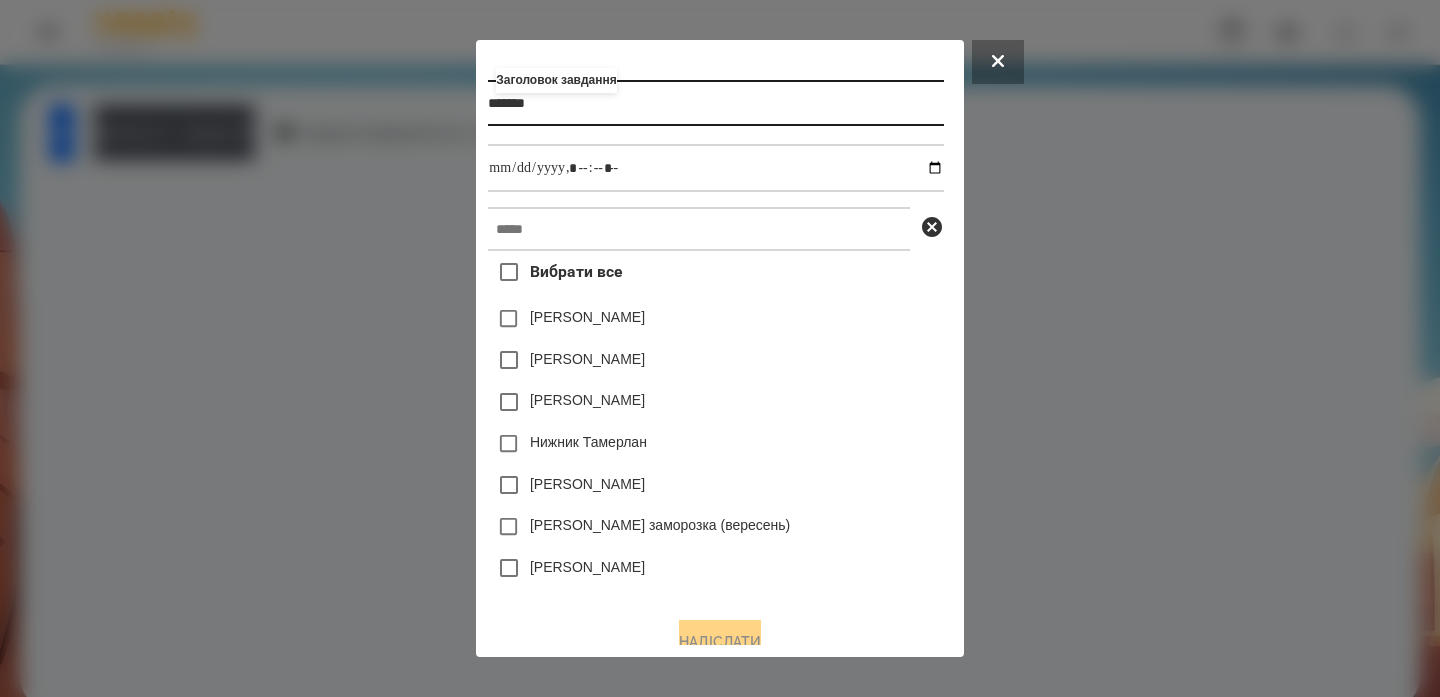 type on "*******" 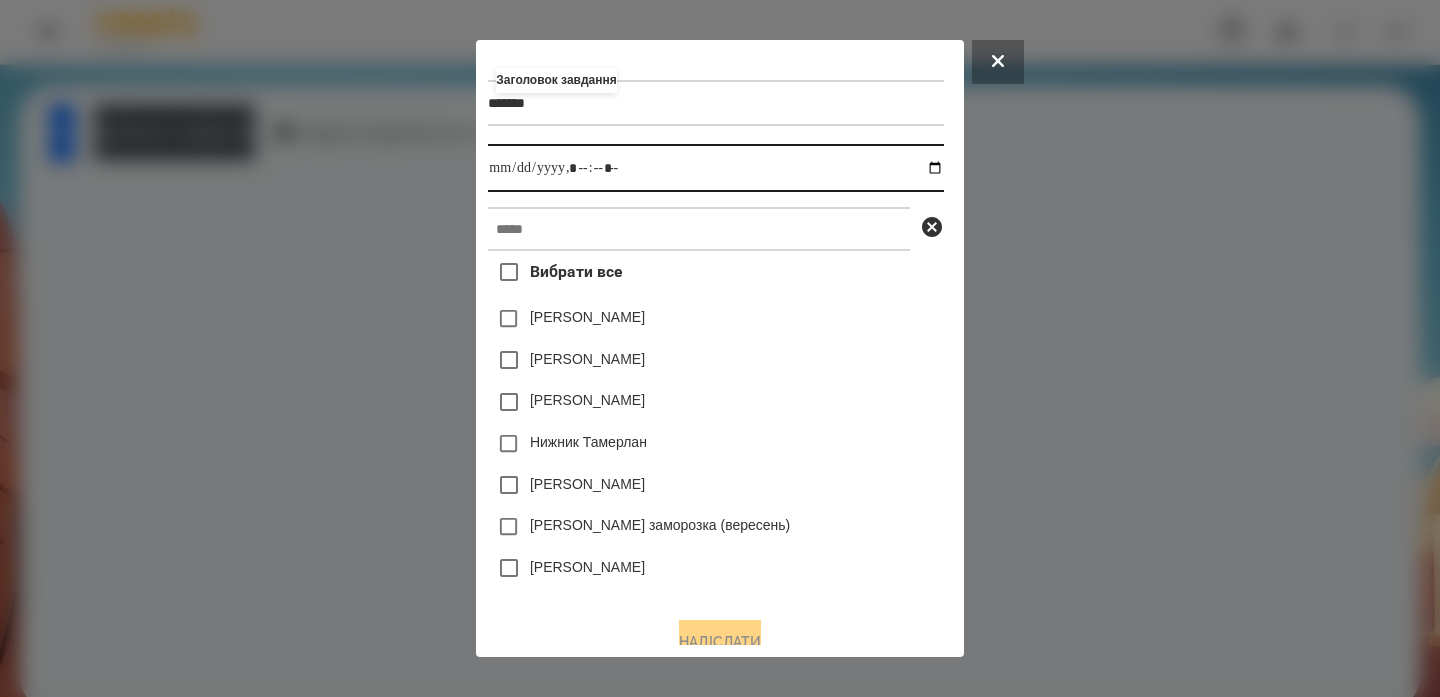 click at bounding box center [715, 168] 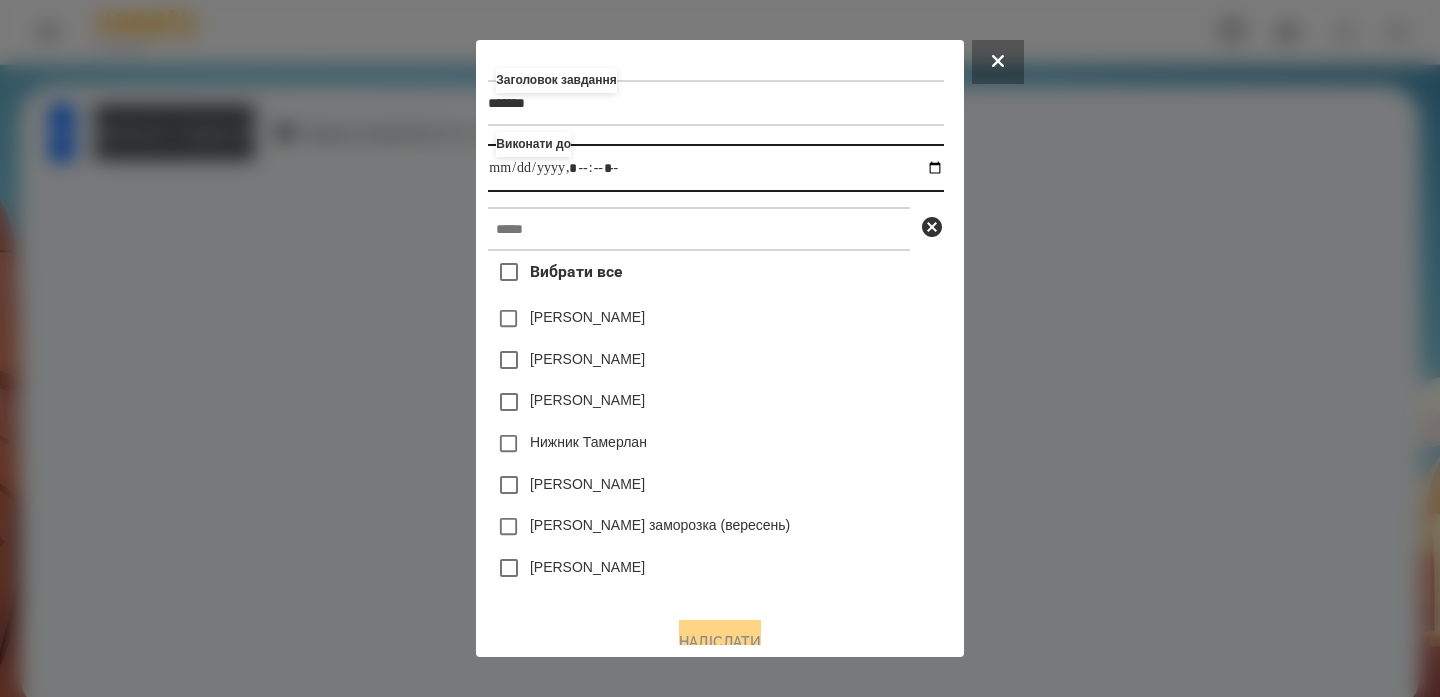 click at bounding box center [715, 168] 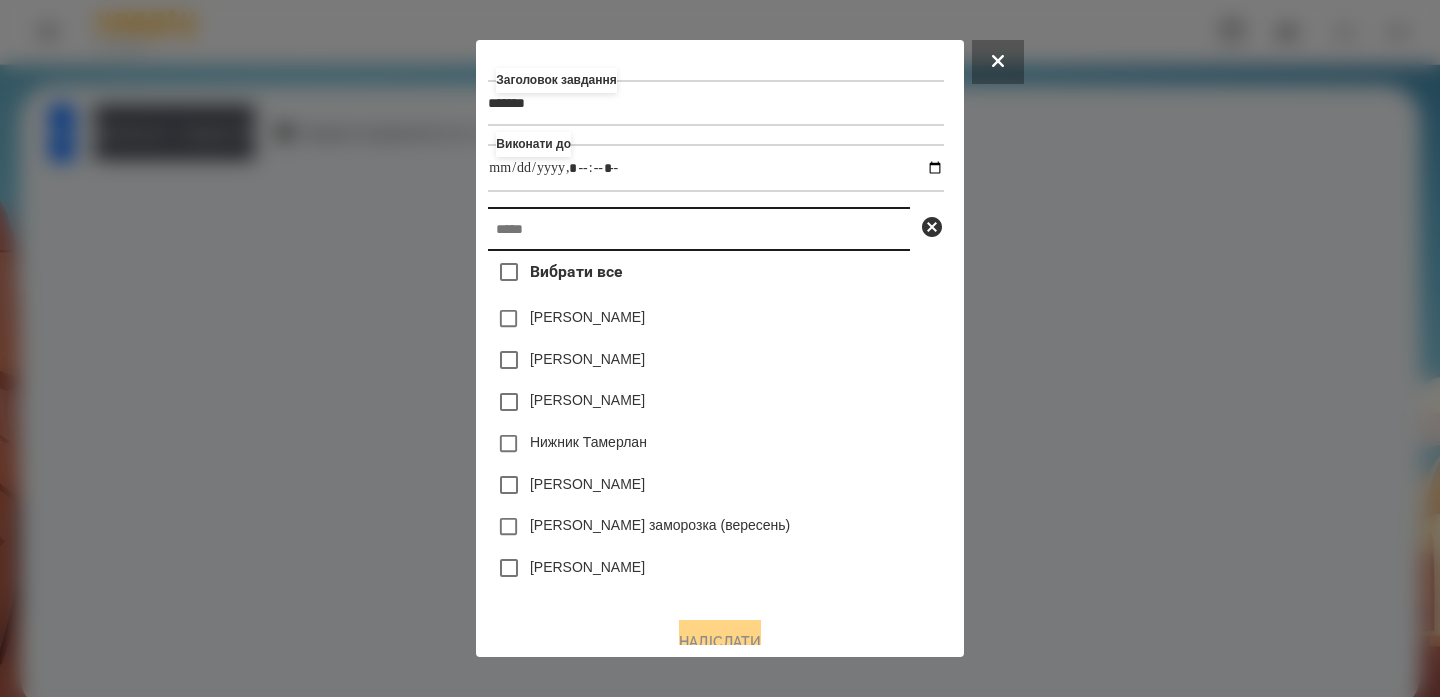 click at bounding box center (699, 229) 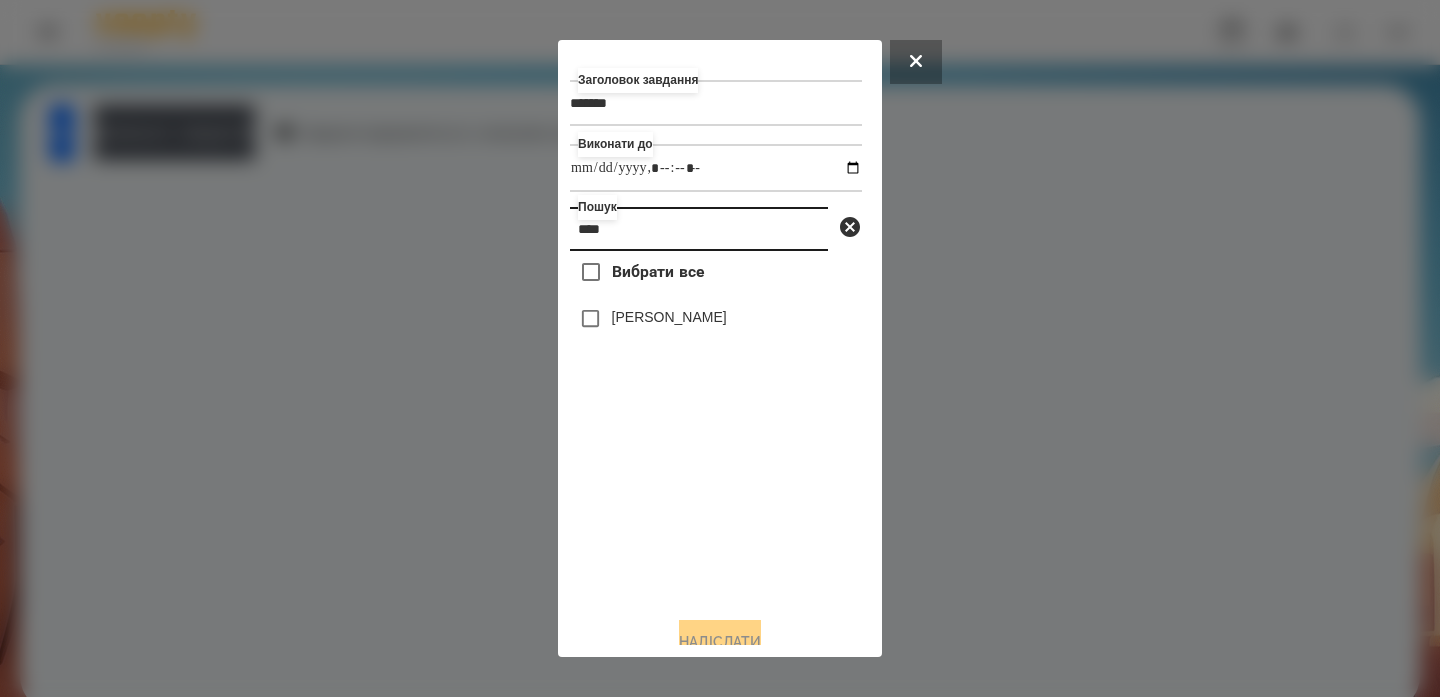 type on "****" 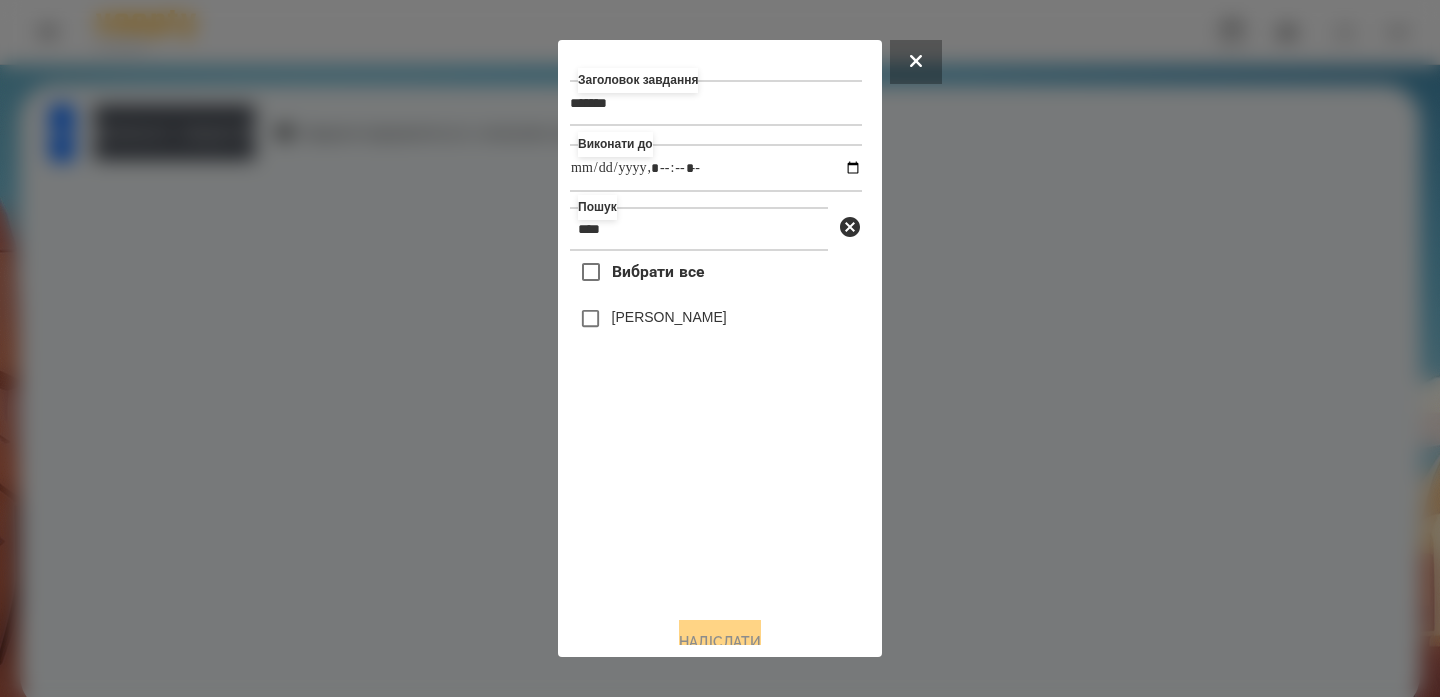 click on "[PERSON_NAME]" at bounding box center [669, 317] 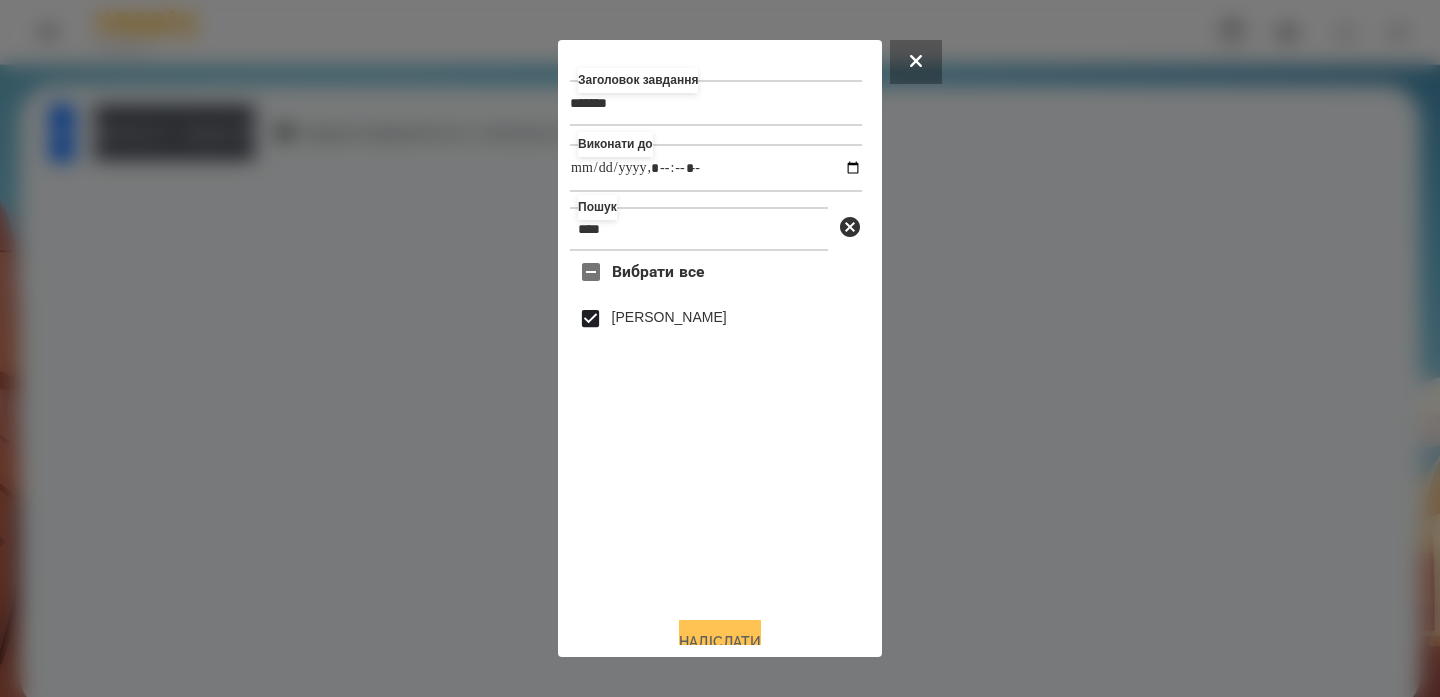 click on "Надіслати" at bounding box center [720, 642] 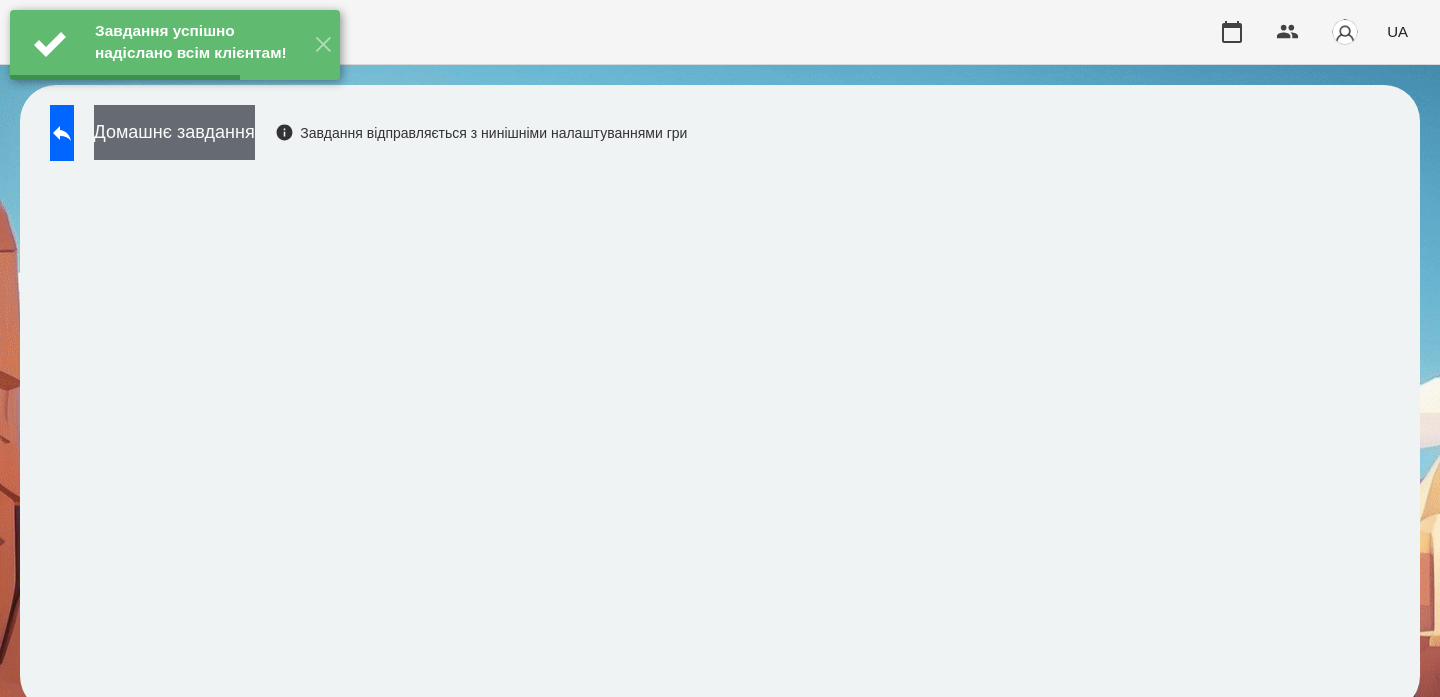click on "Домашнє завдання" at bounding box center [174, 132] 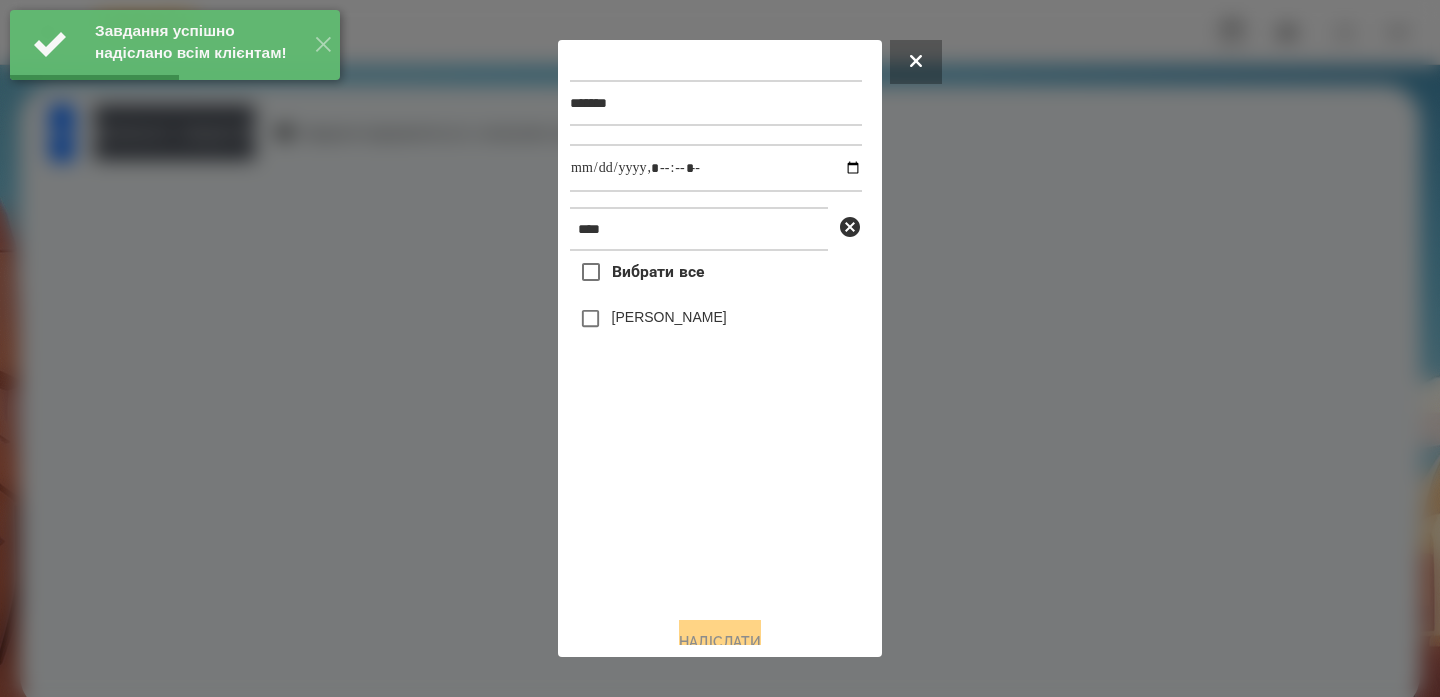 click on "[PERSON_NAME]" at bounding box center [669, 317] 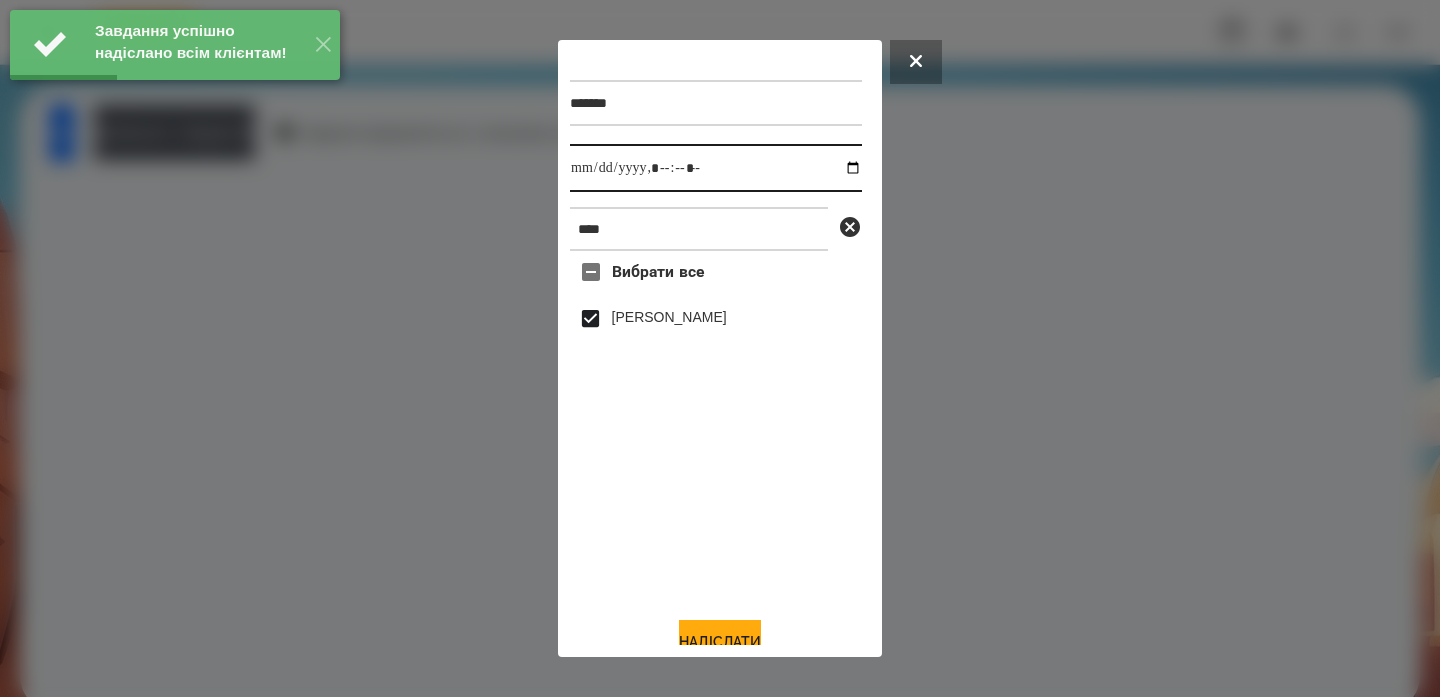 click at bounding box center [716, 168] 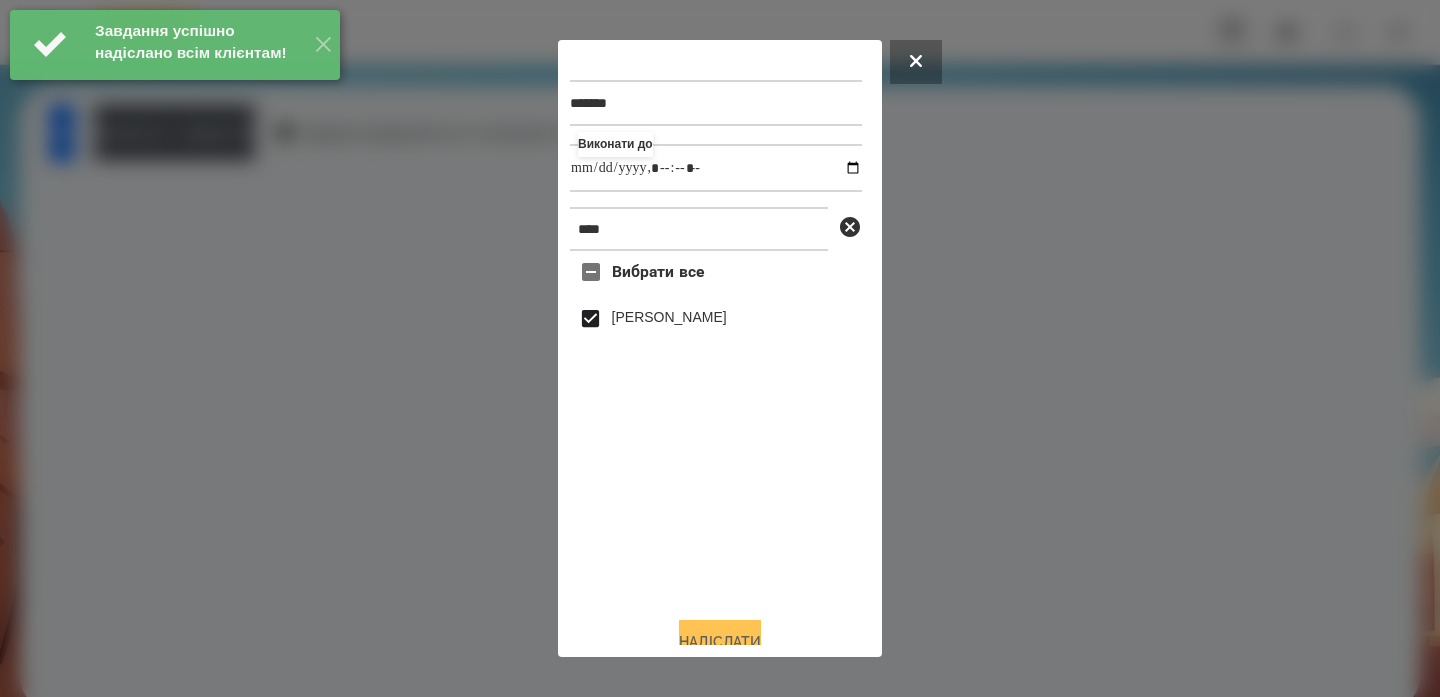 type on "**********" 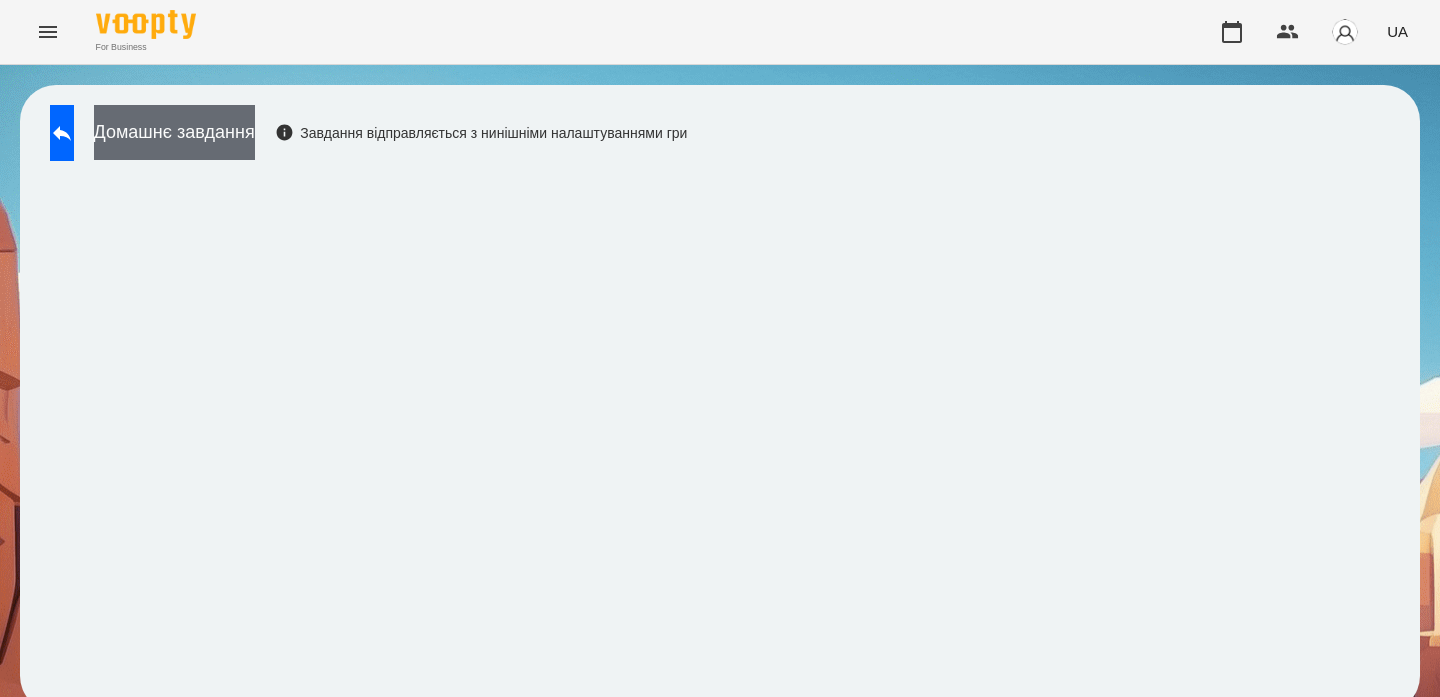 click on "Домашнє завдання" at bounding box center (174, 132) 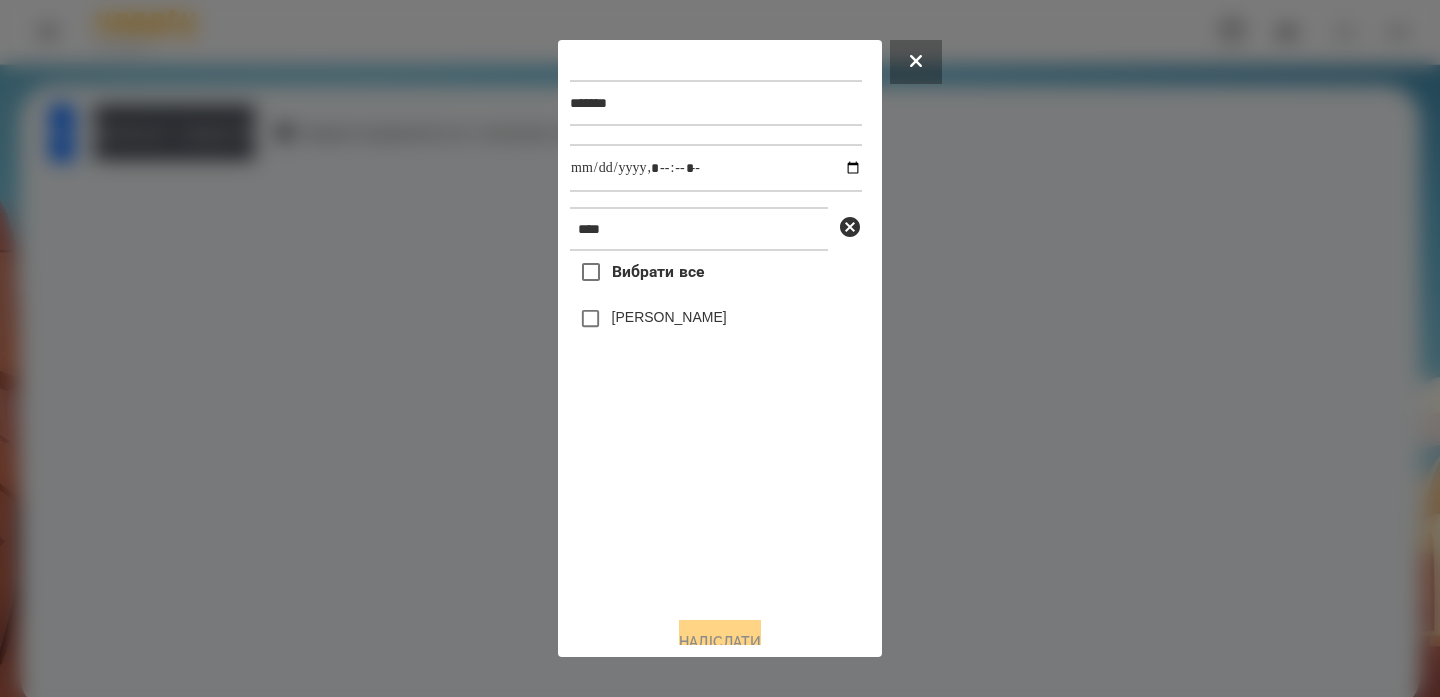 click on "[PERSON_NAME]" at bounding box center (669, 317) 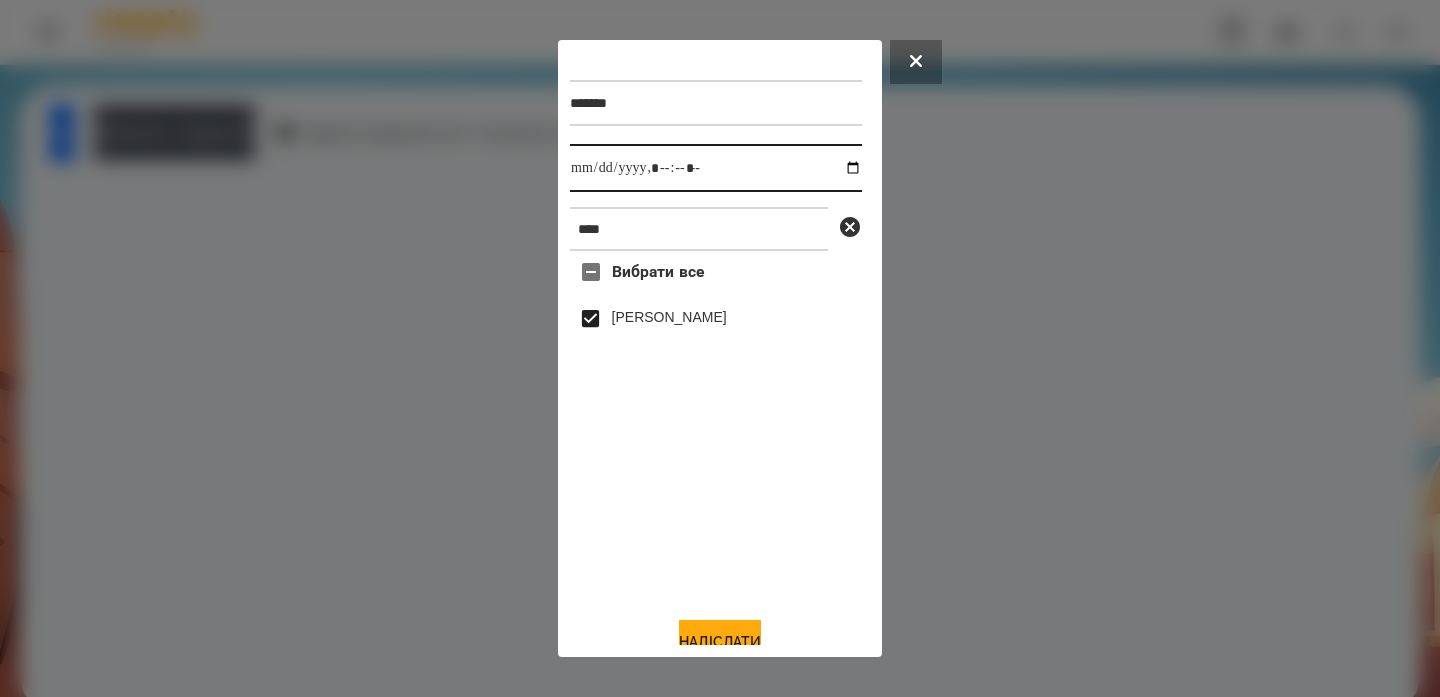 click at bounding box center (716, 168) 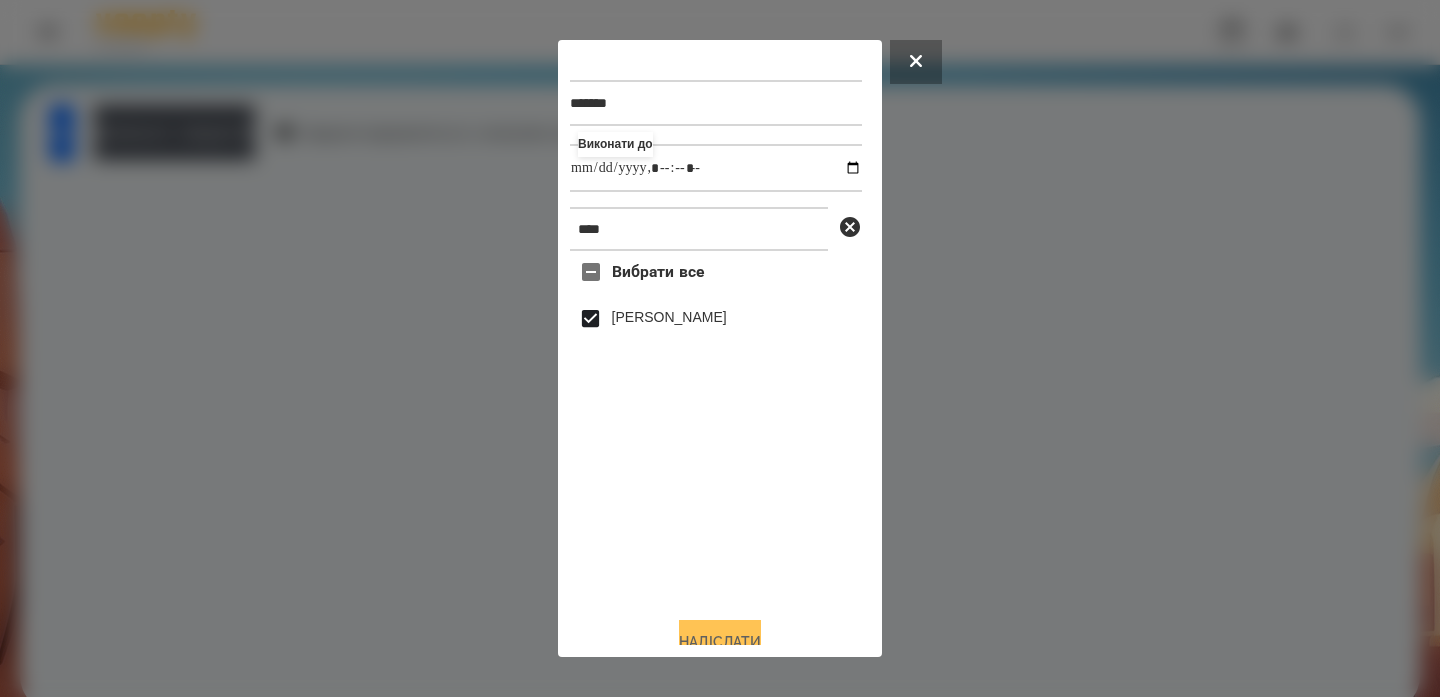 type on "**********" 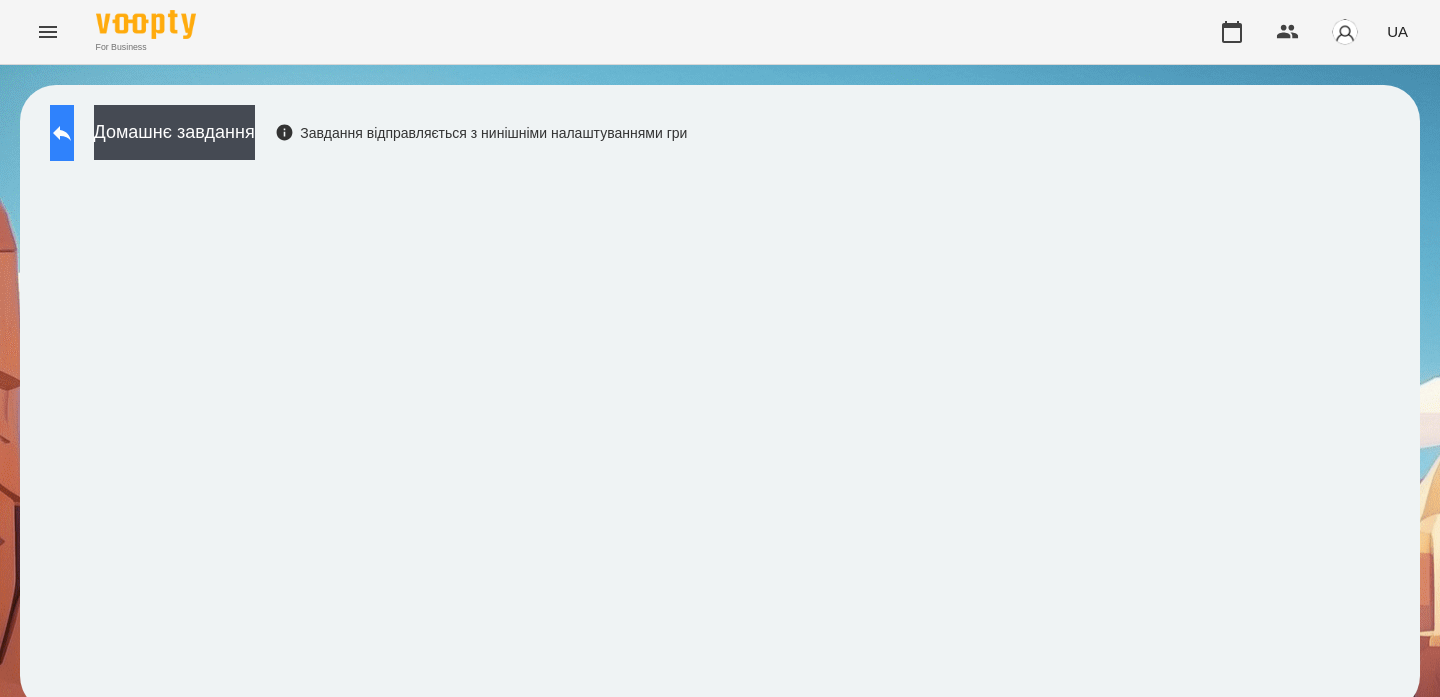click at bounding box center [62, 133] 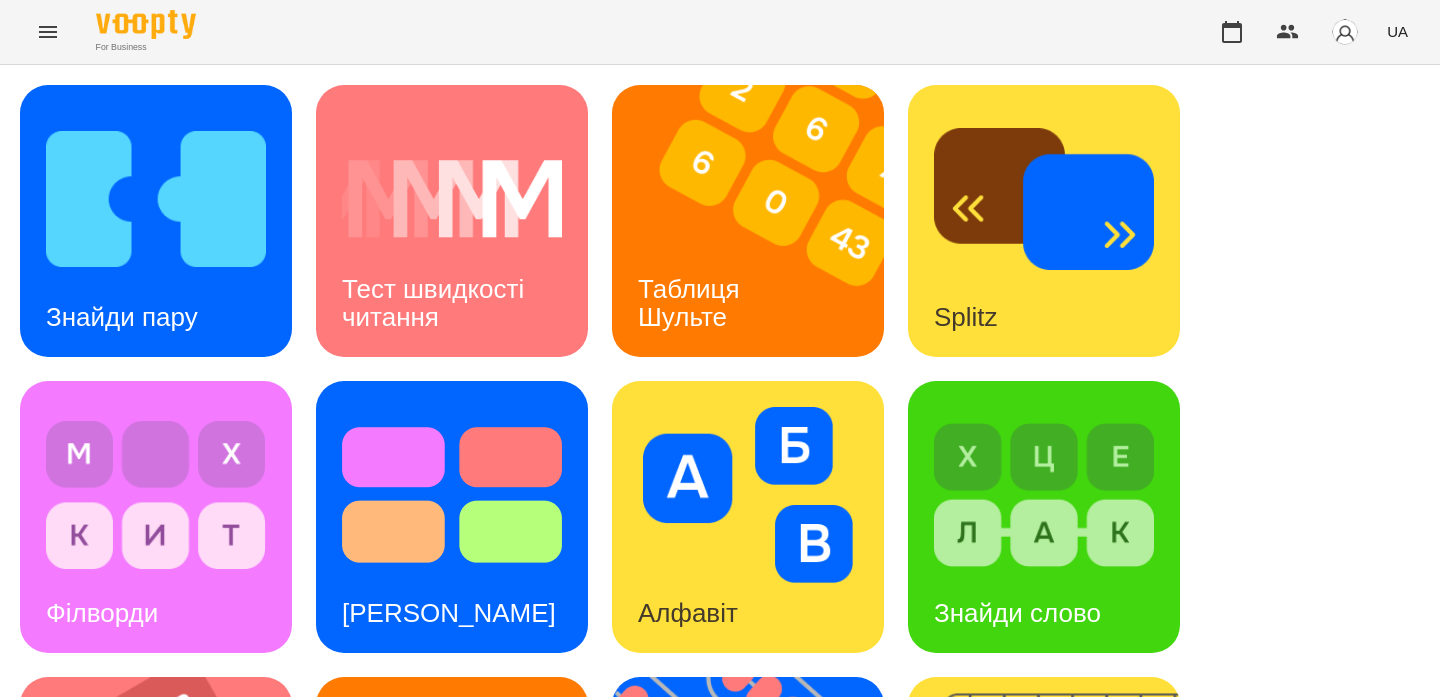 scroll, scrollTop: 224, scrollLeft: 0, axis: vertical 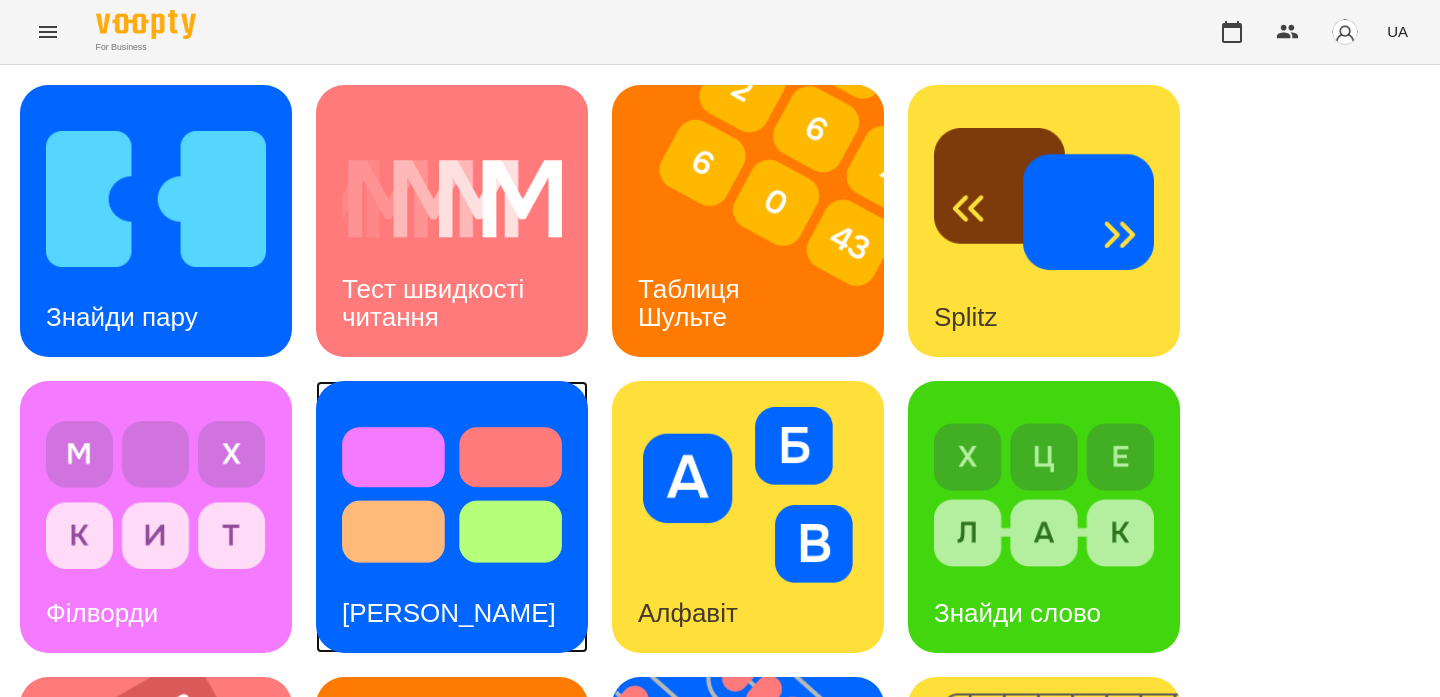 click on "[PERSON_NAME]" at bounding box center (449, 613) 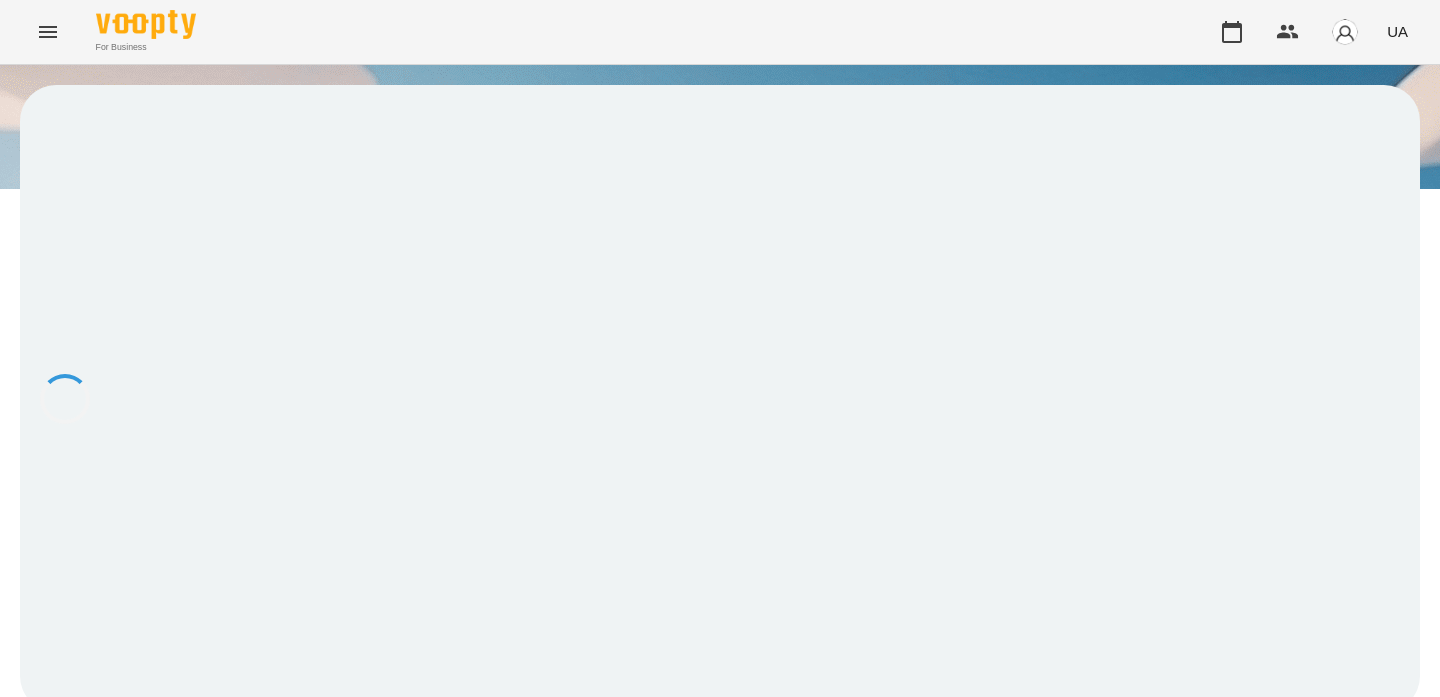 scroll, scrollTop: 0, scrollLeft: 0, axis: both 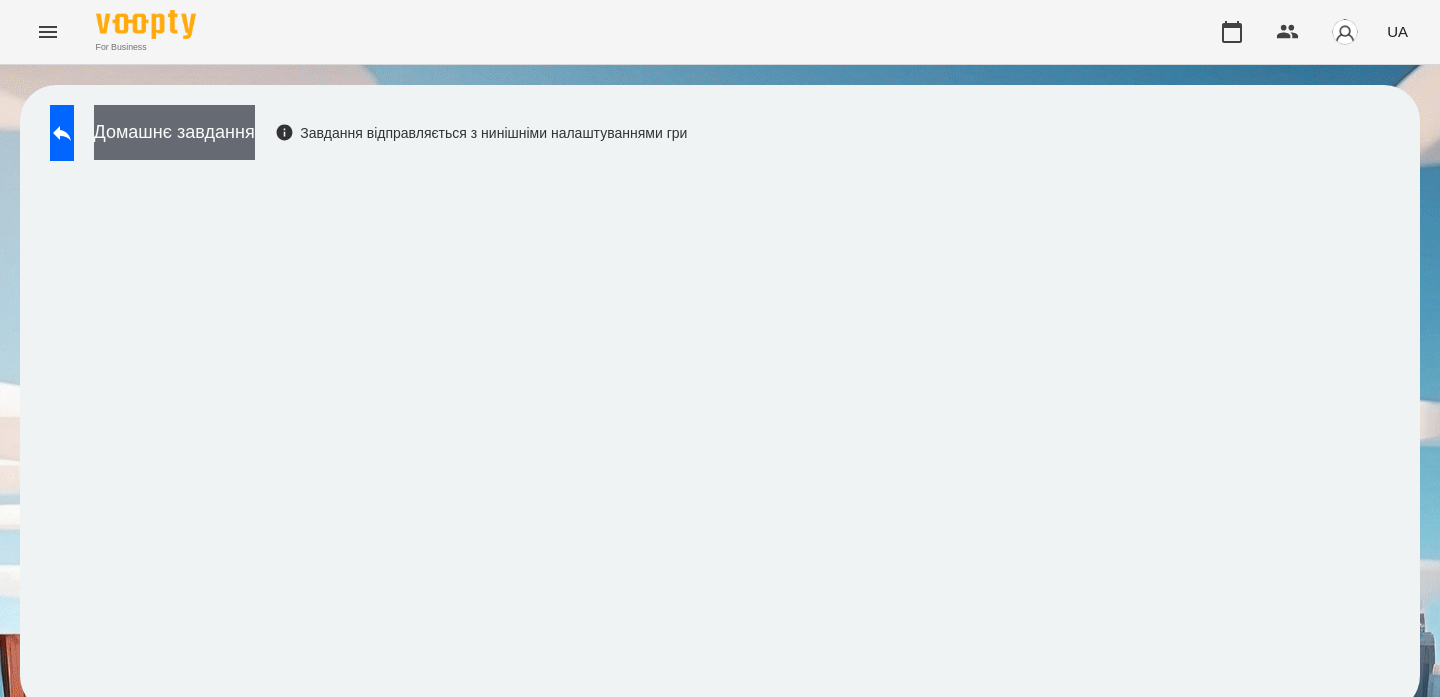click on "Домашнє завдання" at bounding box center (174, 132) 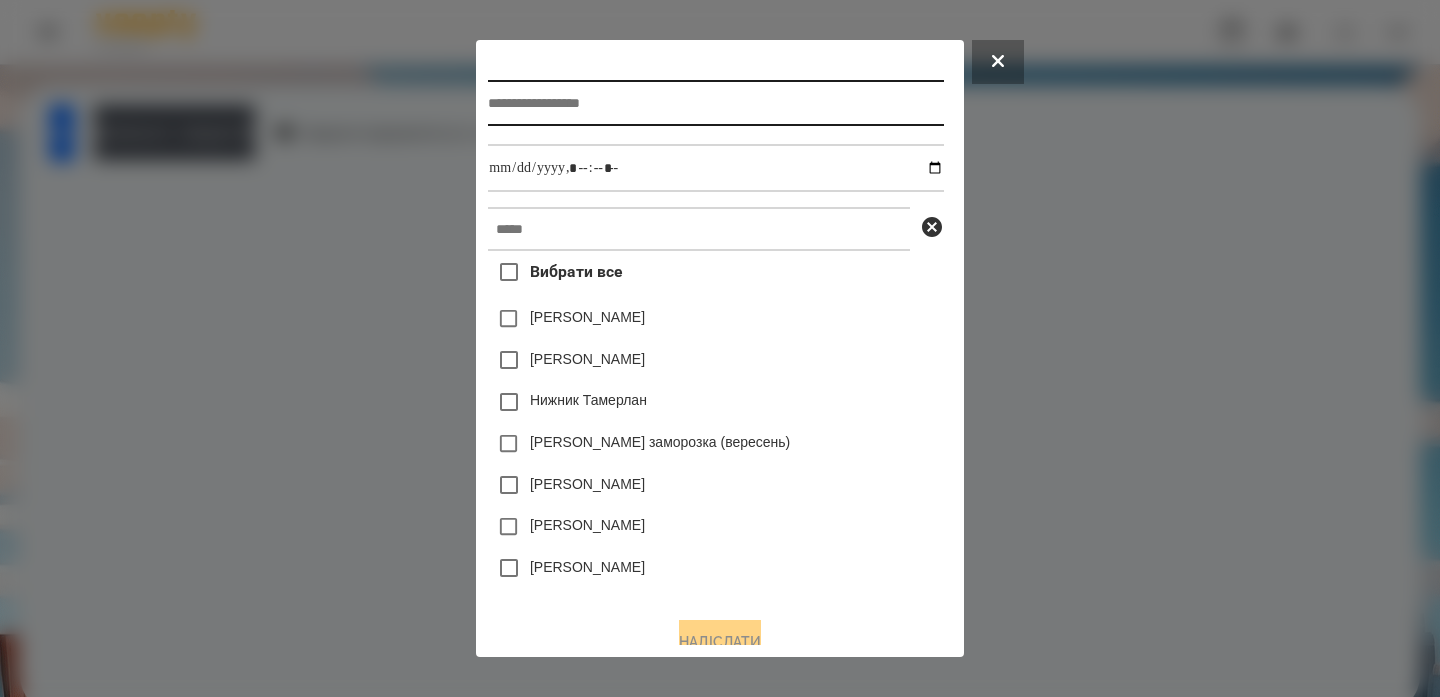 click at bounding box center (715, 103) 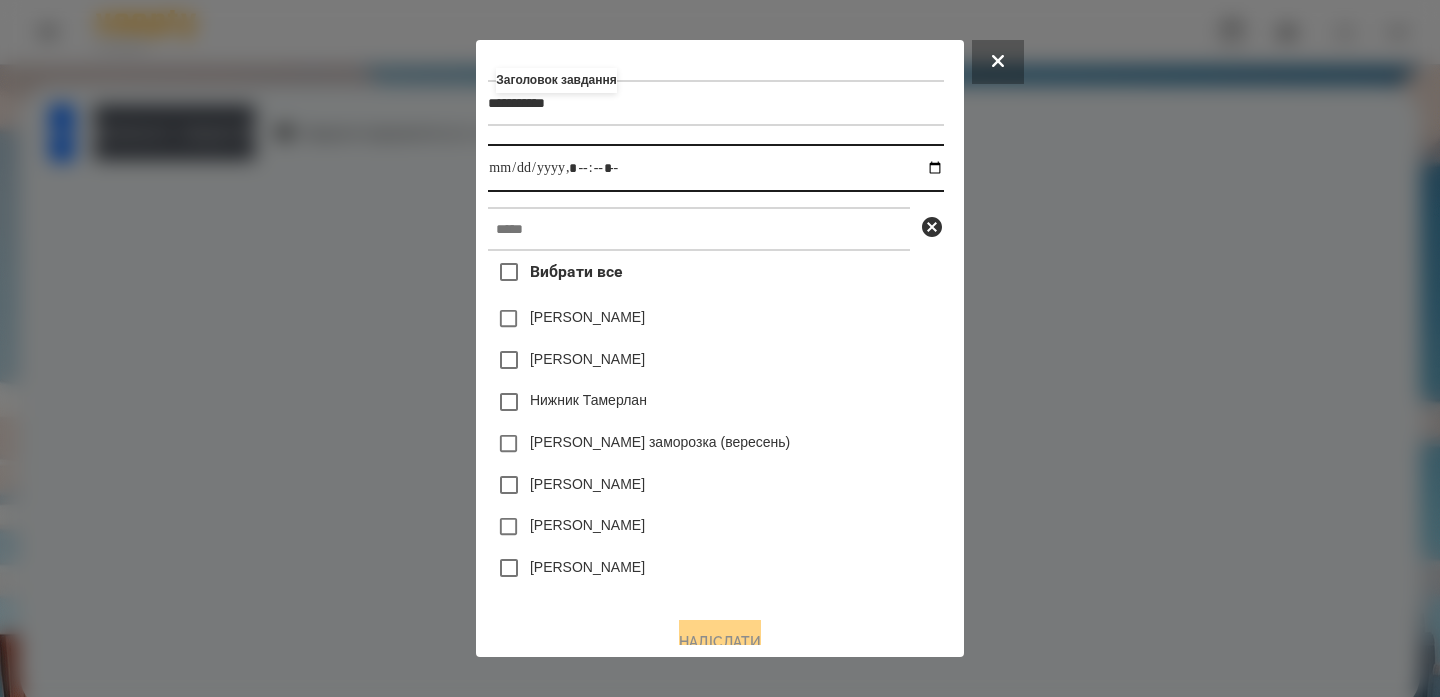click at bounding box center [715, 168] 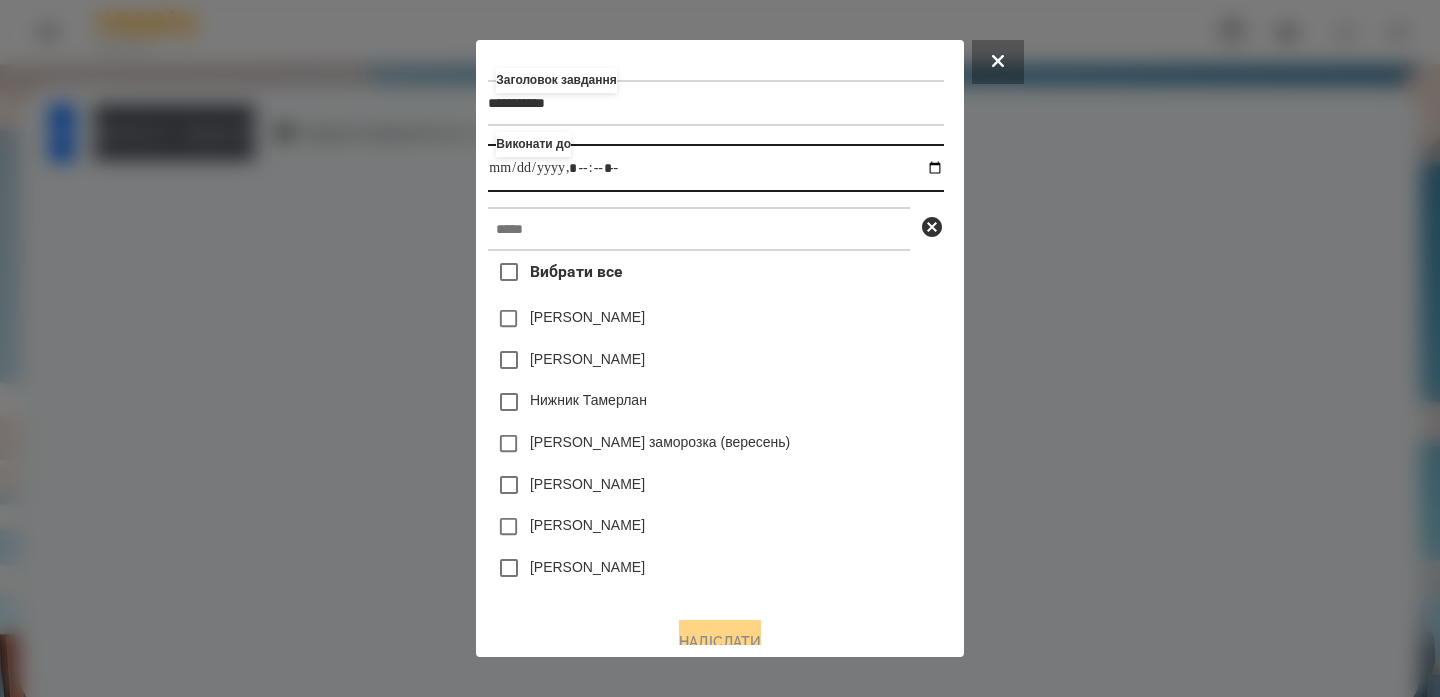 click at bounding box center (715, 168) 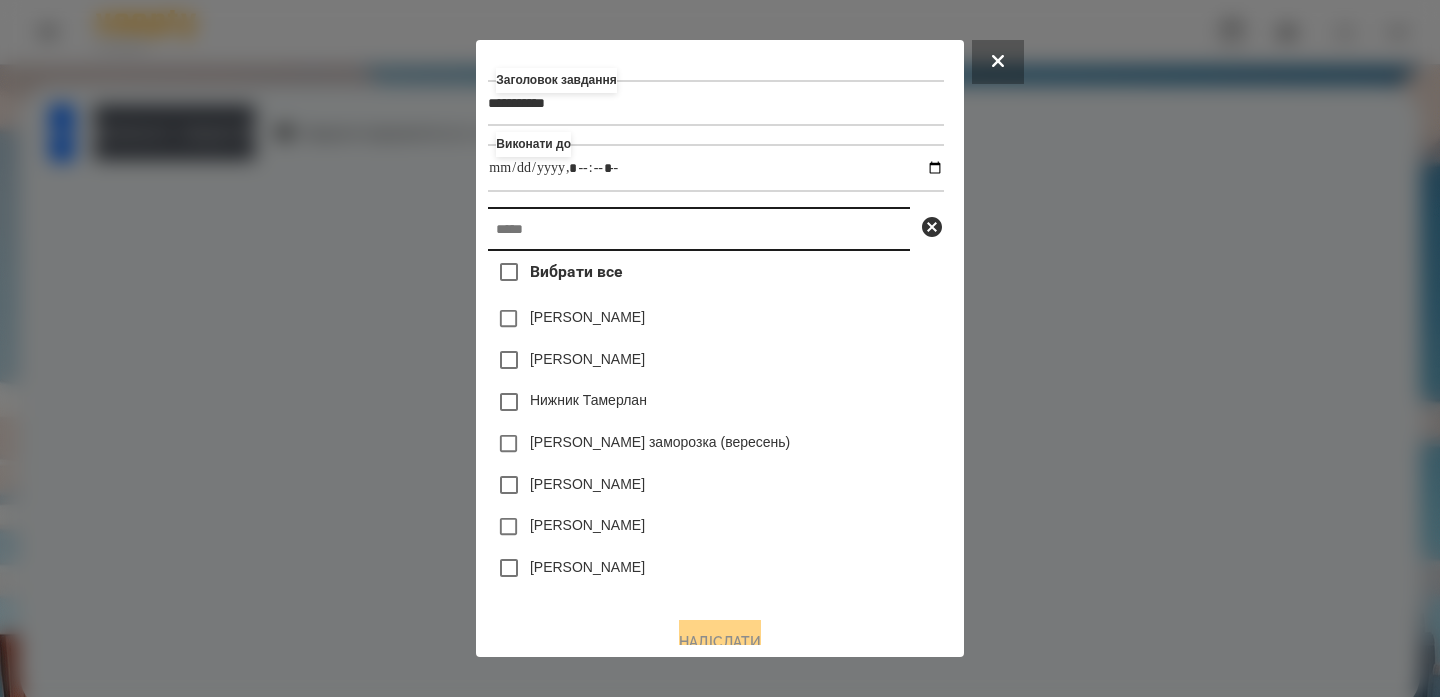 click at bounding box center [699, 229] 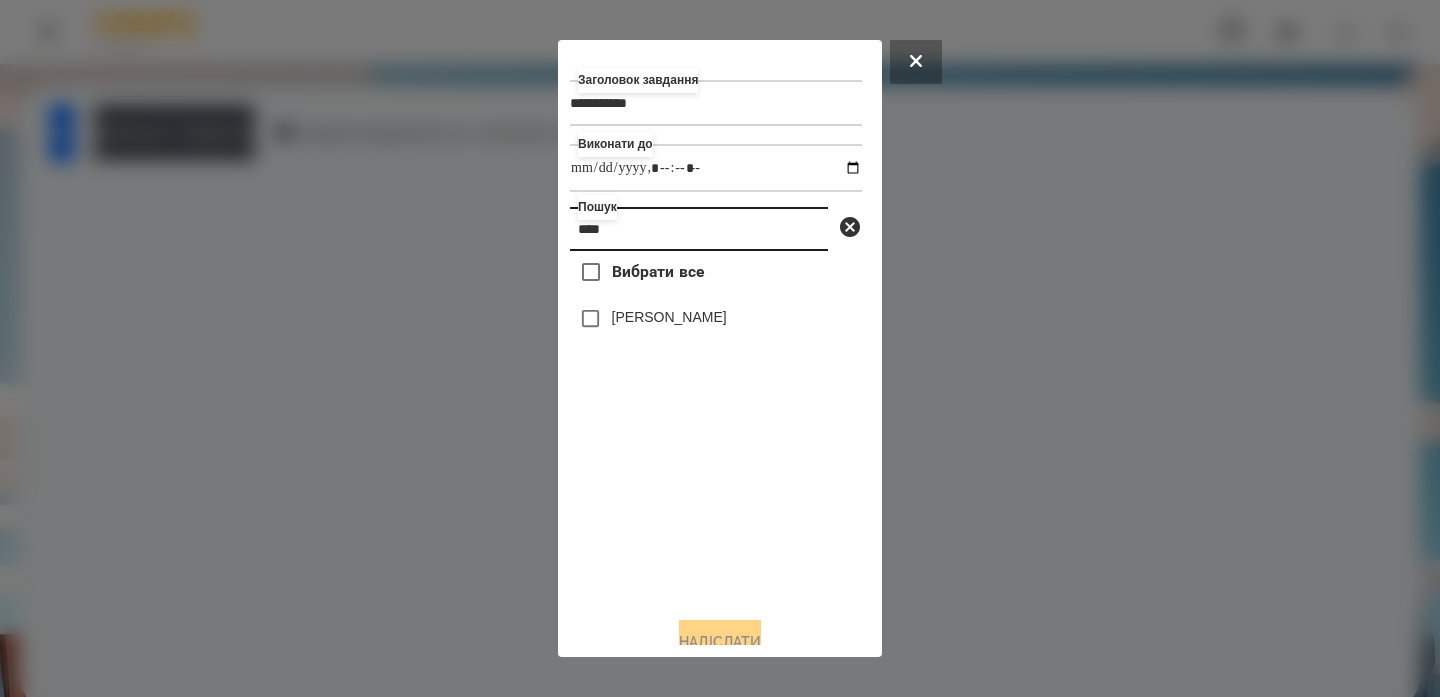 type on "****" 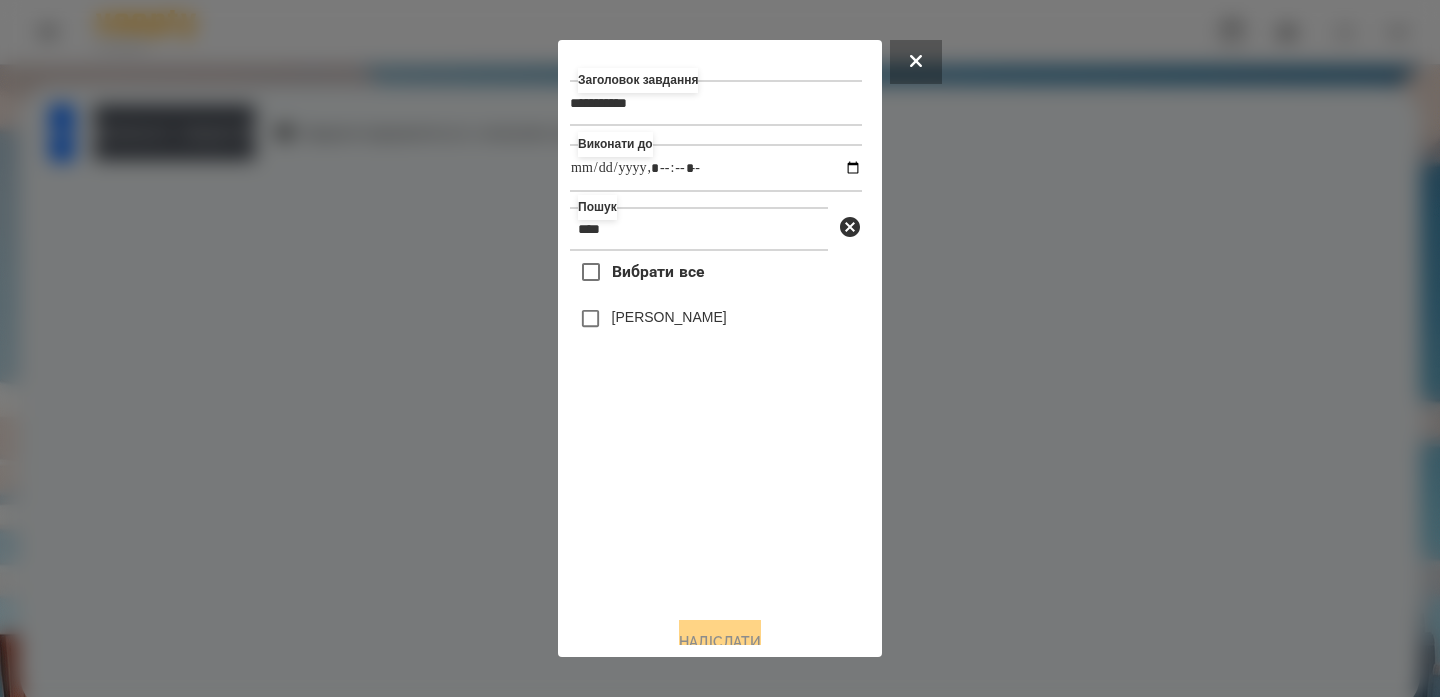 click on "[PERSON_NAME]" at bounding box center (669, 317) 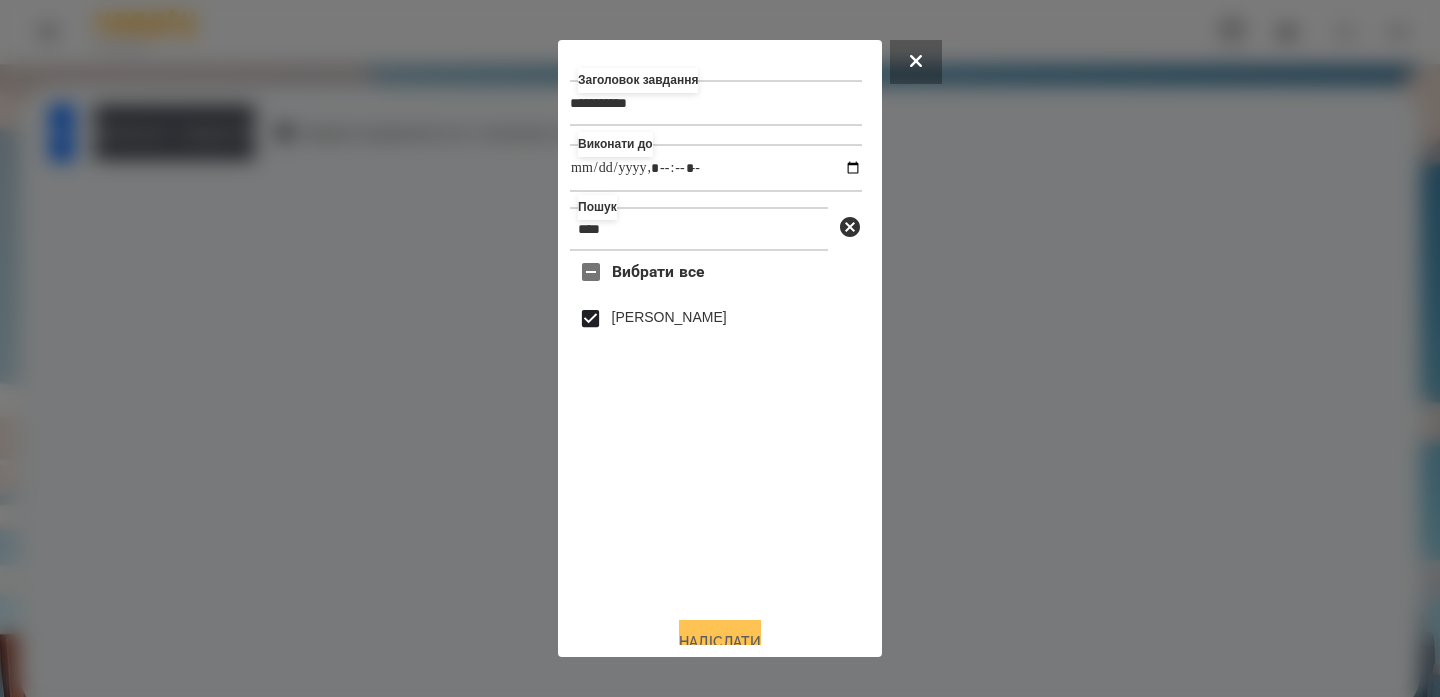 click on "Надіслати" at bounding box center [720, 642] 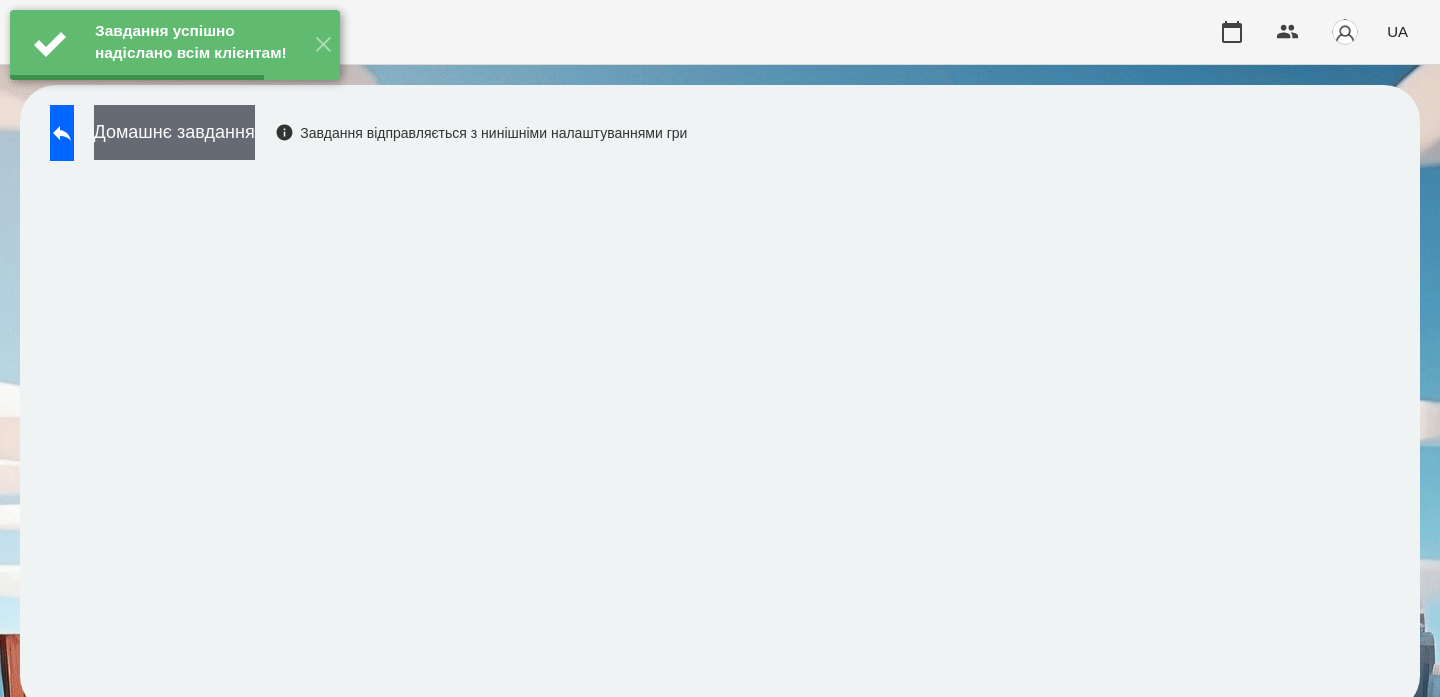 click on "Домашнє завдання" at bounding box center (174, 132) 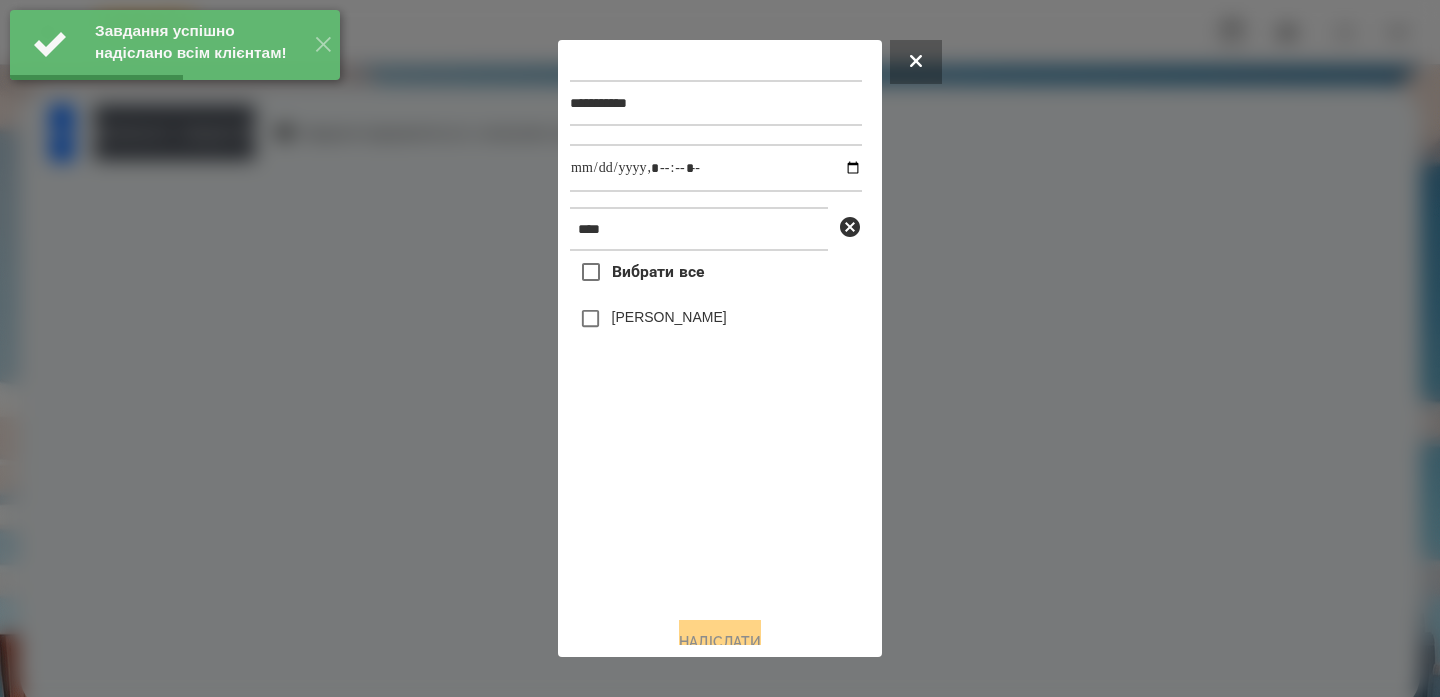 click on "[PERSON_NAME]" at bounding box center [669, 317] 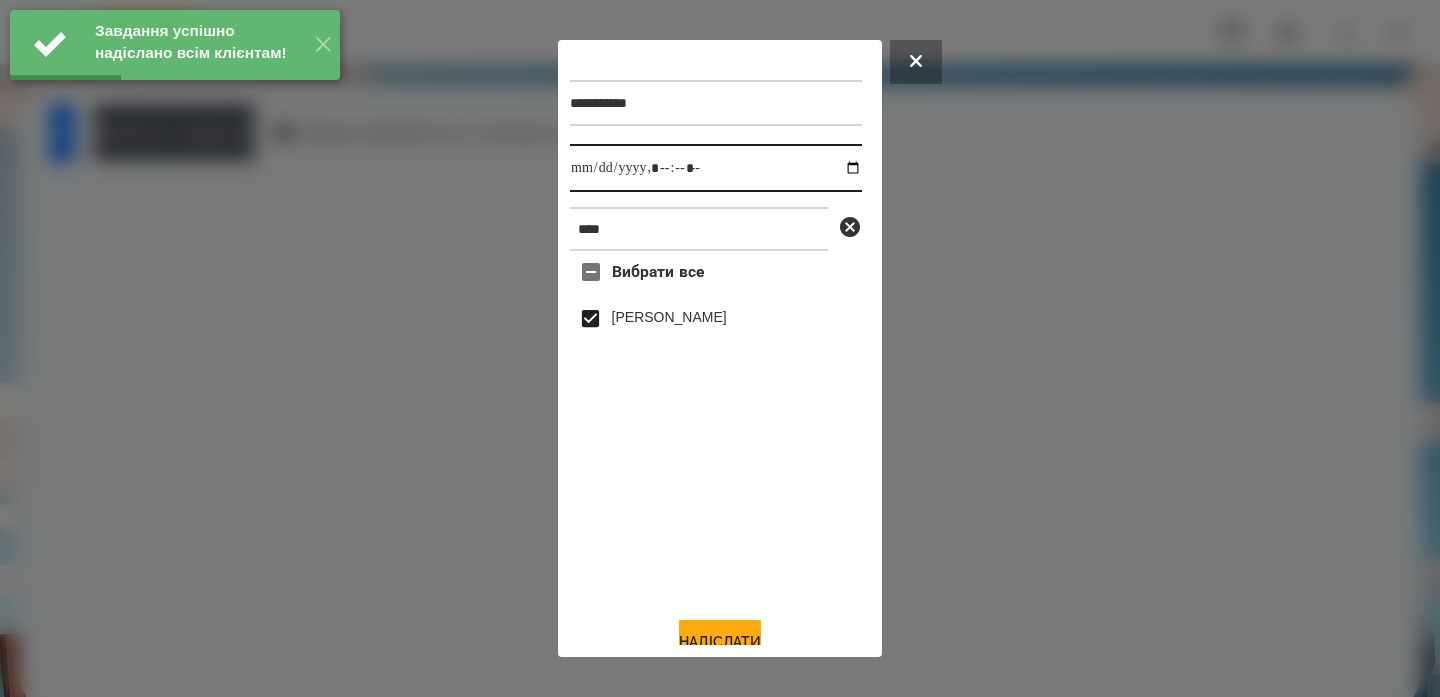 click at bounding box center [716, 168] 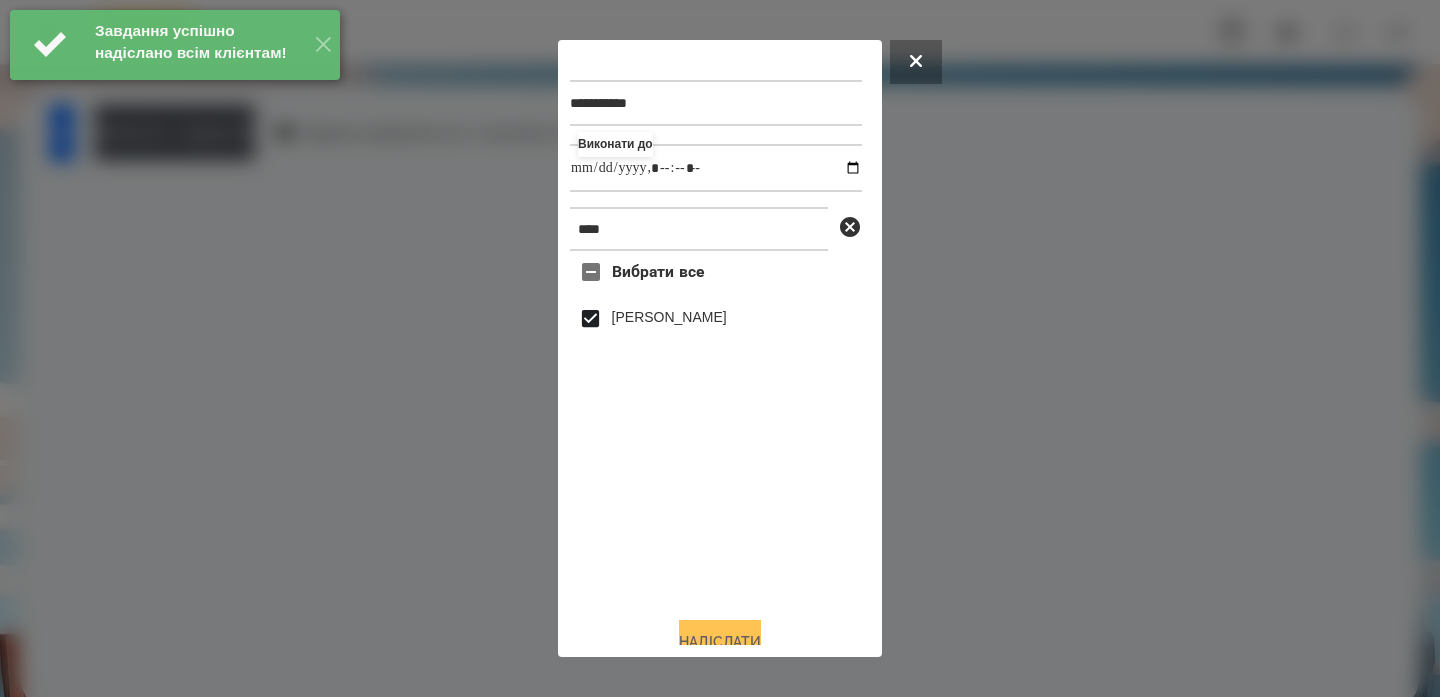 type on "**********" 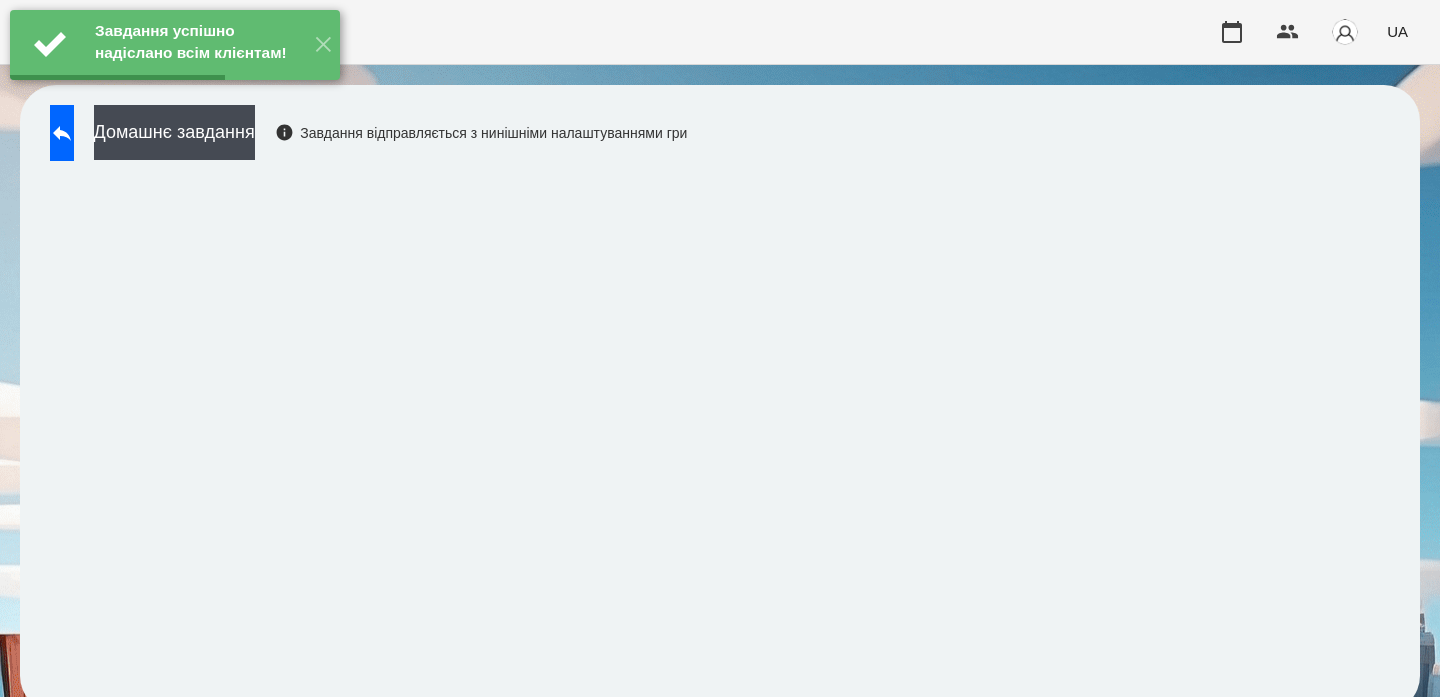 click on "Домашнє завдання Завдання відправляється з нинішніми налаштуваннями гри" at bounding box center (363, 138) 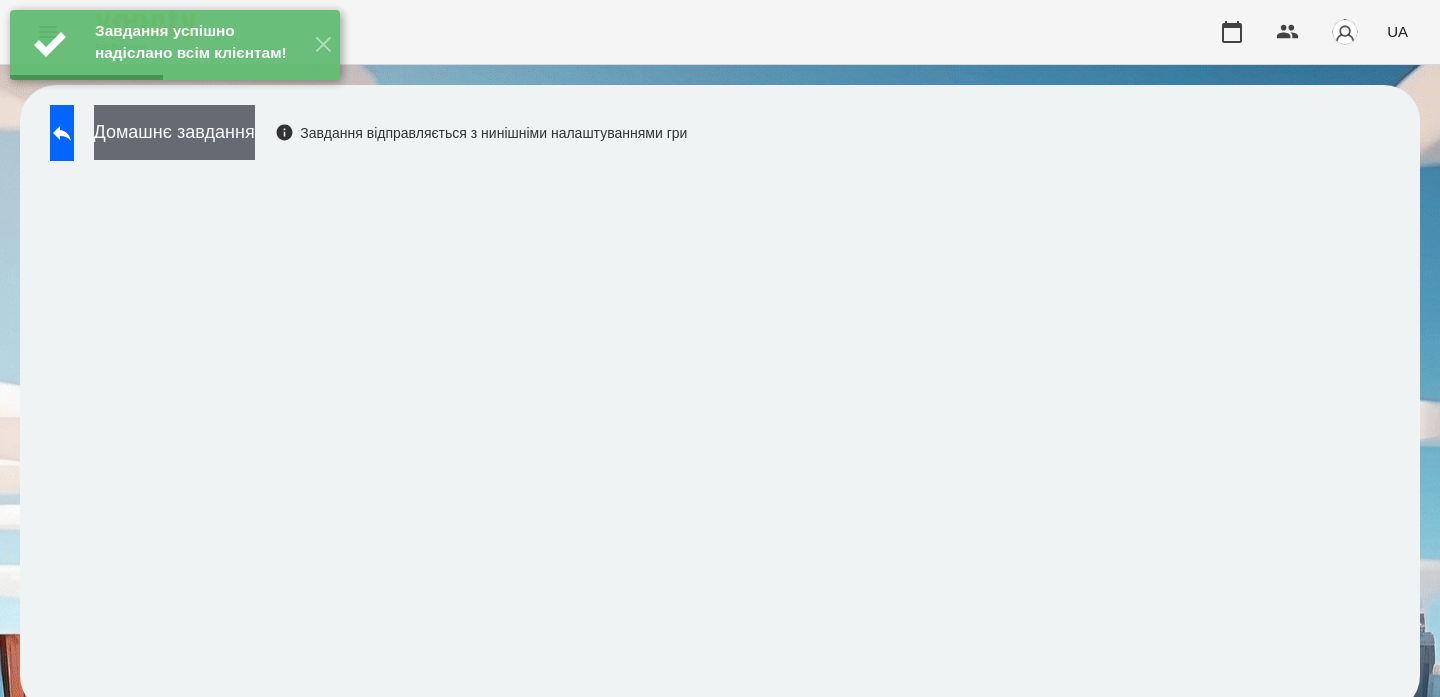 click on "Домашнє завдання" at bounding box center (174, 132) 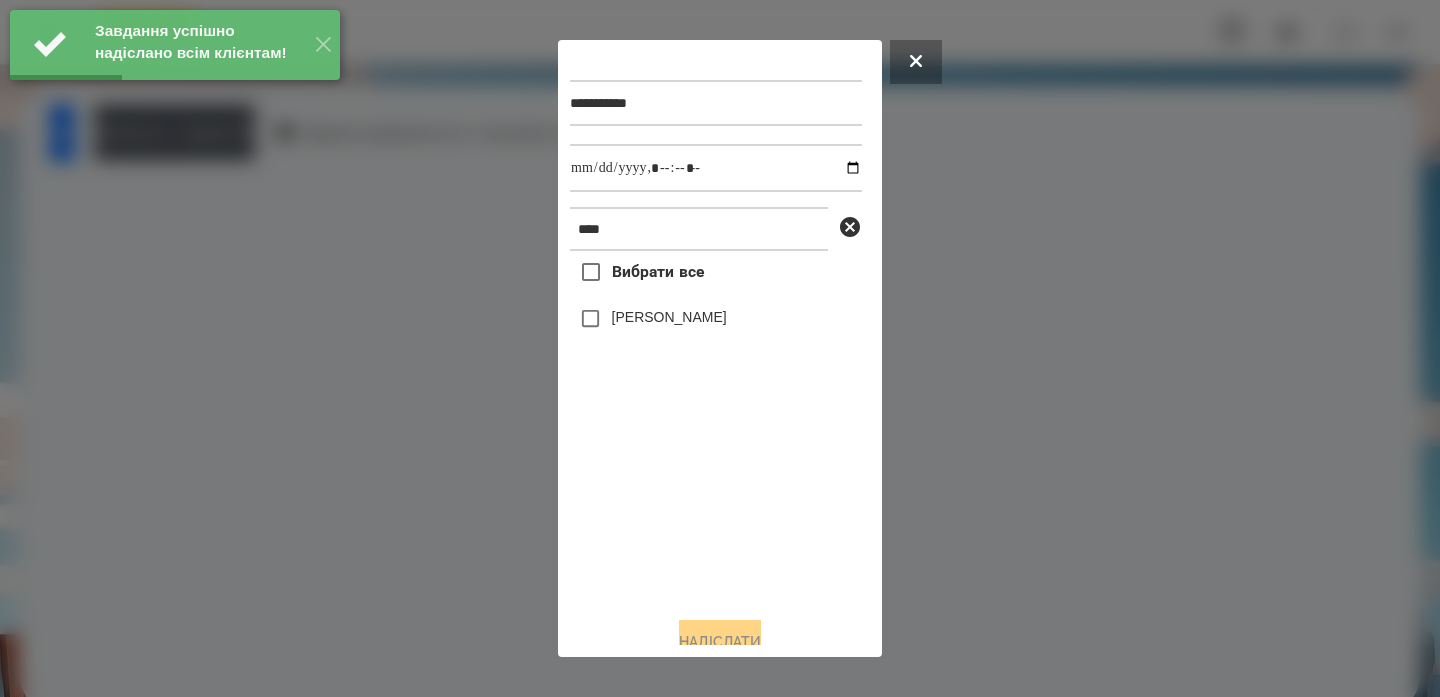 click on "[PERSON_NAME]" at bounding box center [669, 317] 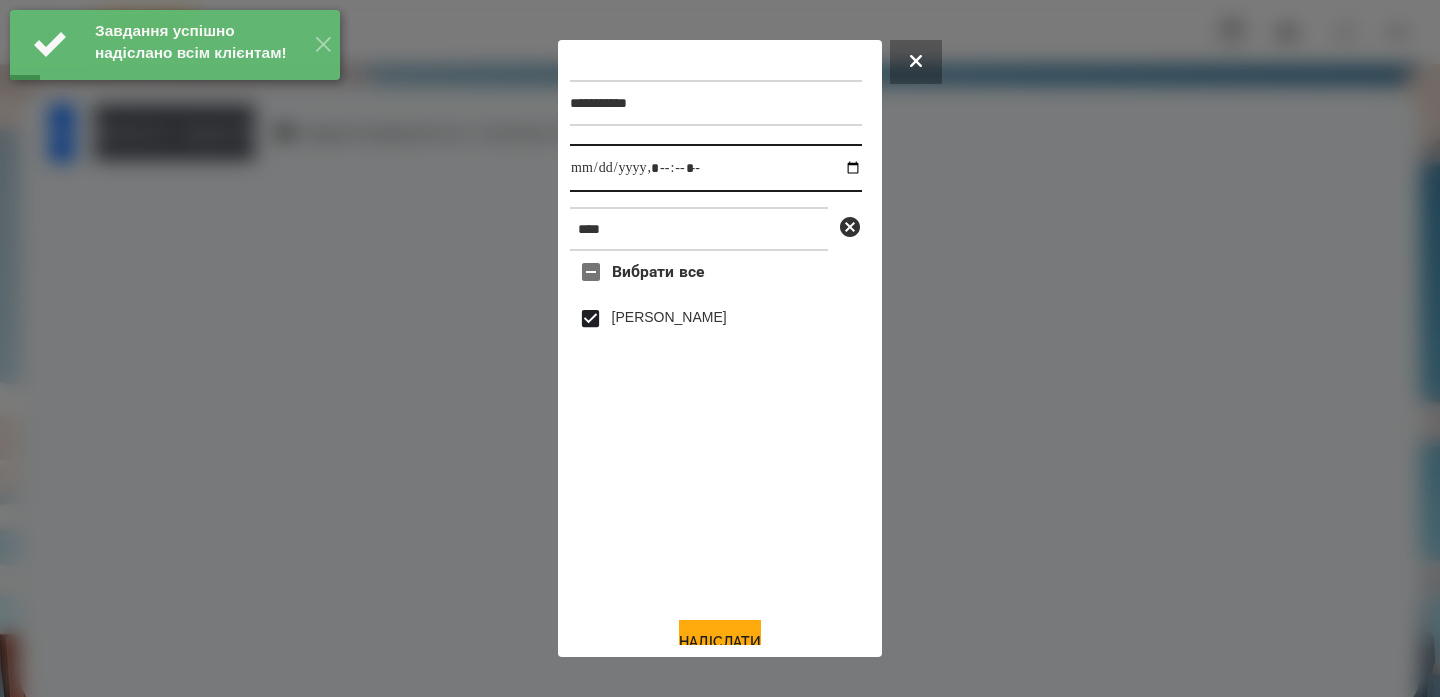 click at bounding box center [716, 168] 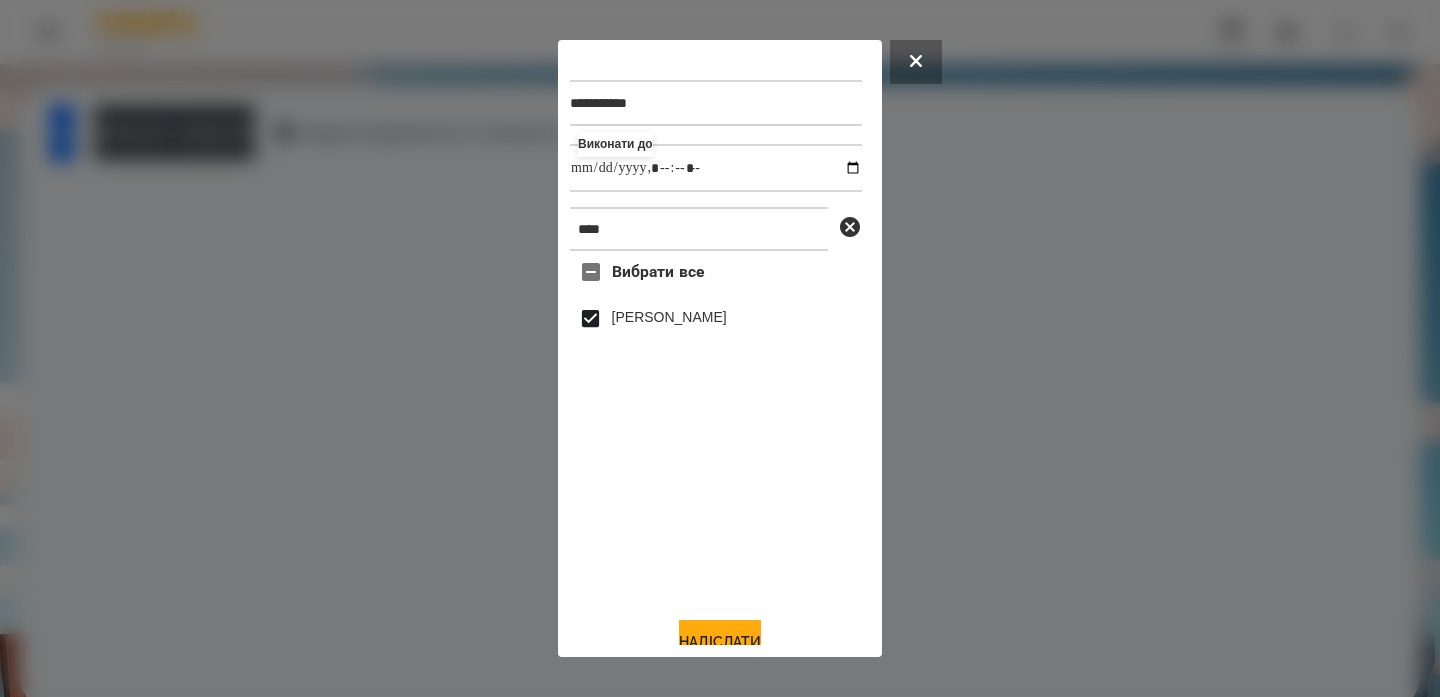 type on "**********" 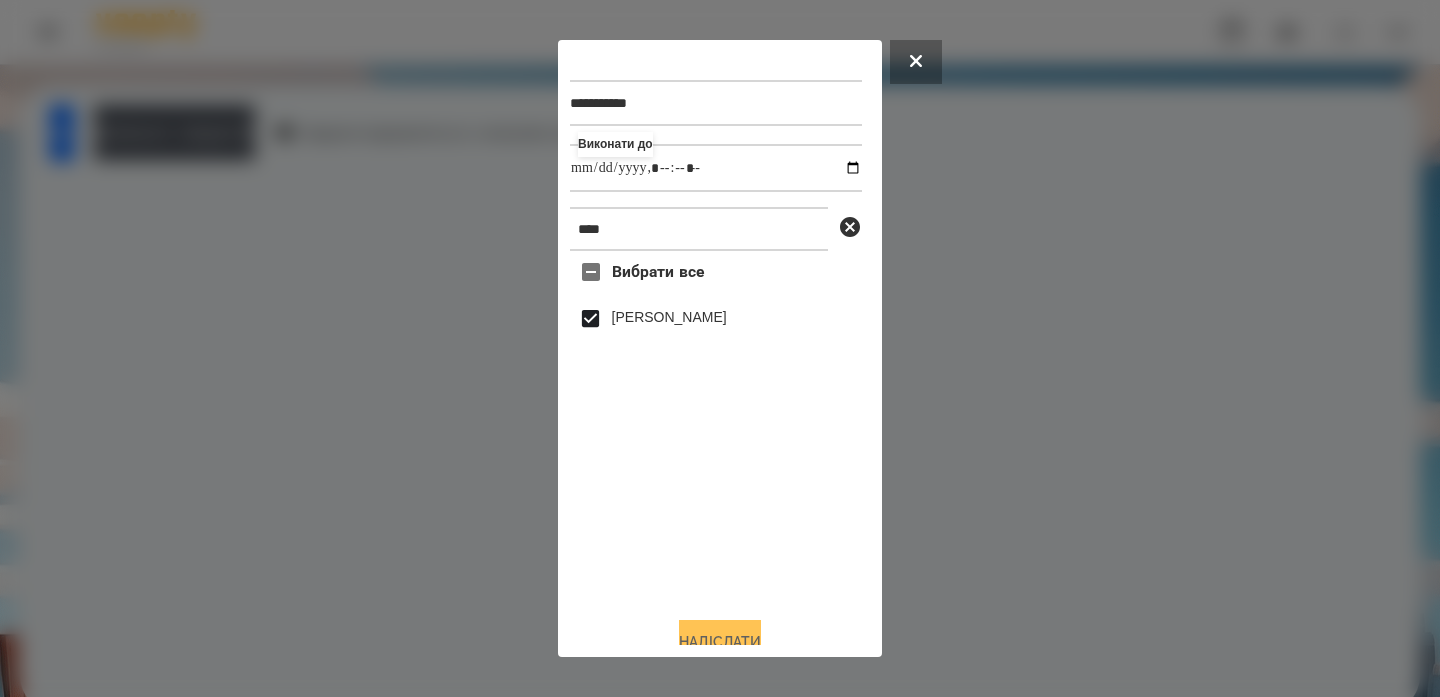 click on "Надіслати" at bounding box center [720, 642] 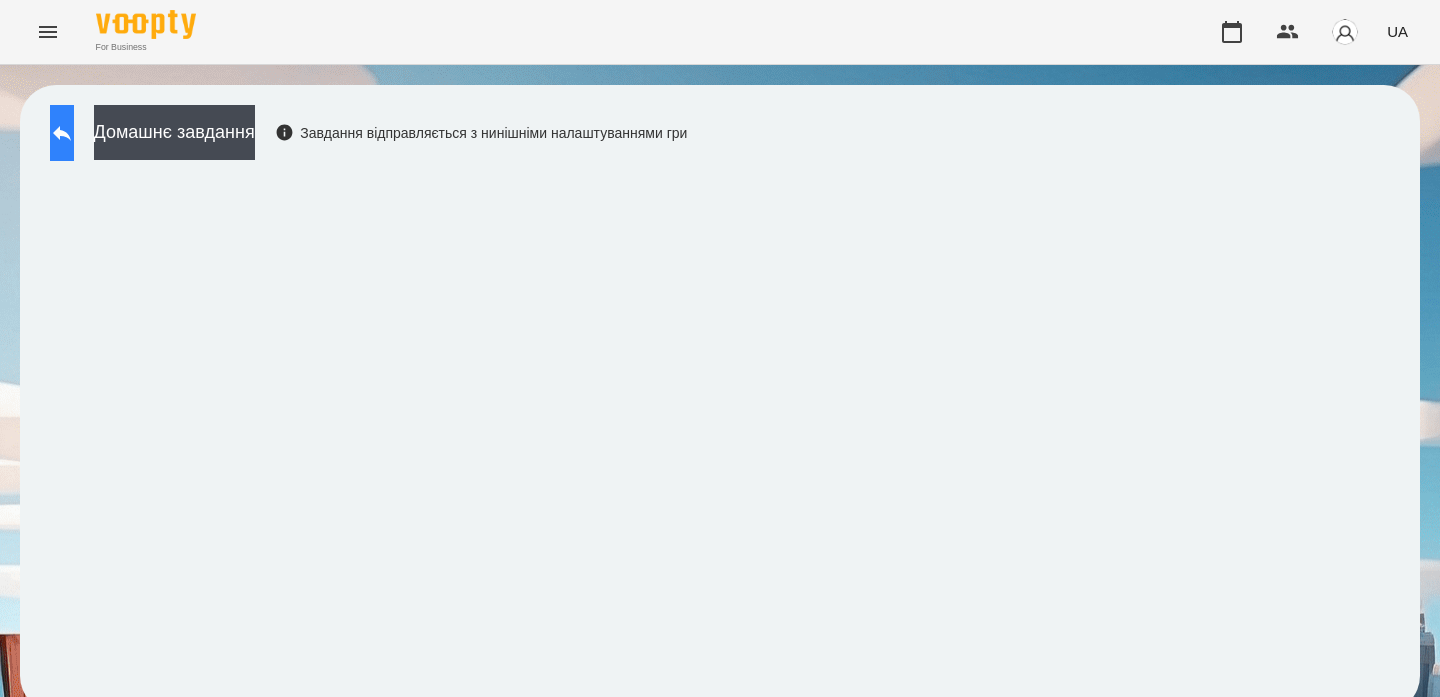 click at bounding box center [62, 133] 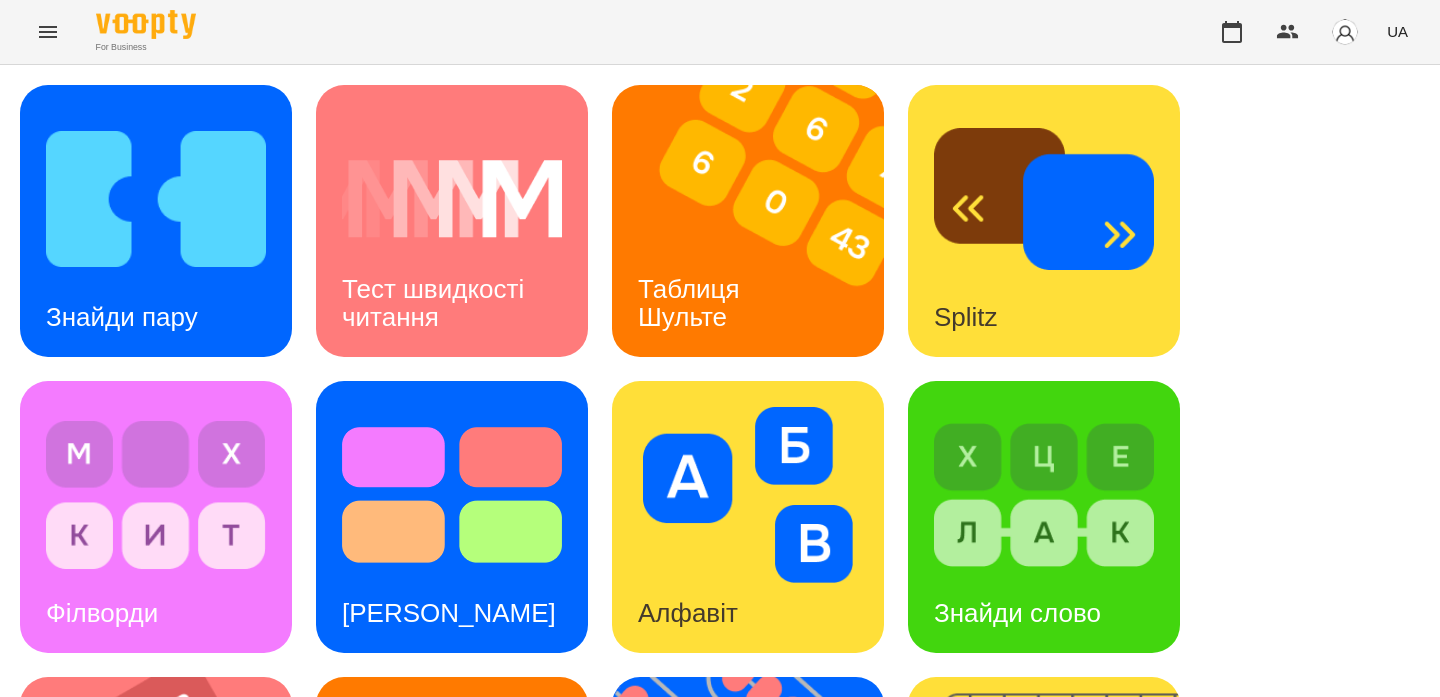 scroll, scrollTop: 272, scrollLeft: 0, axis: vertical 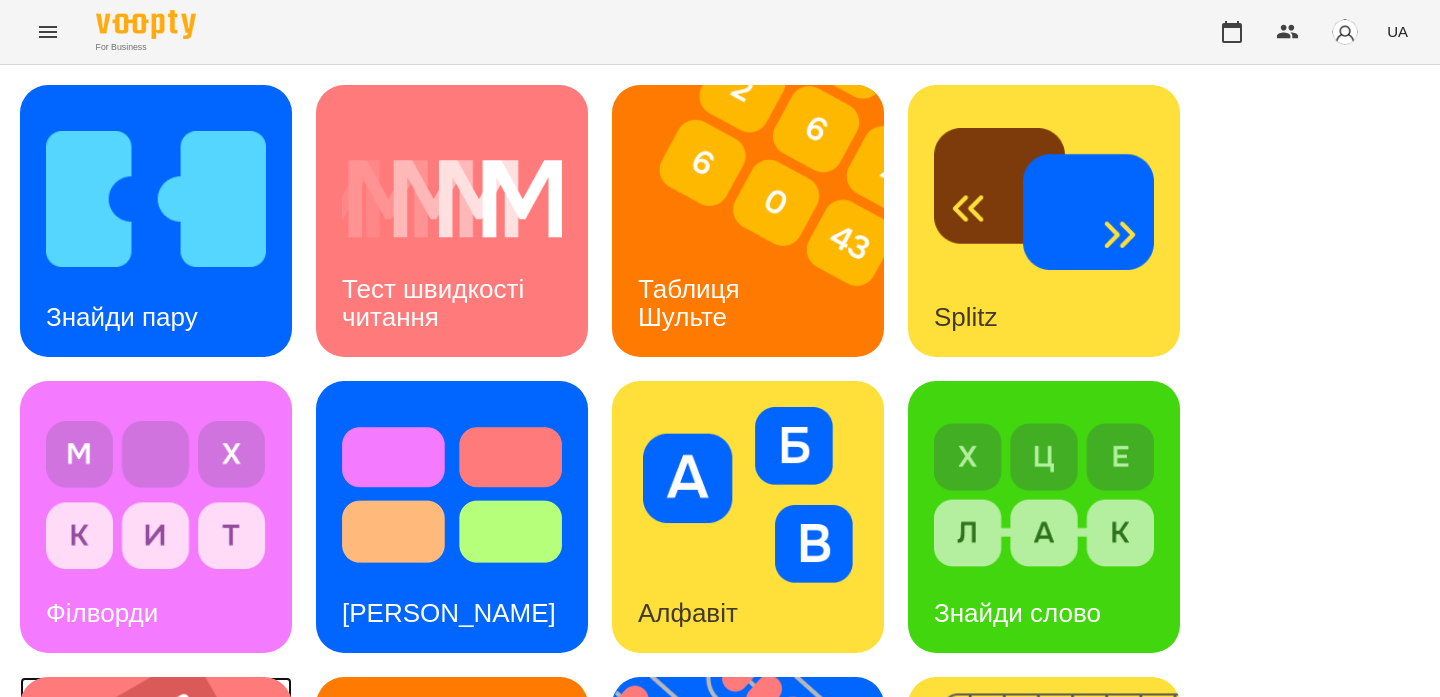click at bounding box center (168, 813) 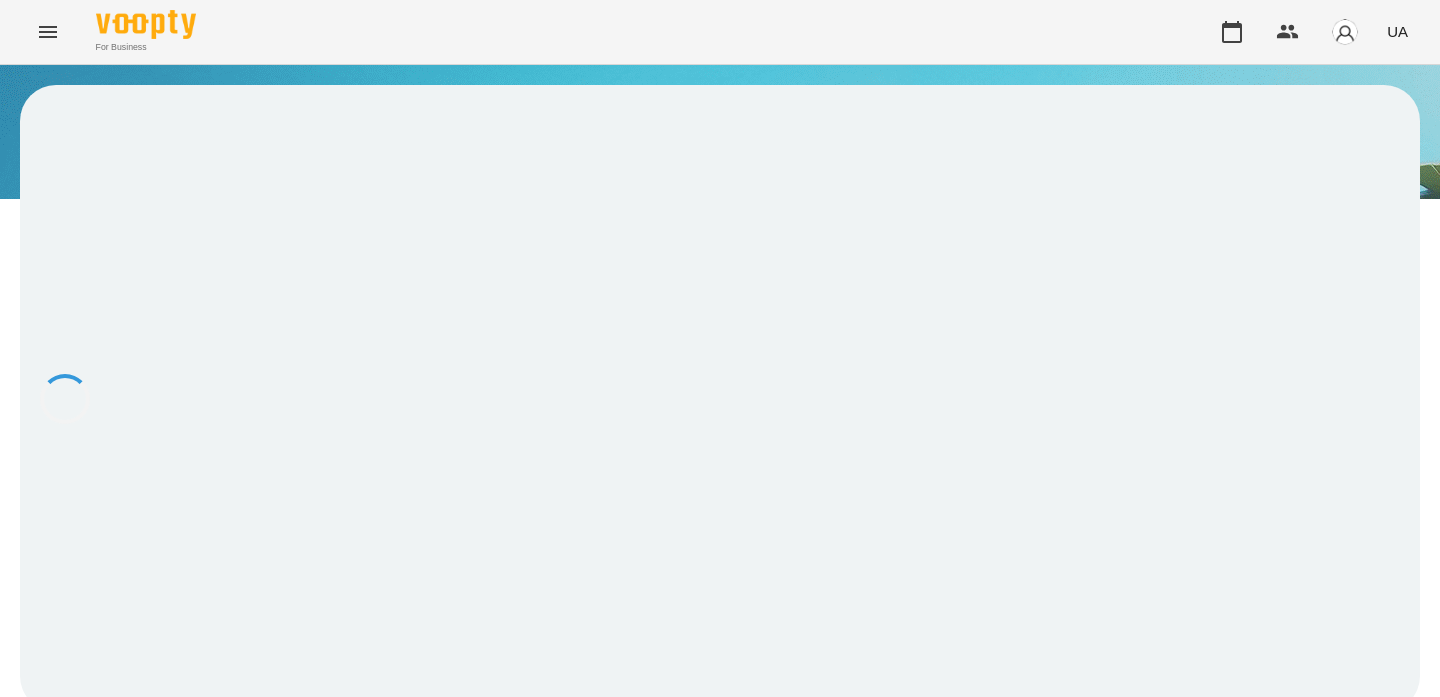 scroll, scrollTop: 0, scrollLeft: 0, axis: both 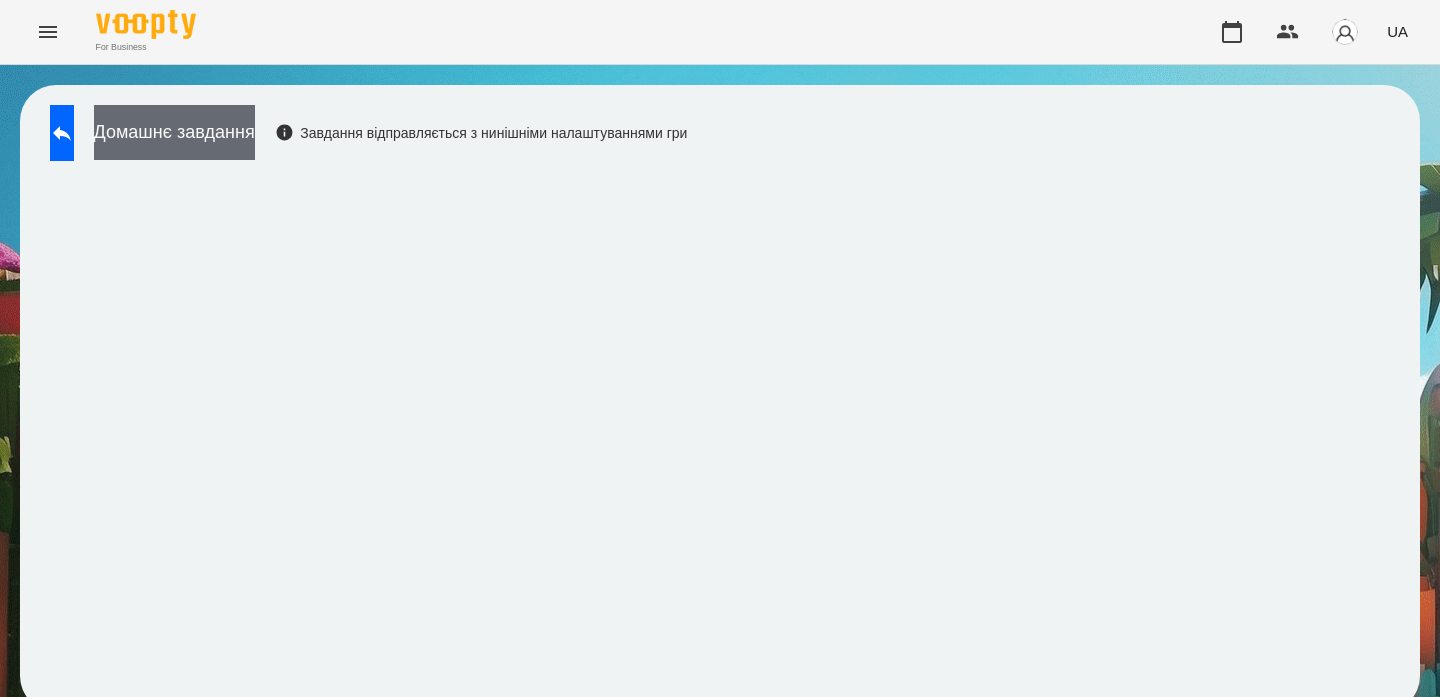 click on "Домашнє завдання" at bounding box center (174, 132) 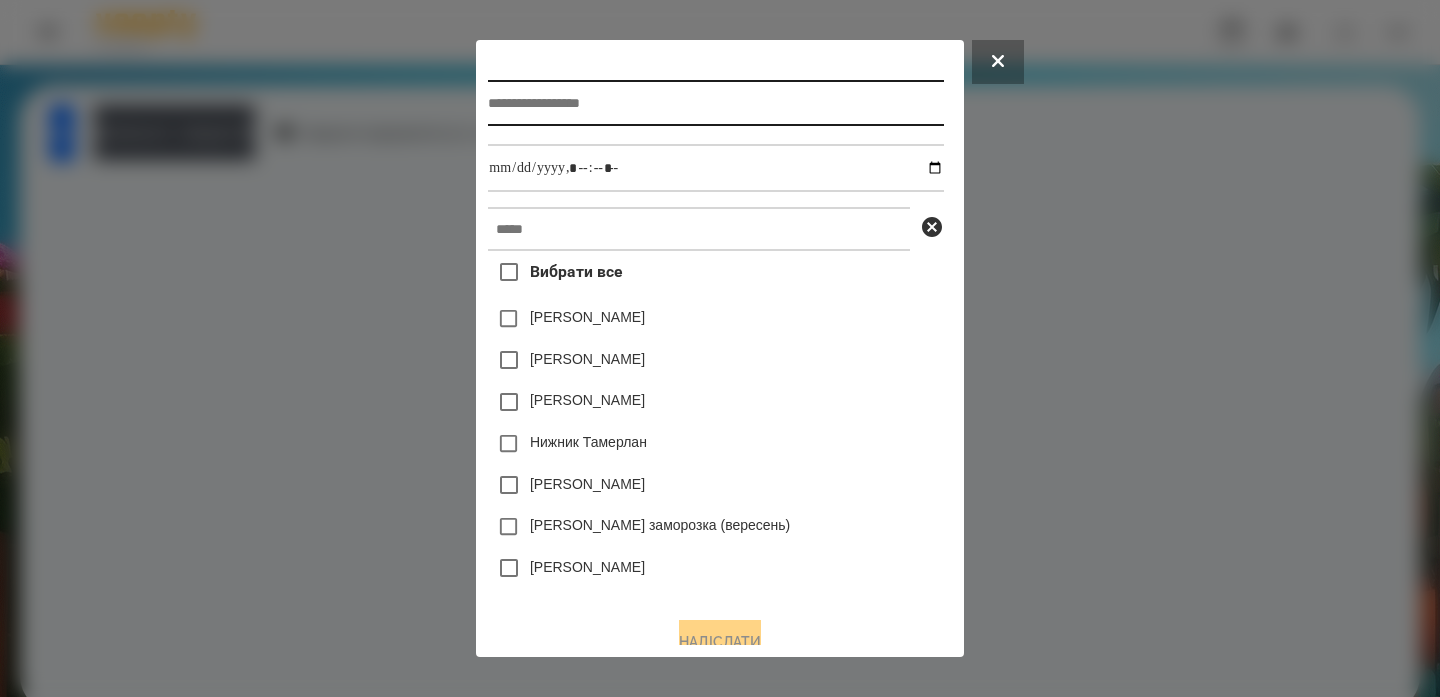 click at bounding box center [715, 103] 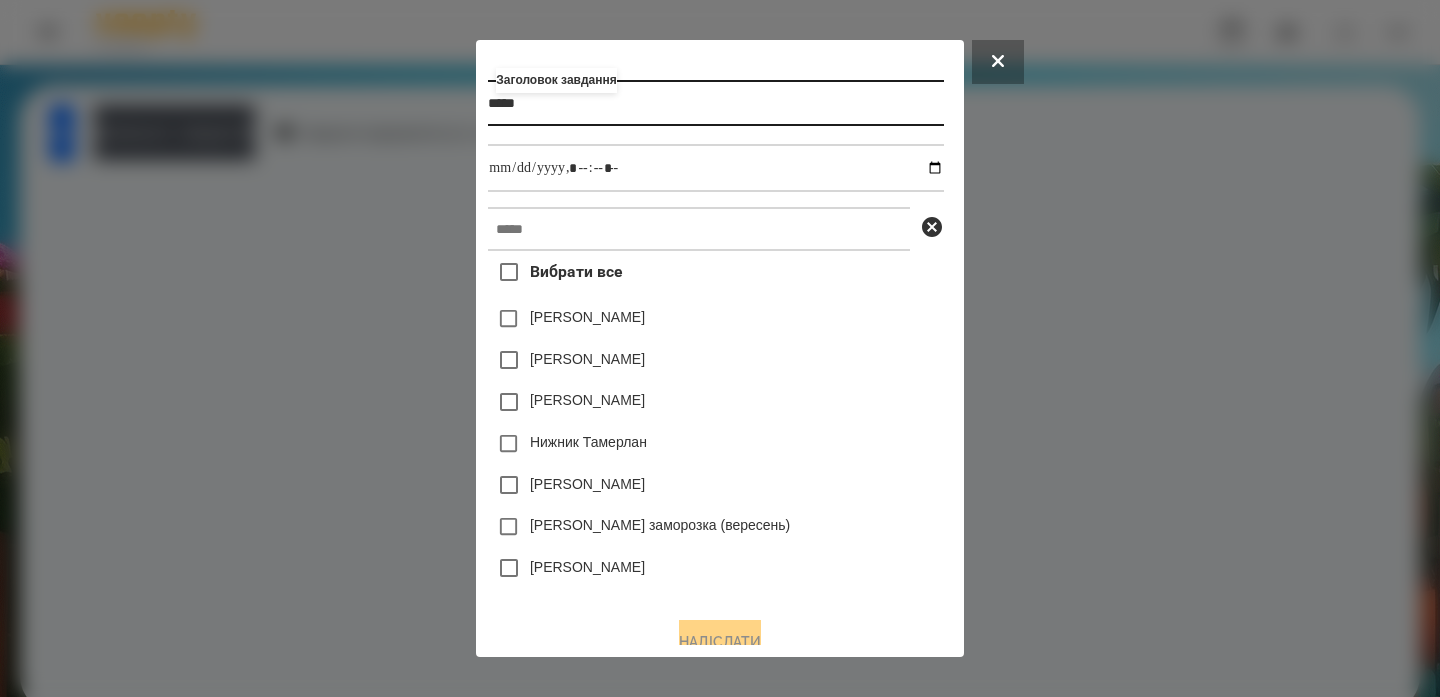 type on "*****" 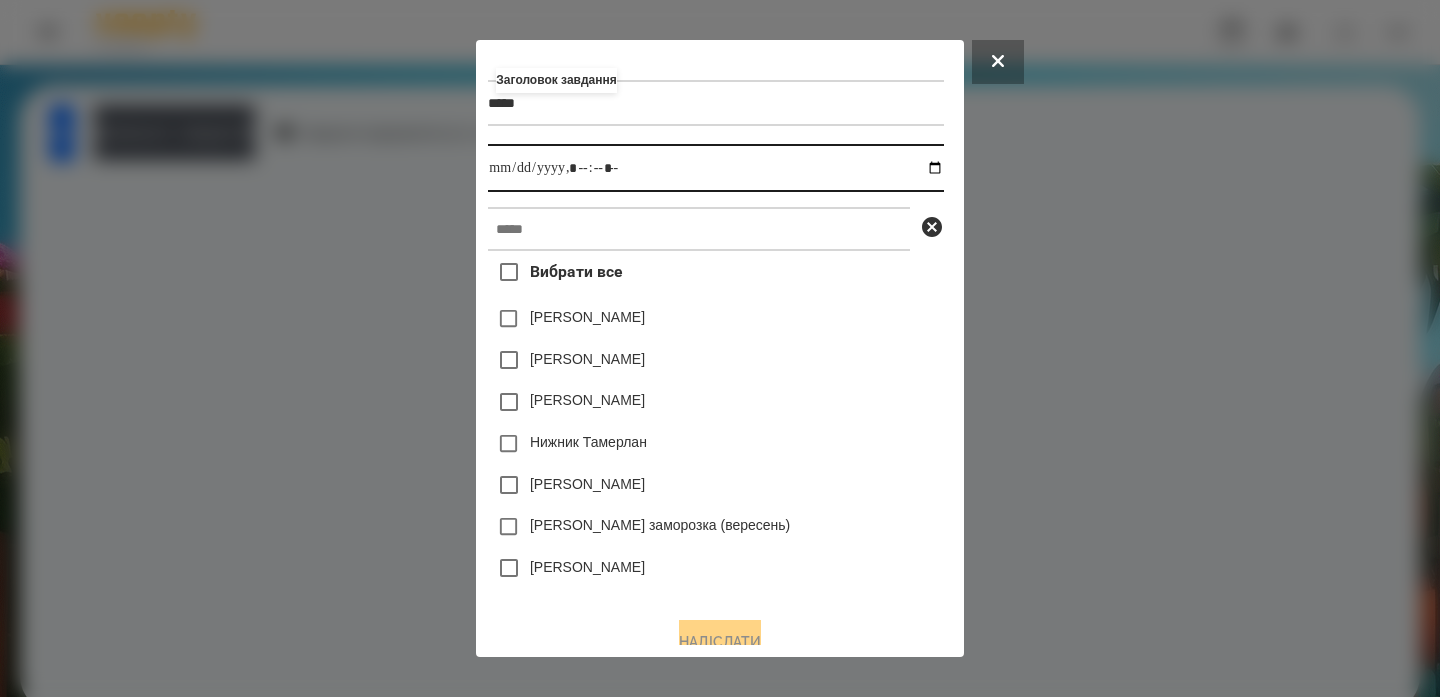 click at bounding box center (715, 168) 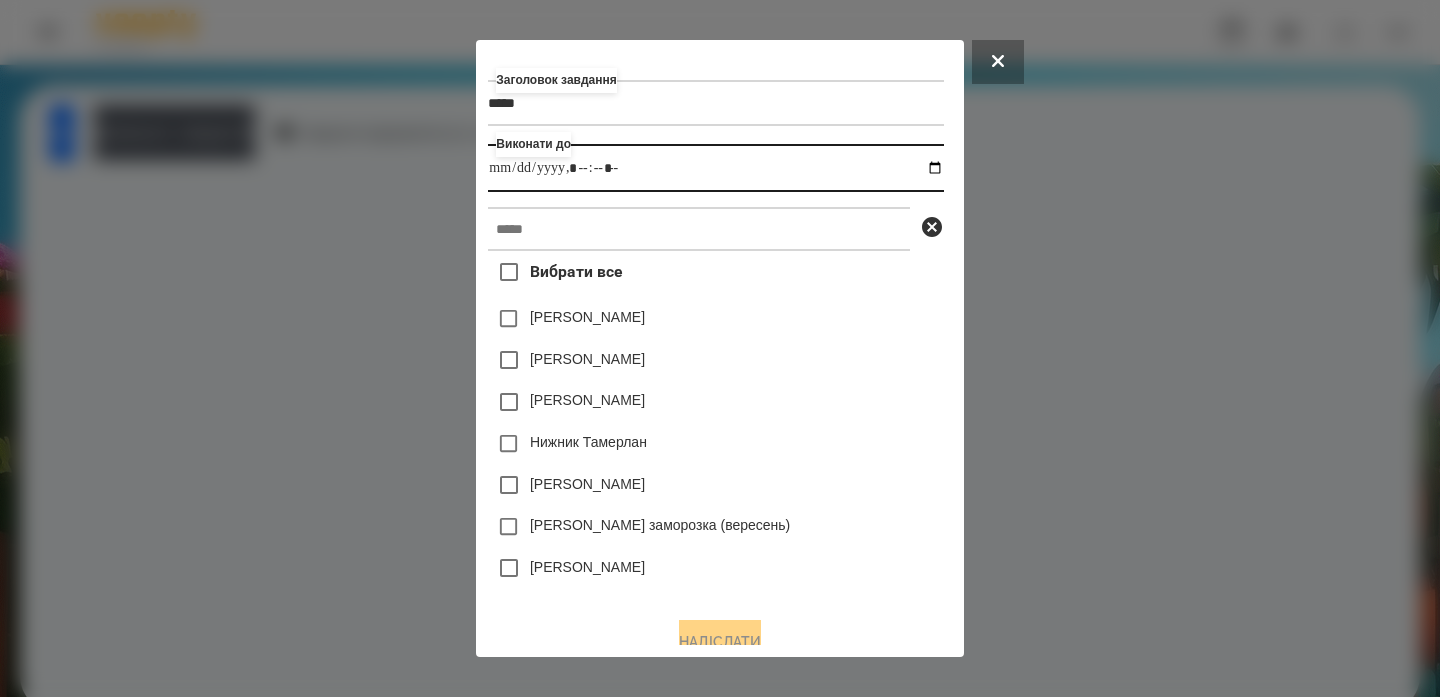 click at bounding box center [715, 168] 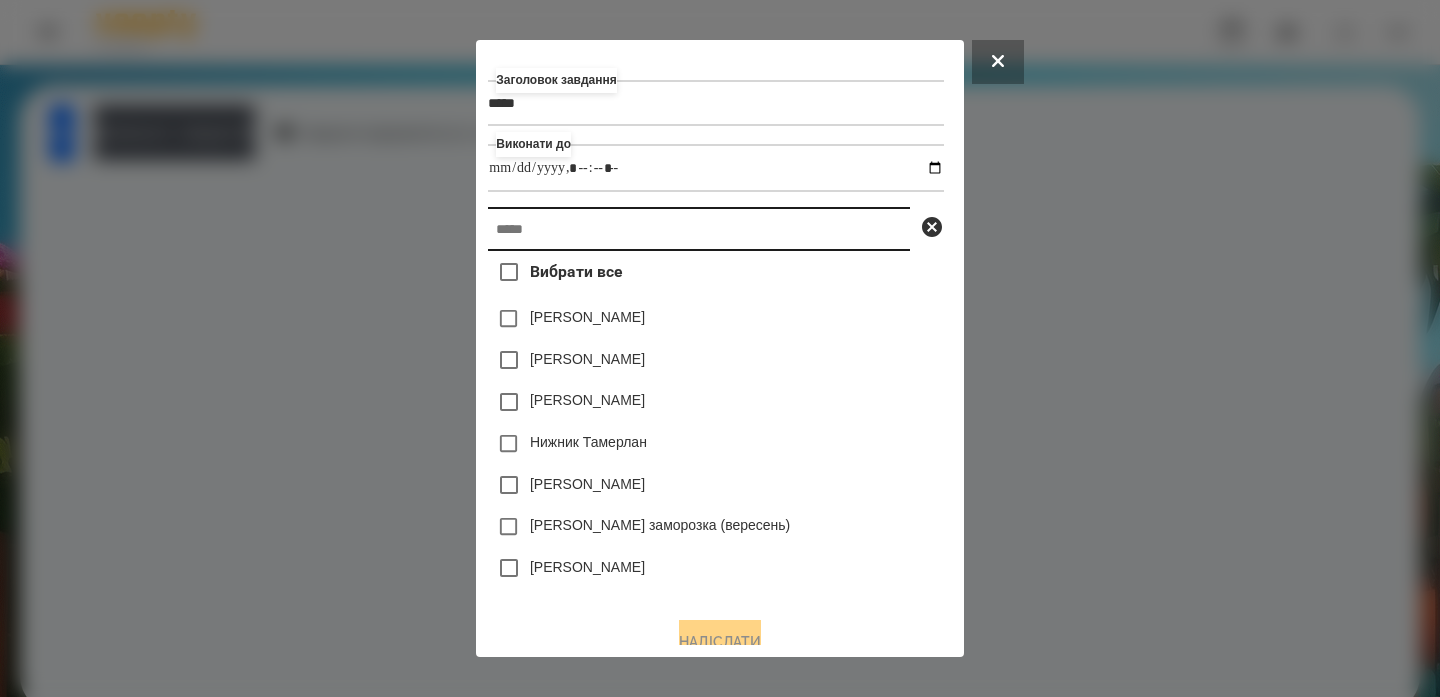 click at bounding box center [699, 229] 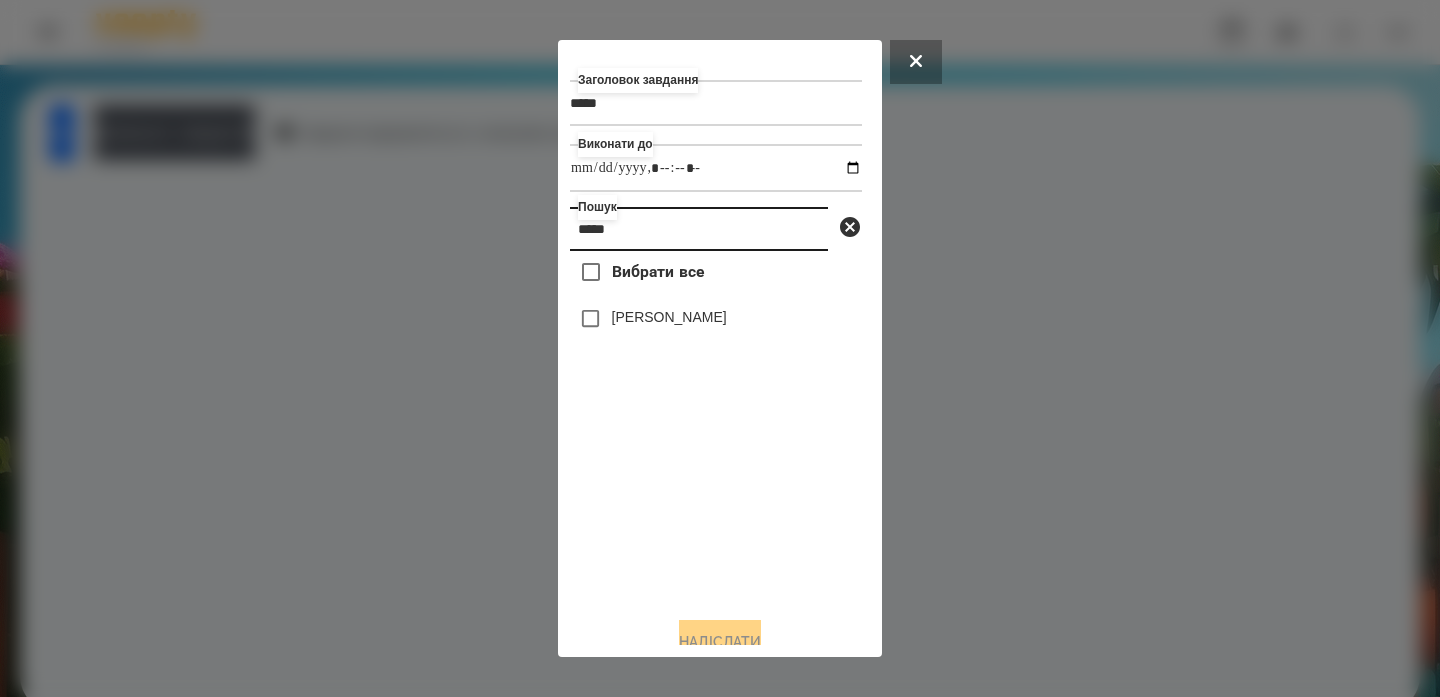type on "*****" 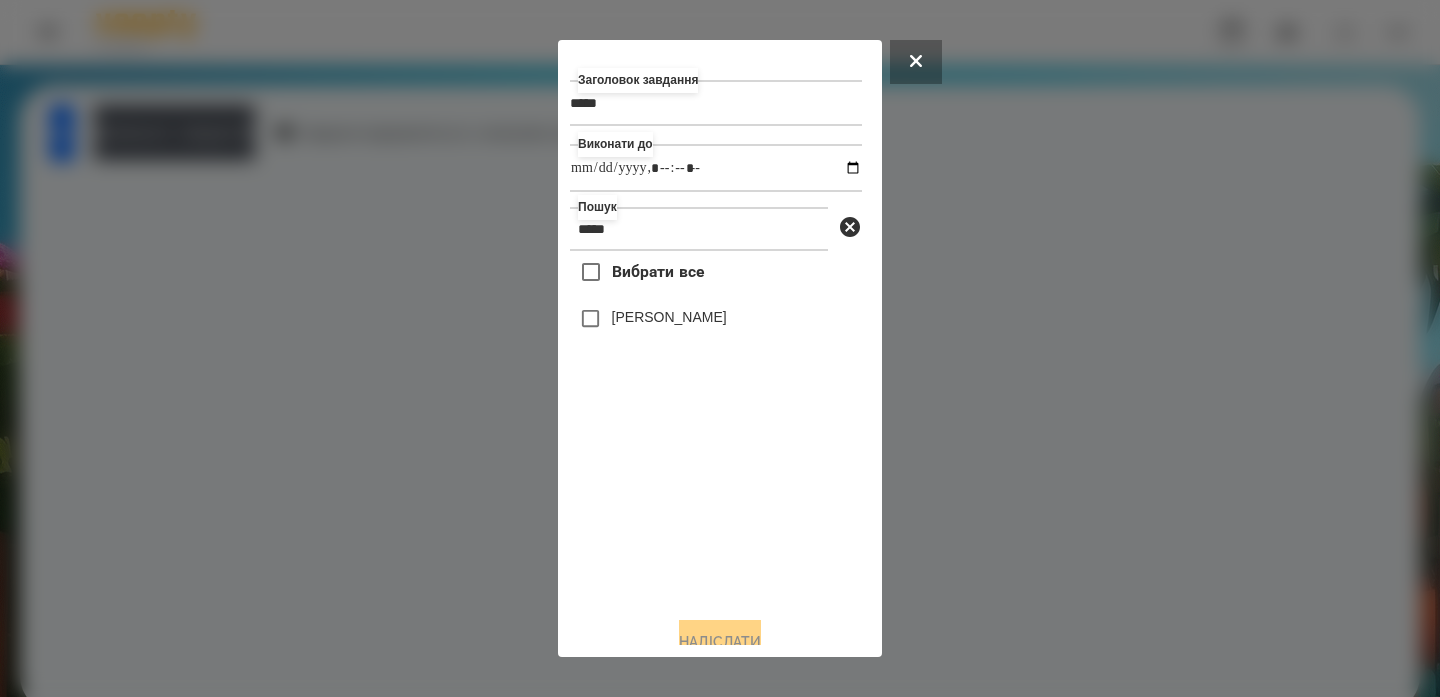 click on "[PERSON_NAME]" at bounding box center [716, 319] 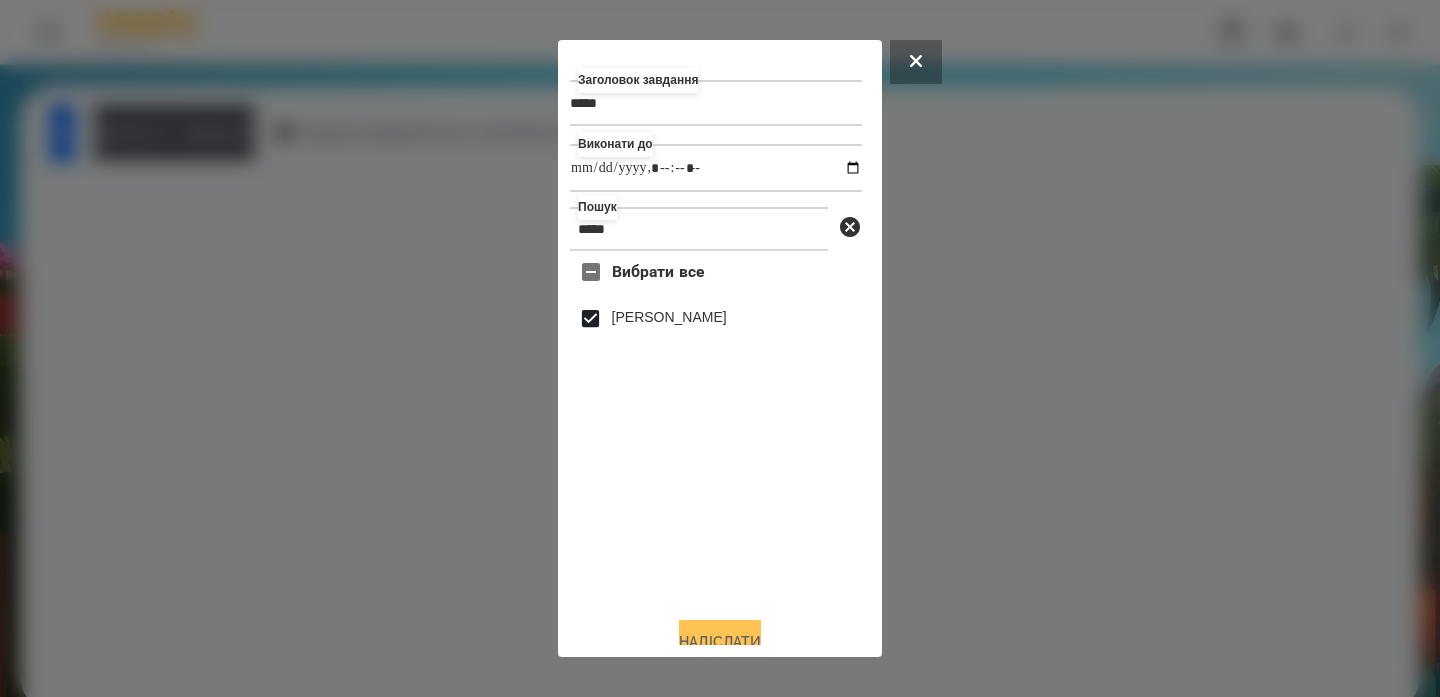 click on "Надіслати" at bounding box center (720, 642) 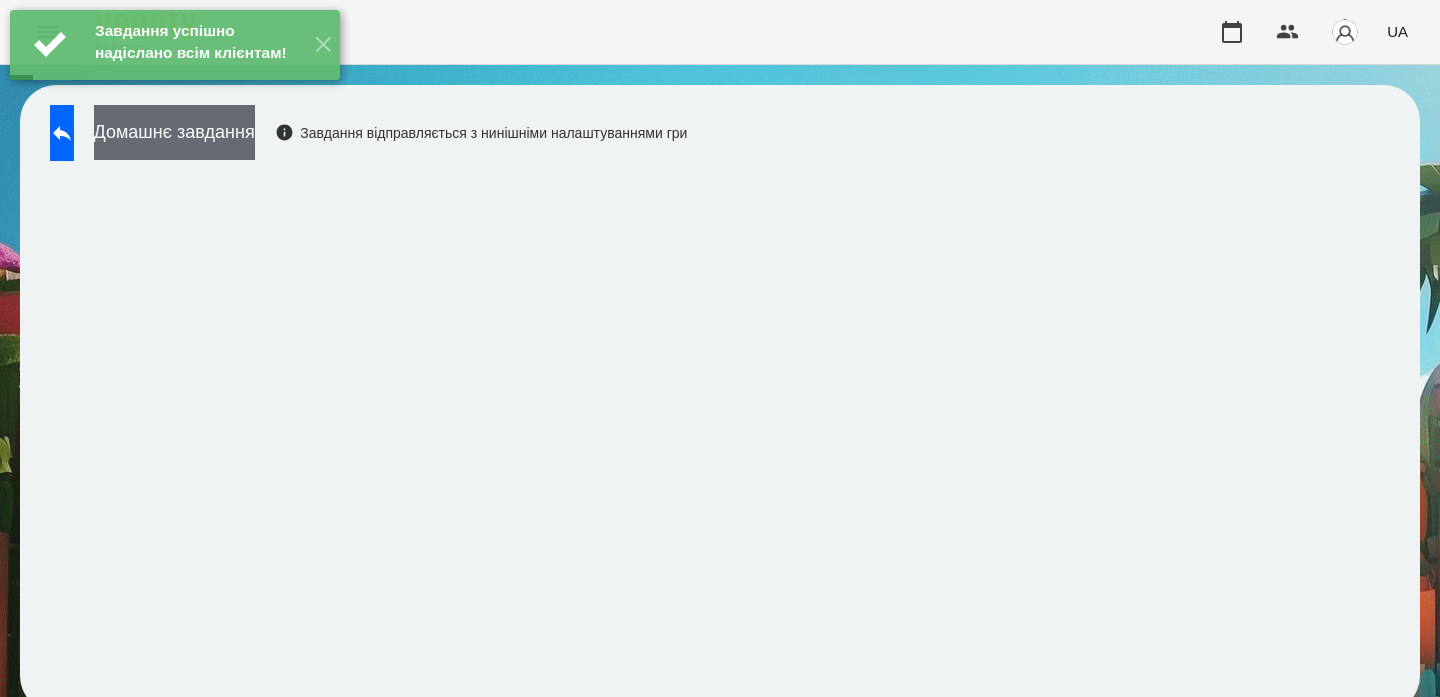 click on "Домашнє завдання" at bounding box center [174, 132] 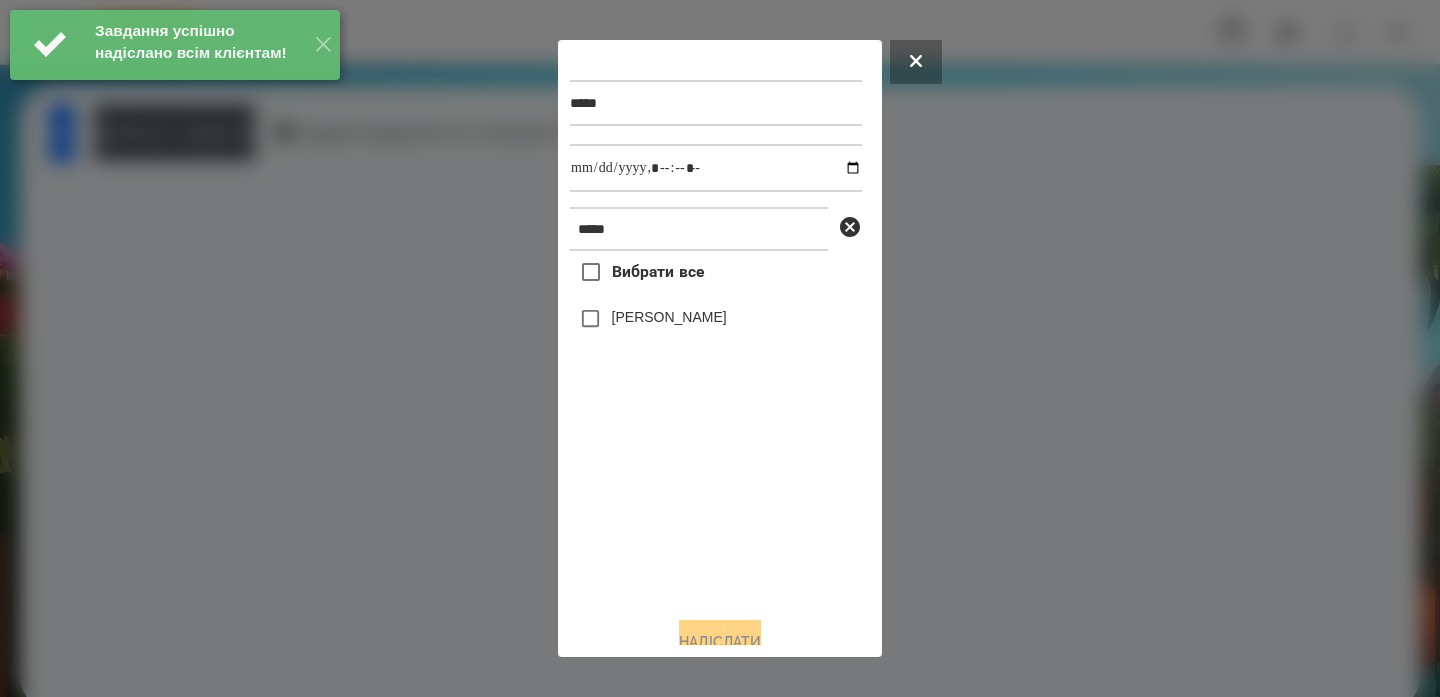 click on "[PERSON_NAME]" at bounding box center (669, 317) 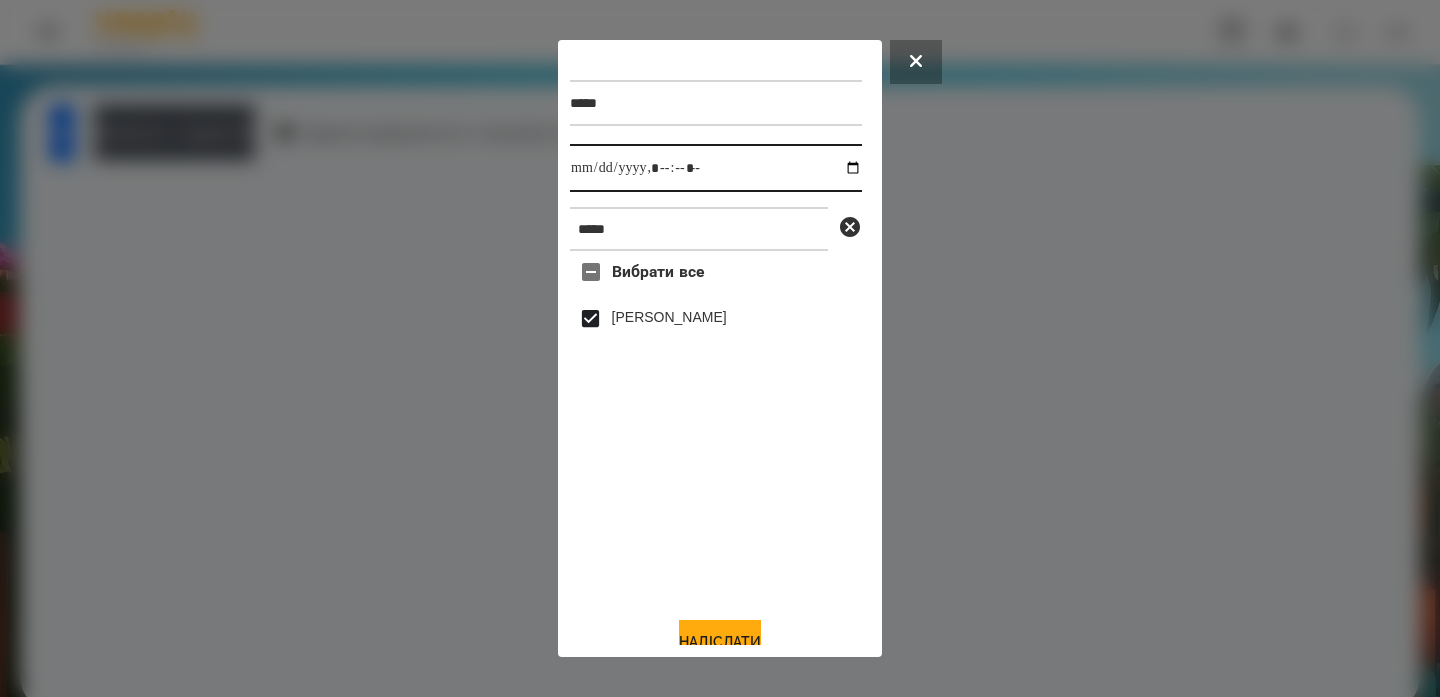 click at bounding box center [716, 168] 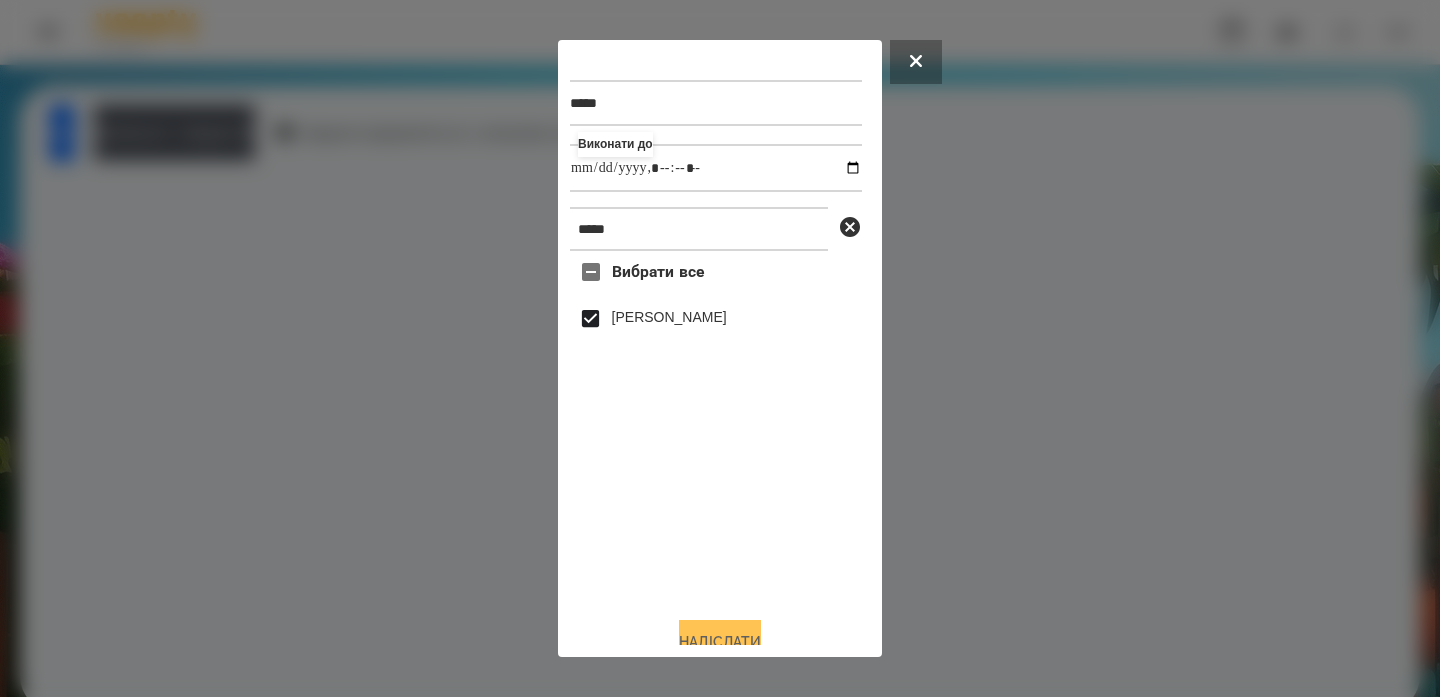 type on "**********" 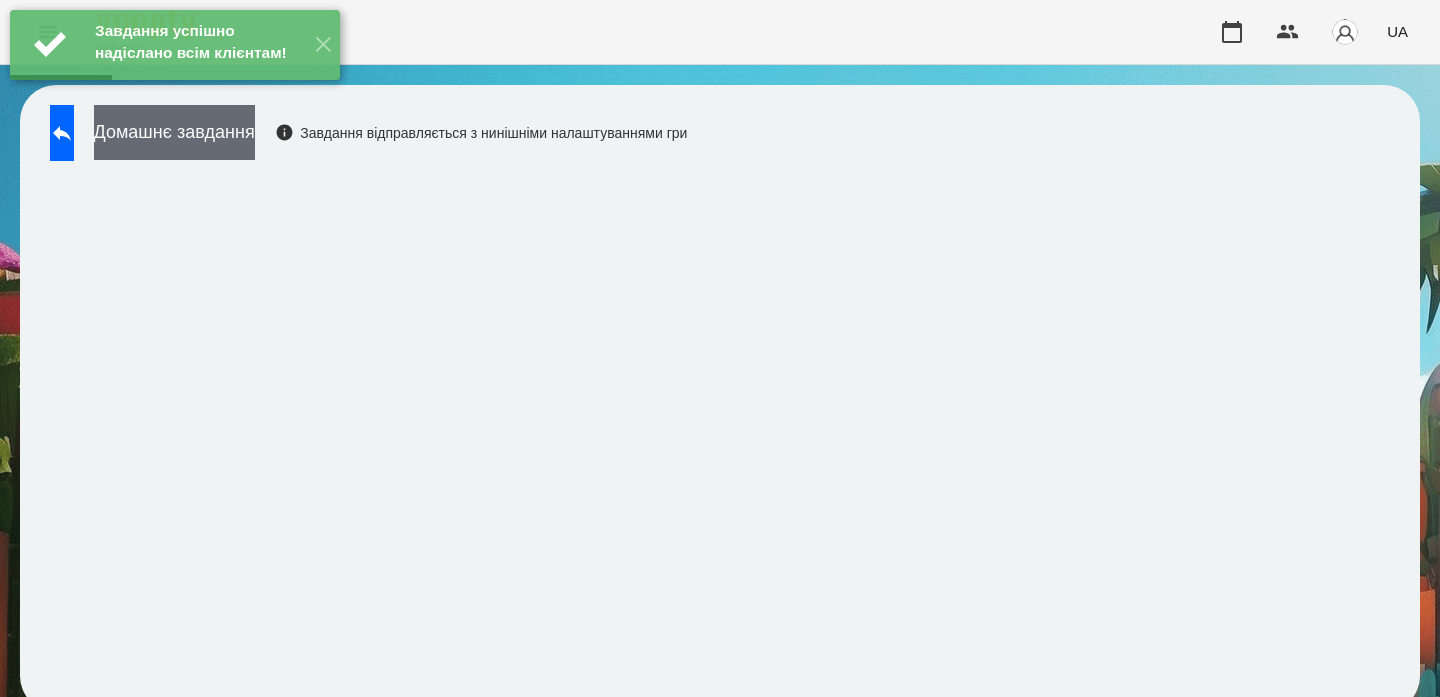 click on "Домашнє завдання" at bounding box center [174, 132] 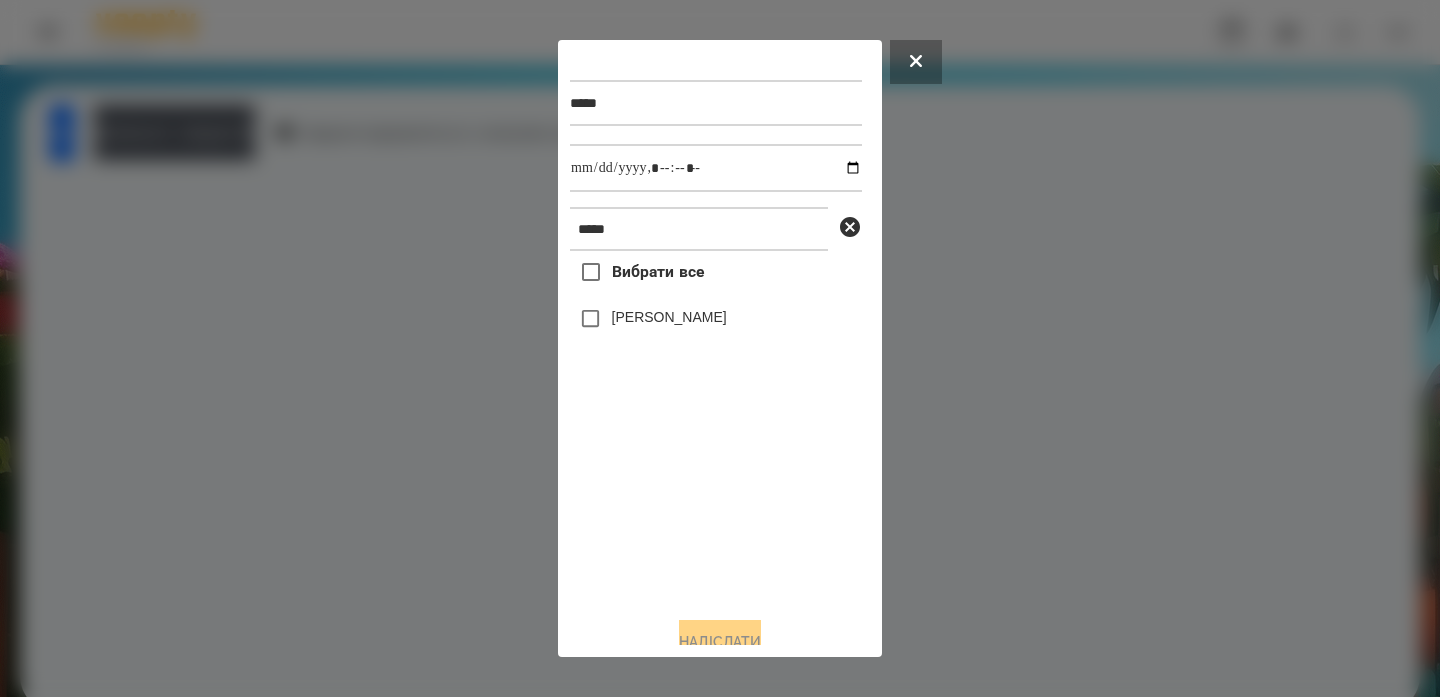 click on "[PERSON_NAME]" at bounding box center (716, 319) 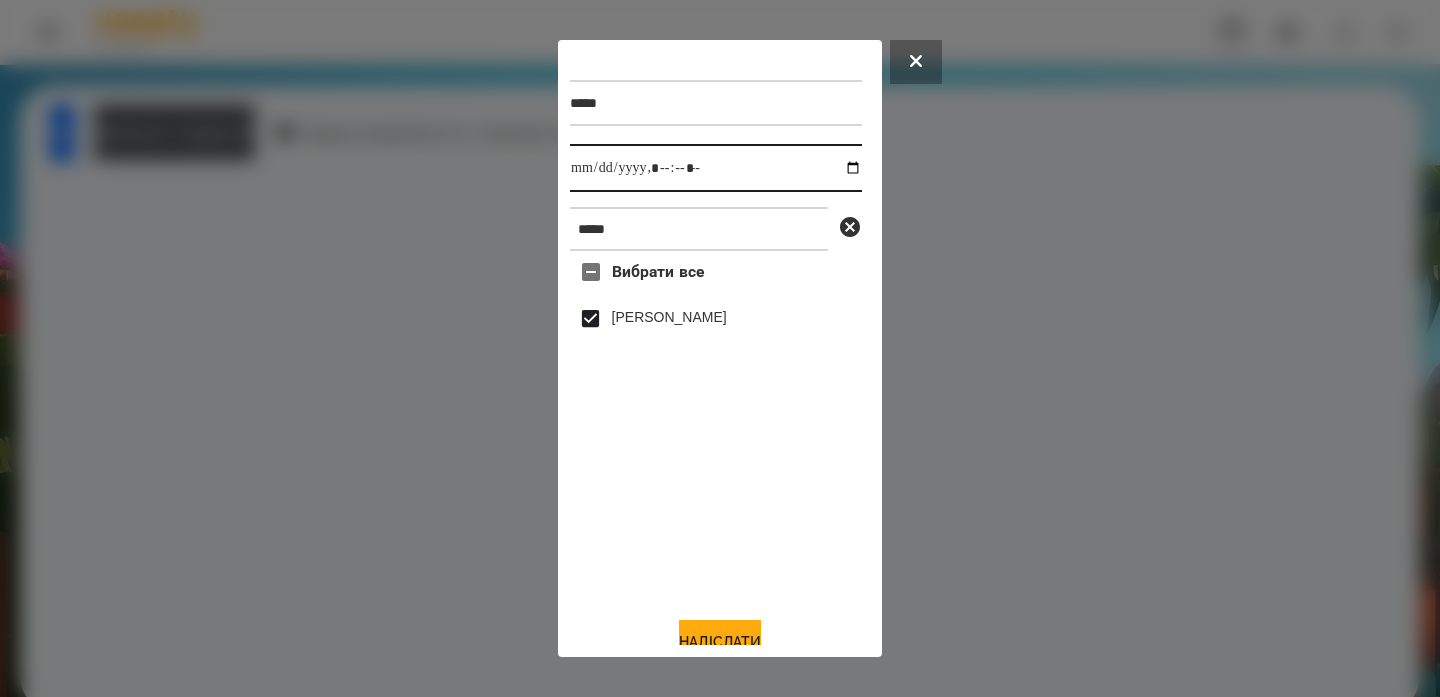 click at bounding box center [716, 168] 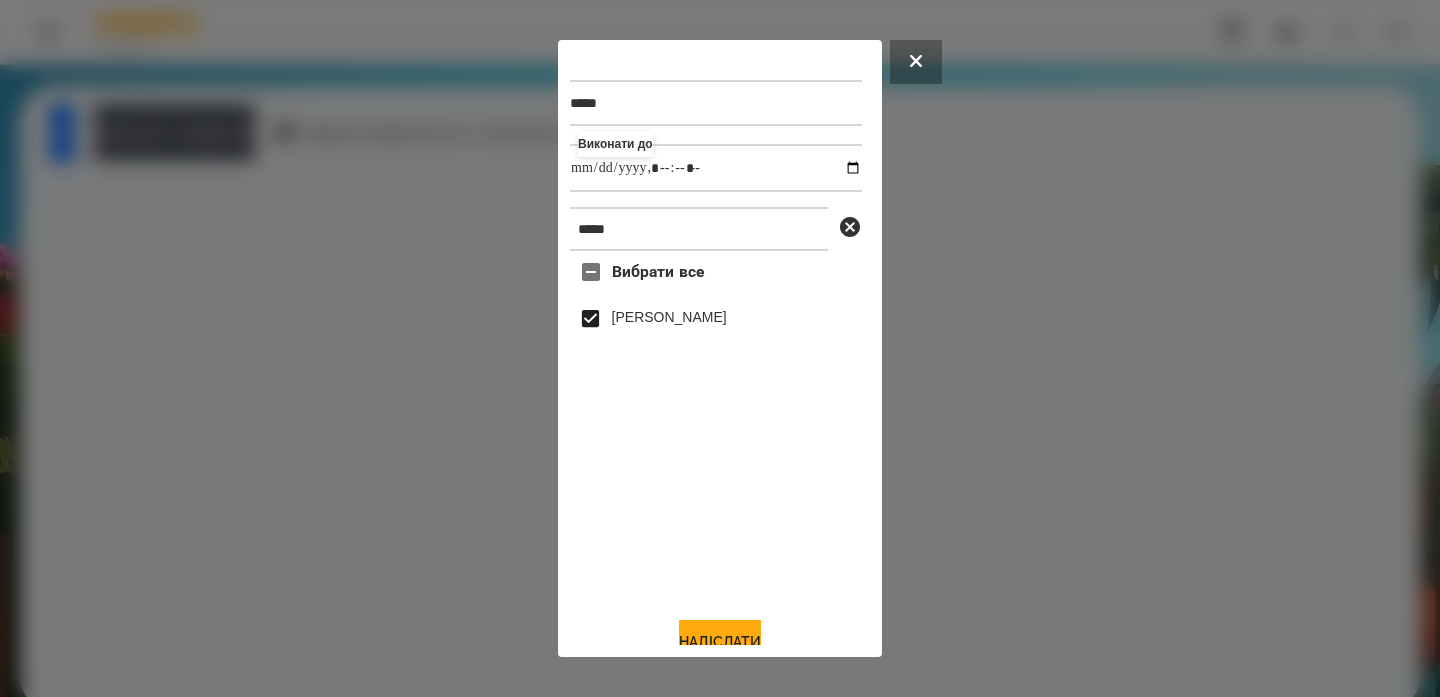 type on "**********" 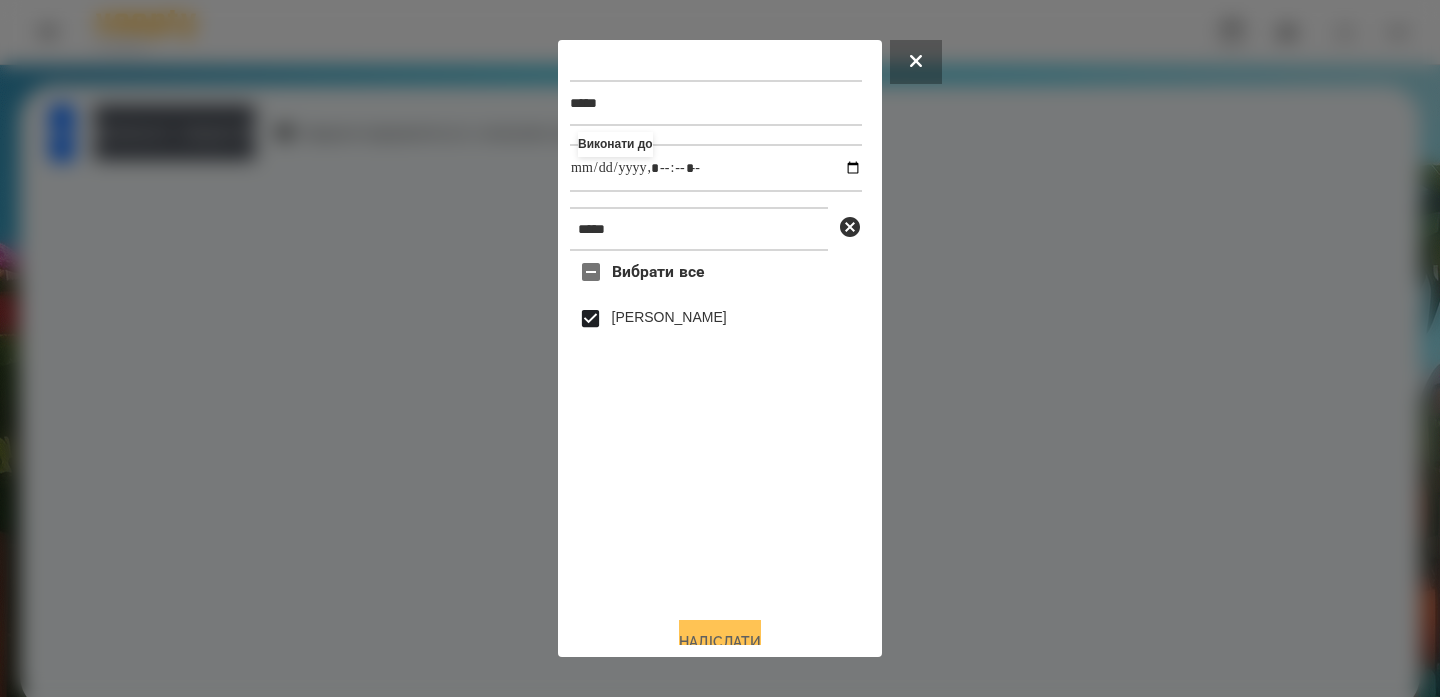 click on "Надіслати" at bounding box center [720, 642] 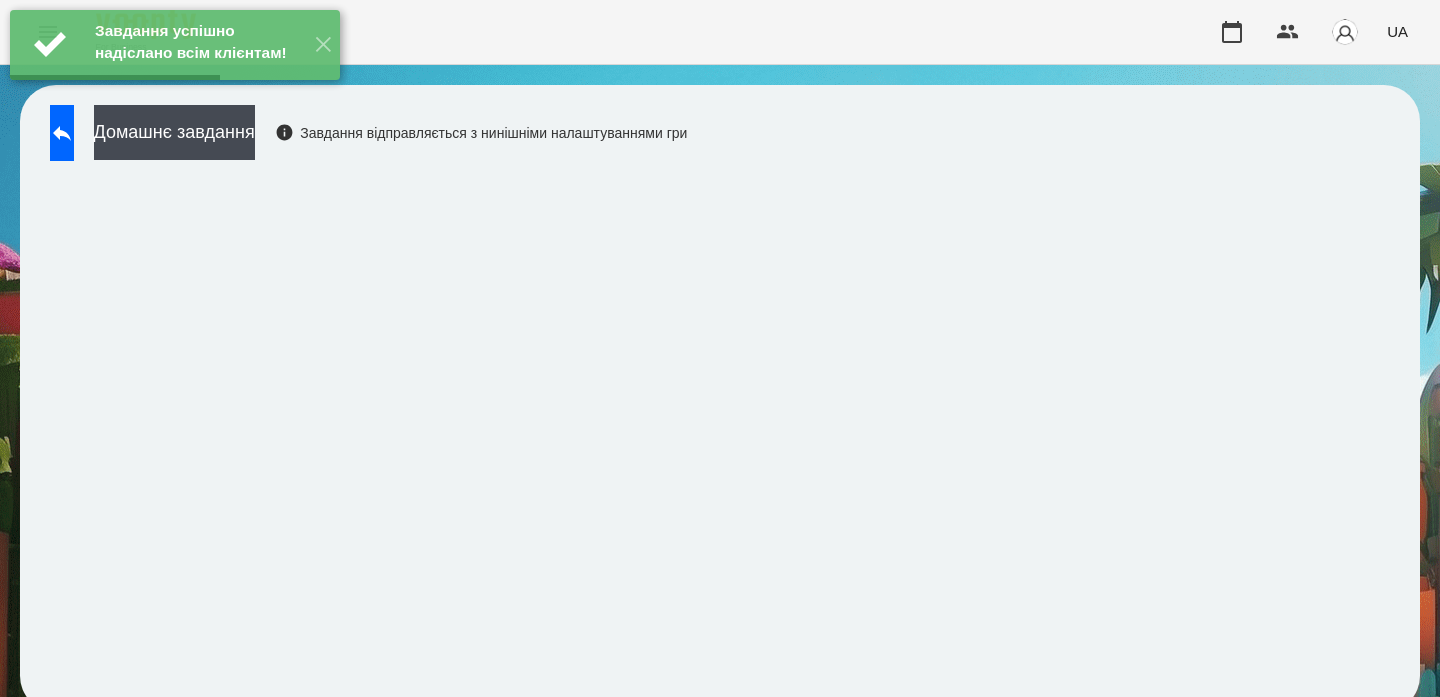 click on "Домашнє завдання Завдання відправляється з нинішніми налаштуваннями гри" at bounding box center [363, 138] 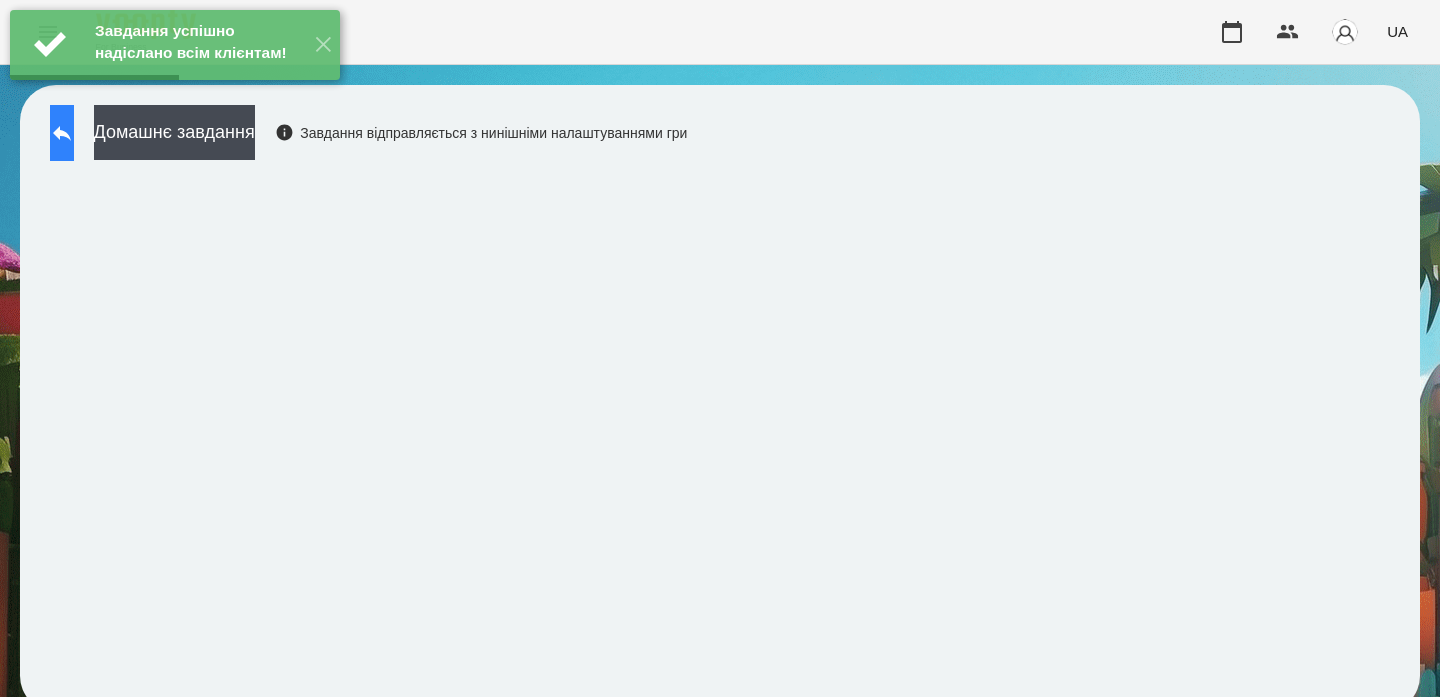 click at bounding box center [62, 133] 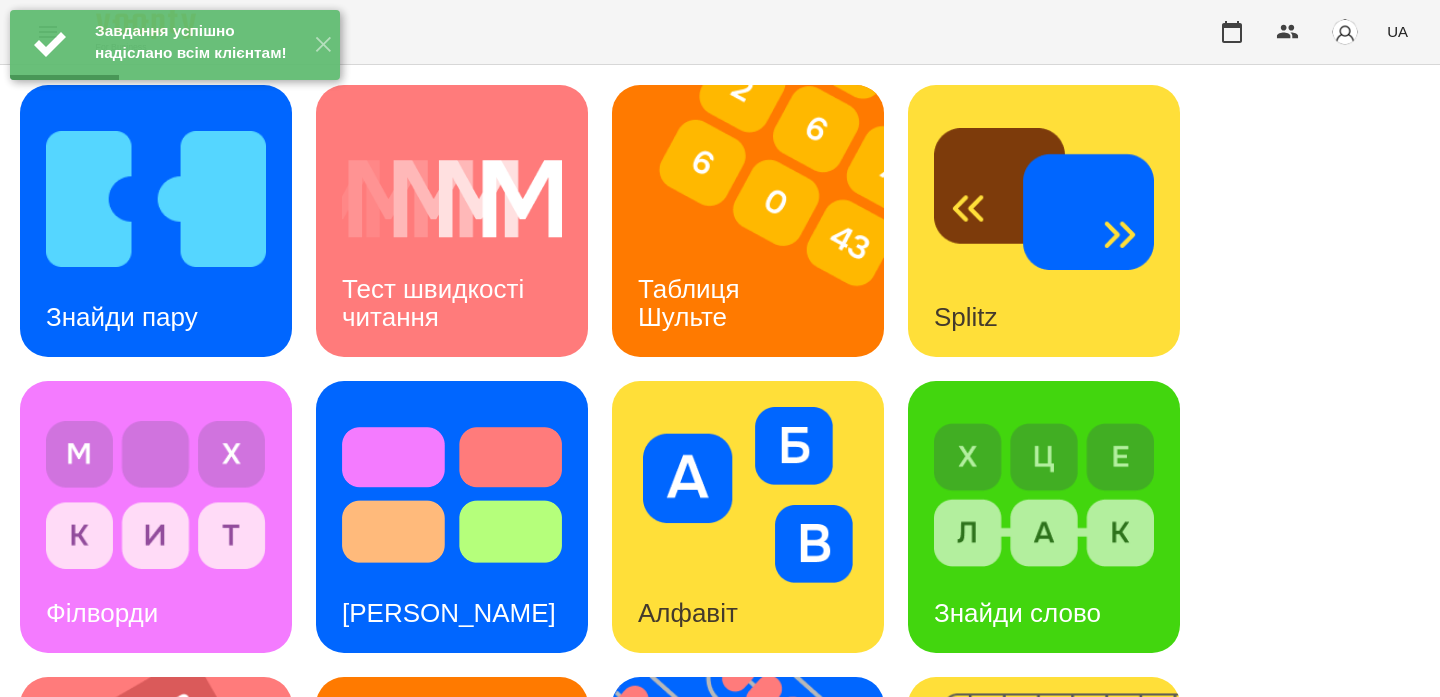 scroll, scrollTop: 864, scrollLeft: 0, axis: vertical 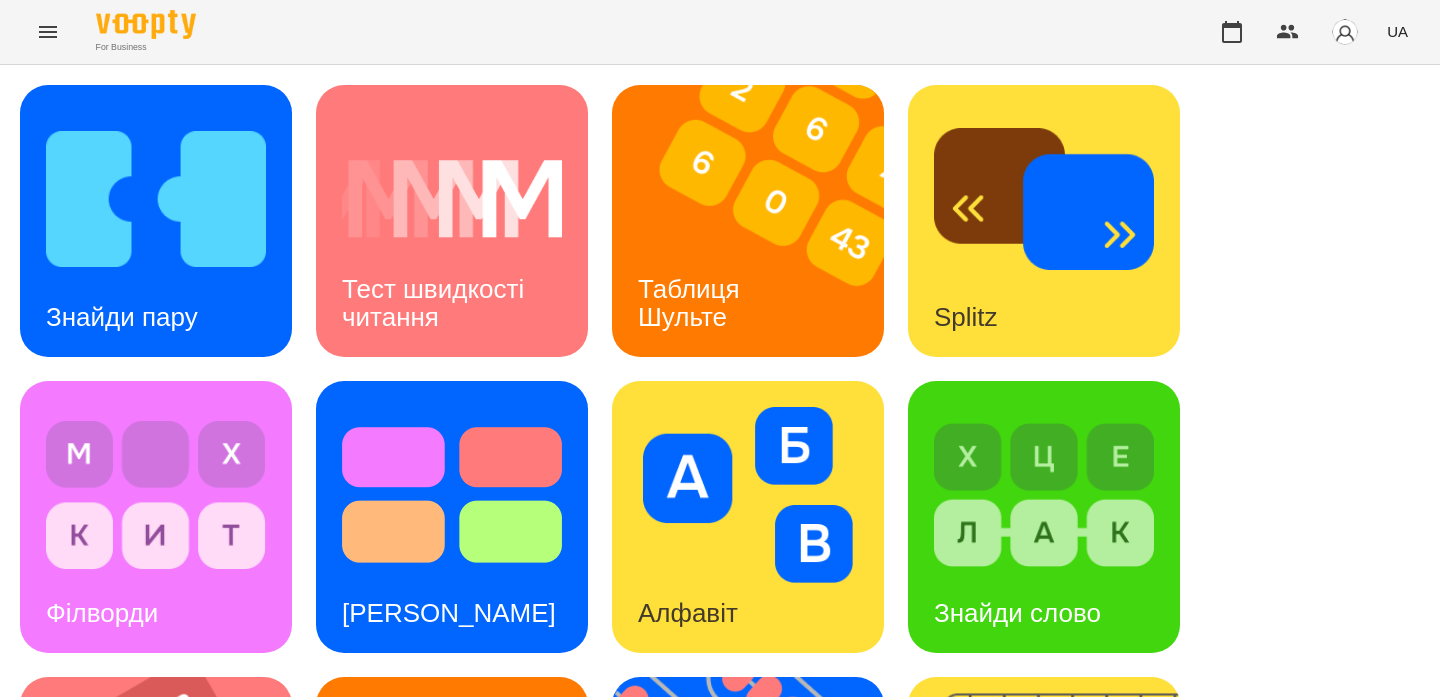 click at bounding box center (1057, 1109) 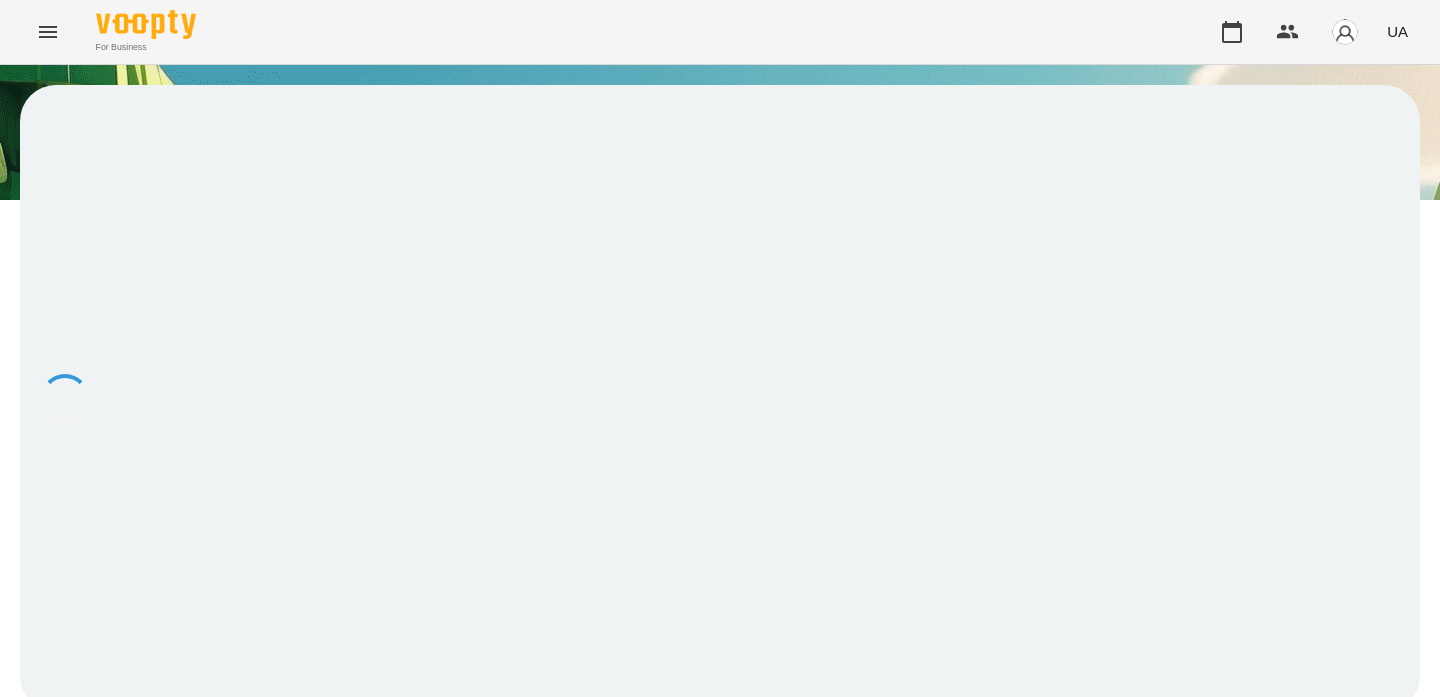 scroll, scrollTop: 0, scrollLeft: 0, axis: both 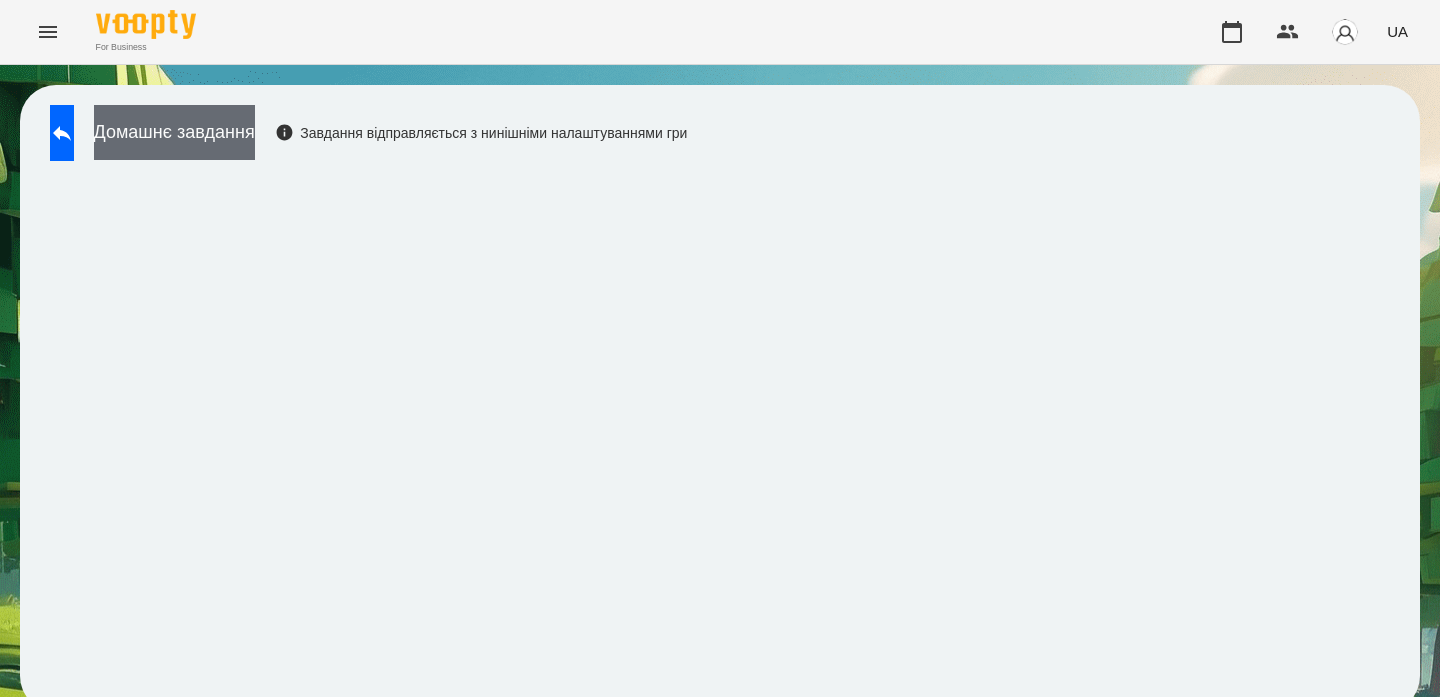 click on "Домашнє завдання" at bounding box center [174, 132] 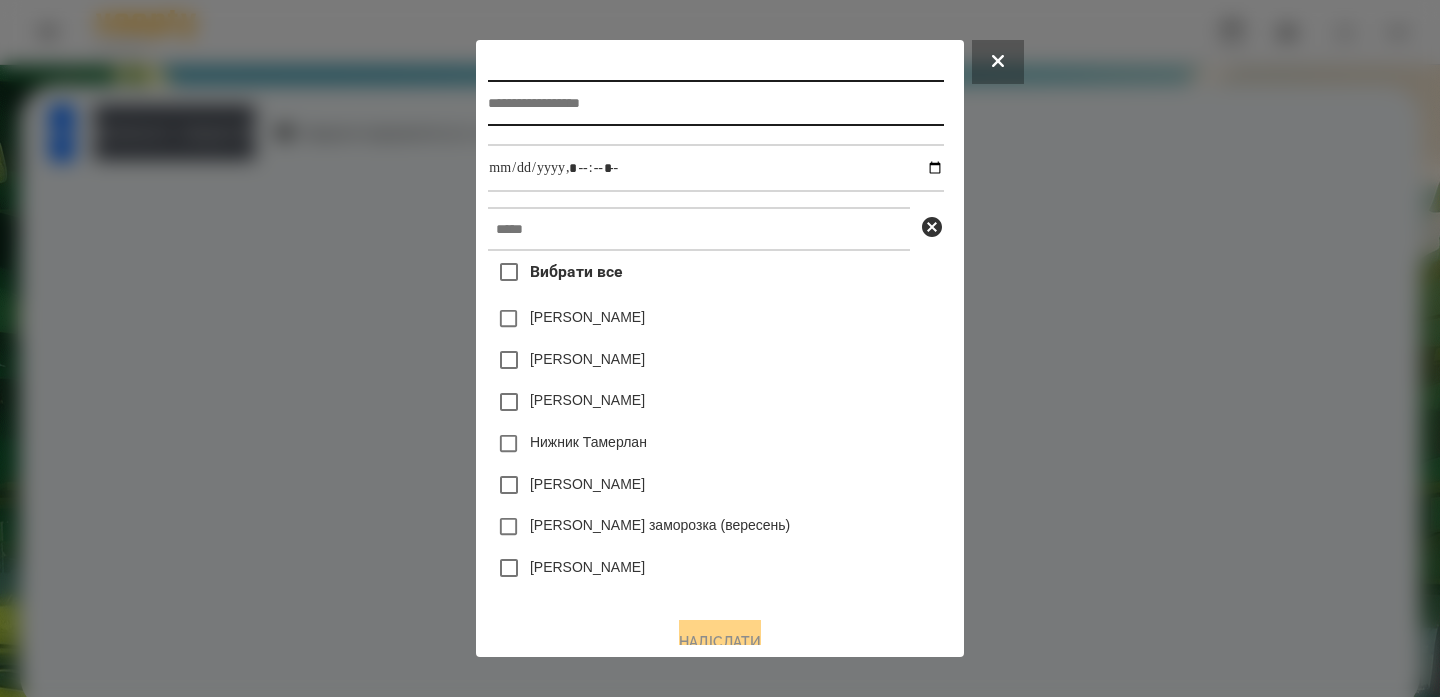 click at bounding box center (715, 103) 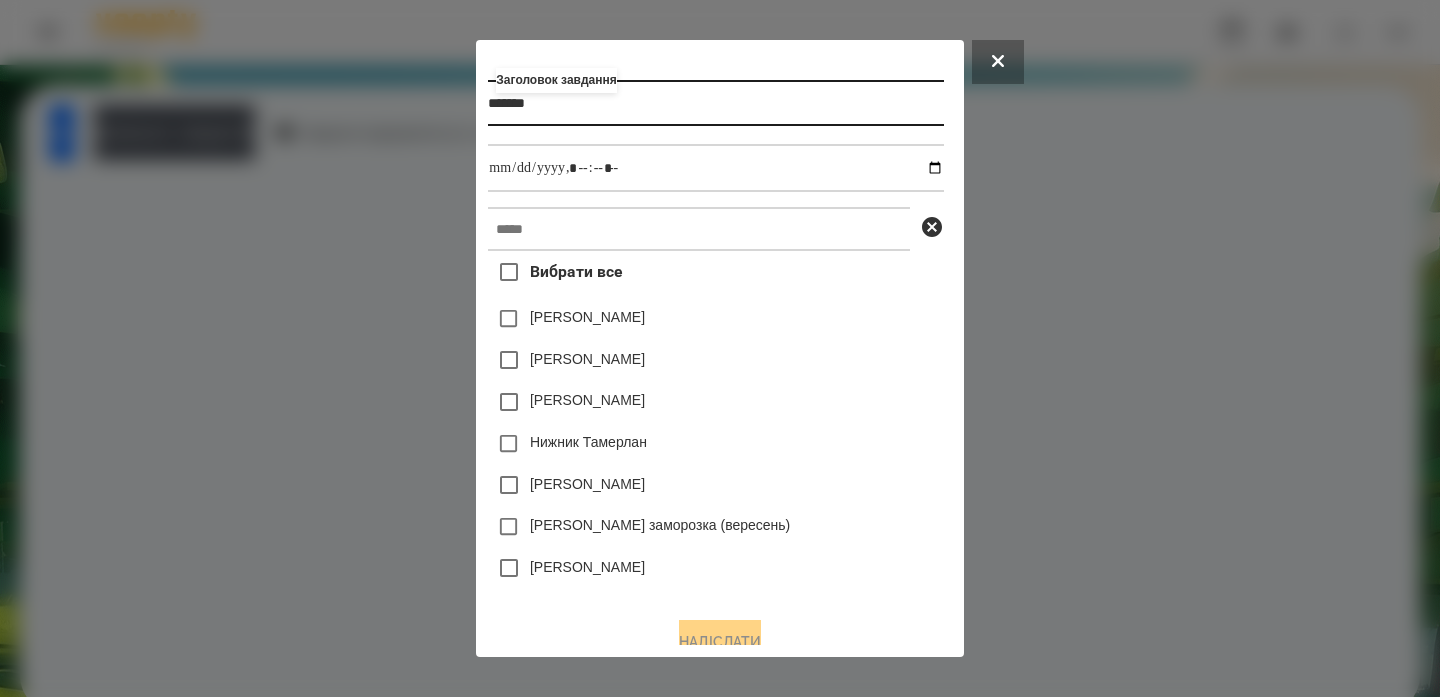 type on "*******" 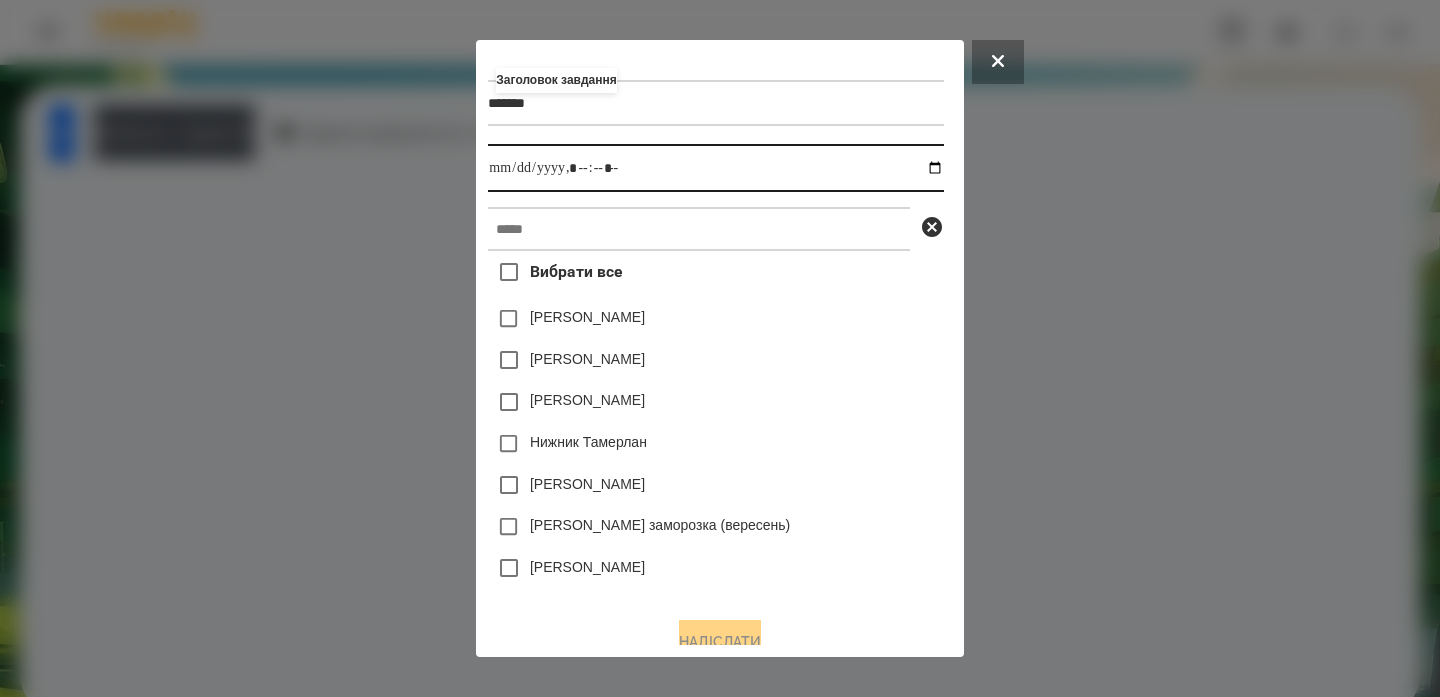 click at bounding box center (715, 168) 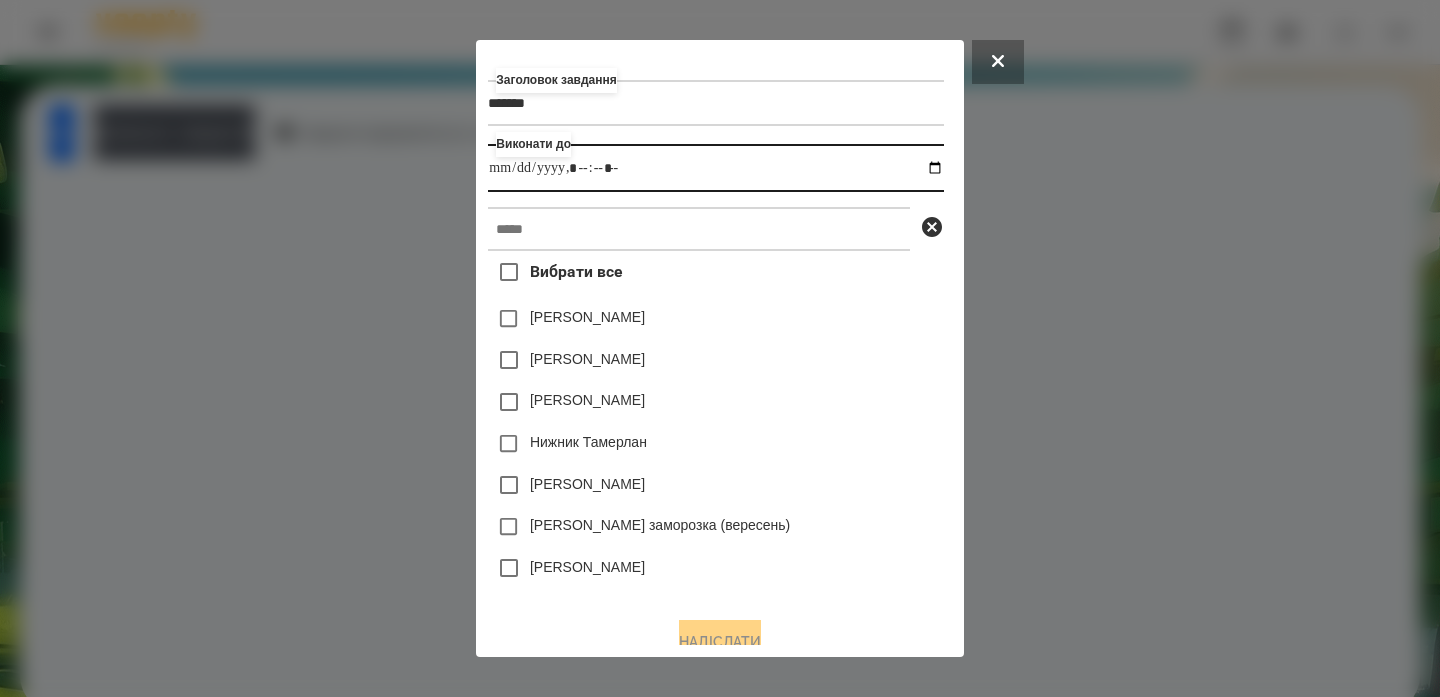 click at bounding box center (715, 168) 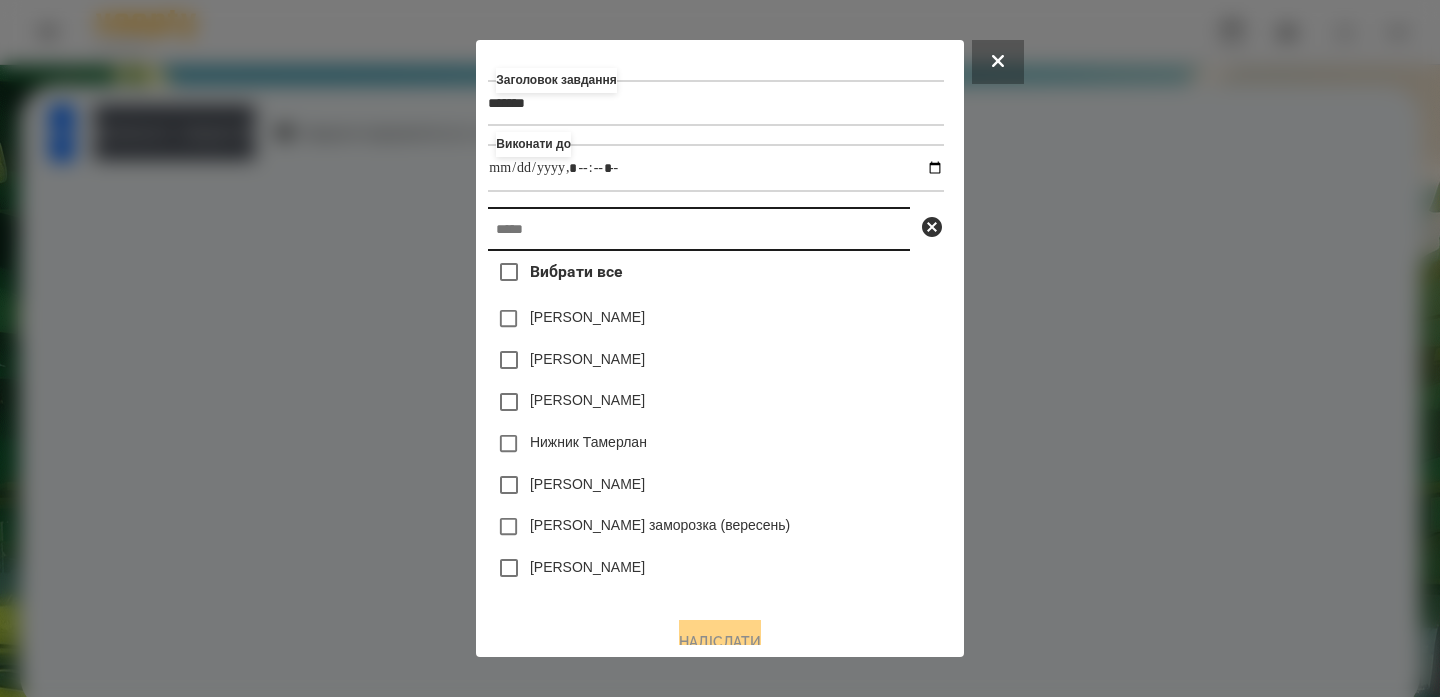 click at bounding box center [699, 229] 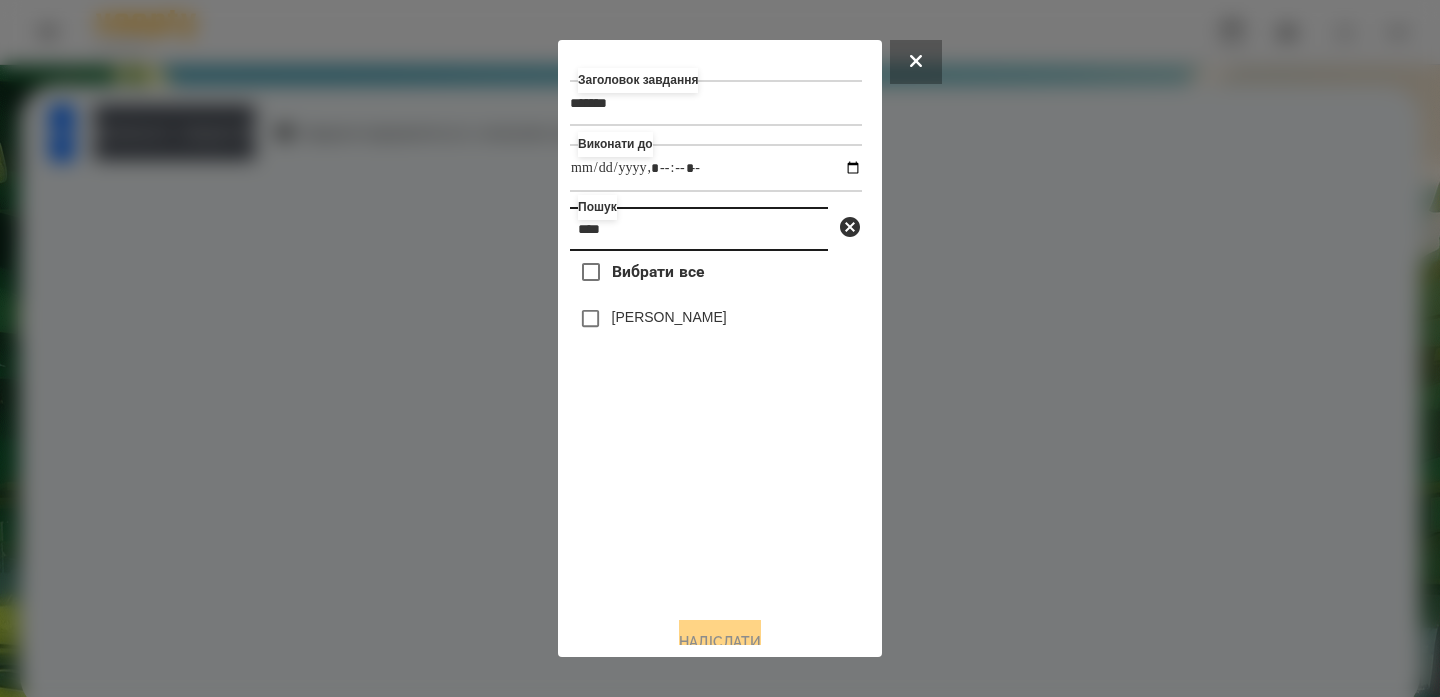 type on "****" 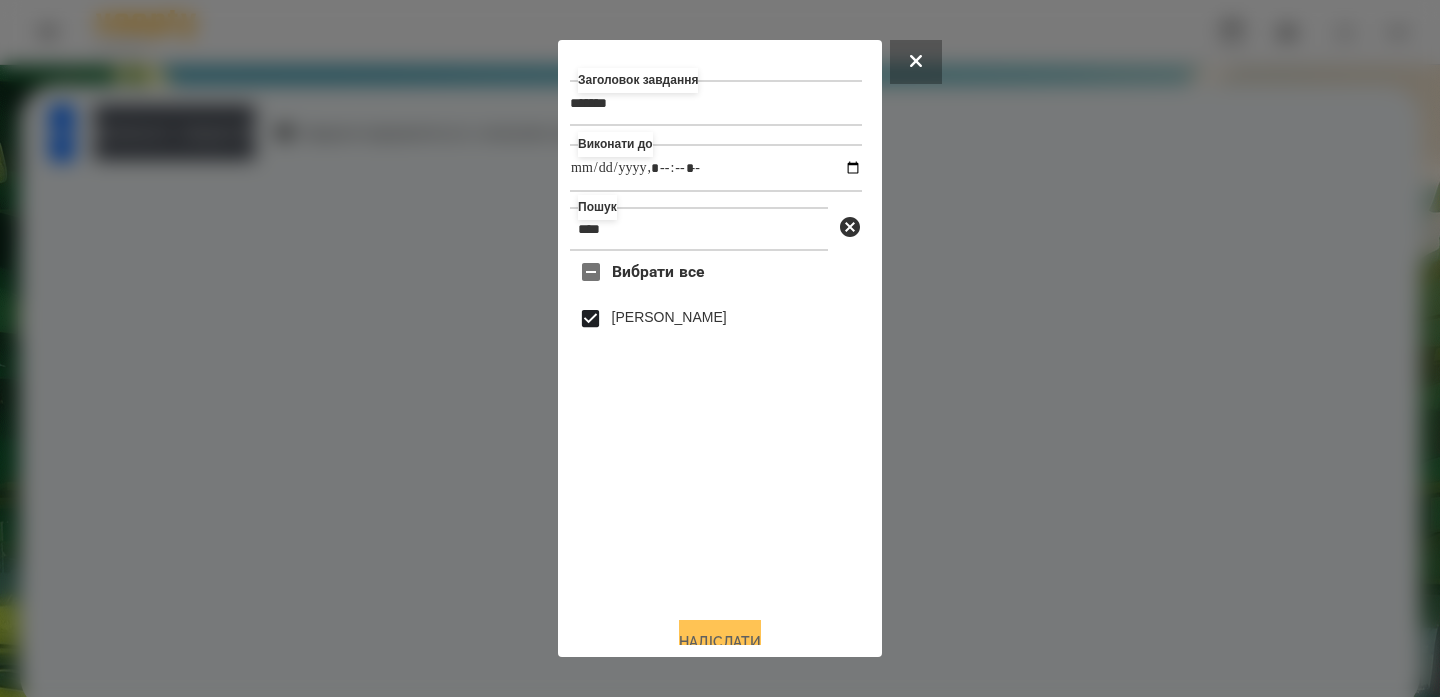 click on "Надіслати" at bounding box center (720, 642) 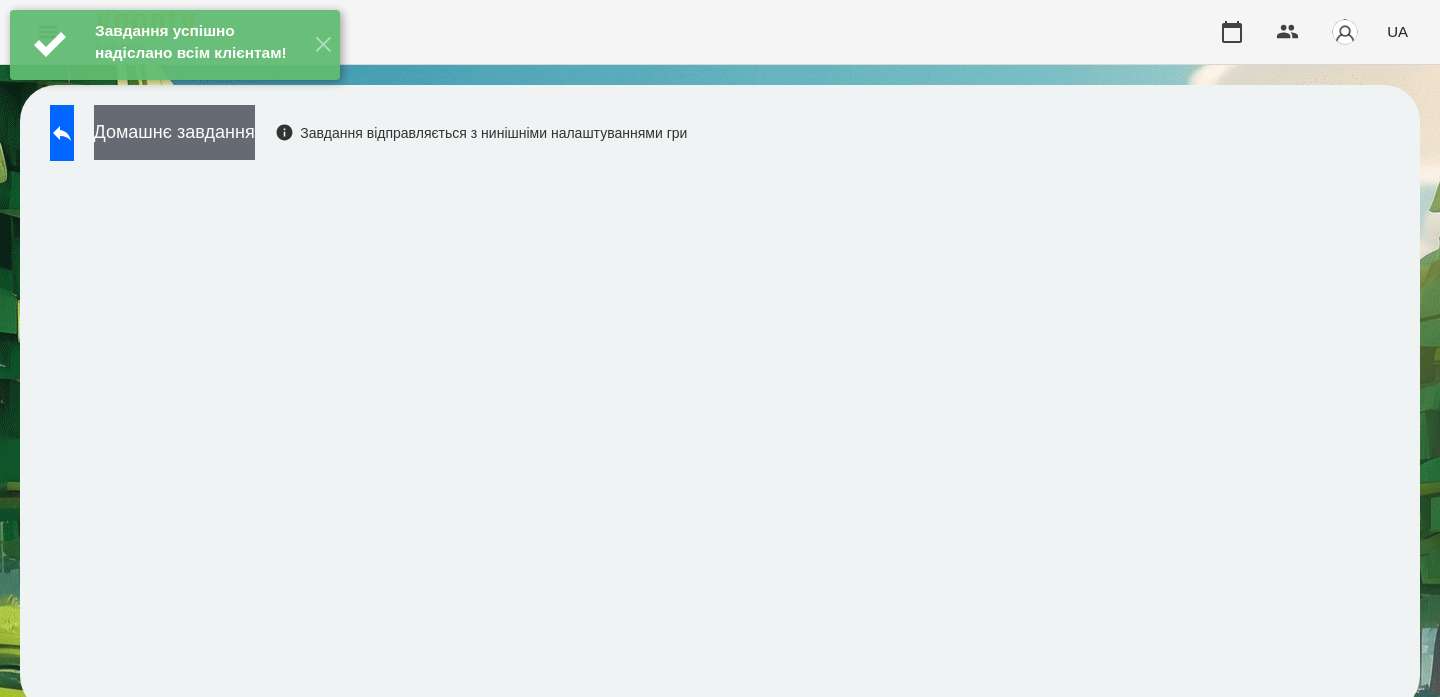 click on "Домашнє завдання" at bounding box center (174, 132) 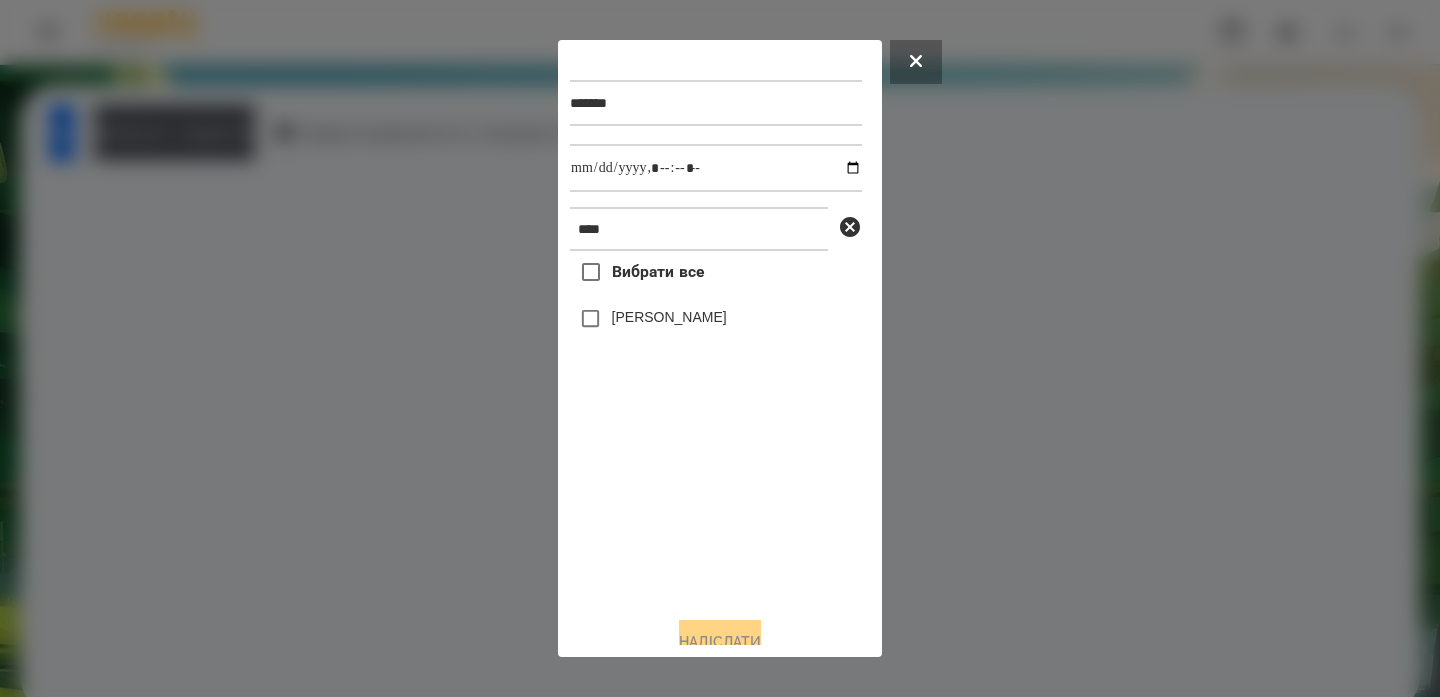 click on "Вибрати все [PERSON_NAME]" at bounding box center [716, 425] 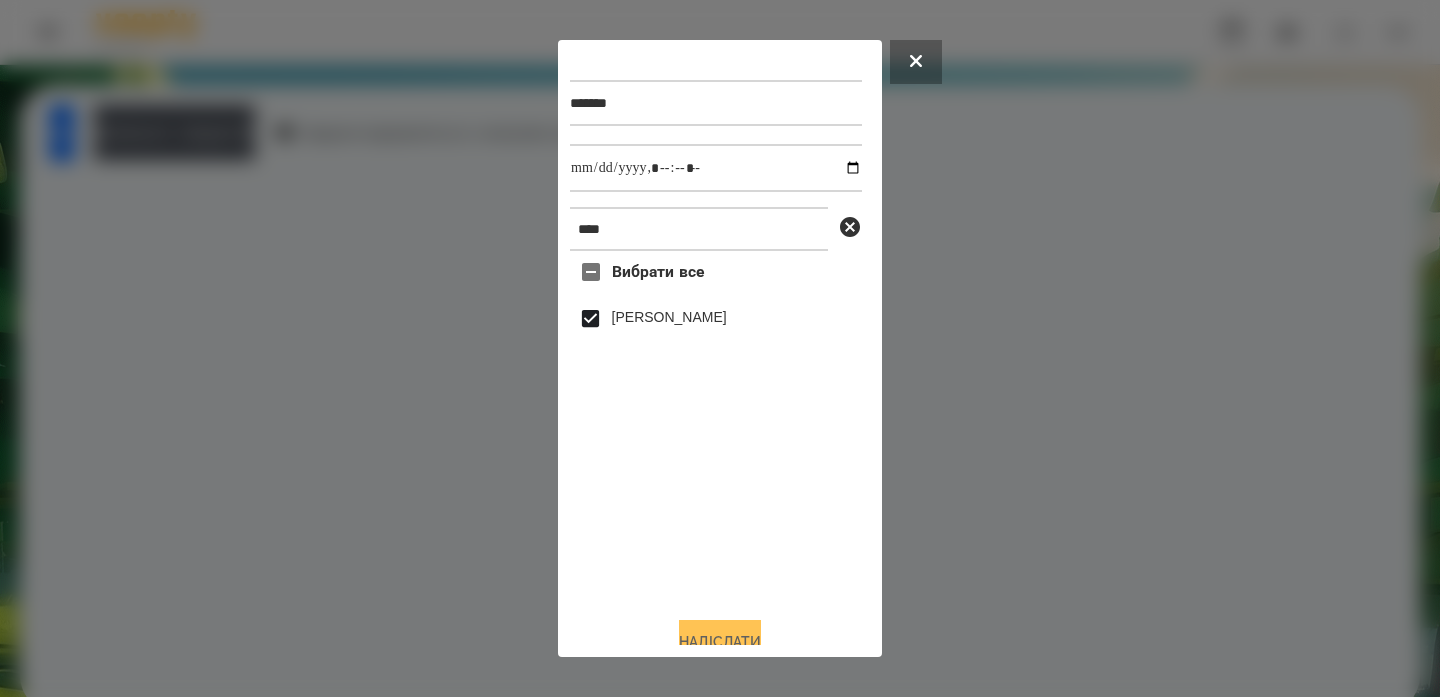 click on "Надіслати" at bounding box center [720, 642] 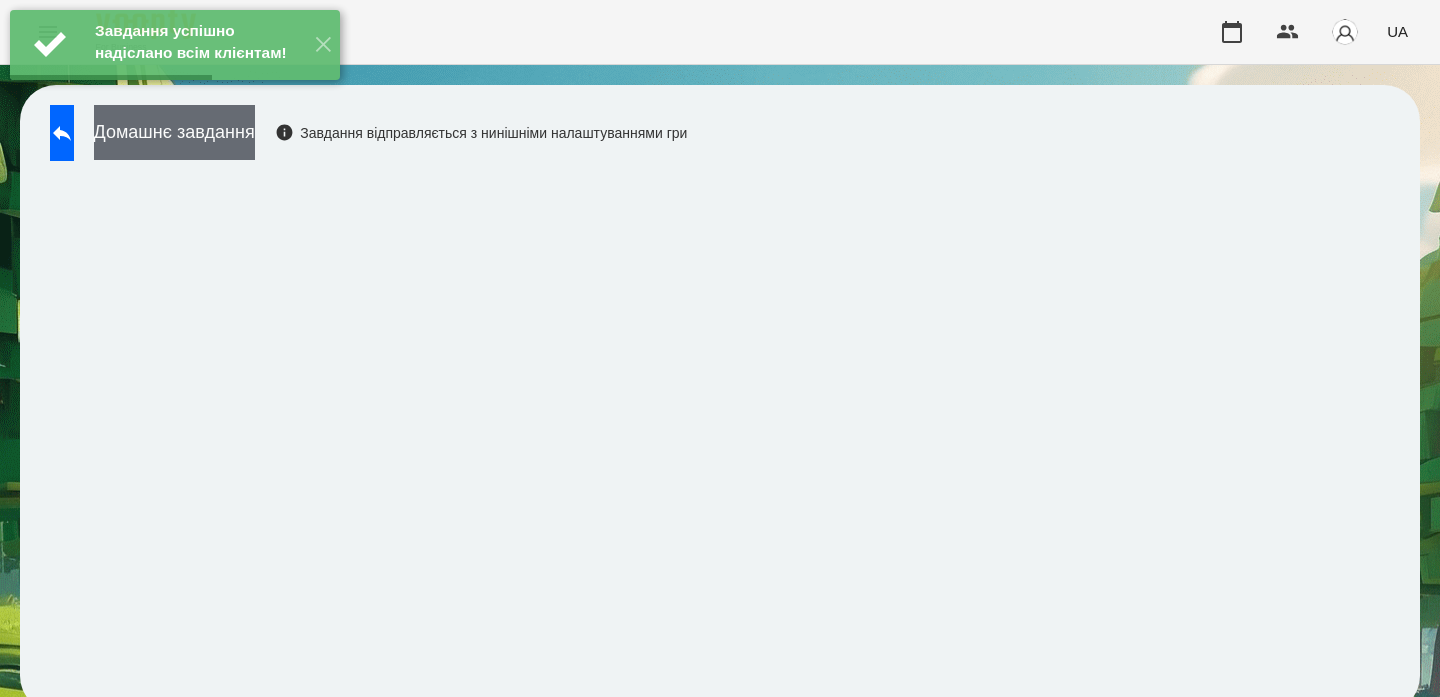 click on "Домашнє завдання" at bounding box center (174, 132) 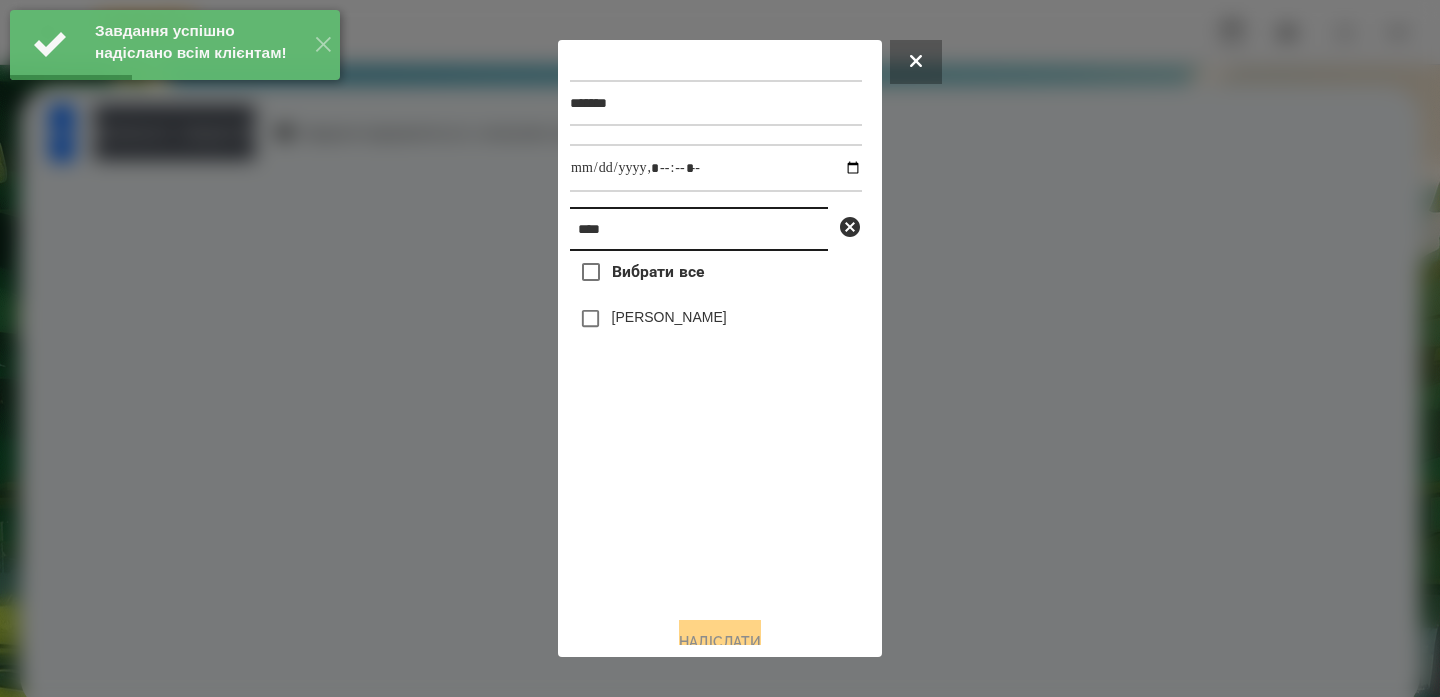 drag, startPoint x: 648, startPoint y: 243, endPoint x: 496, endPoint y: 236, distance: 152.1611 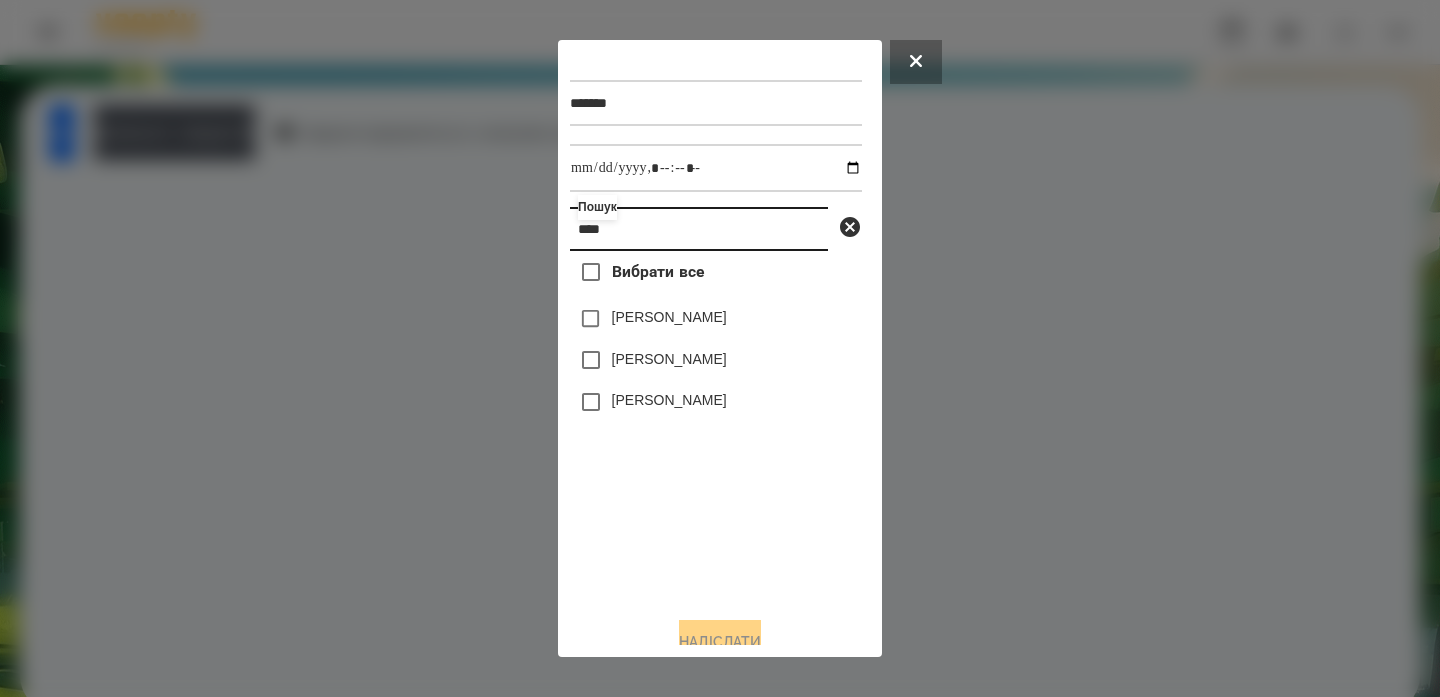 type on "****" 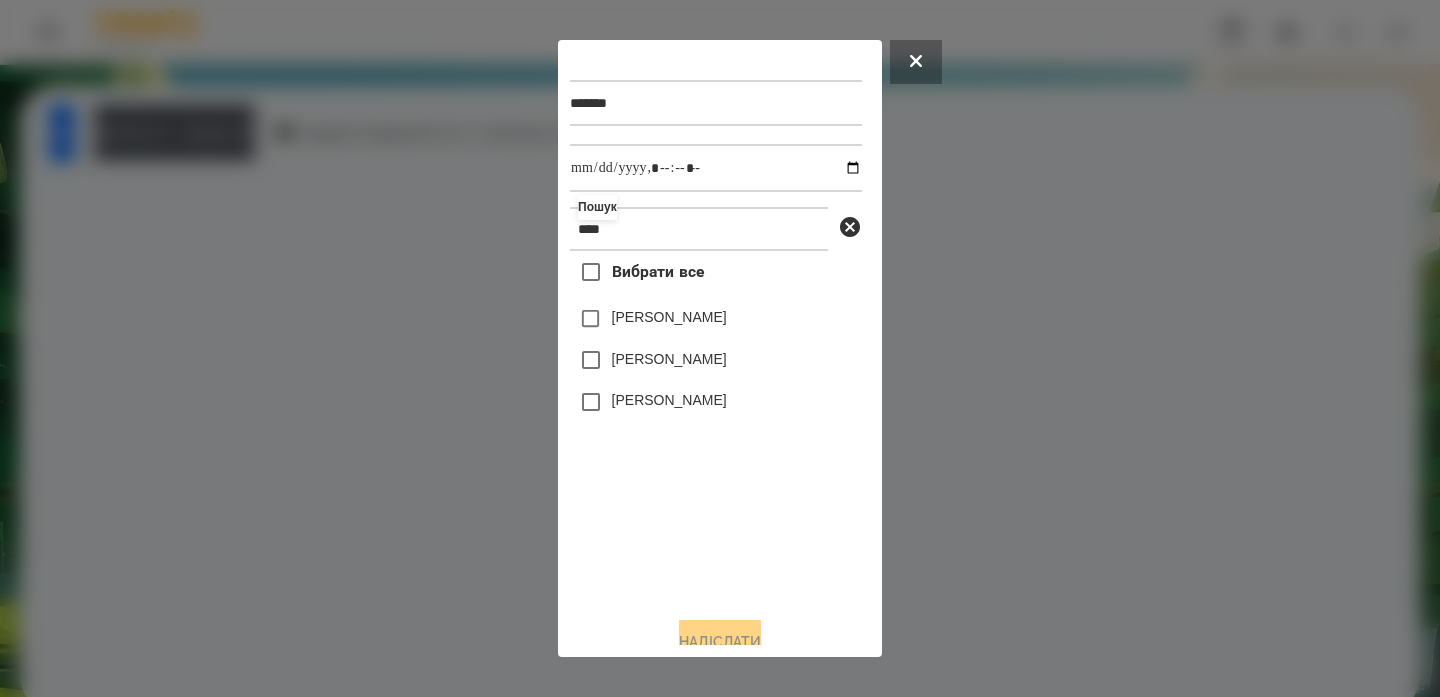 click on "[PERSON_NAME]" at bounding box center [669, 359] 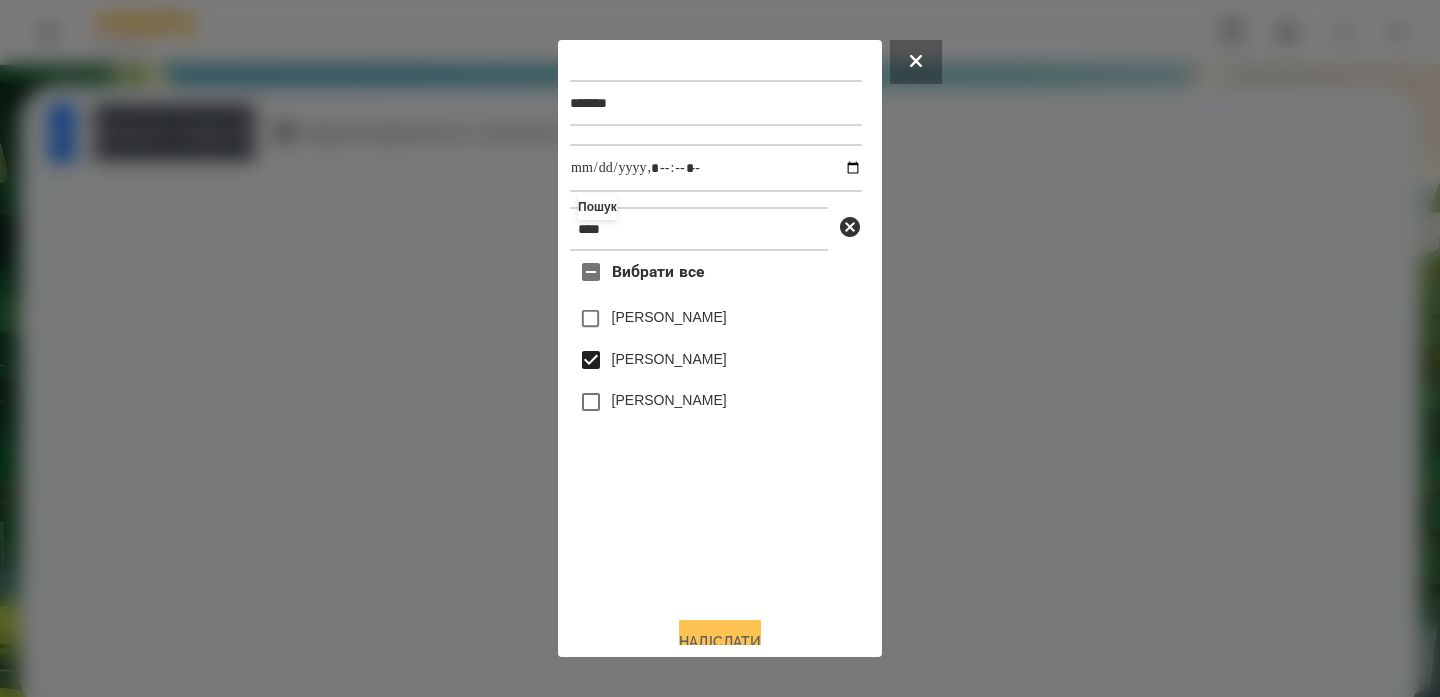 click on "Надіслати" at bounding box center [720, 642] 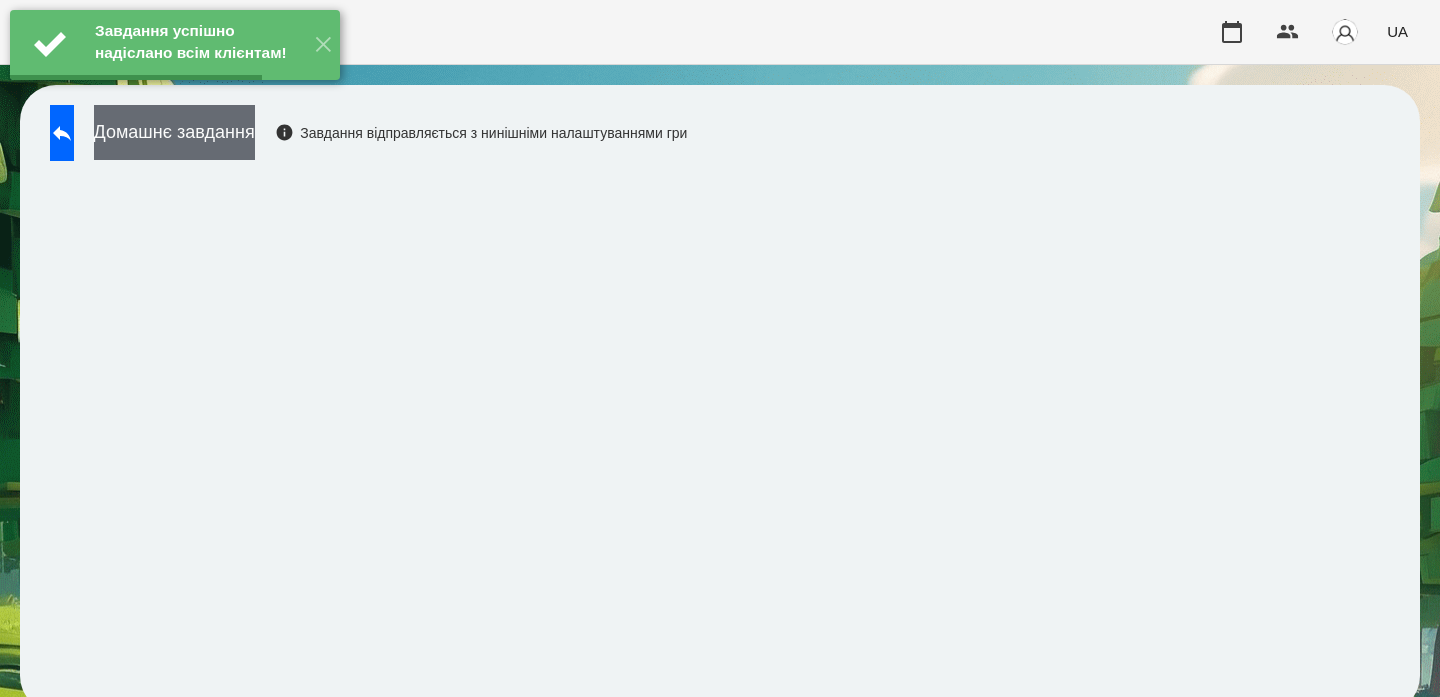 click on "Домашнє завдання" at bounding box center (174, 132) 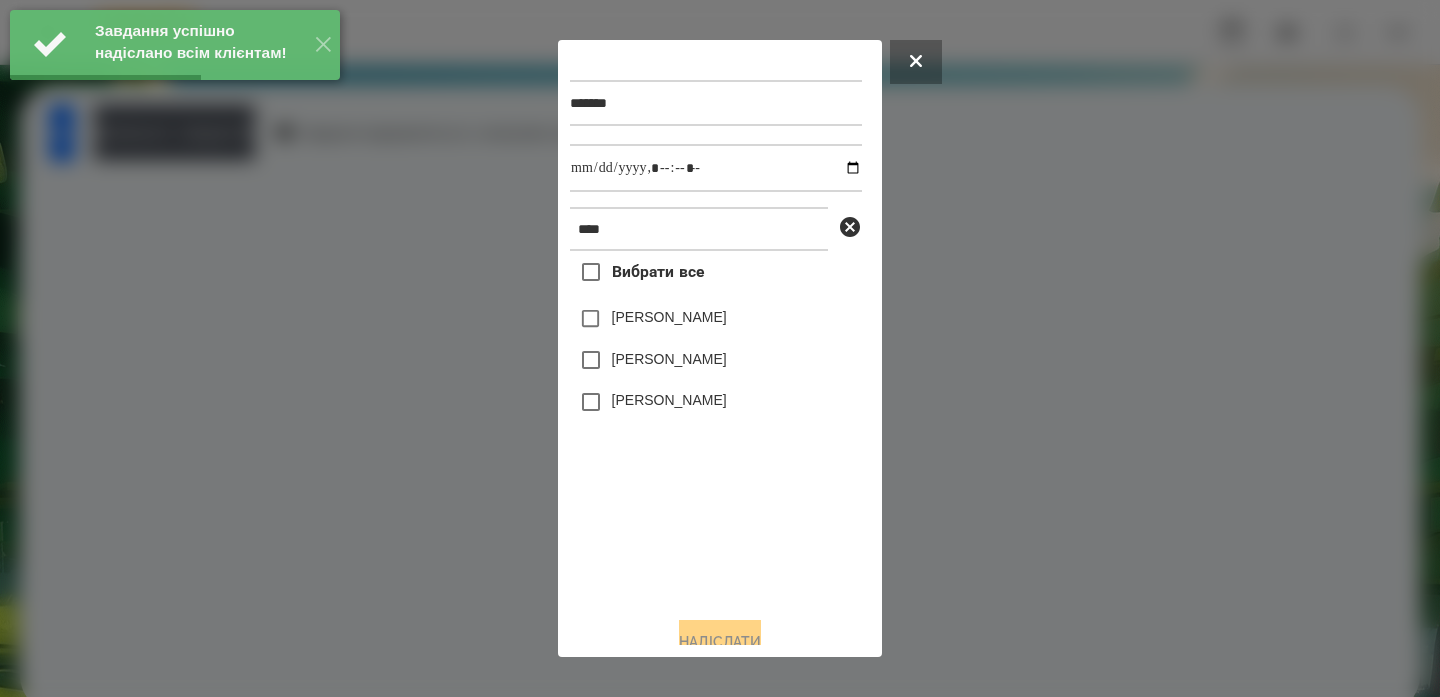click on "[PERSON_NAME]" at bounding box center [669, 359] 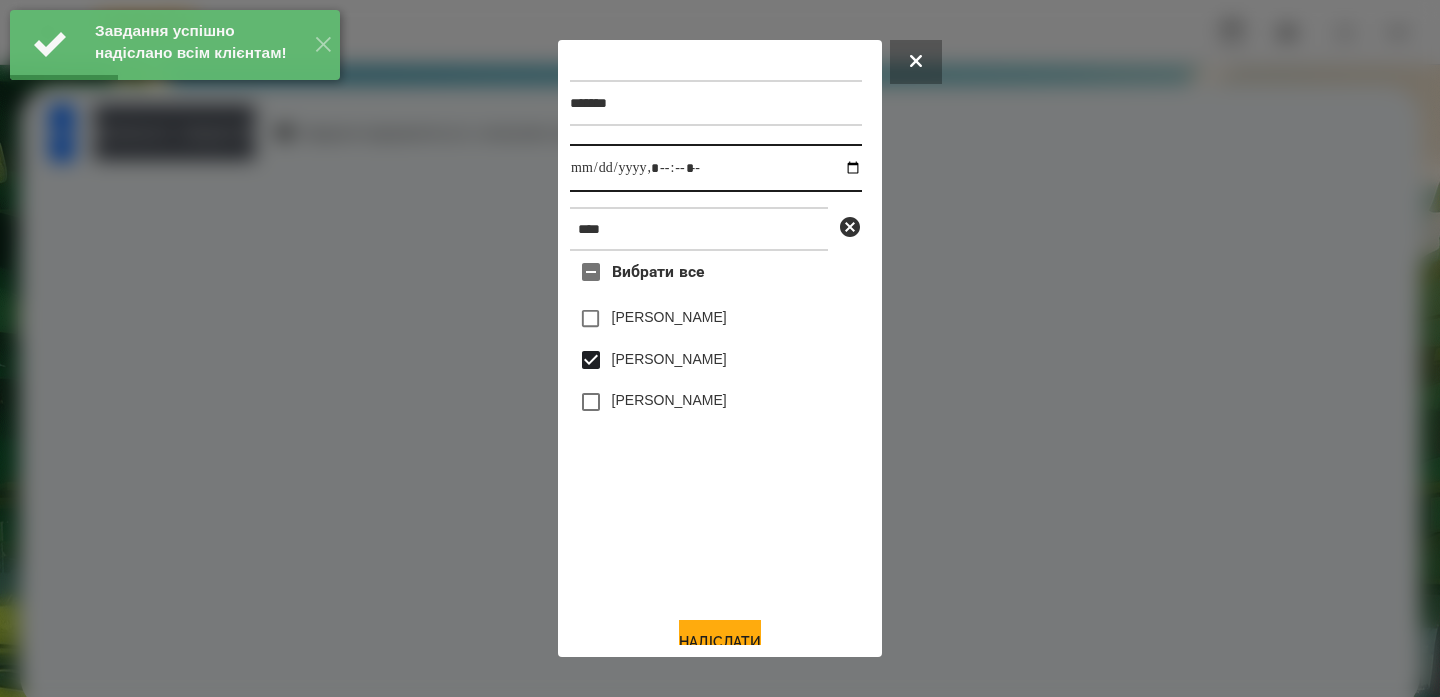 click at bounding box center [716, 168] 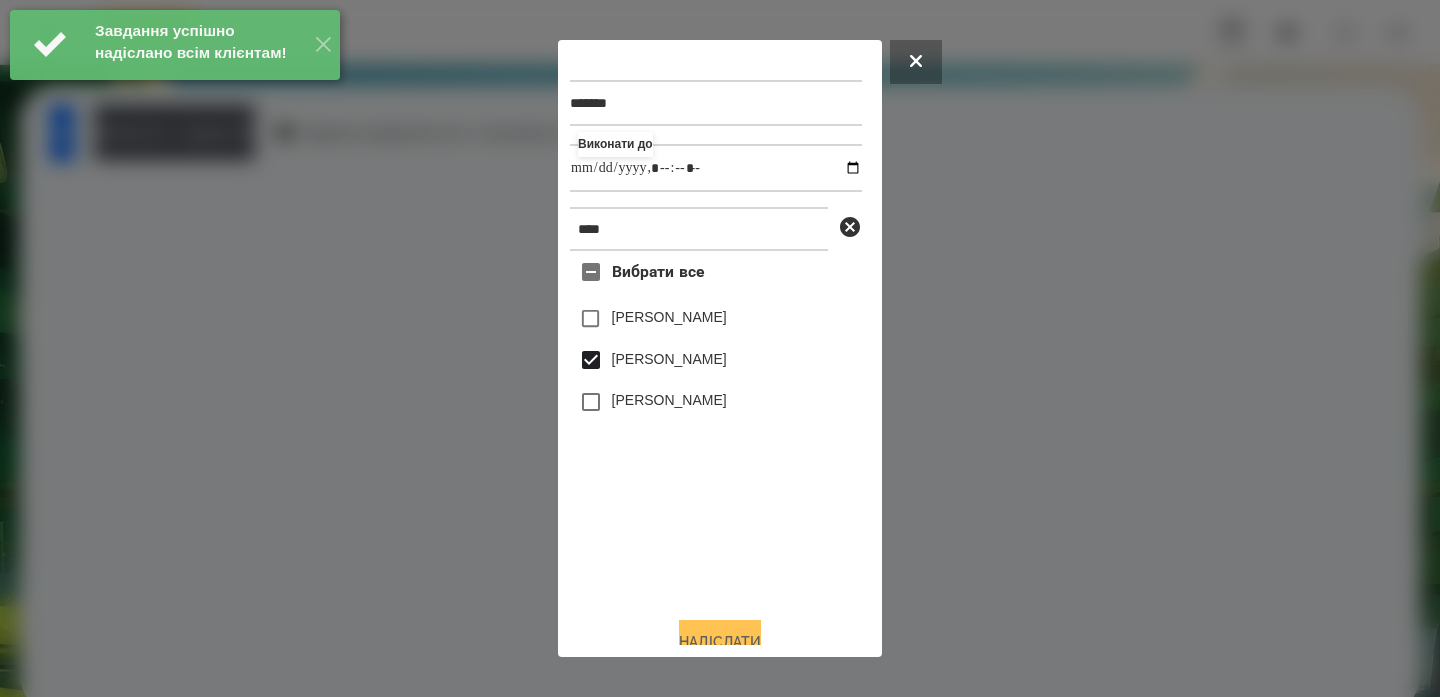 type on "**********" 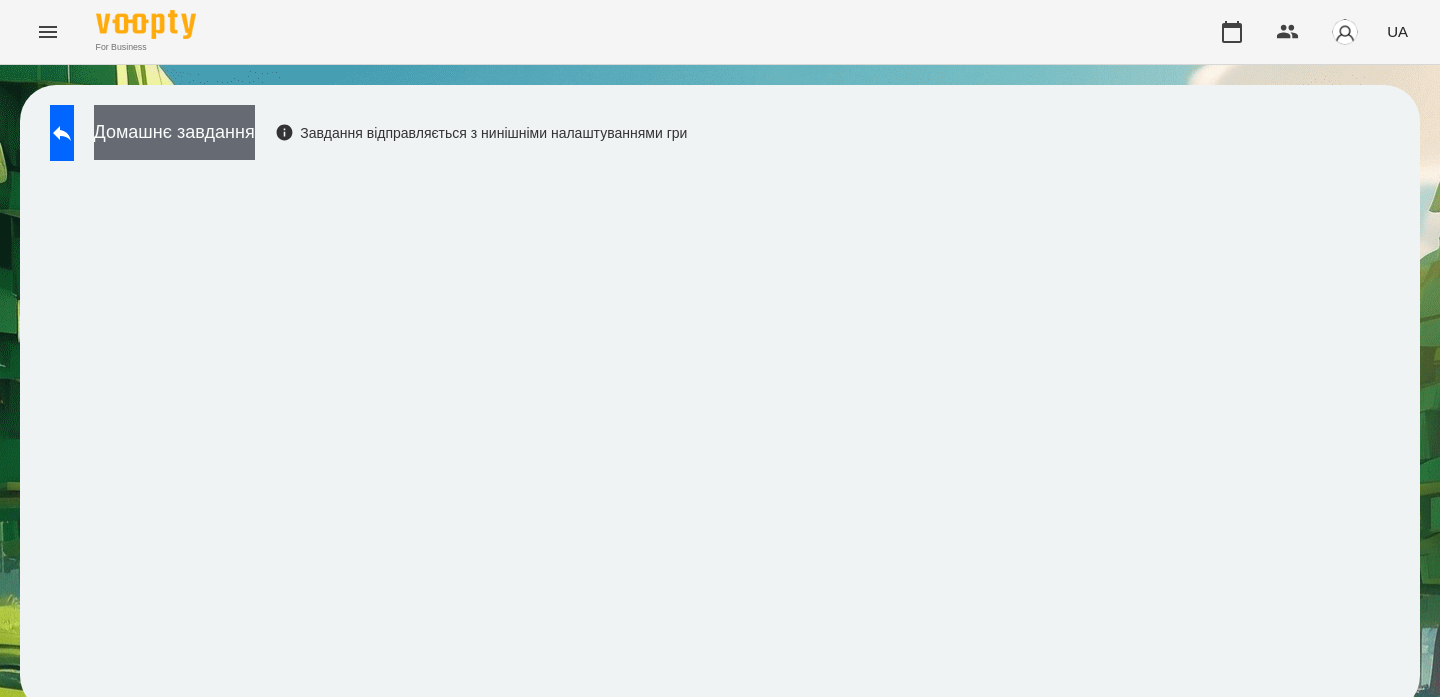 click on "Домашнє завдання" at bounding box center [174, 132] 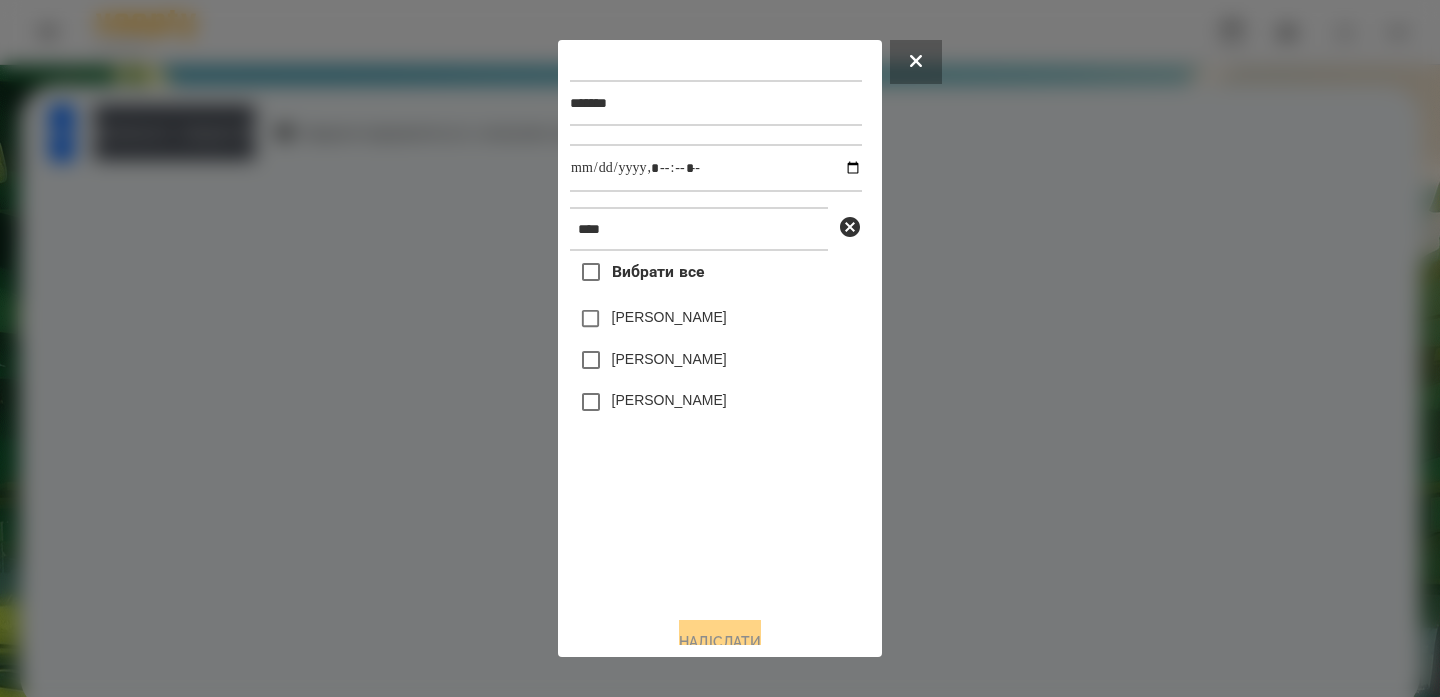 click on "[PERSON_NAME]" at bounding box center (716, 360) 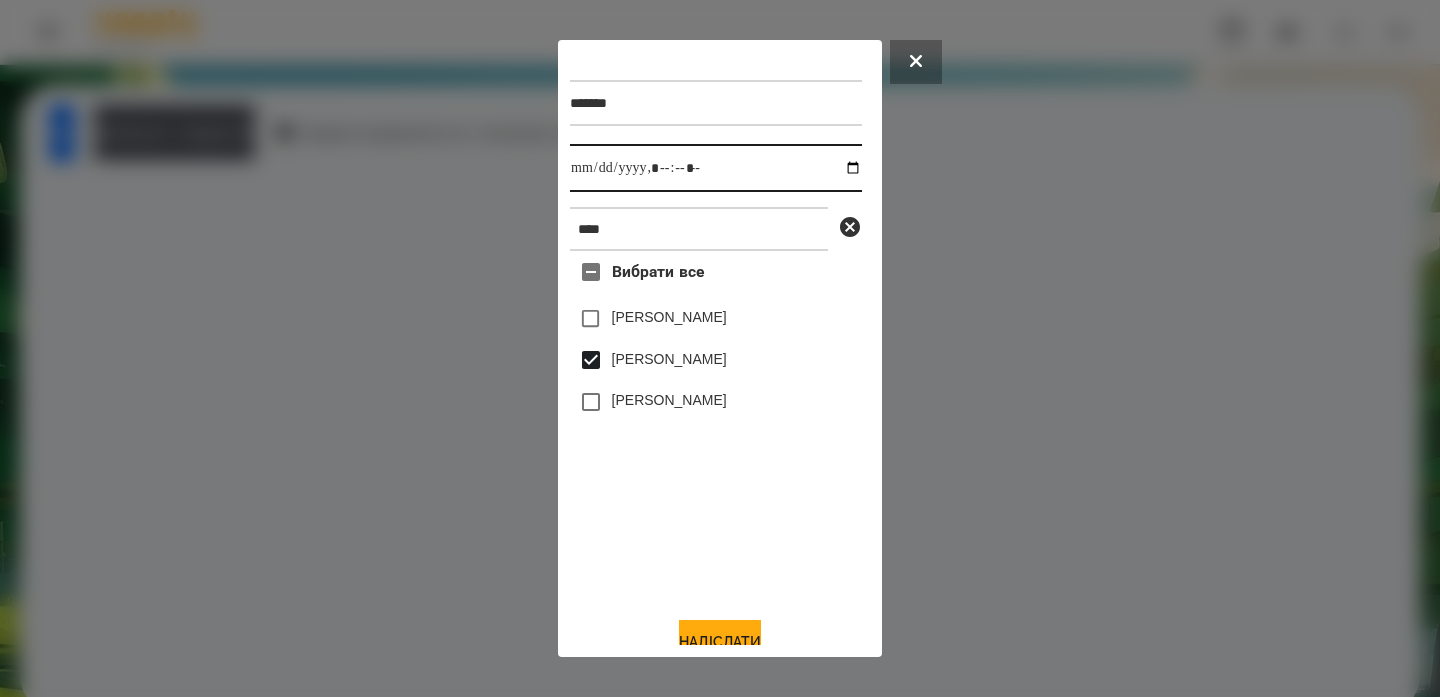 click at bounding box center [716, 168] 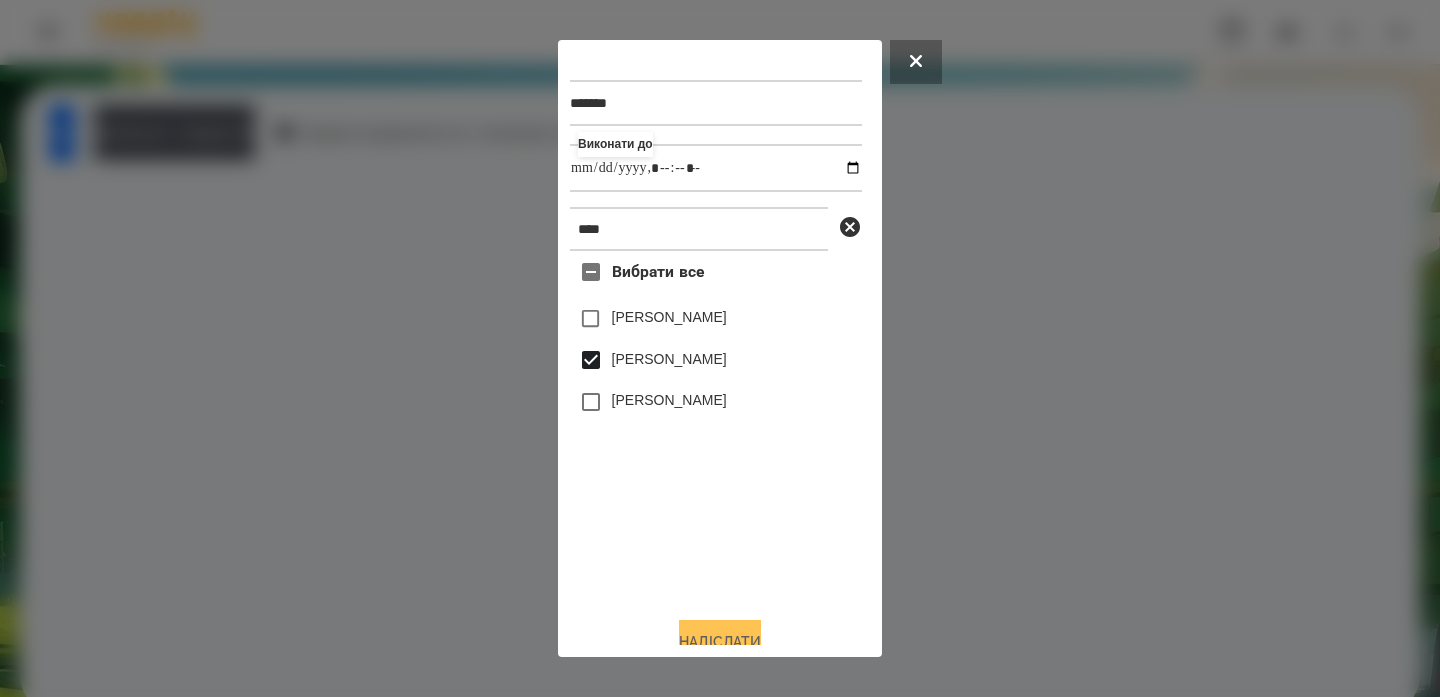type on "**********" 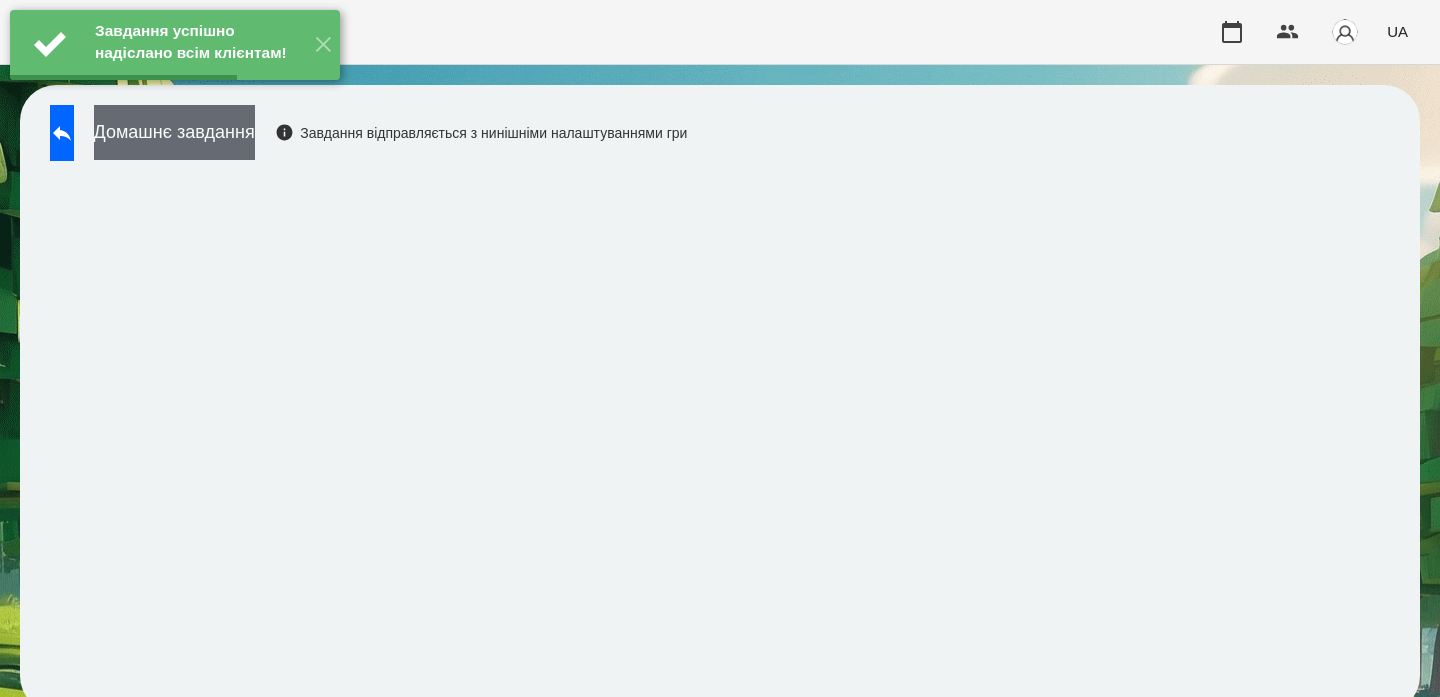 click on "Домашнє завдання" at bounding box center (174, 132) 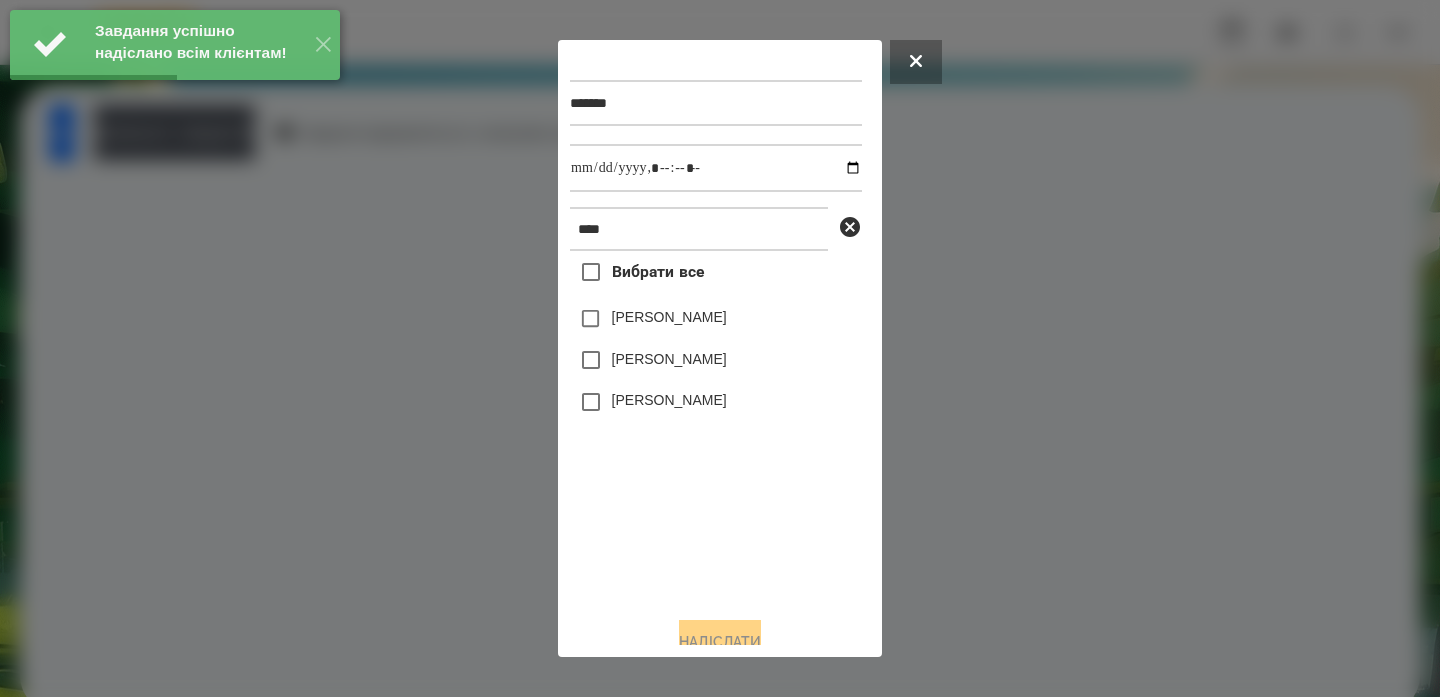 click on "[PERSON_NAME]" at bounding box center (716, 360) 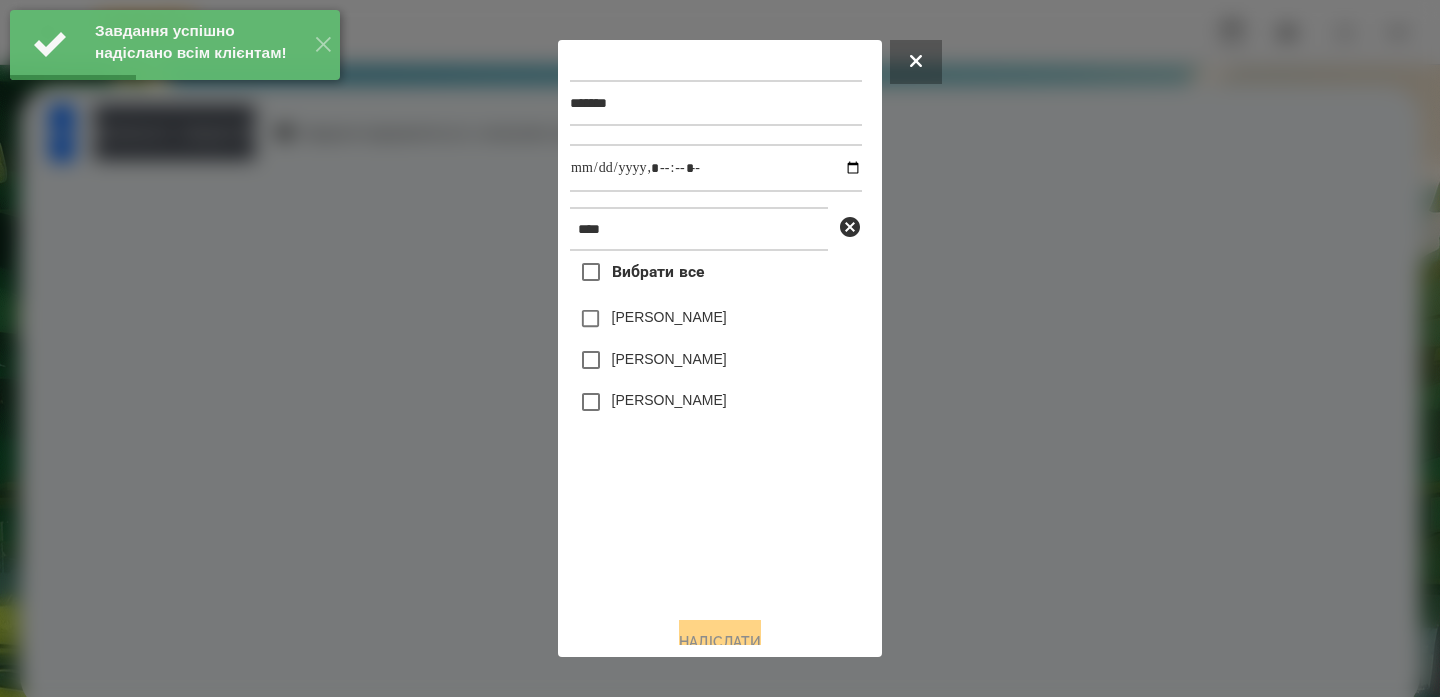 click on "[PERSON_NAME]" at bounding box center [669, 359] 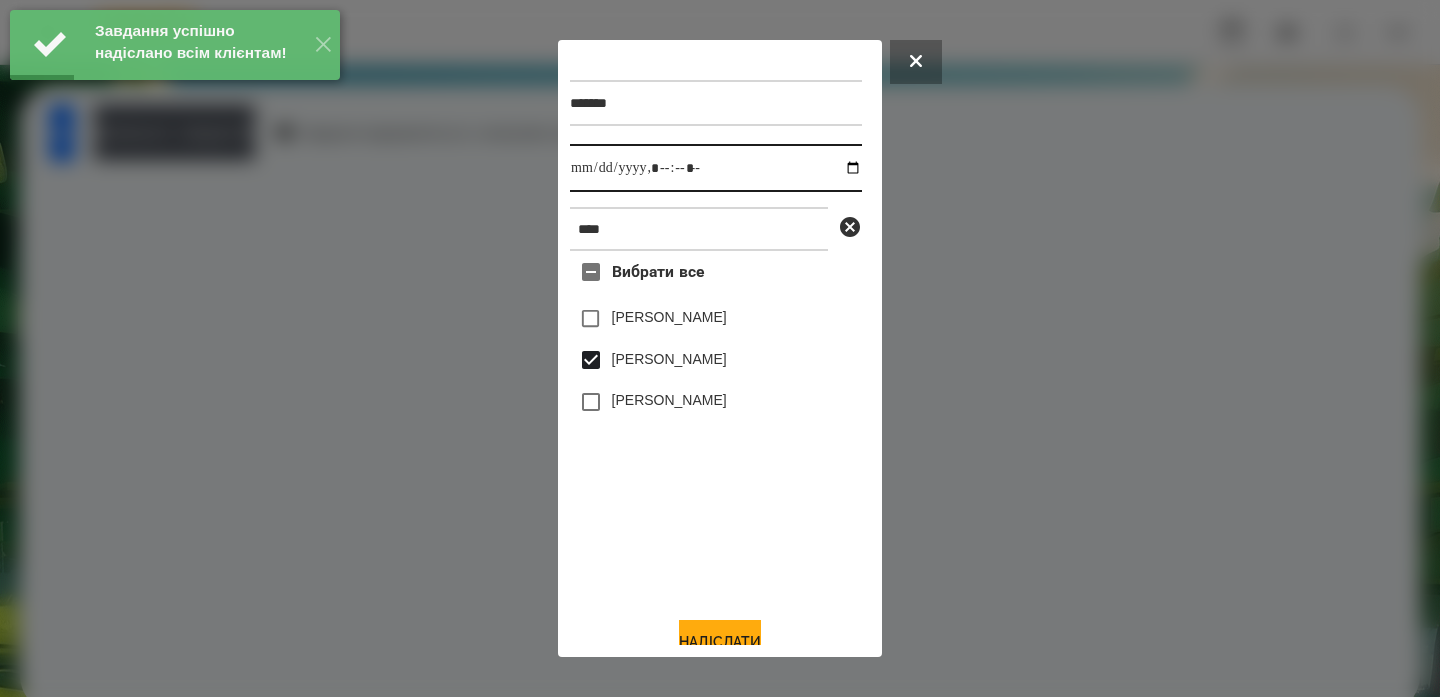 click at bounding box center [716, 168] 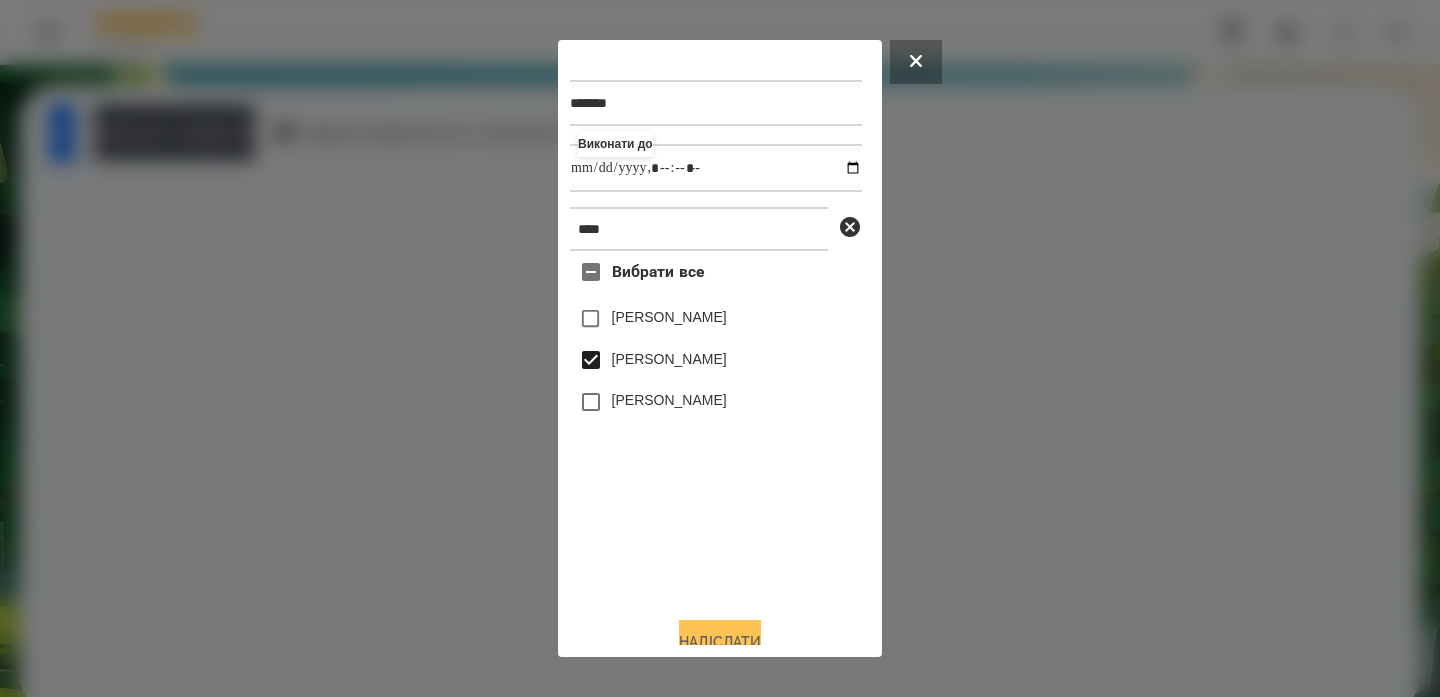 type on "**********" 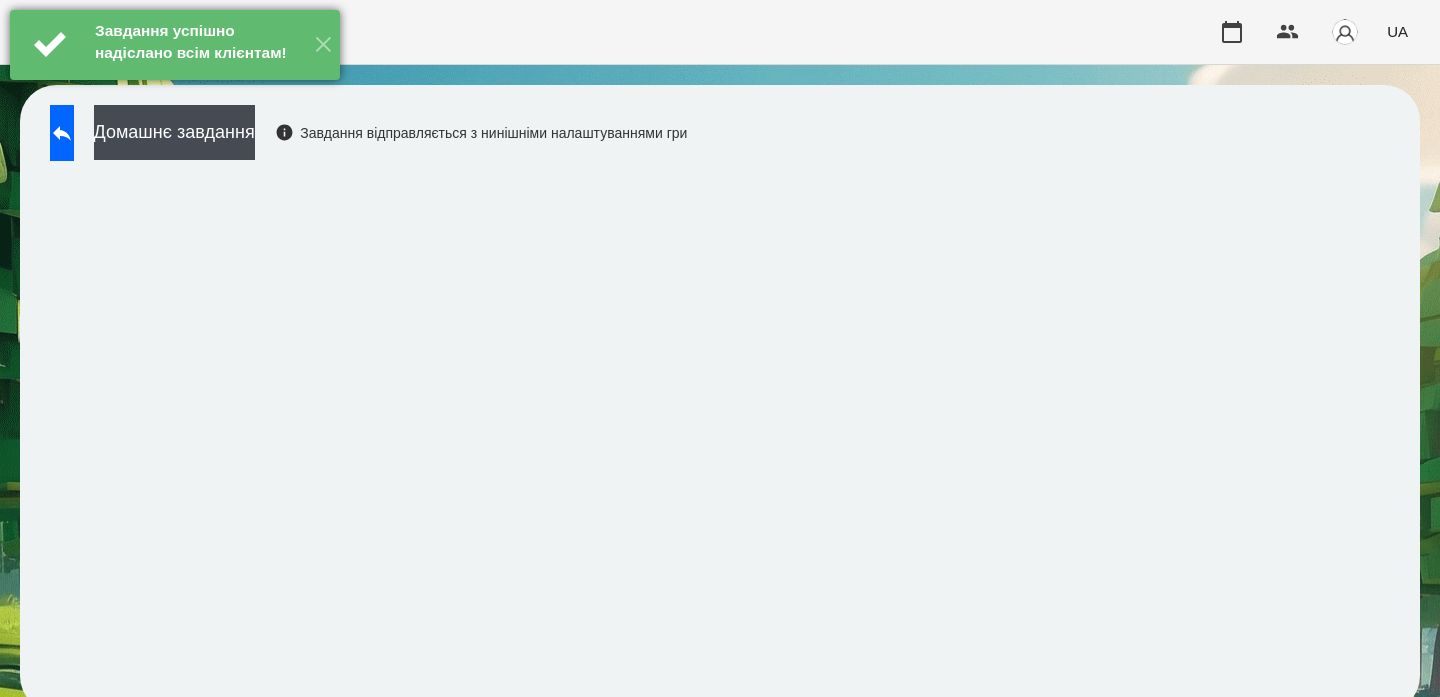 click on "Завдання успішно надіслано всім клієнтам!" at bounding box center (197, 44) 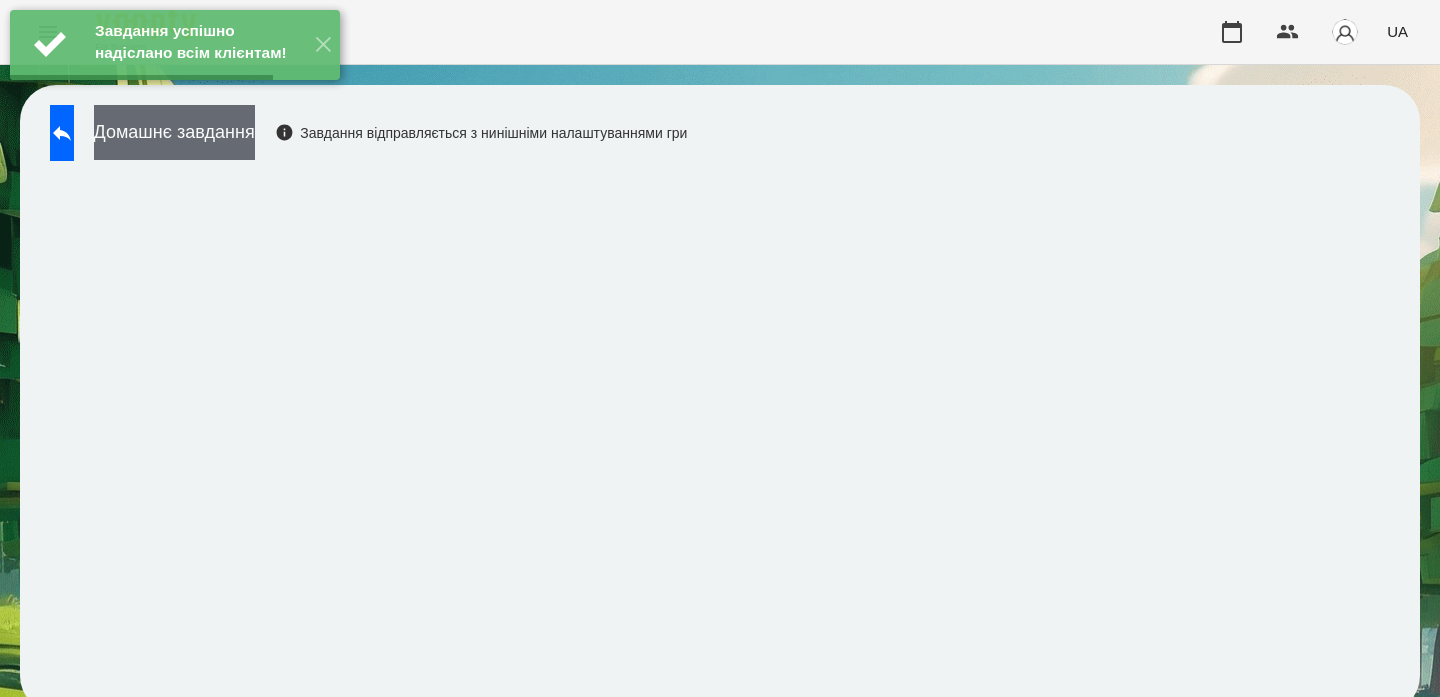 click on "Домашнє завдання" at bounding box center [174, 132] 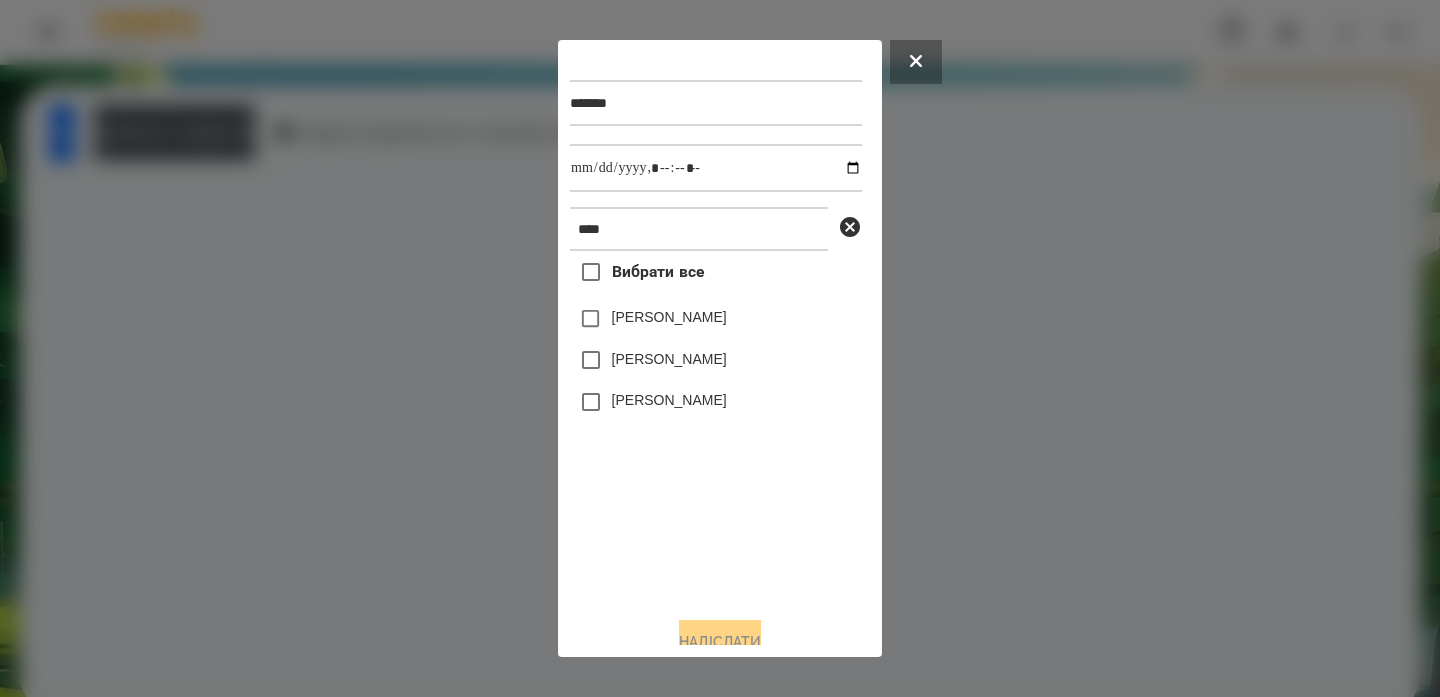 click on "[PERSON_NAME]" at bounding box center [716, 360] 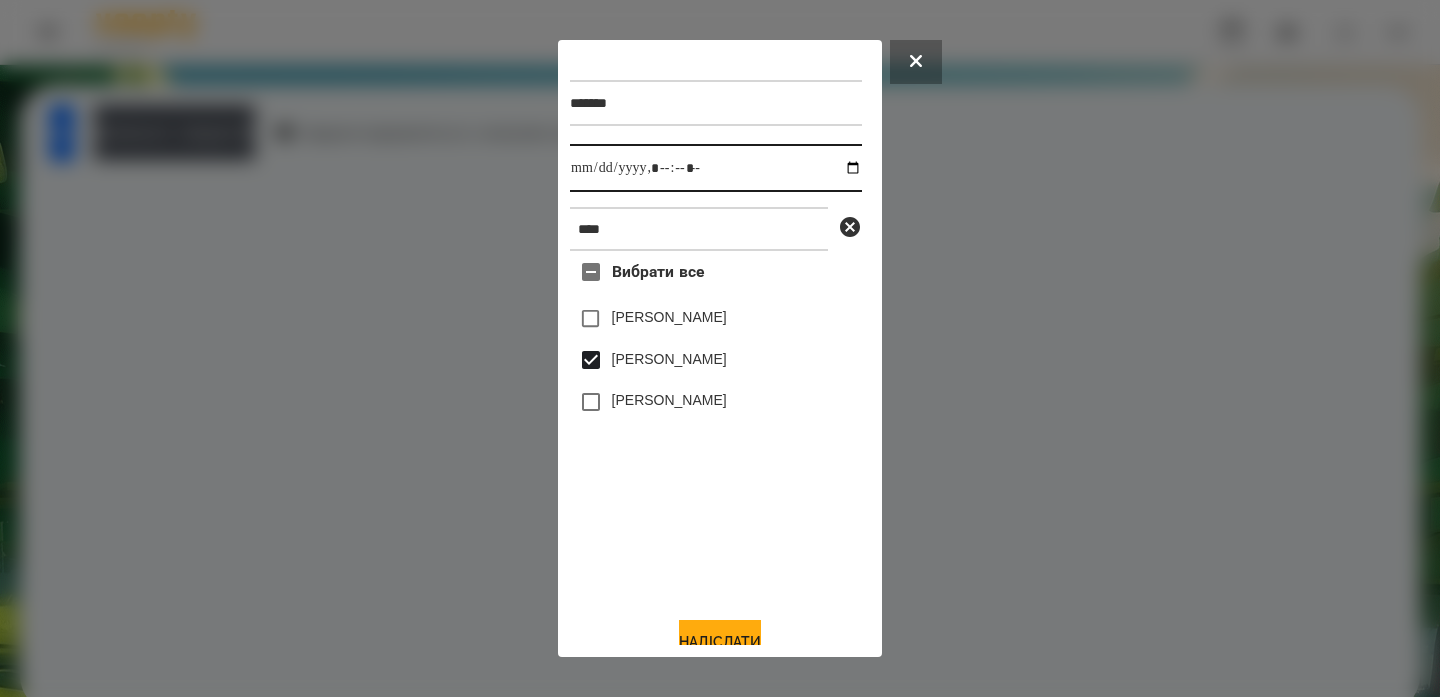 click at bounding box center [716, 168] 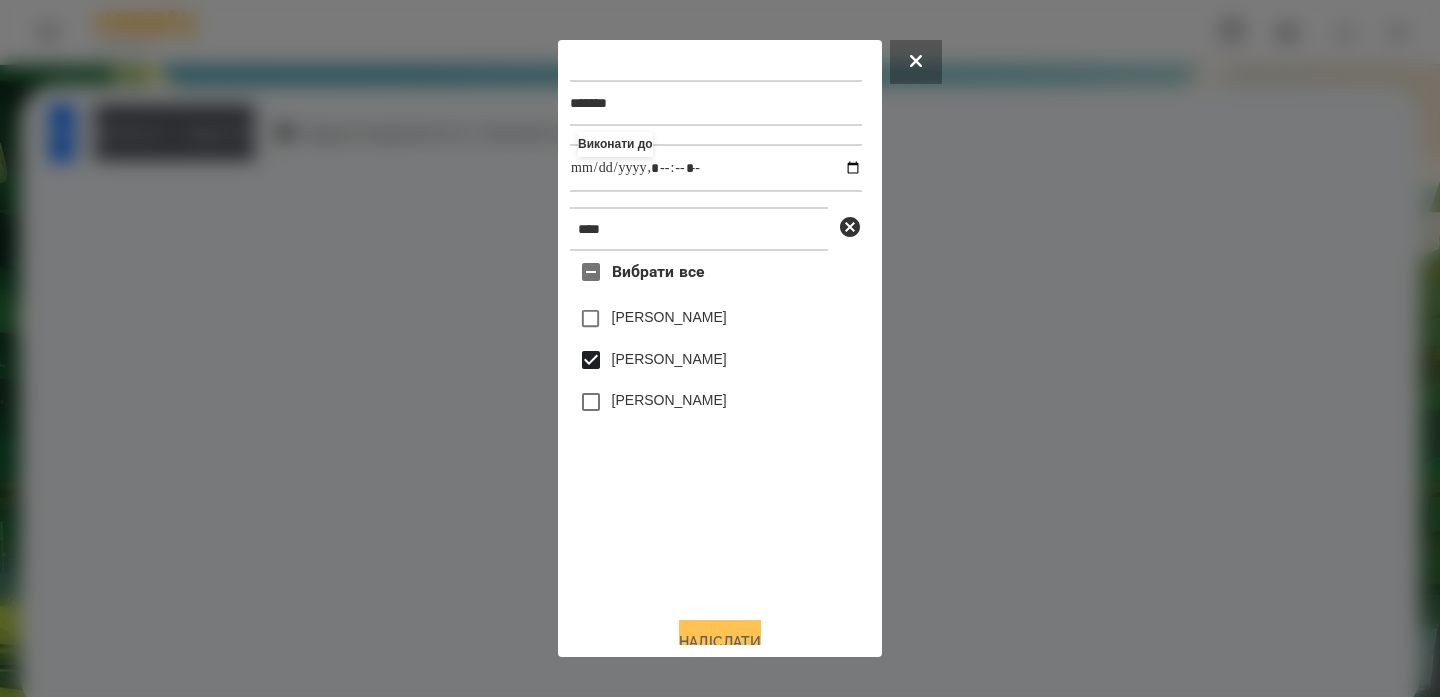 type on "**********" 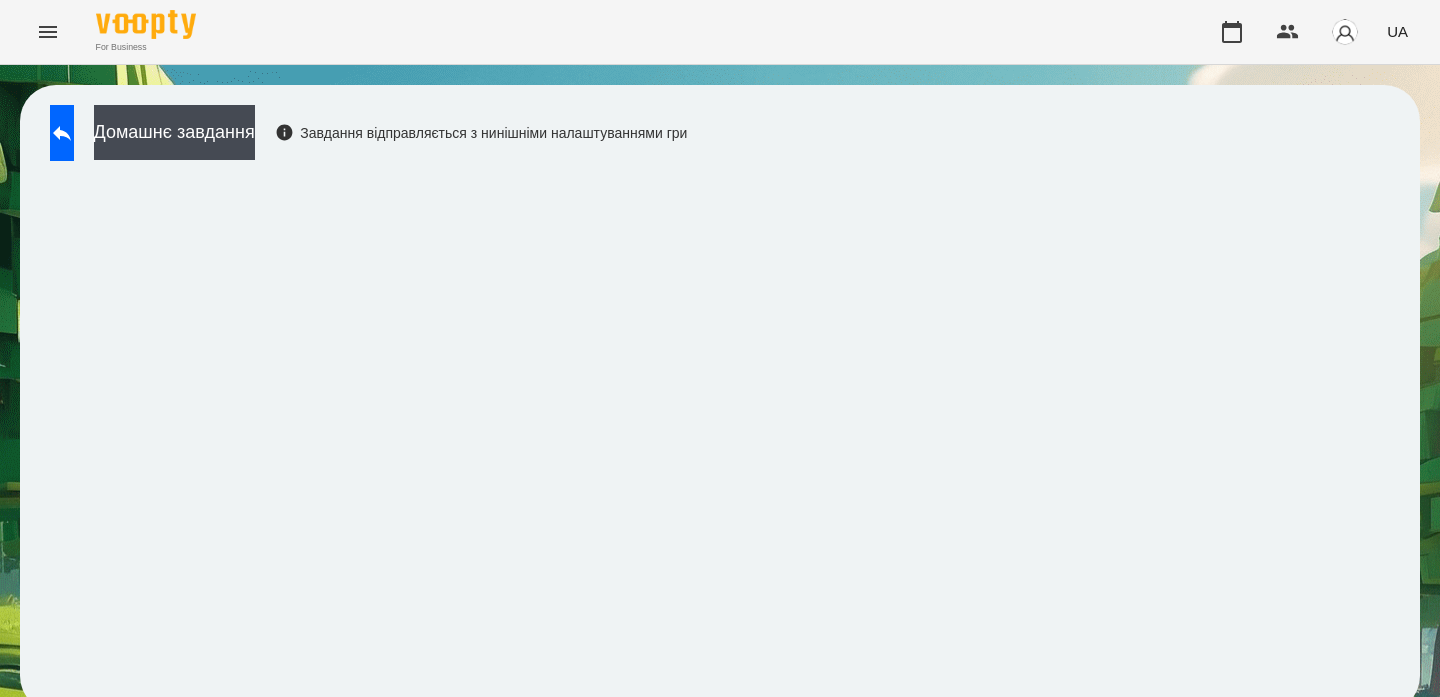 click on "Домашнє завдання Завдання відправляється з нинішніми налаштуваннями гри" at bounding box center [720, 398] 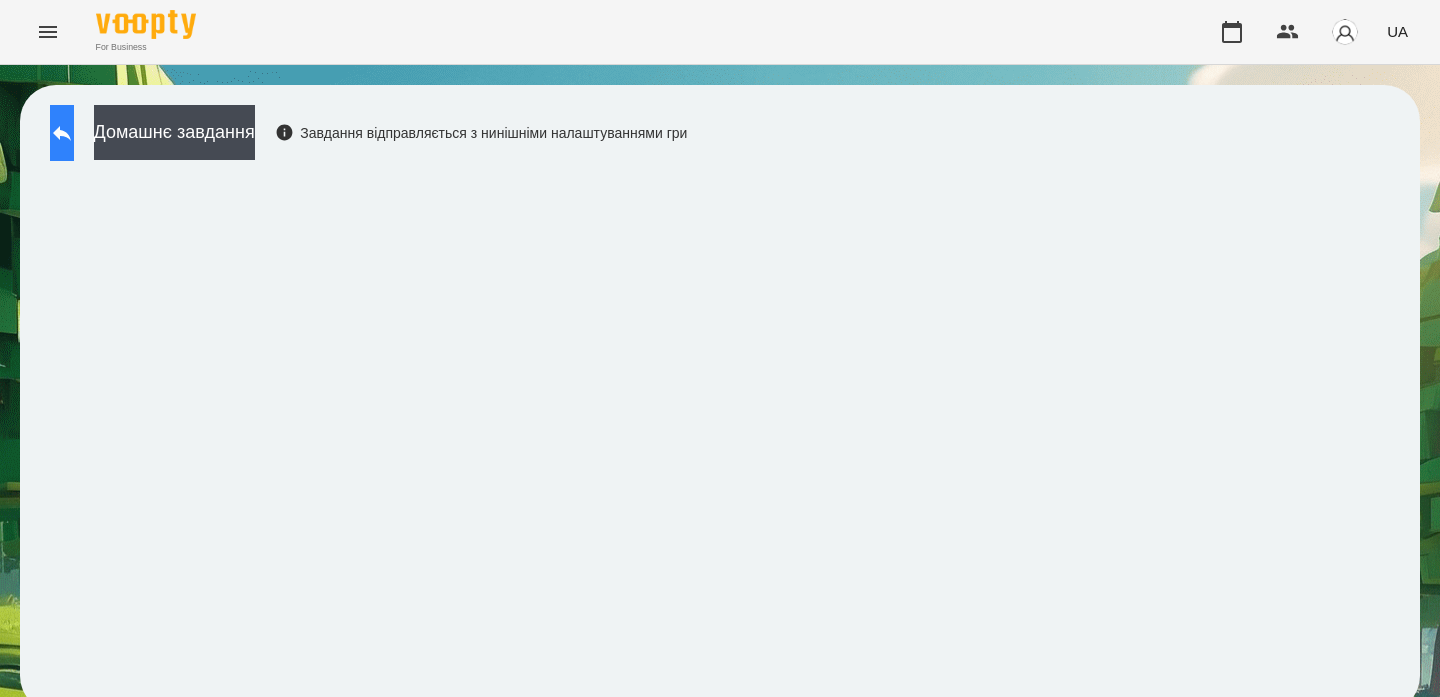 click at bounding box center [62, 133] 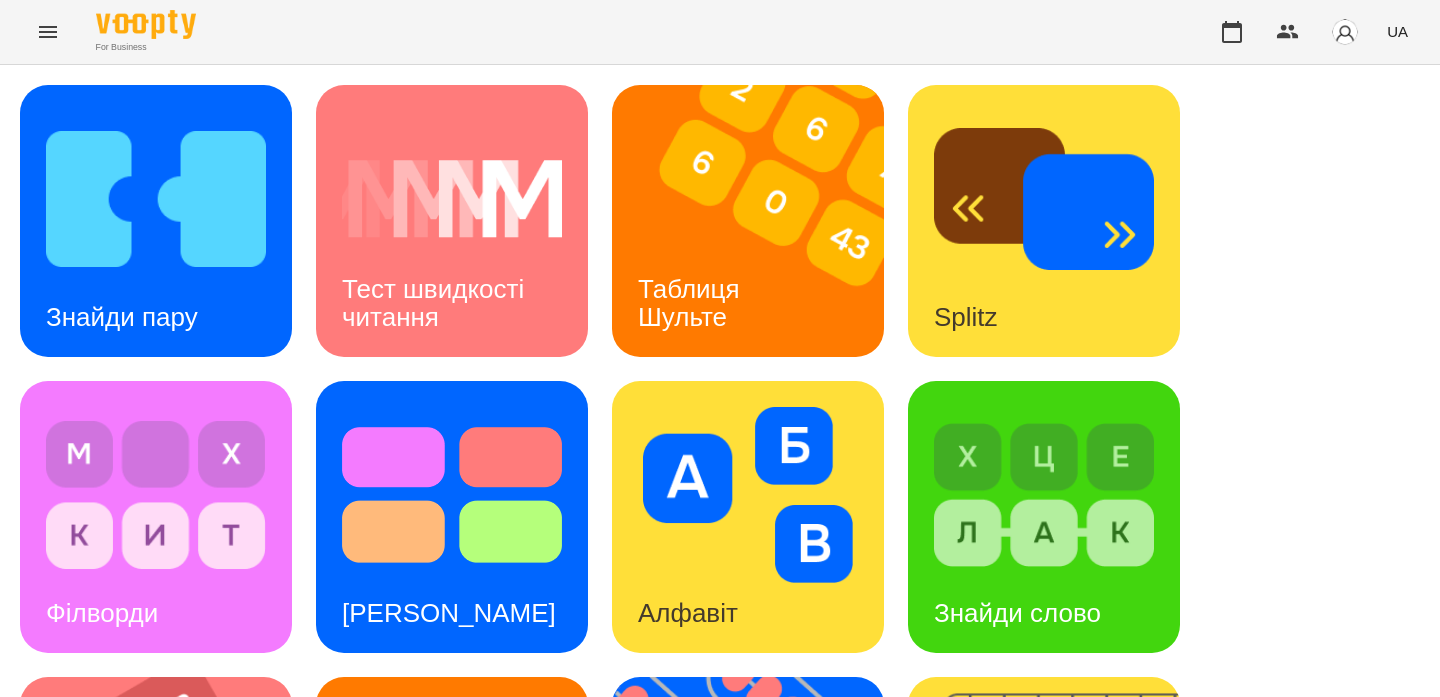 scroll, scrollTop: 864, scrollLeft: 0, axis: vertical 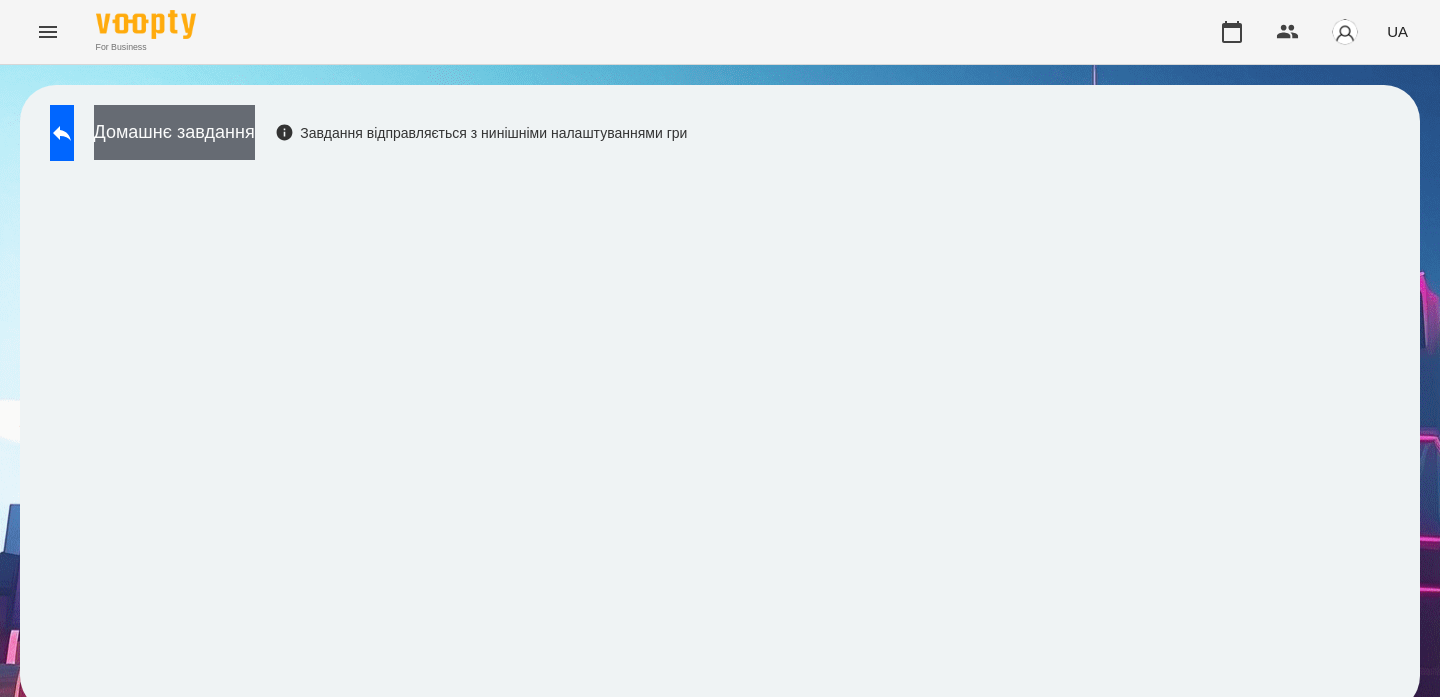 click on "Домашнє завдання" at bounding box center [174, 132] 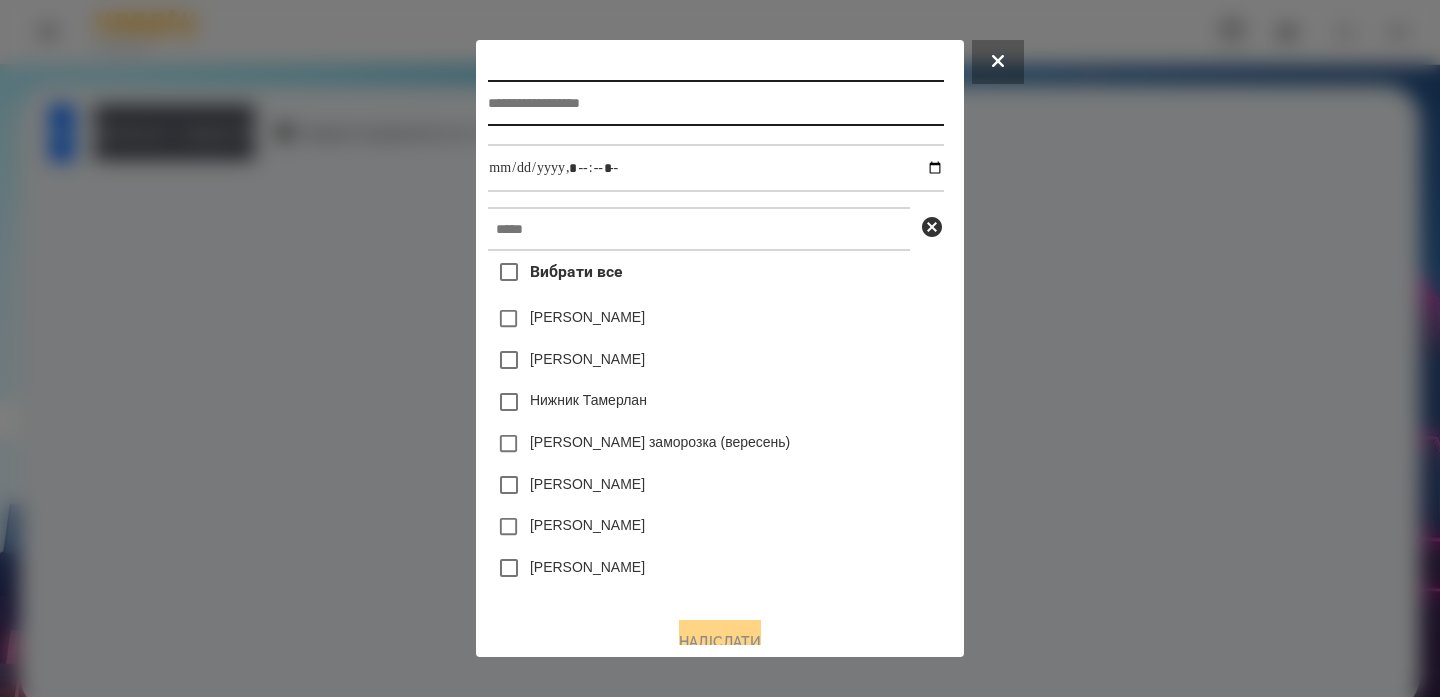 click at bounding box center [715, 103] 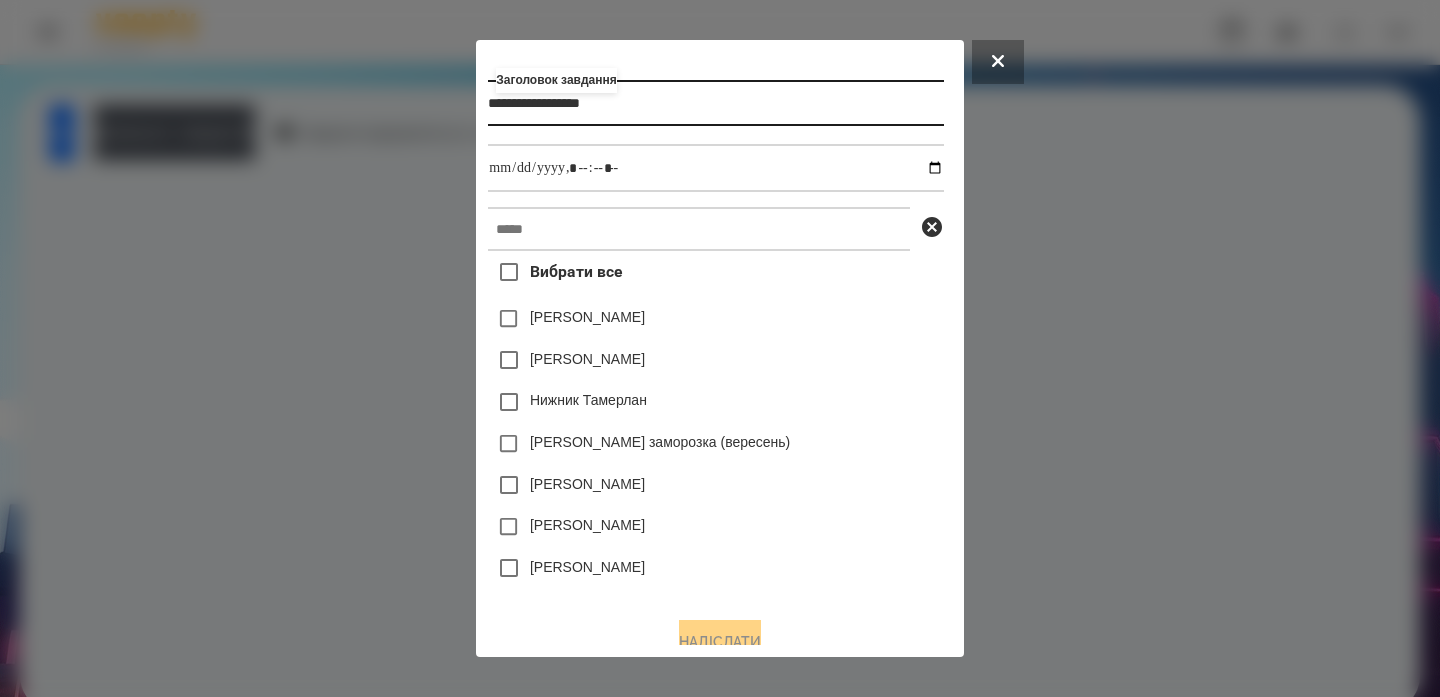 type on "**********" 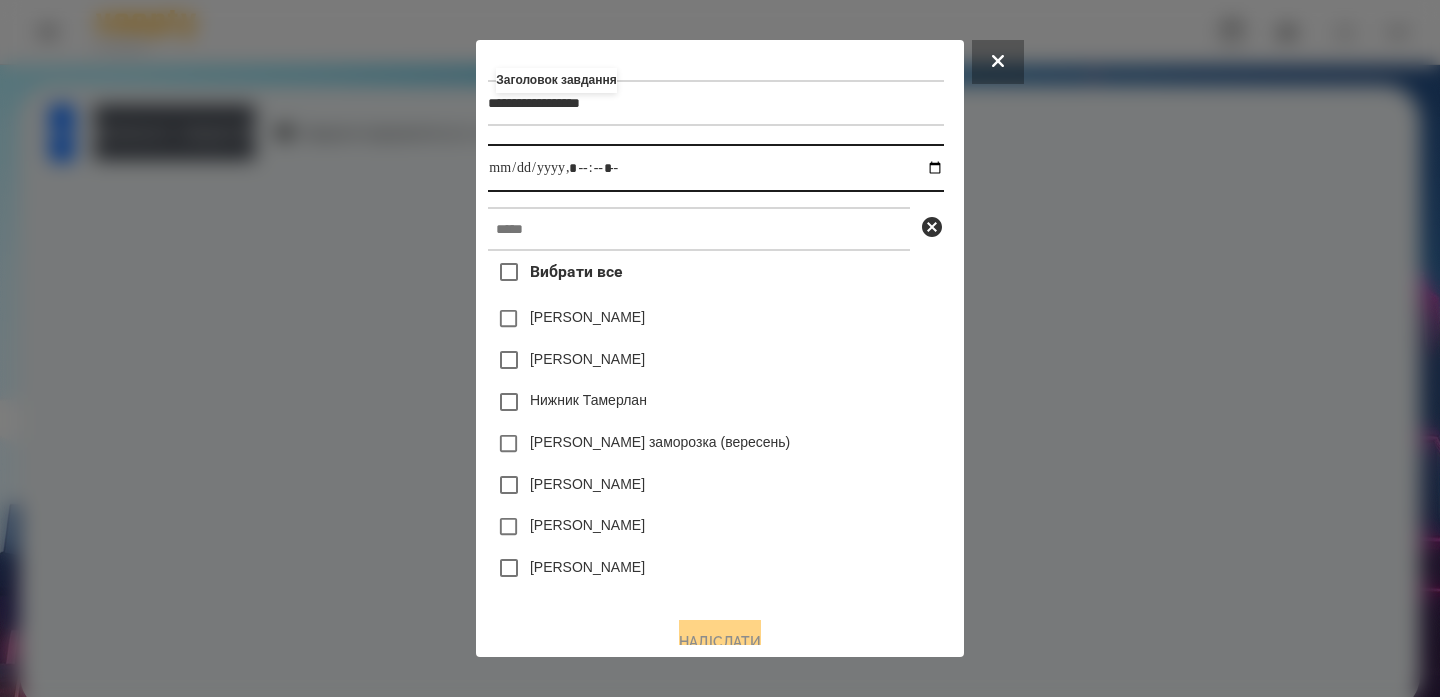 click at bounding box center [715, 168] 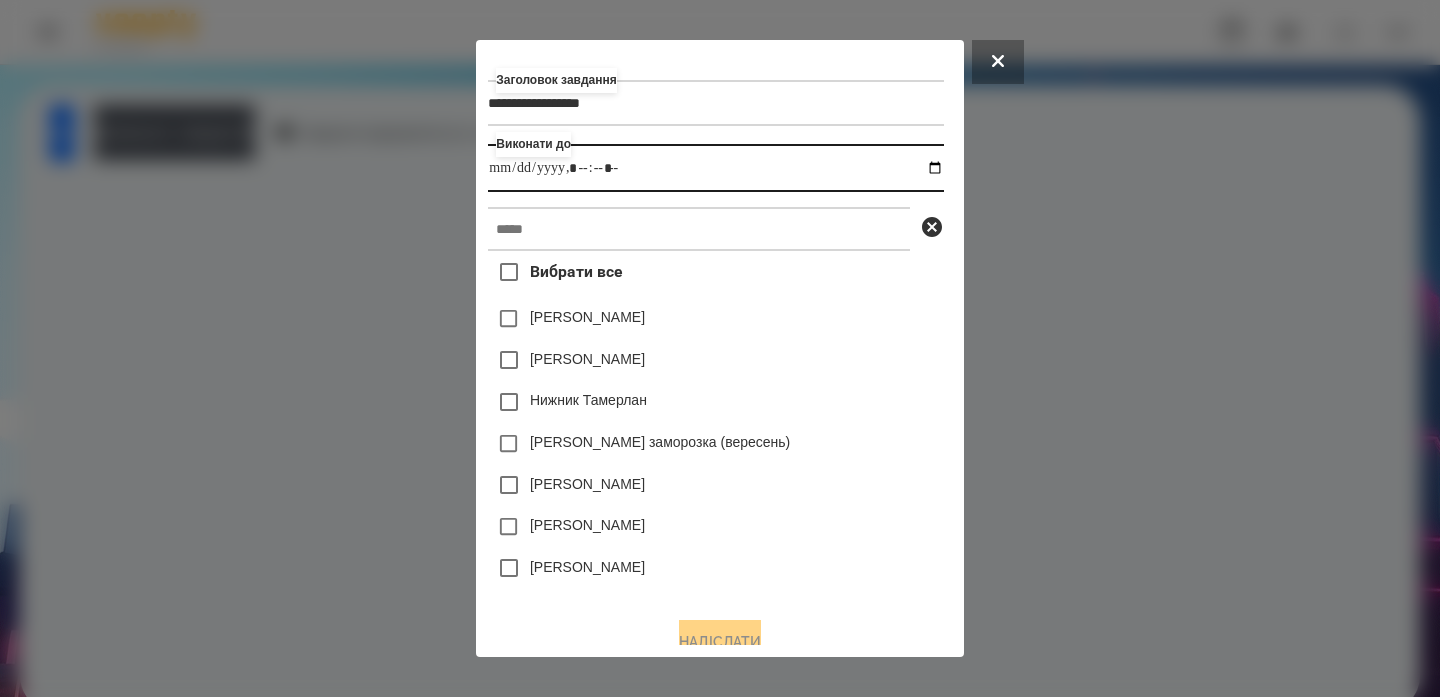 click at bounding box center (715, 168) 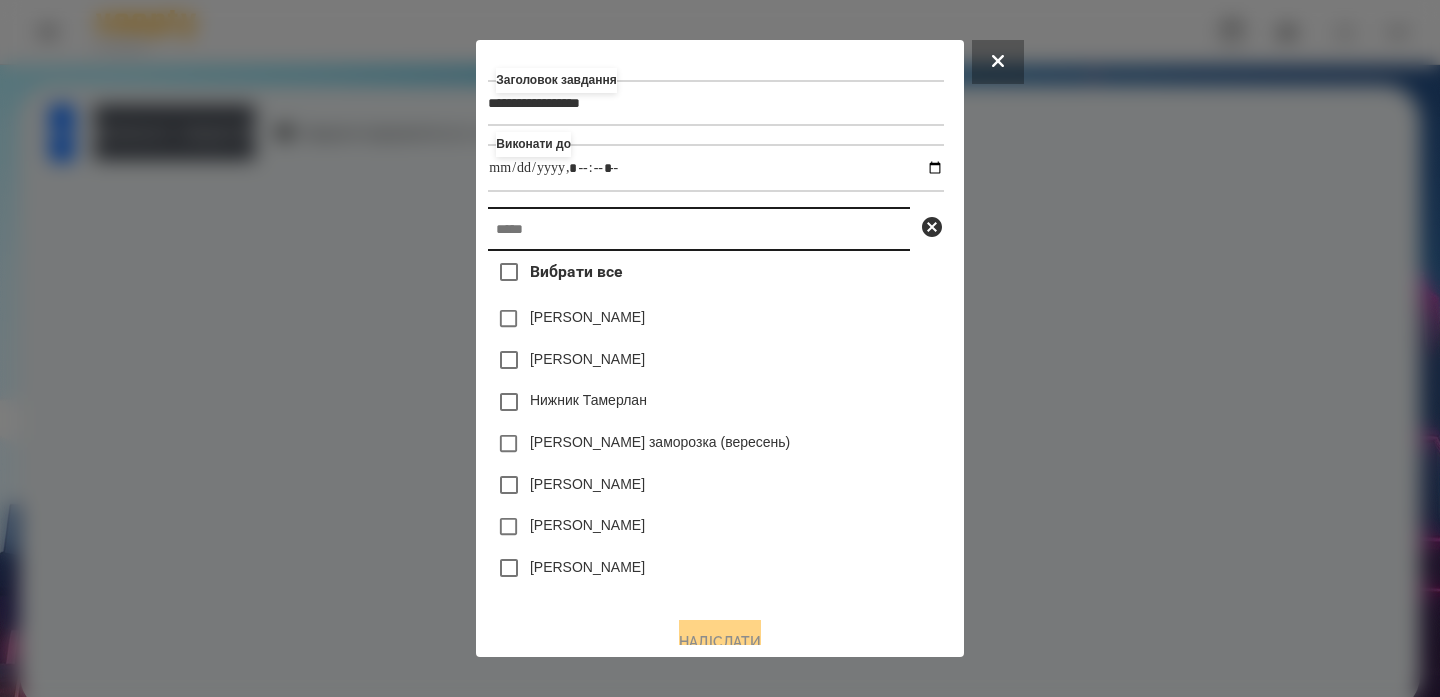 click at bounding box center [699, 229] 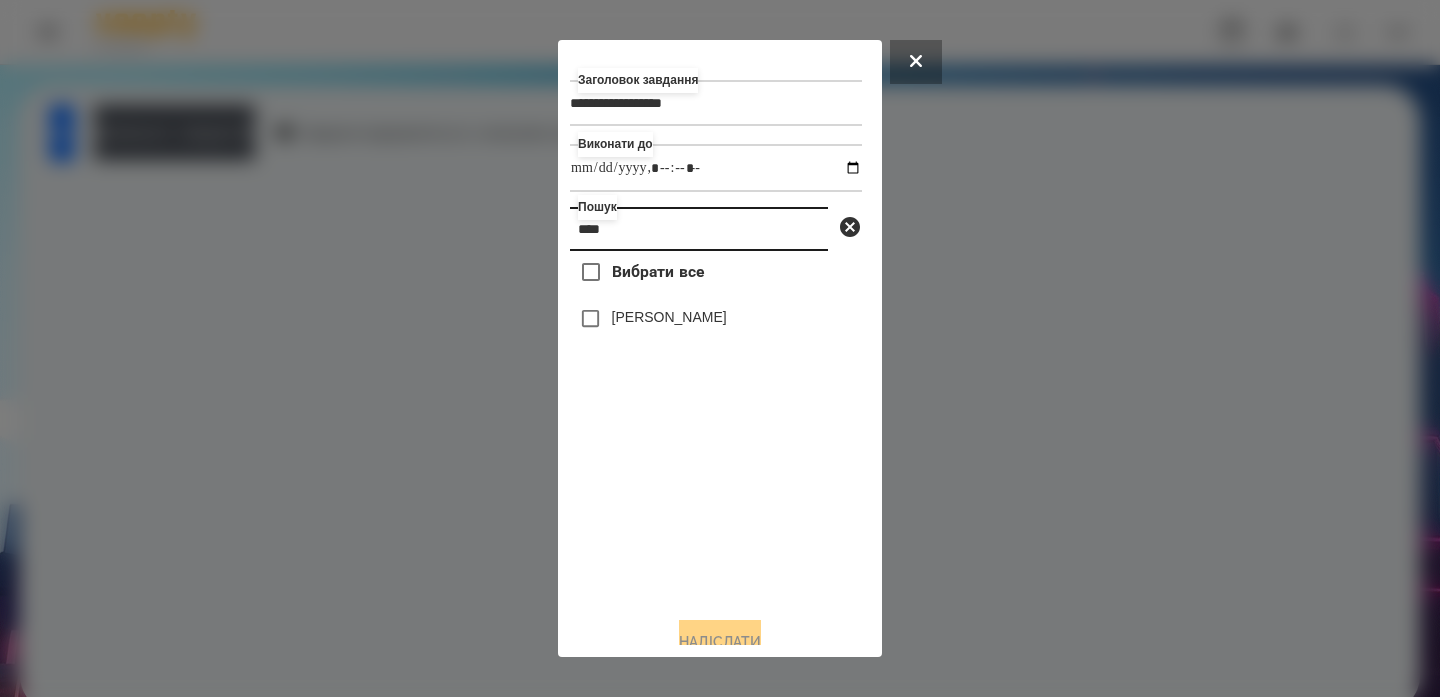 type on "****" 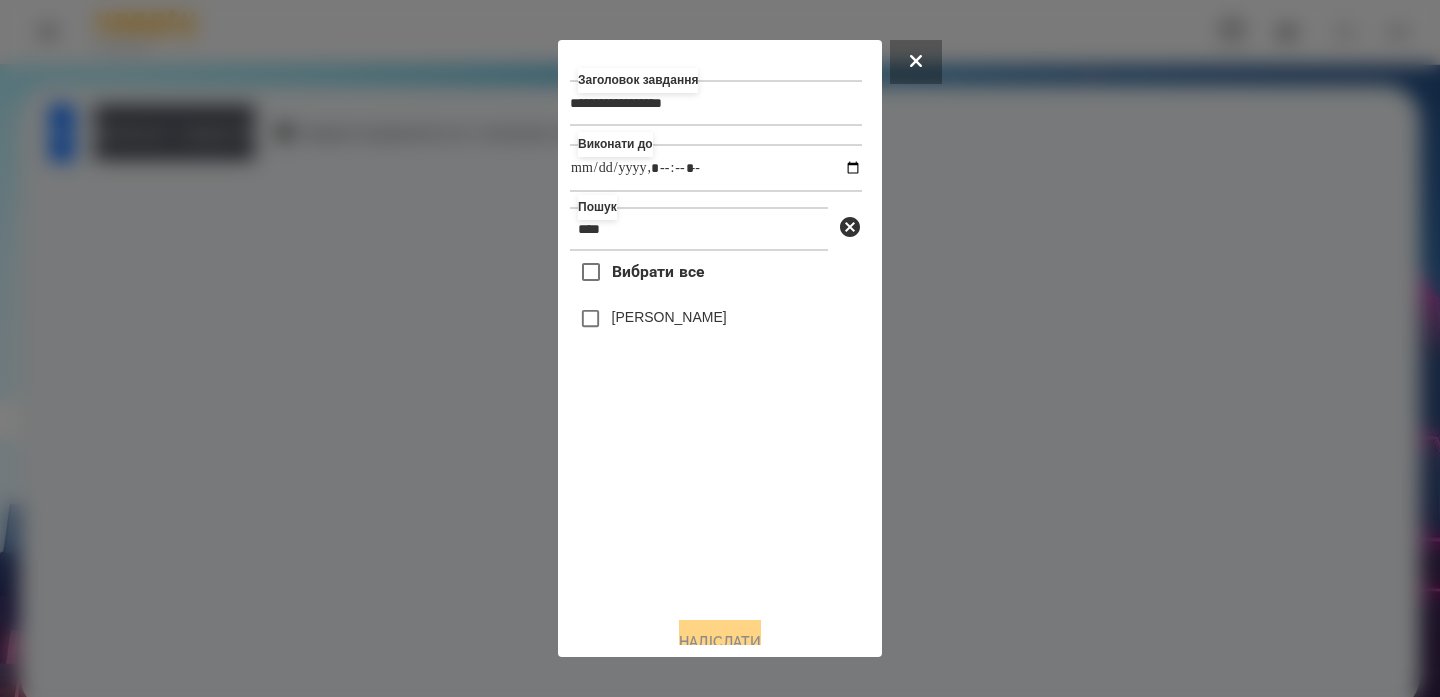 click on "[PERSON_NAME]" at bounding box center (716, 319) 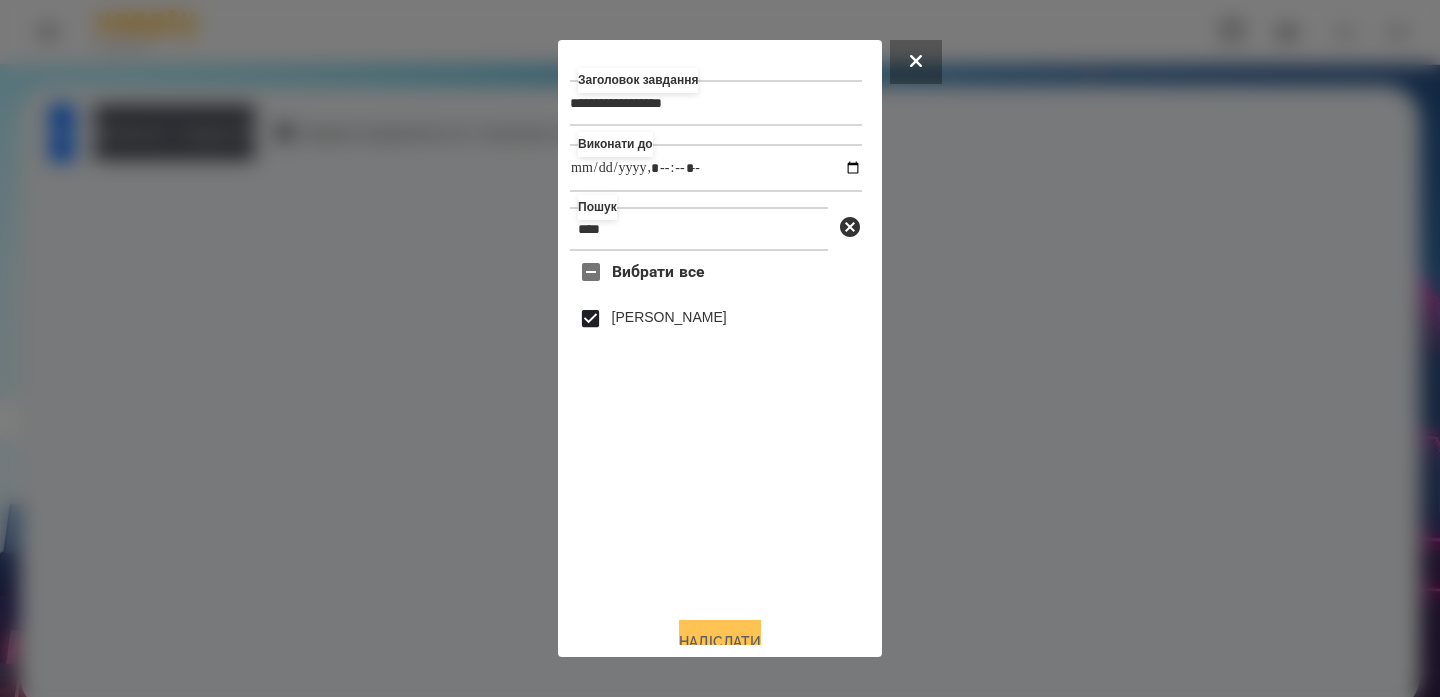 click on "Надіслати" at bounding box center [720, 642] 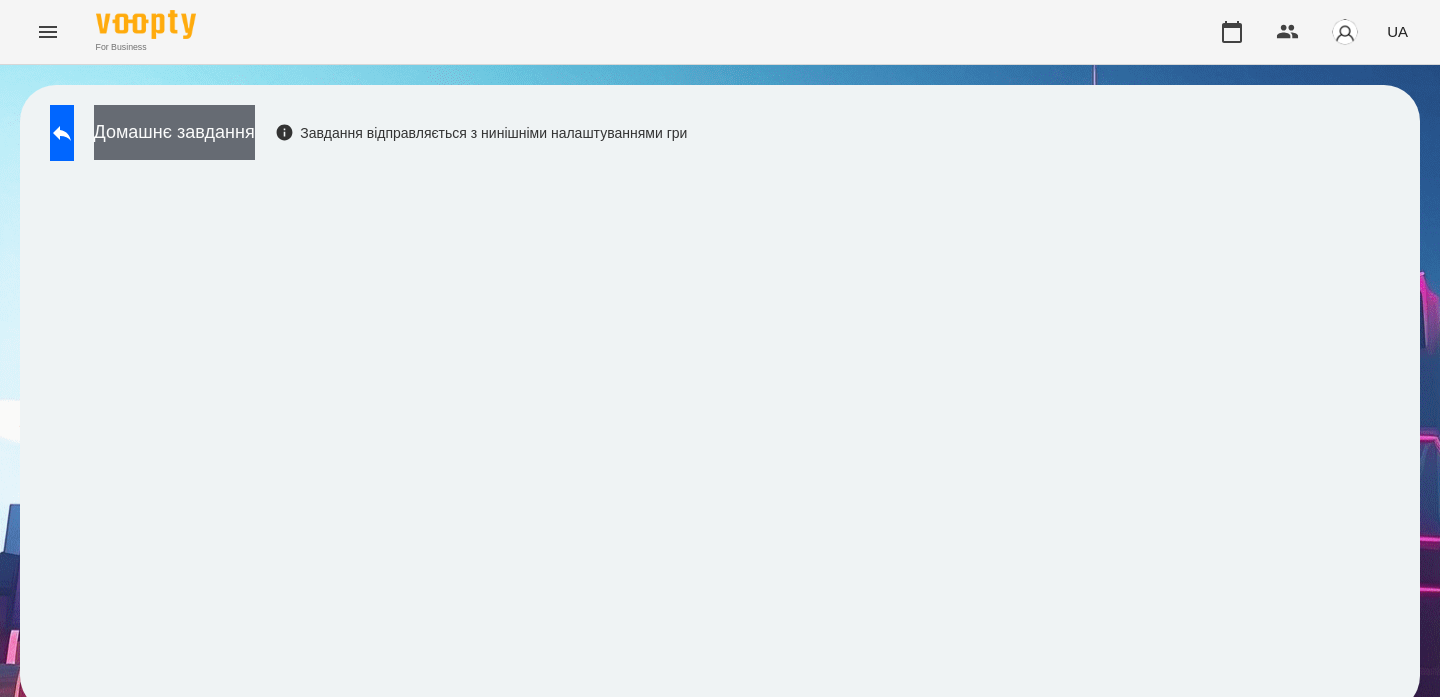 click on "Домашнє завдання" at bounding box center (174, 132) 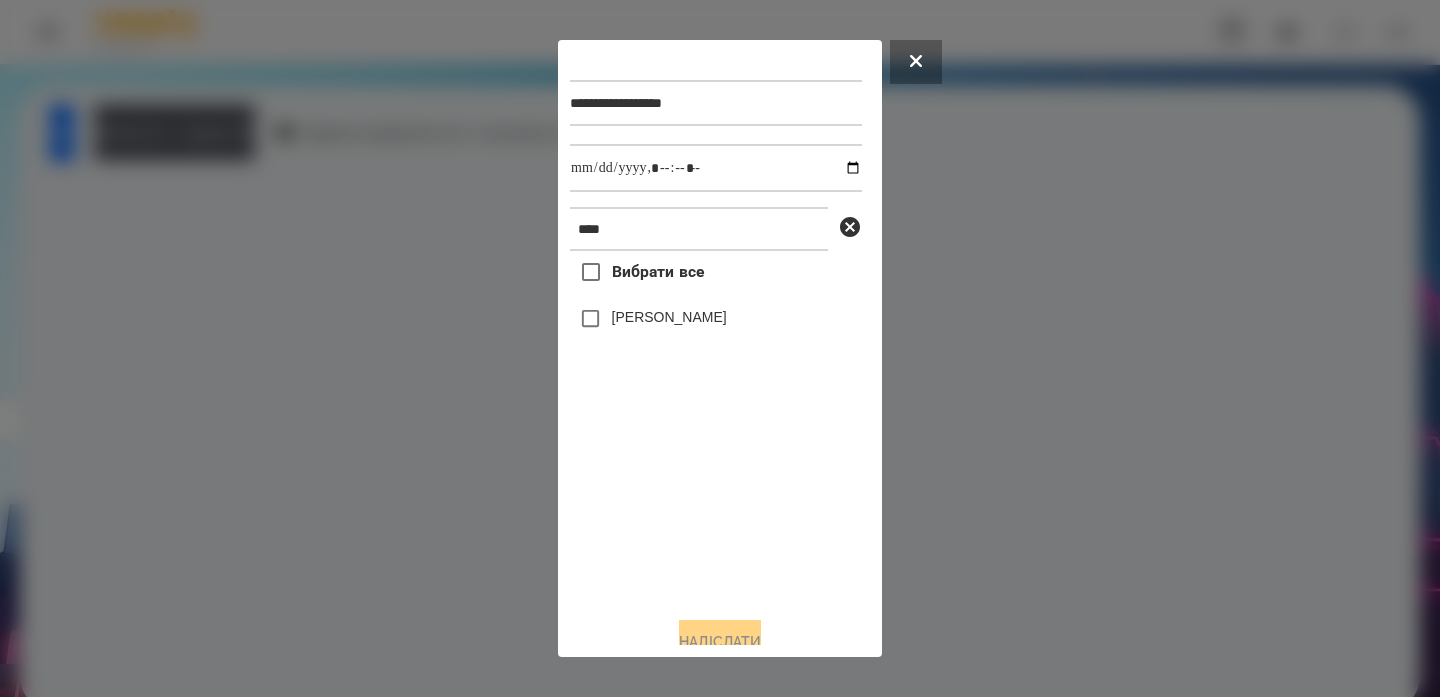 click on "[PERSON_NAME]" at bounding box center [669, 317] 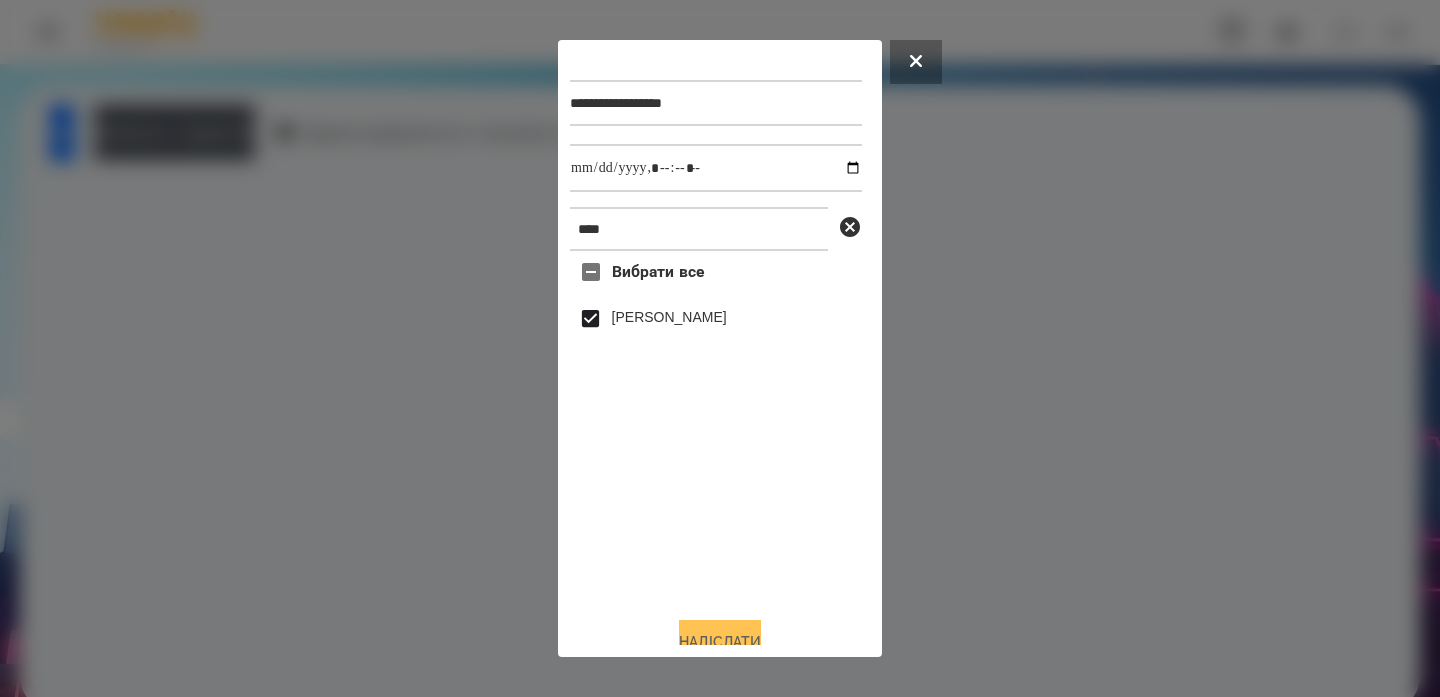 click on "Надіслати" at bounding box center (720, 642) 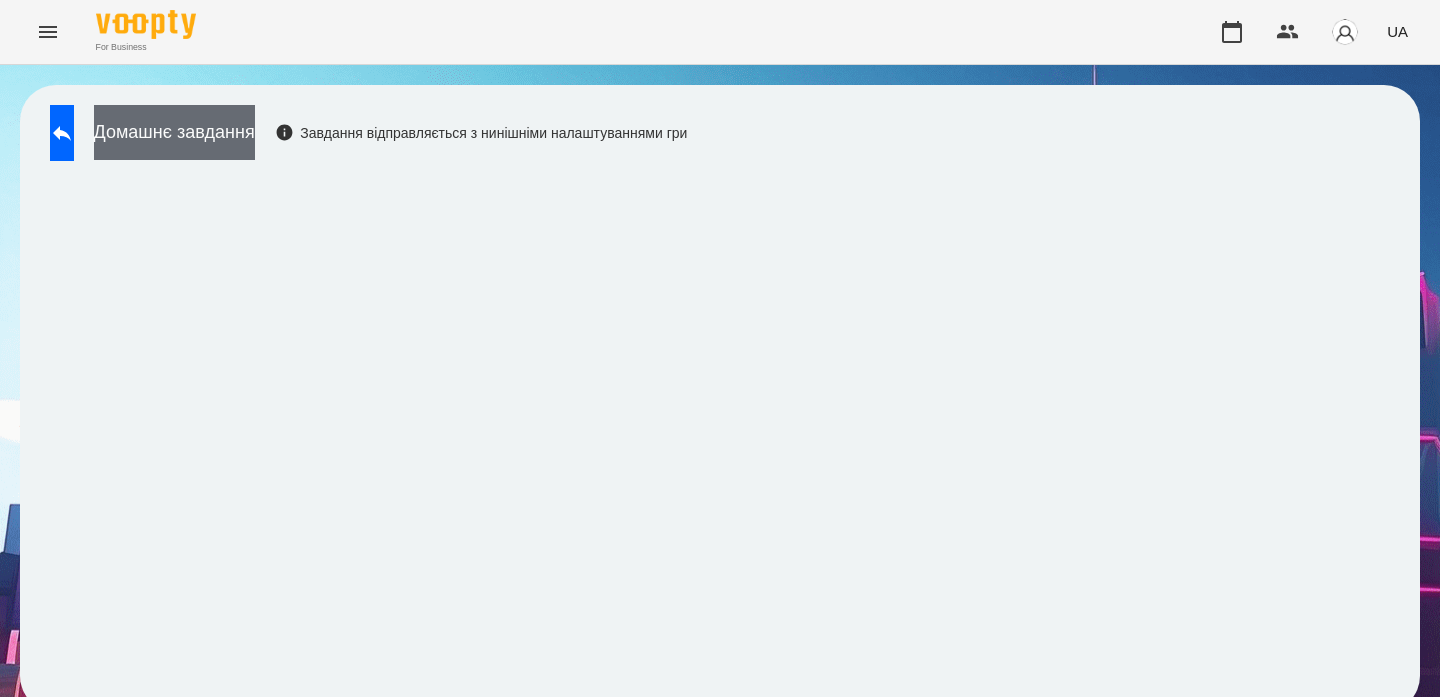 click on "Домашнє завдання" at bounding box center (174, 132) 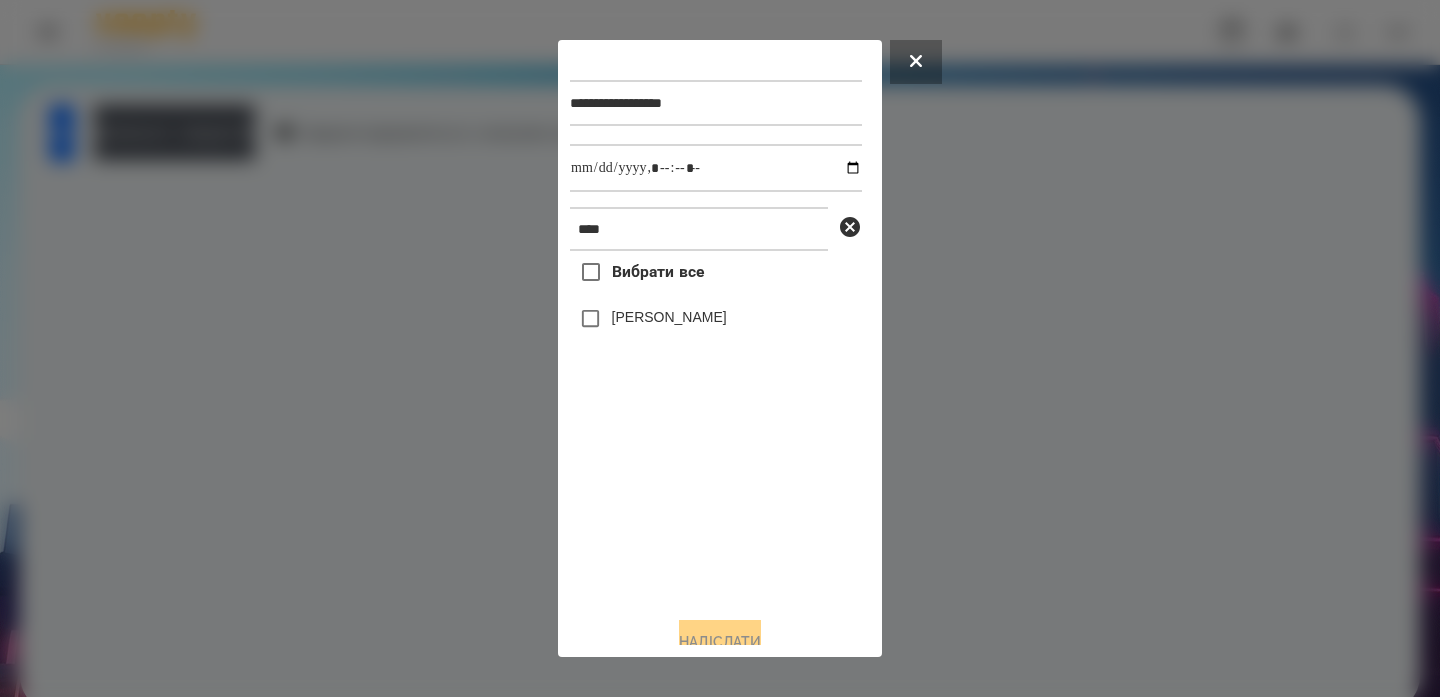 click on "[PERSON_NAME]" at bounding box center (669, 317) 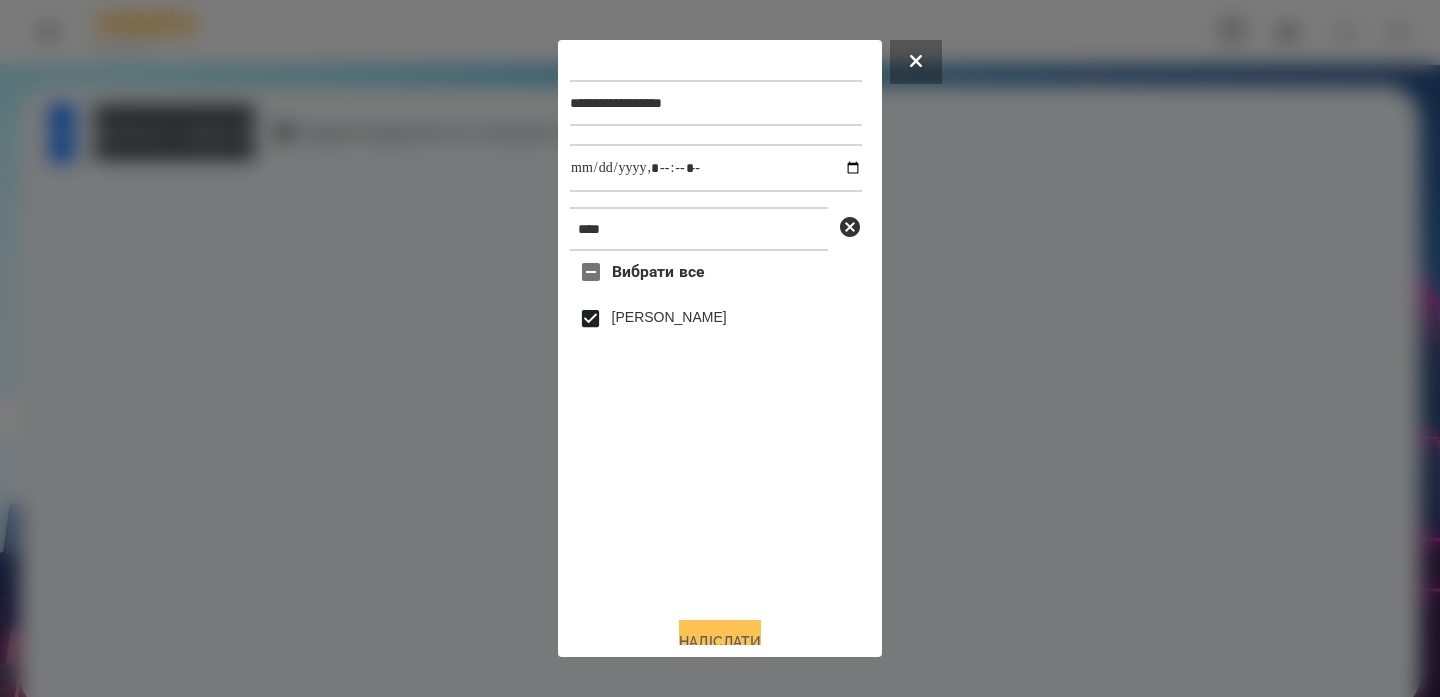 click on "Надіслати" at bounding box center (720, 642) 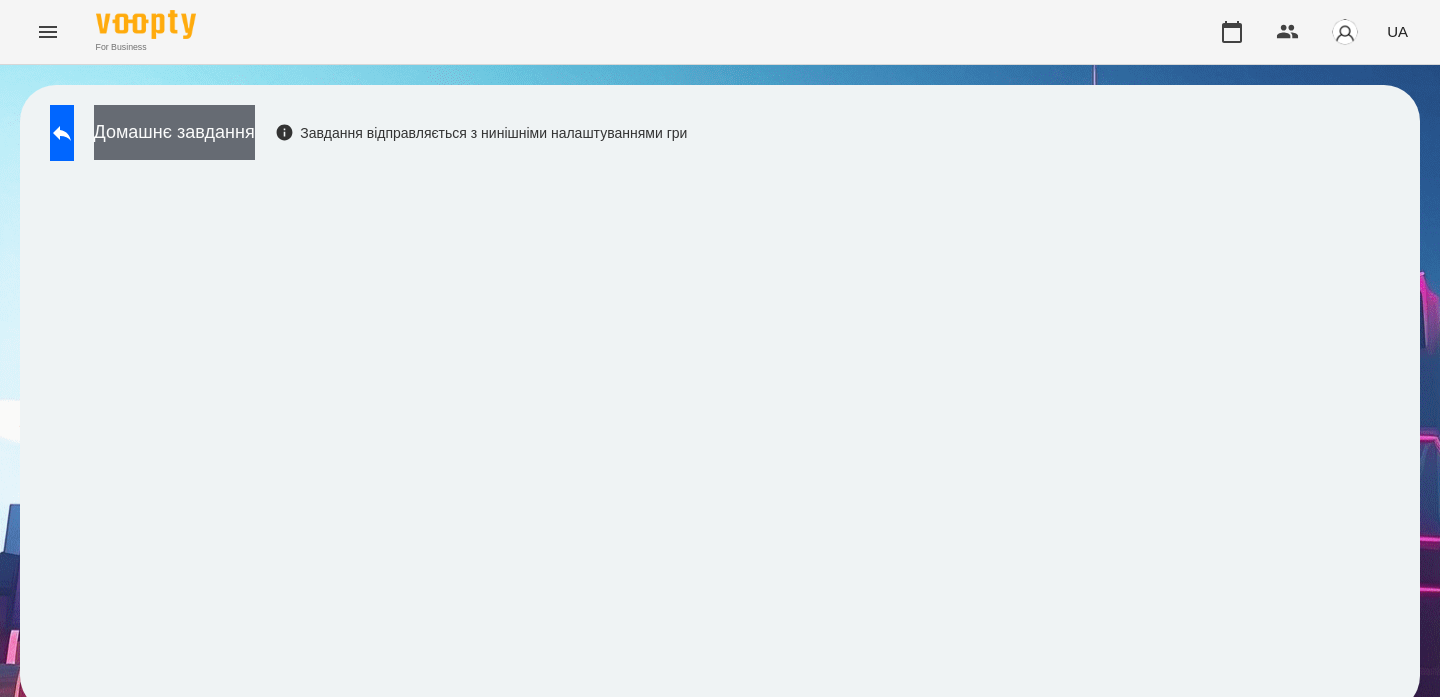 click on "Домашнє завдання" at bounding box center (174, 132) 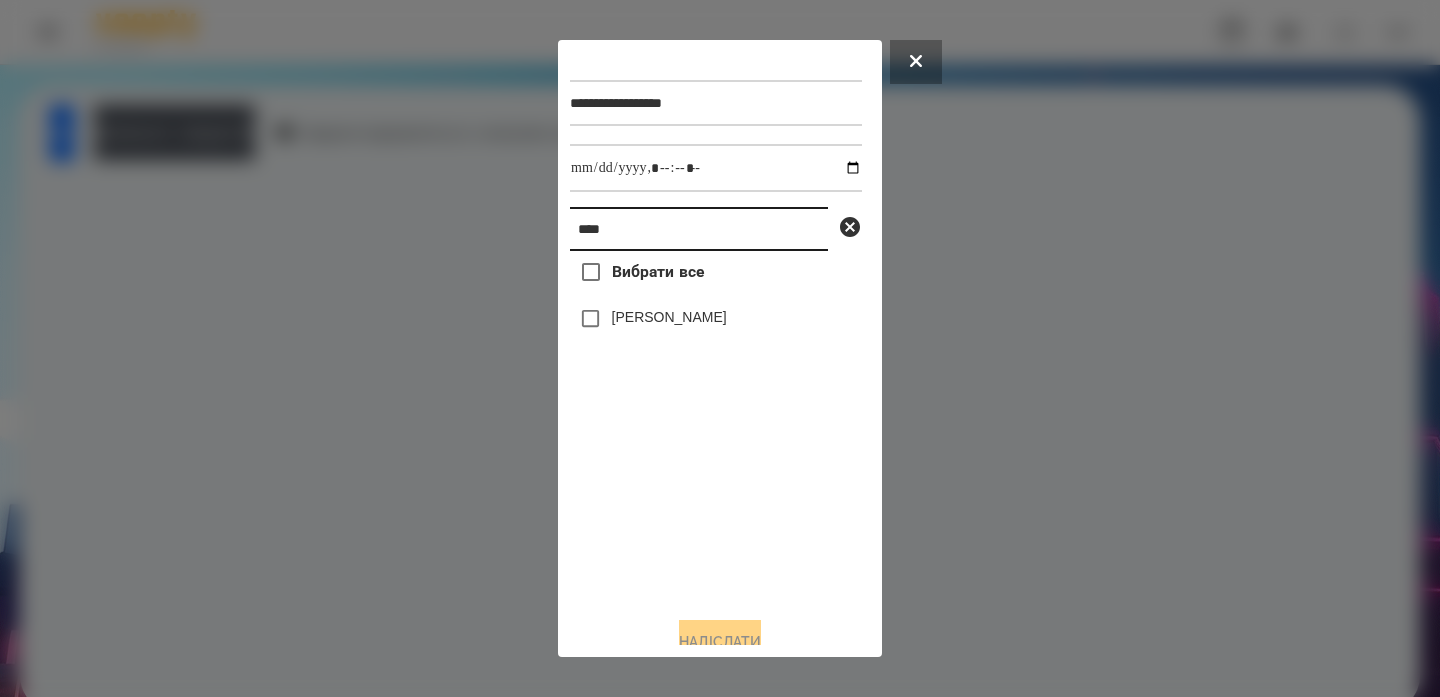 drag, startPoint x: 655, startPoint y: 216, endPoint x: 676, endPoint y: 250, distance: 39.962482 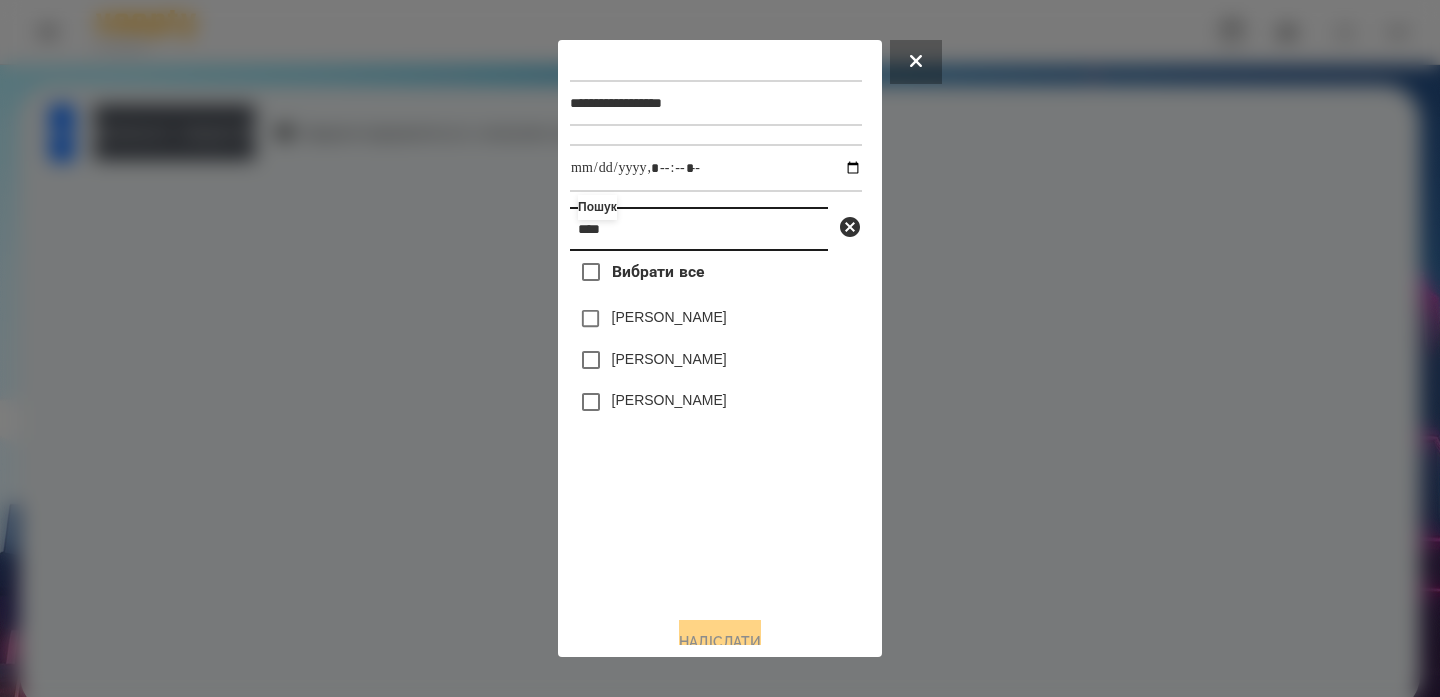 type on "****" 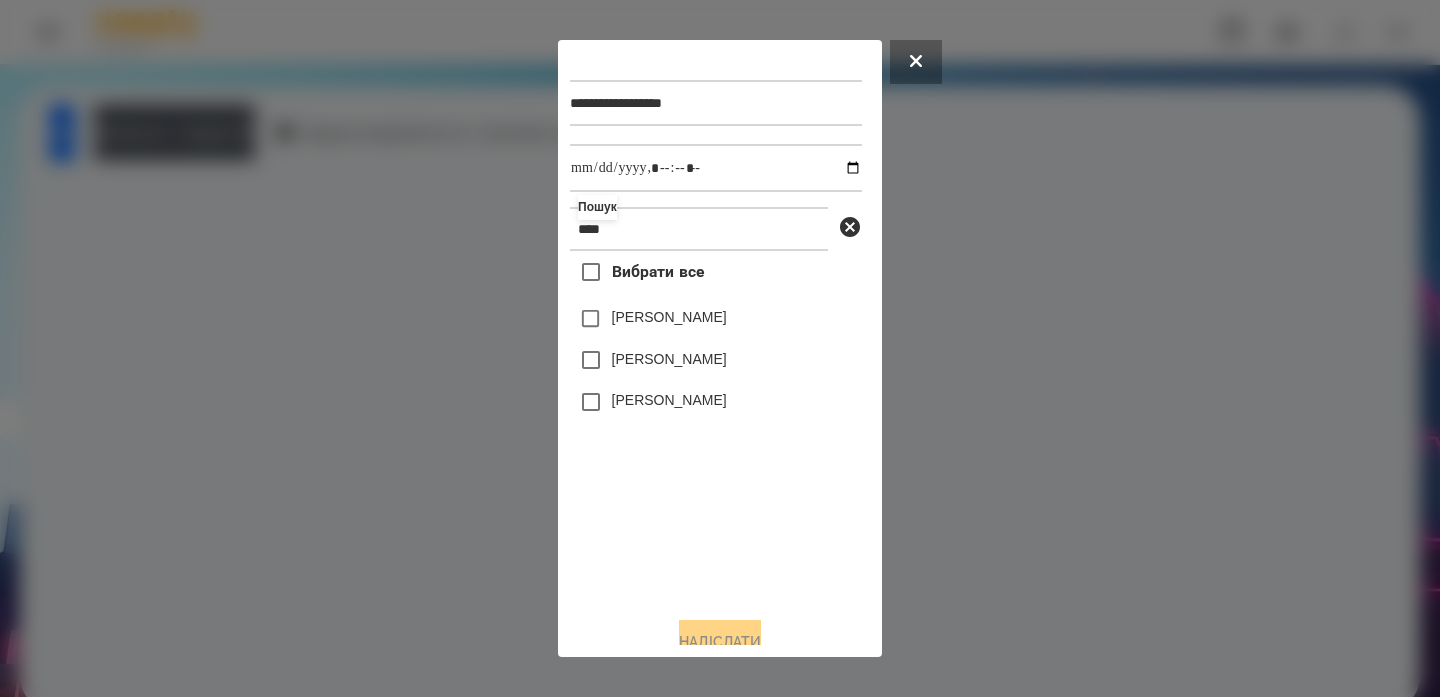 click on "[PERSON_NAME]" at bounding box center [669, 359] 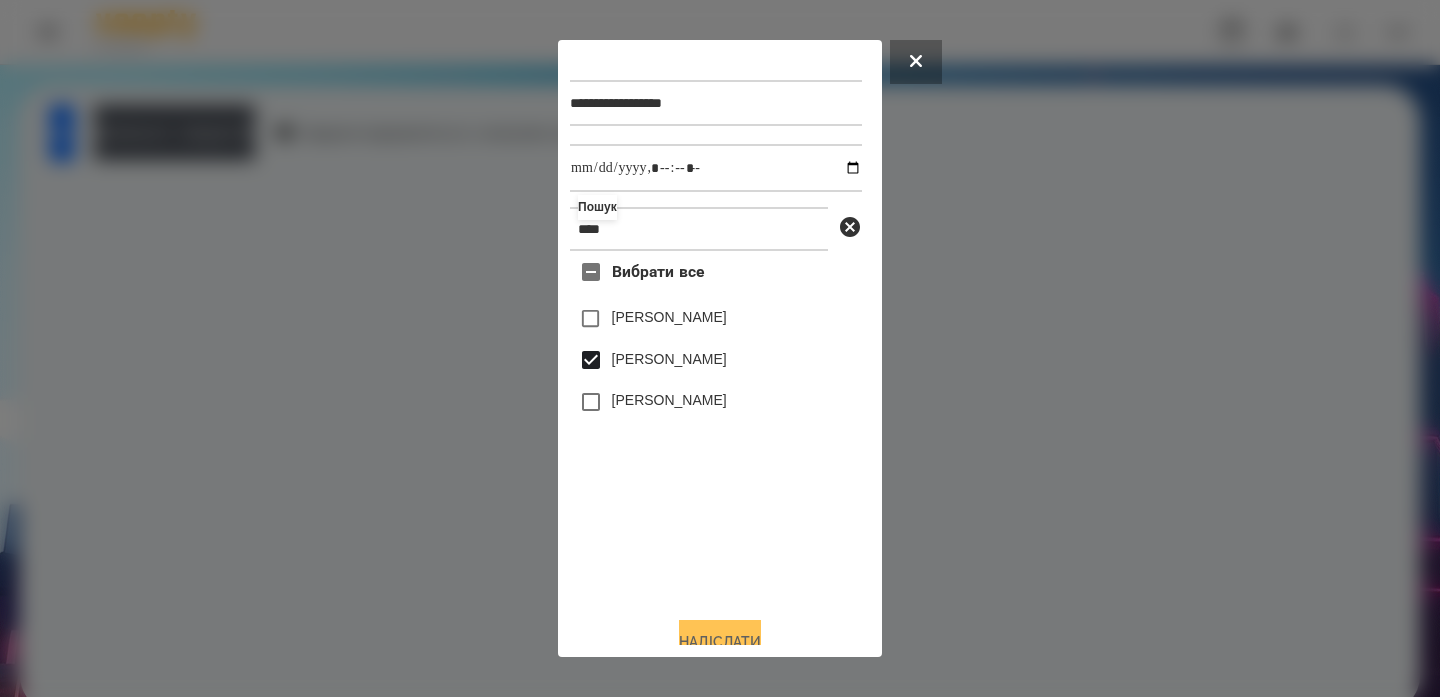 click on "Надіслати" at bounding box center [720, 642] 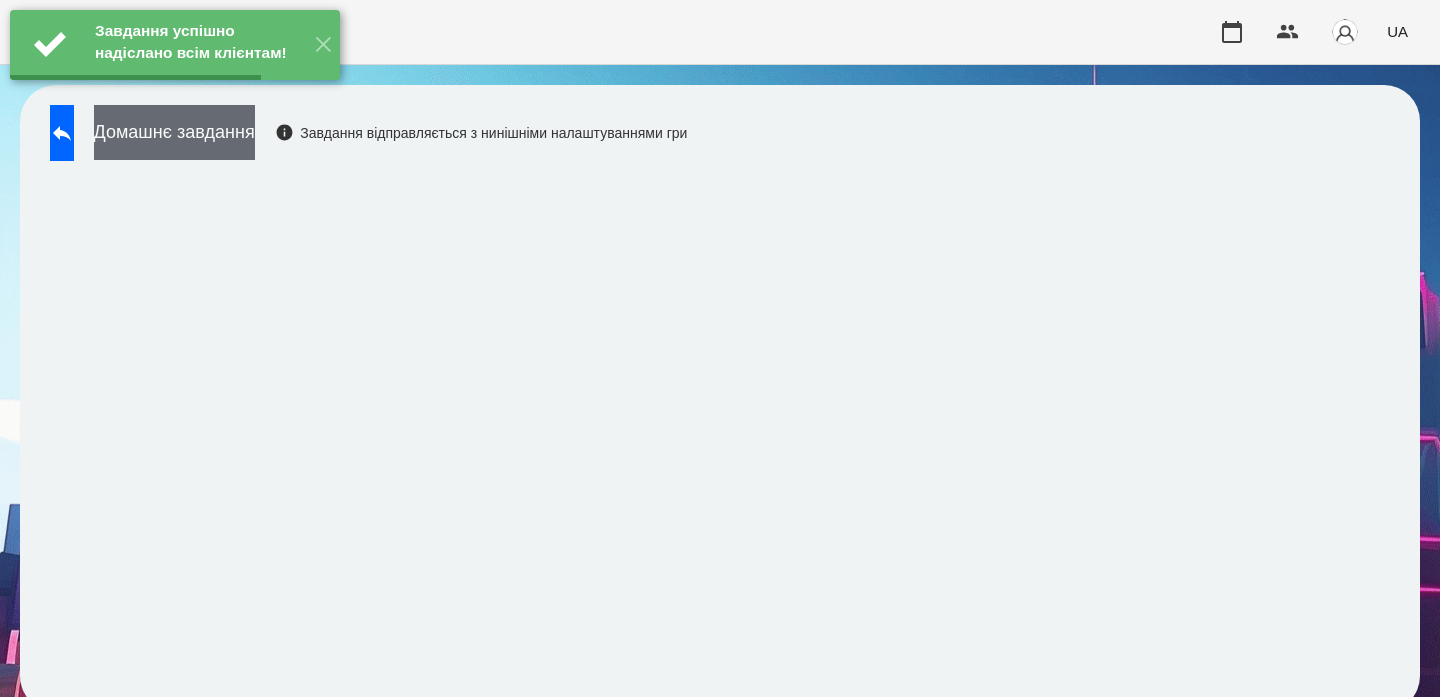 click on "Домашнє завдання" at bounding box center [174, 132] 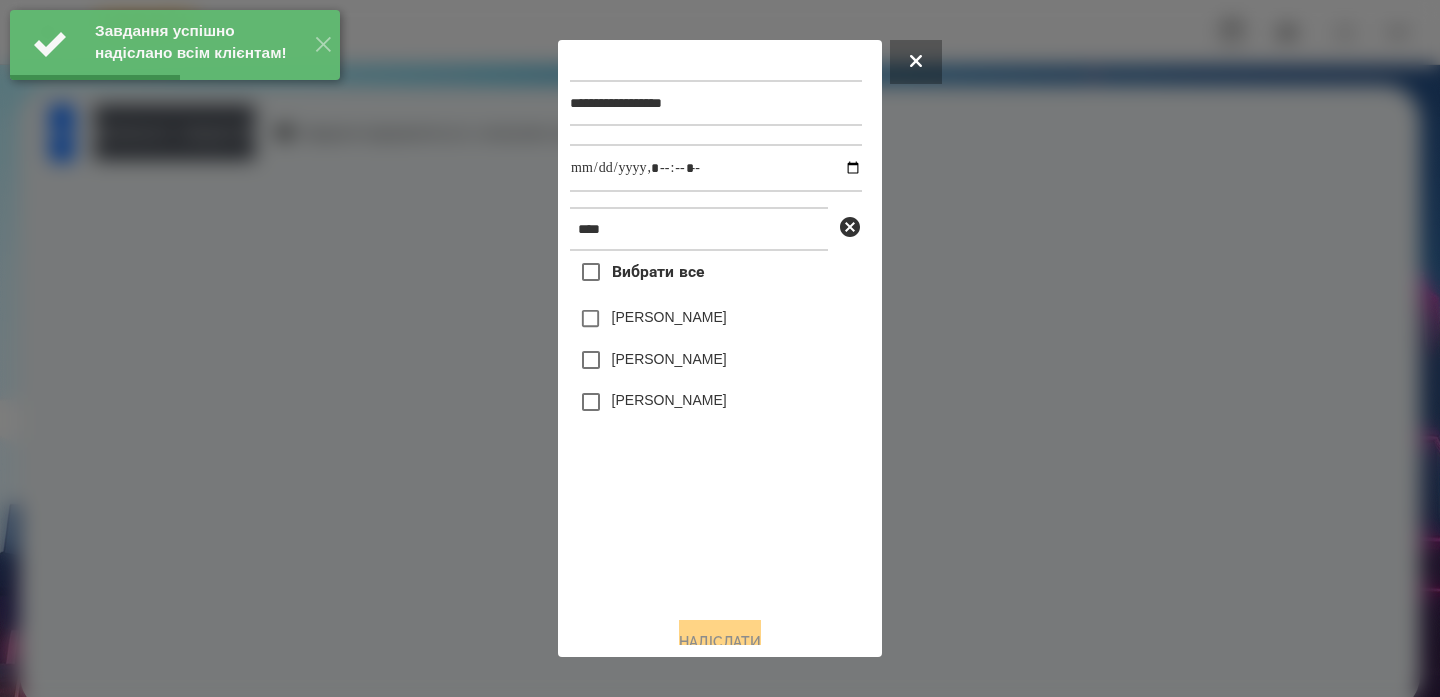 click on "[PERSON_NAME]" at bounding box center [669, 359] 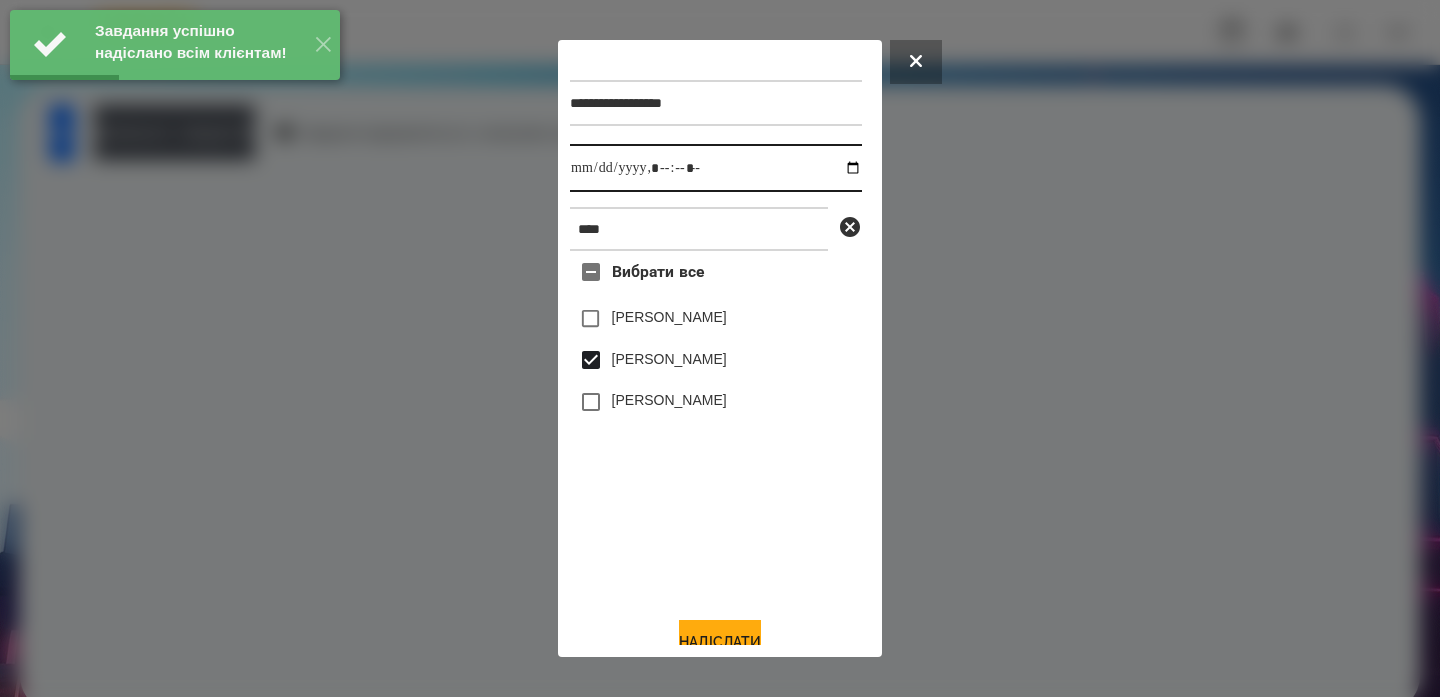 click at bounding box center [716, 168] 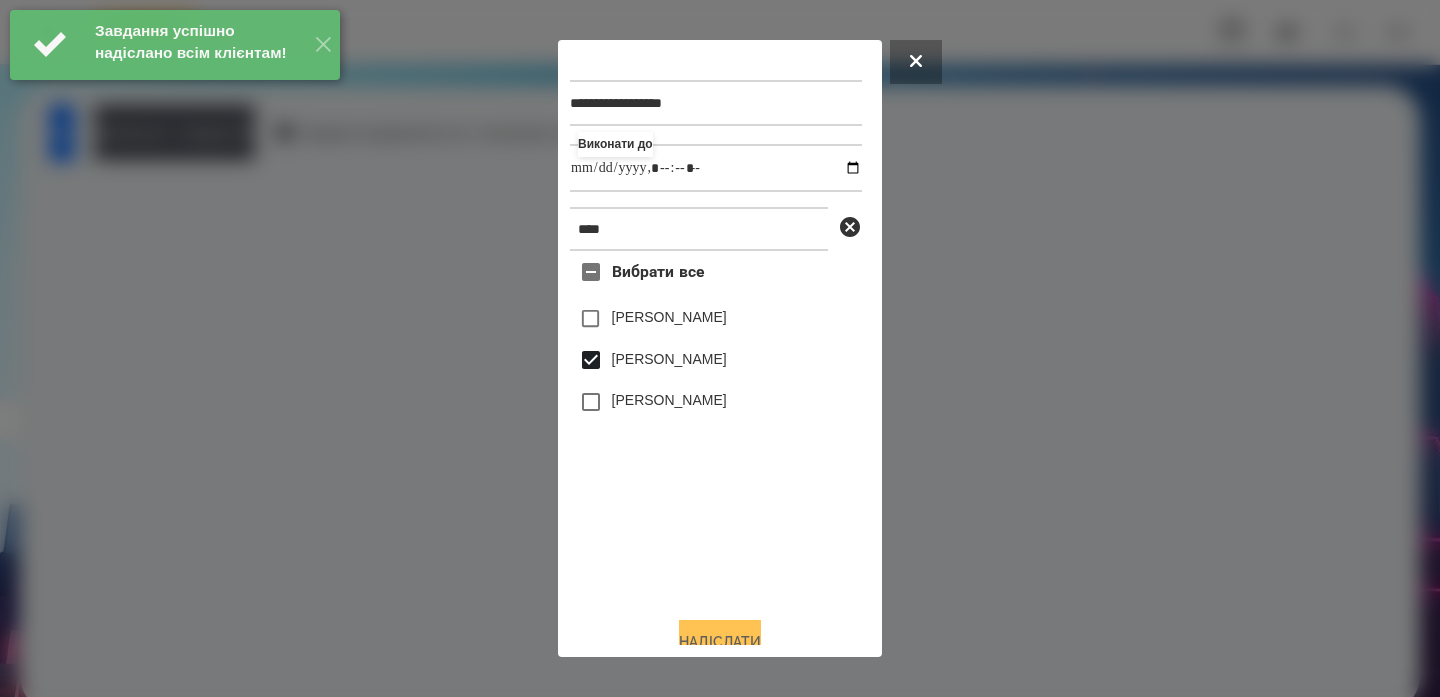 type on "**********" 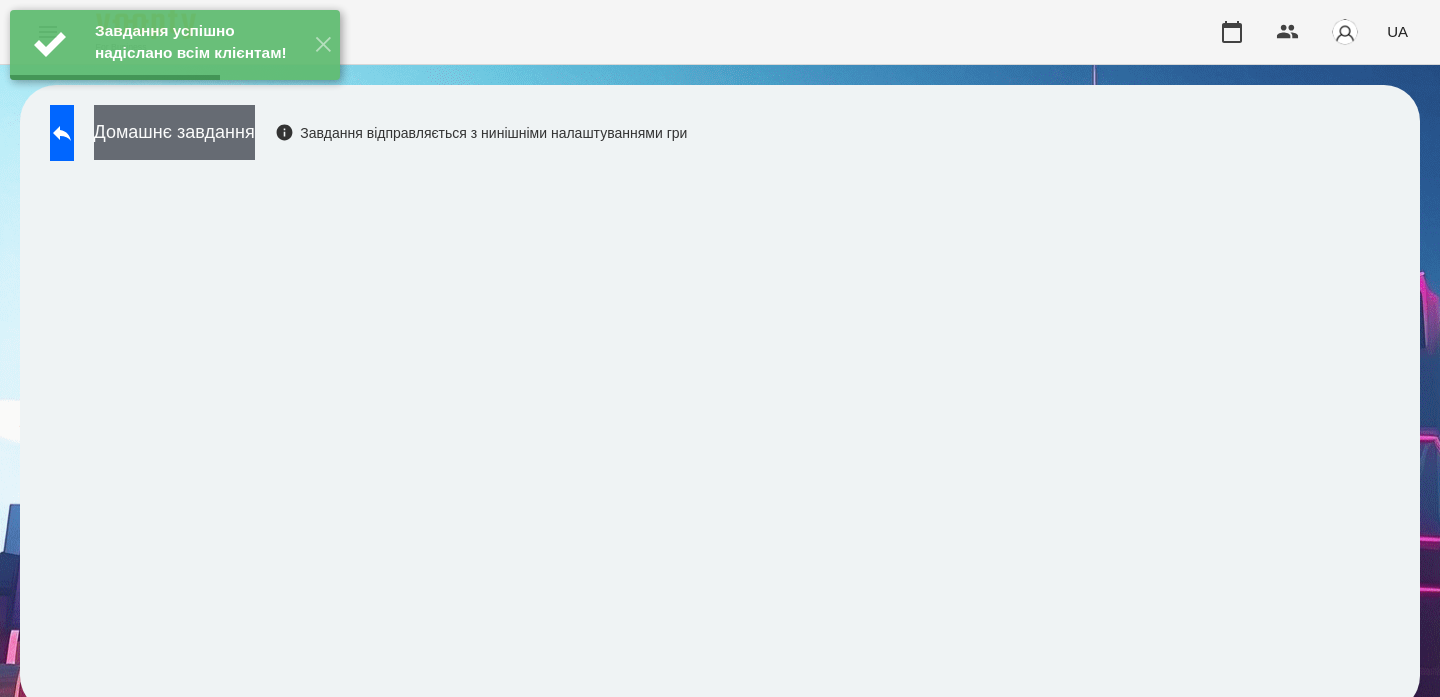 click on "Домашнє завдання" at bounding box center [174, 132] 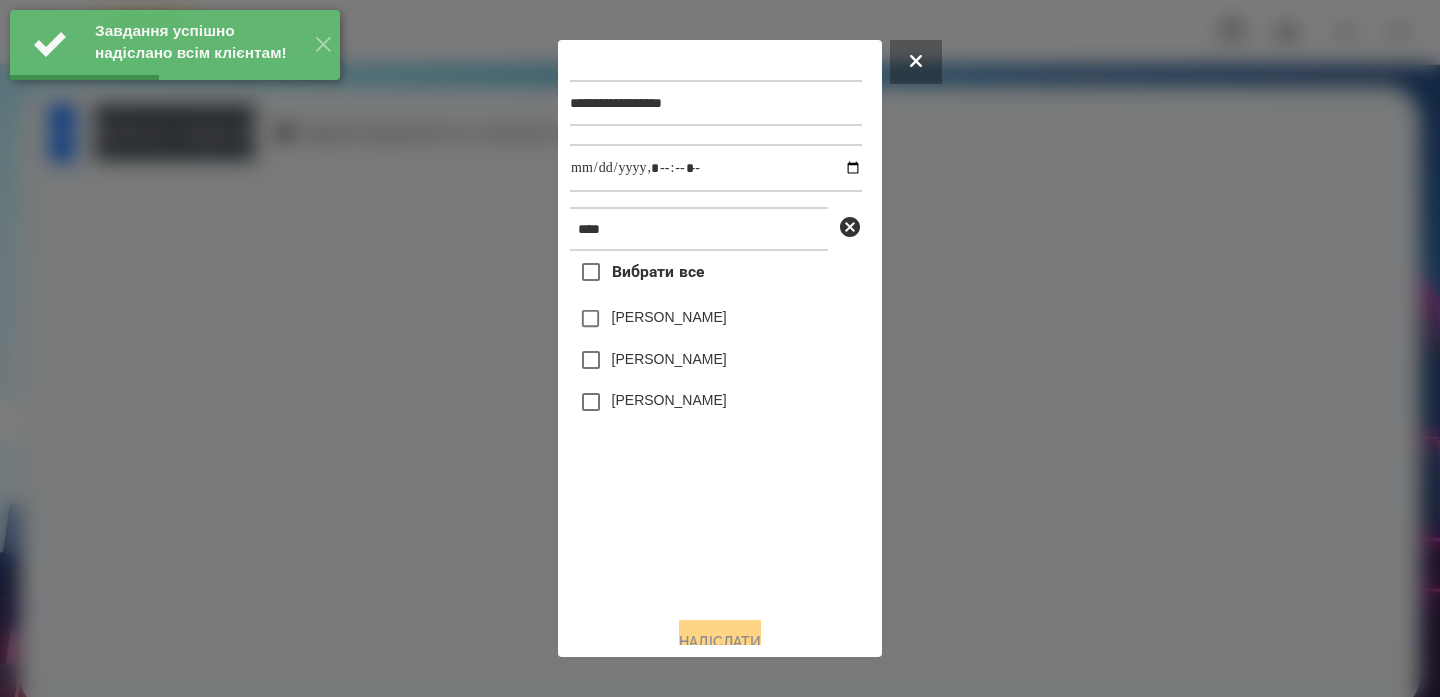 click on "[PERSON_NAME]" at bounding box center [716, 360] 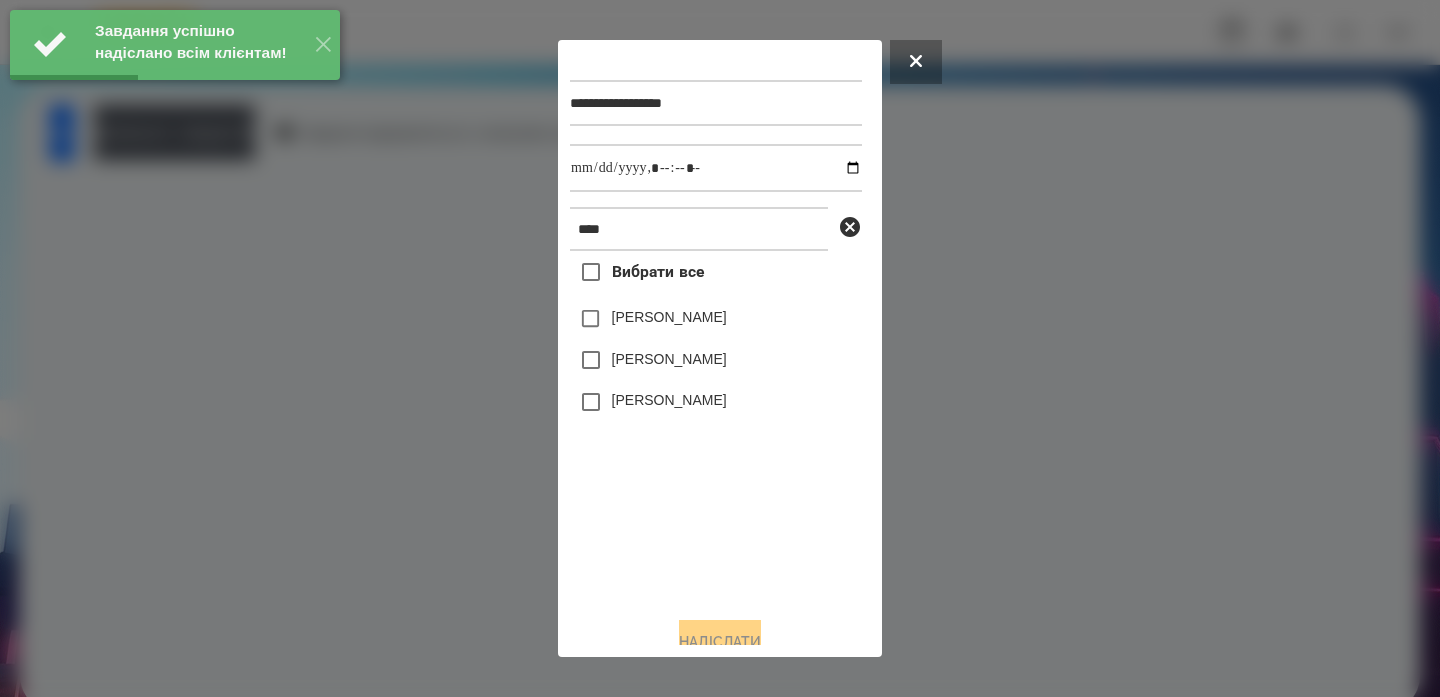 click on "[PERSON_NAME]" at bounding box center (669, 359) 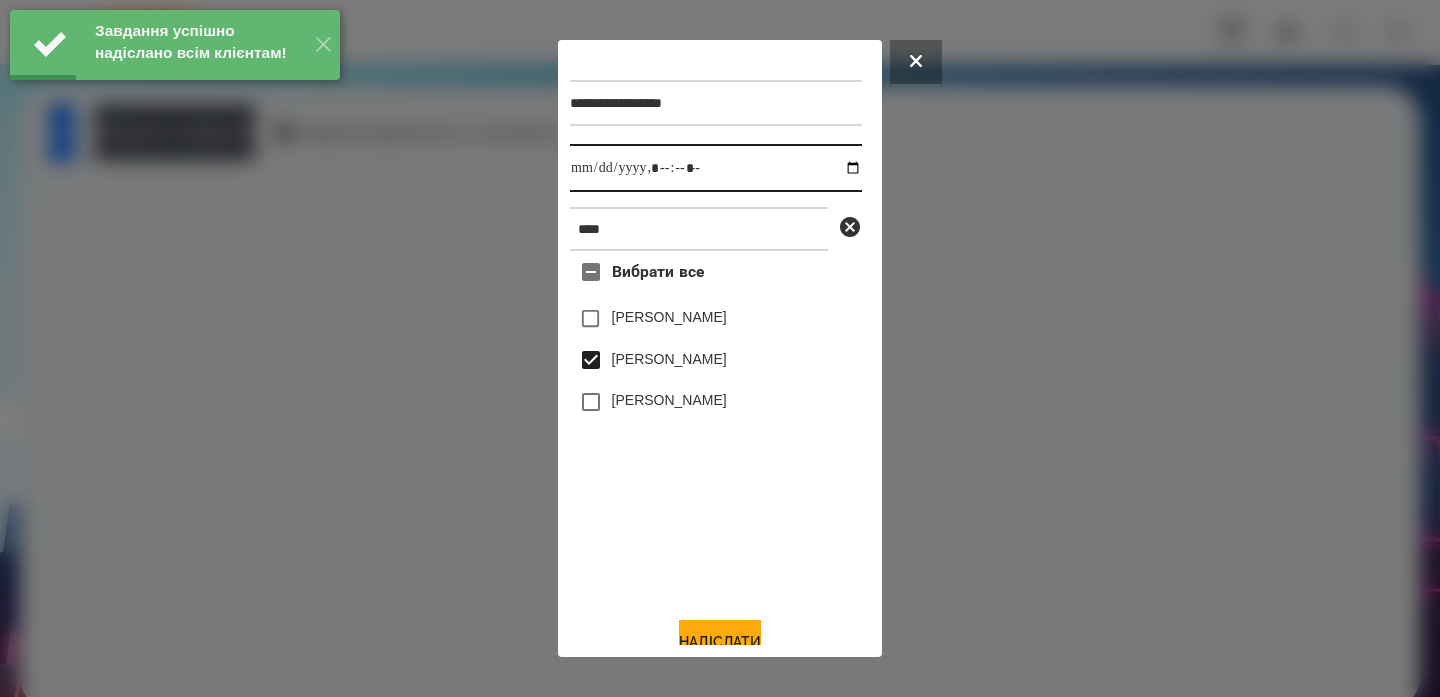 click at bounding box center (716, 168) 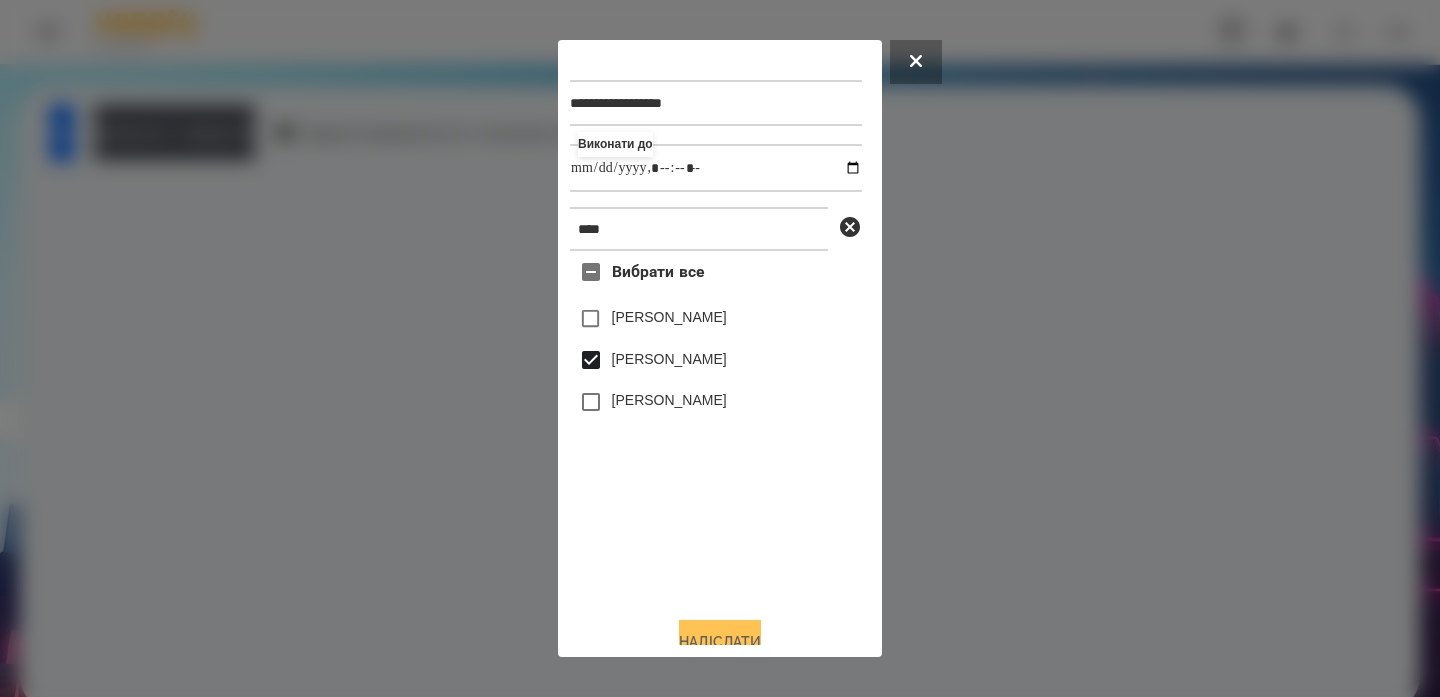type on "**********" 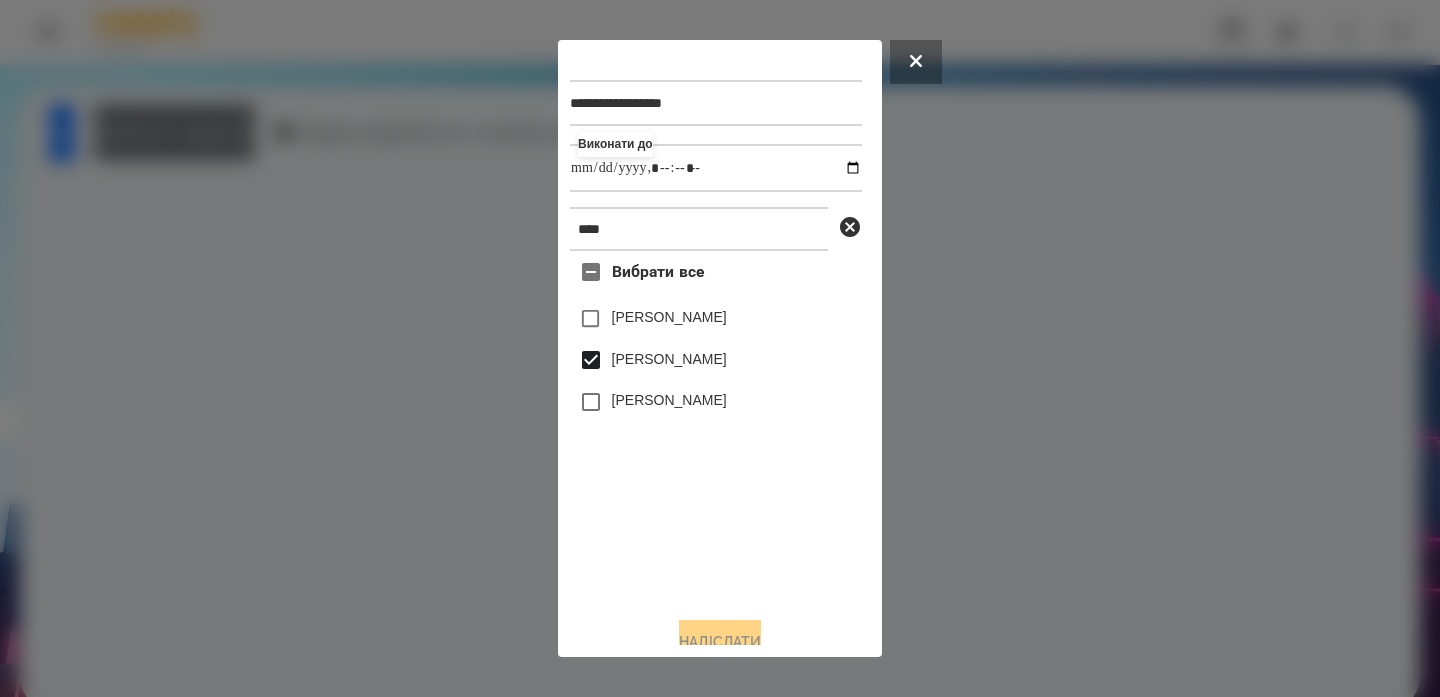 click on "Домашнє завдання" at bounding box center (174, 132) 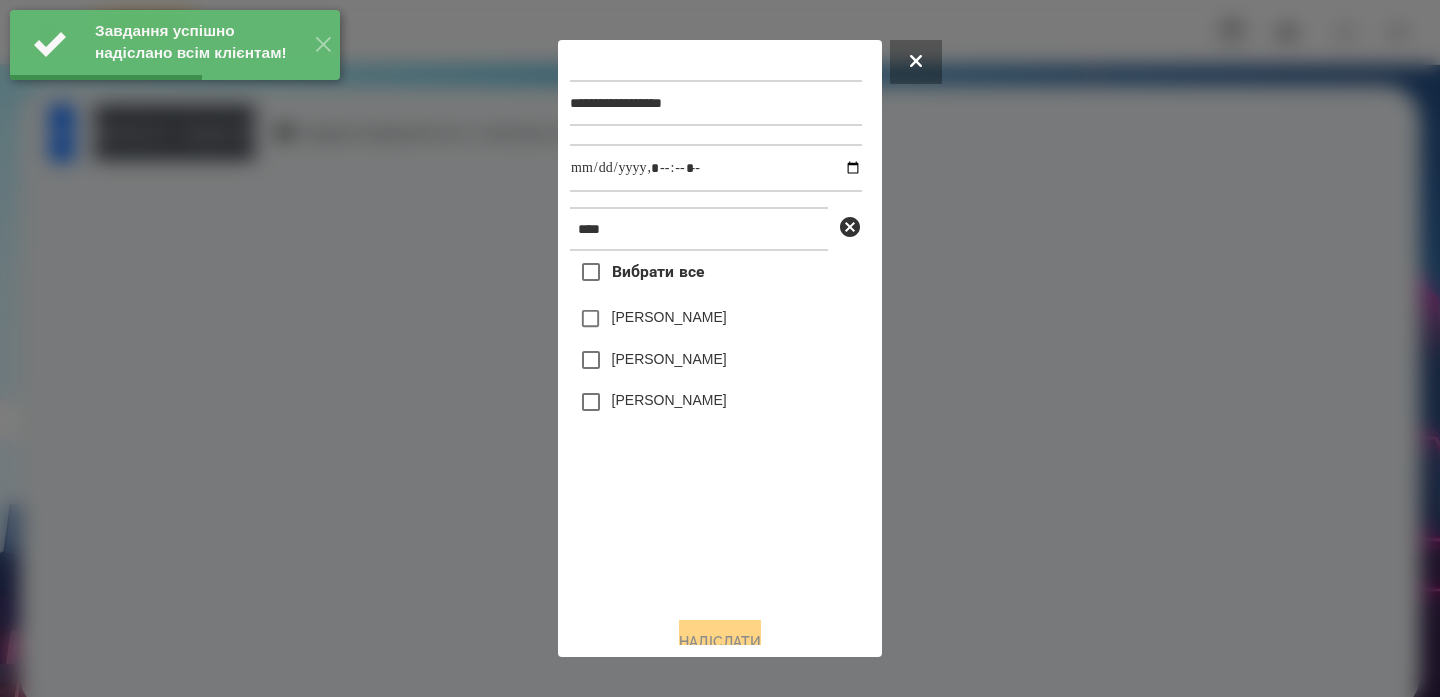 click on "[PERSON_NAME]" at bounding box center [669, 359] 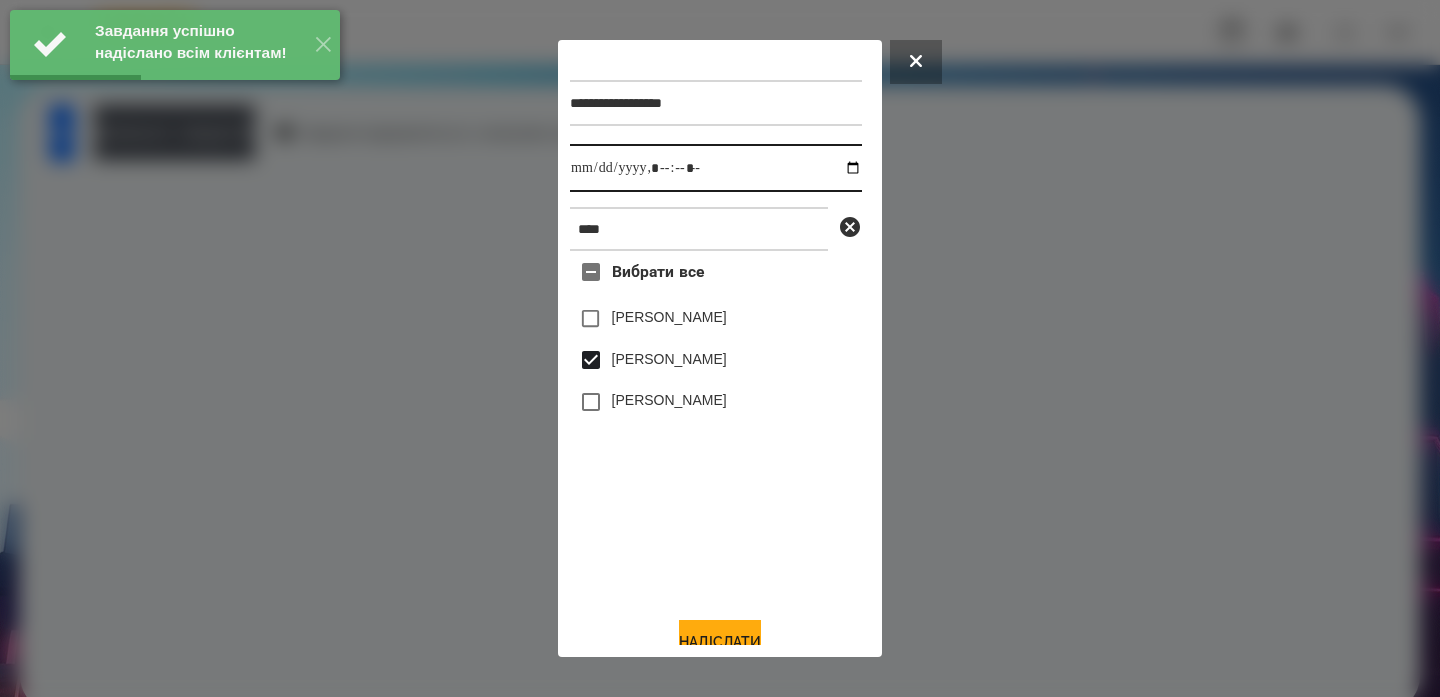 click at bounding box center [716, 168] 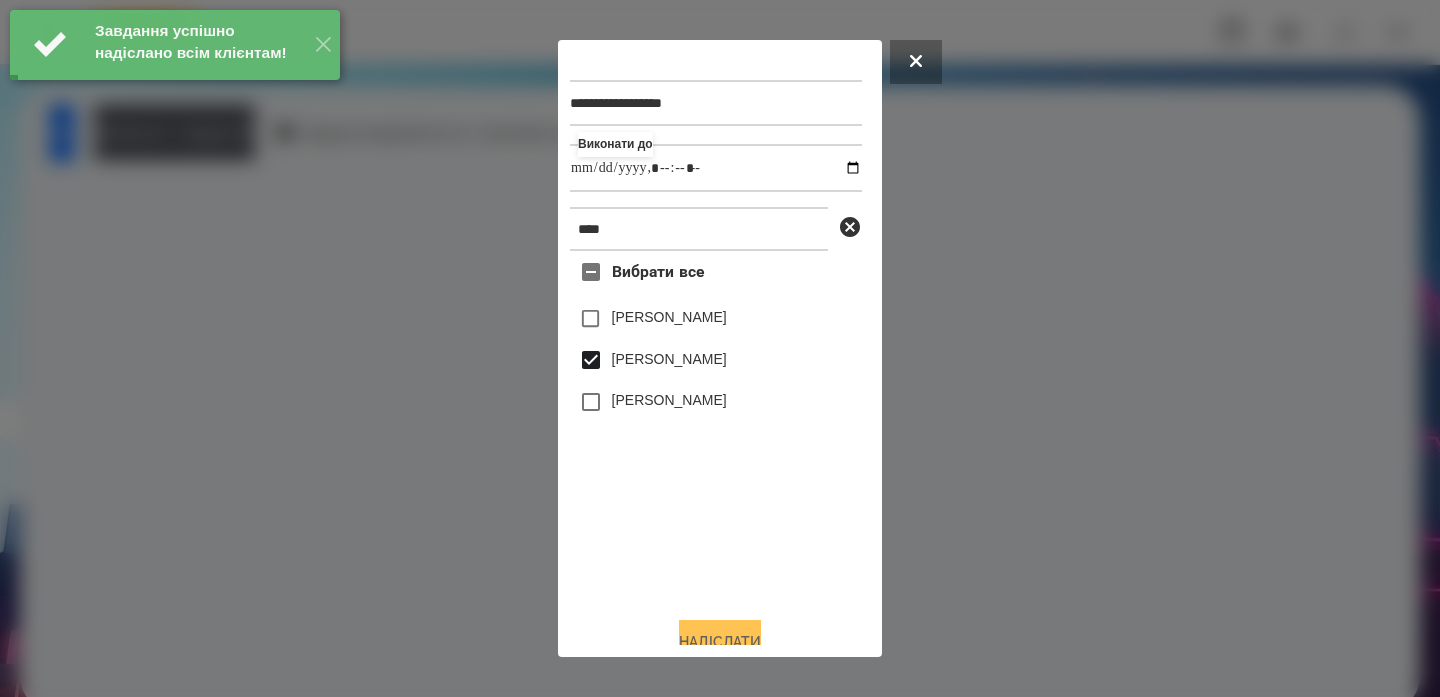 type on "**********" 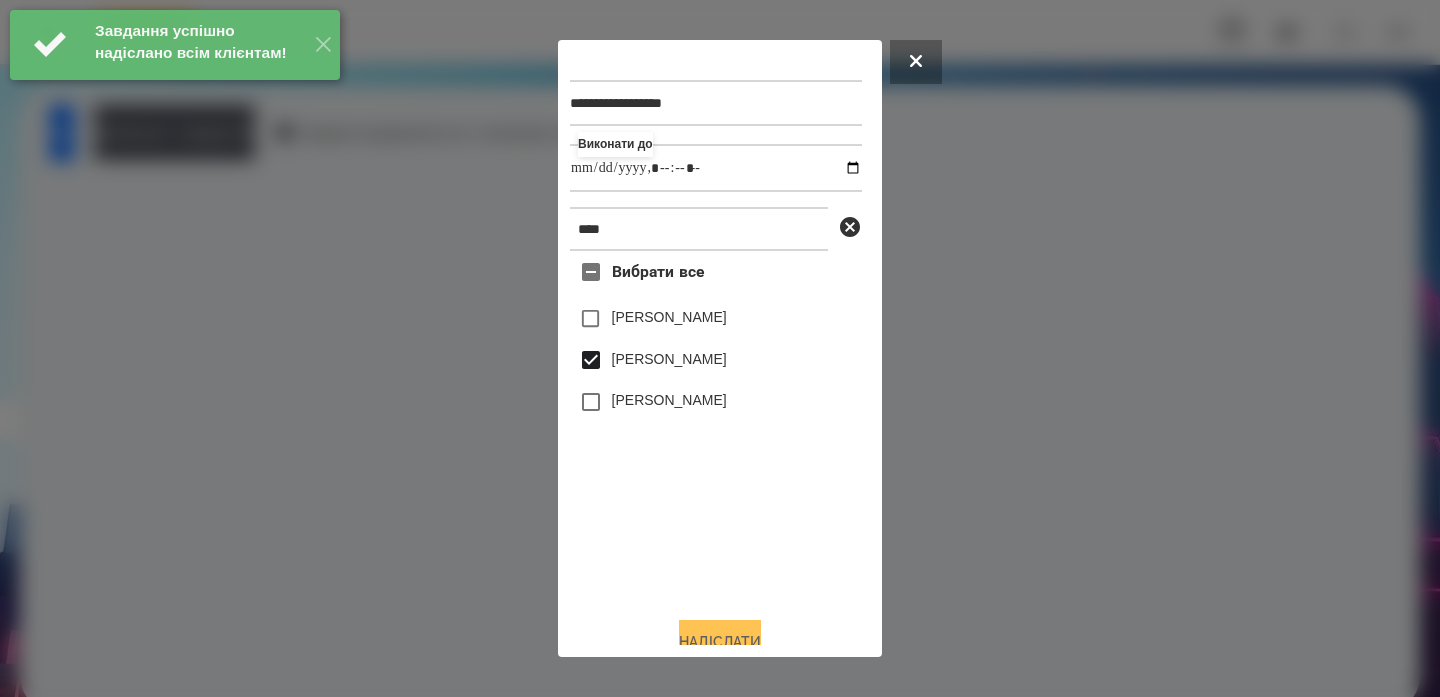 click on "Надіслати" at bounding box center (720, 642) 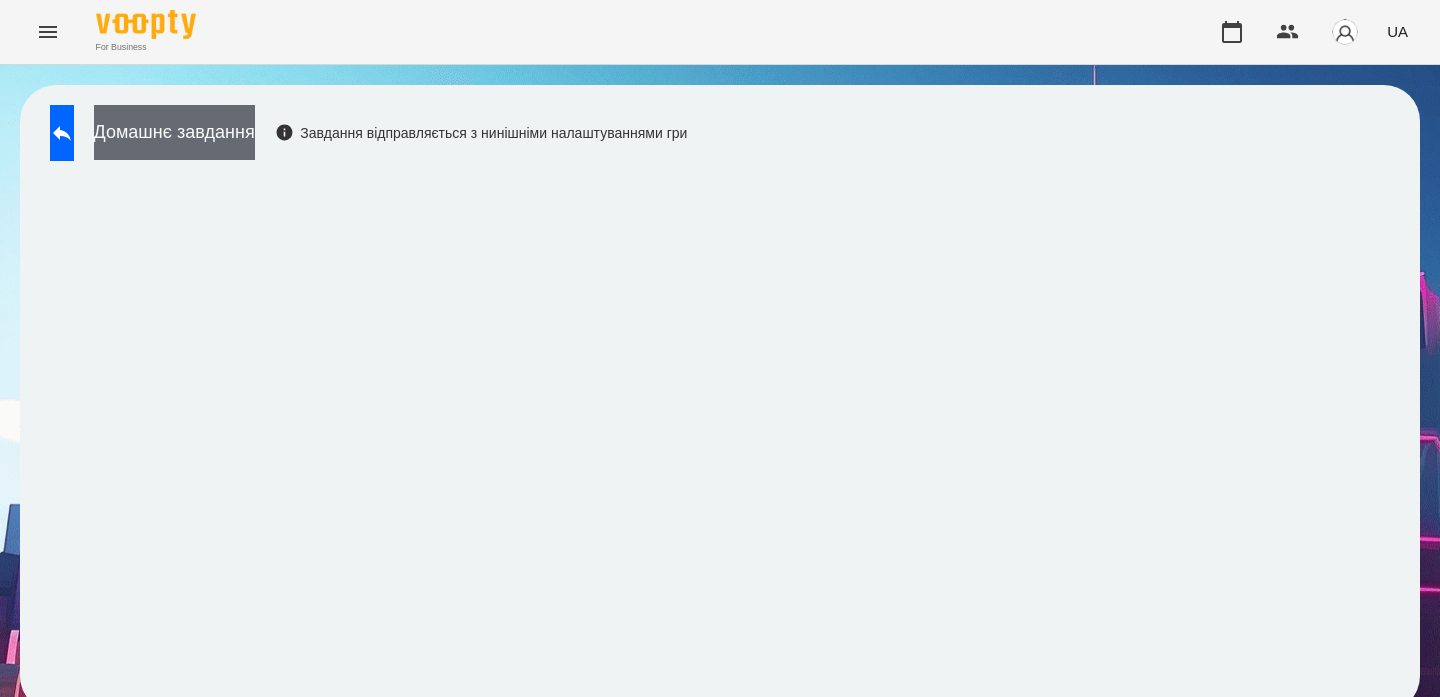 click on "Домашнє завдання" at bounding box center [174, 132] 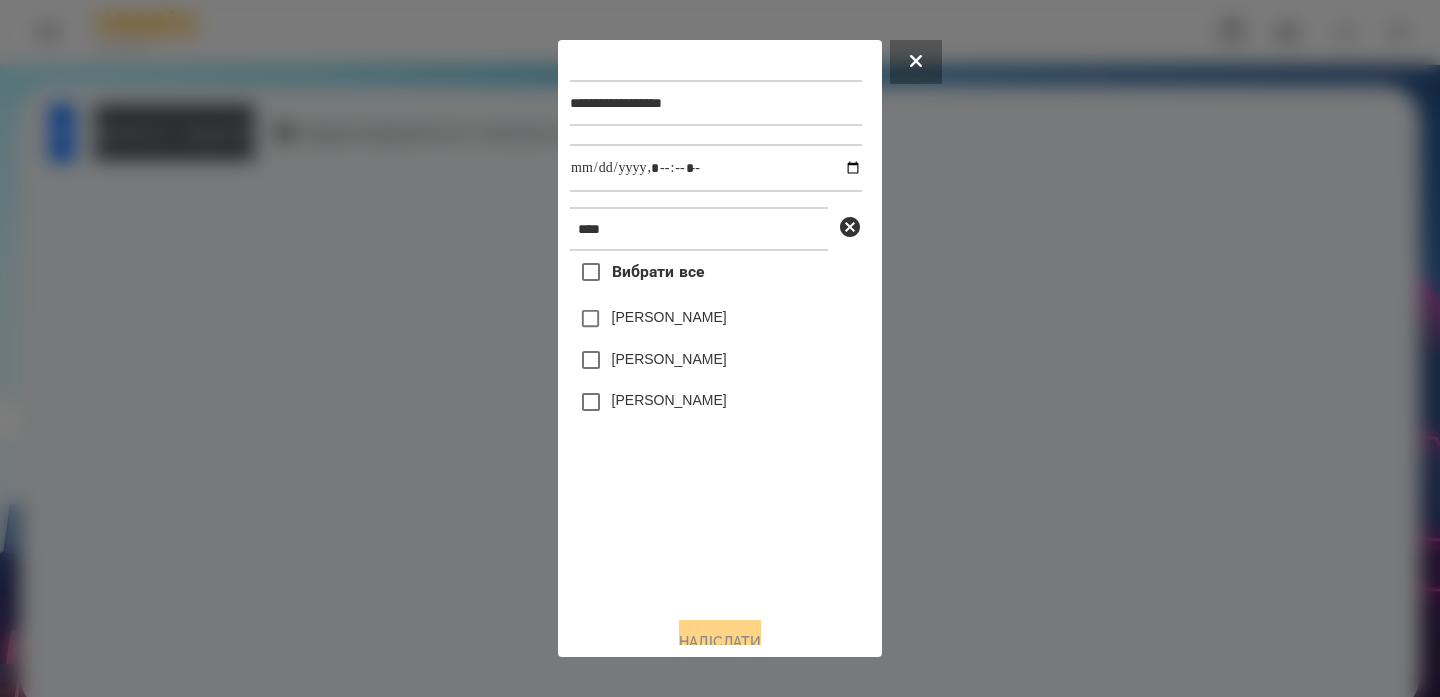 click on "[PERSON_NAME]" at bounding box center [669, 359] 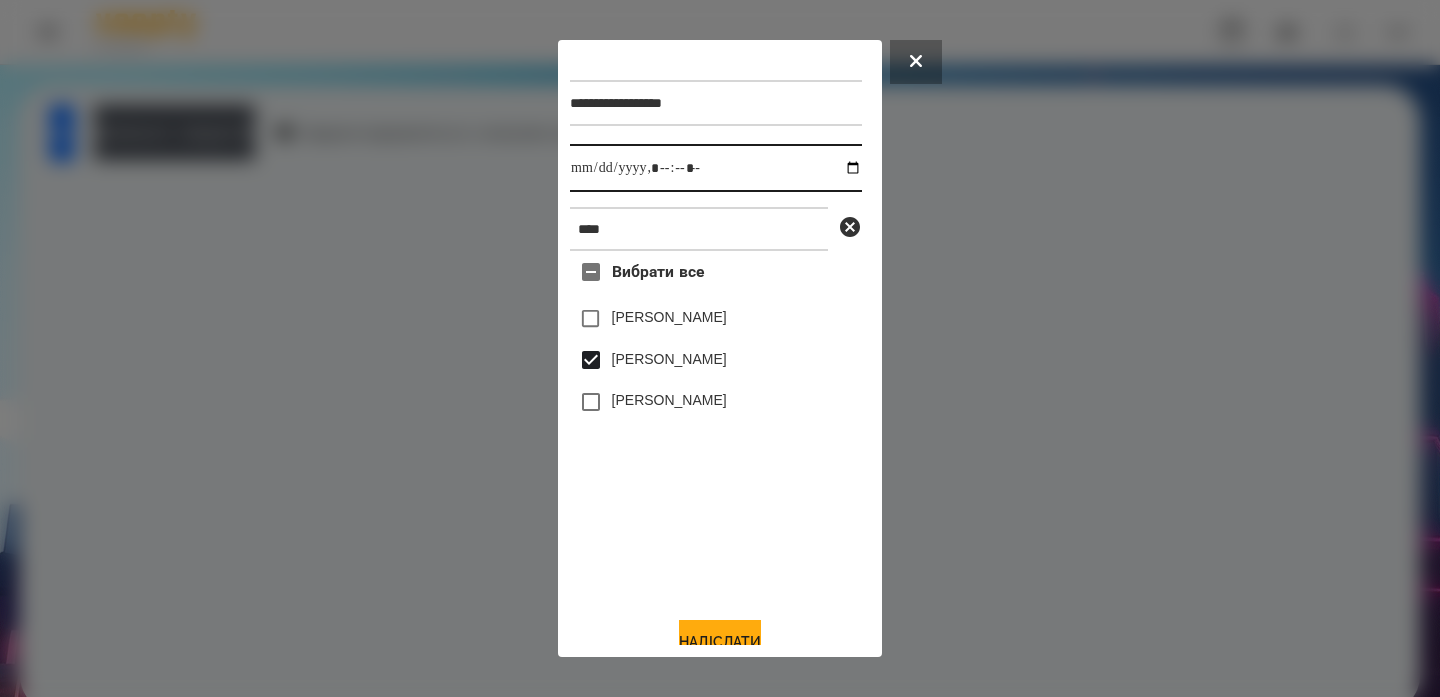 click at bounding box center (716, 168) 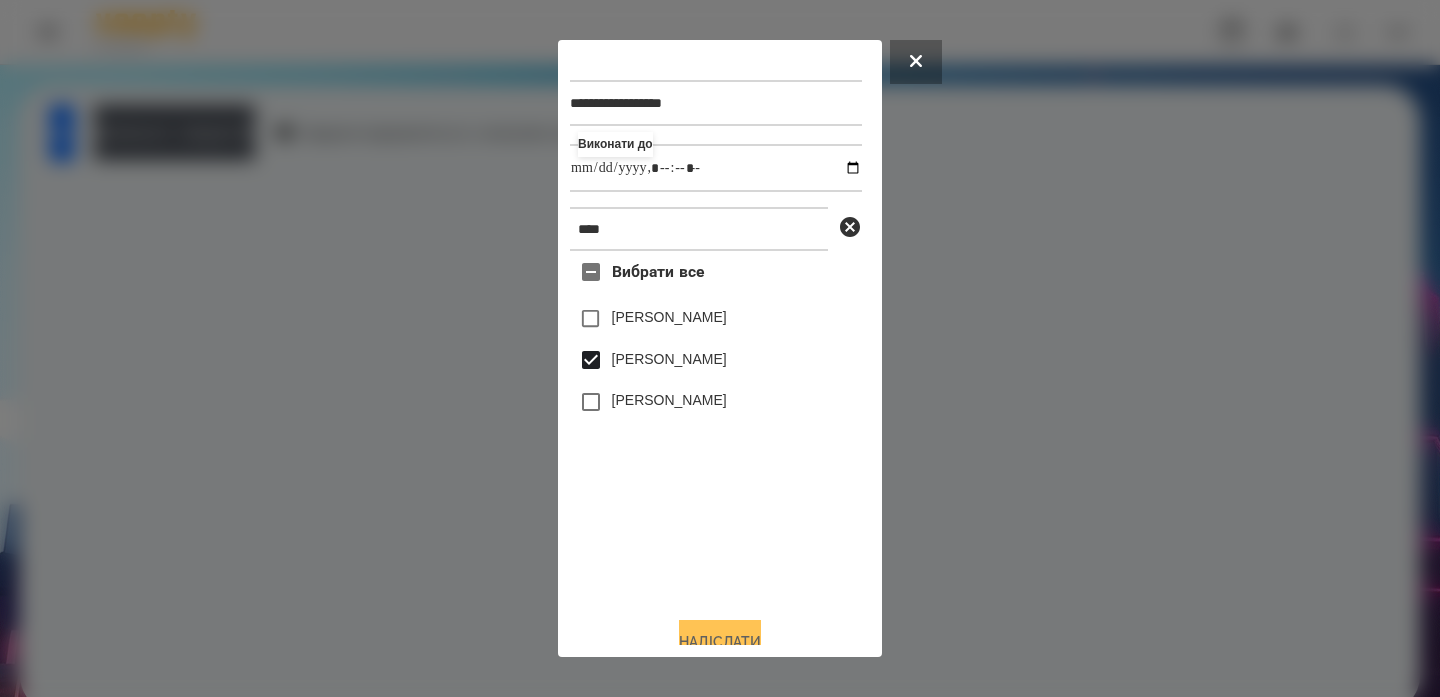 type on "**********" 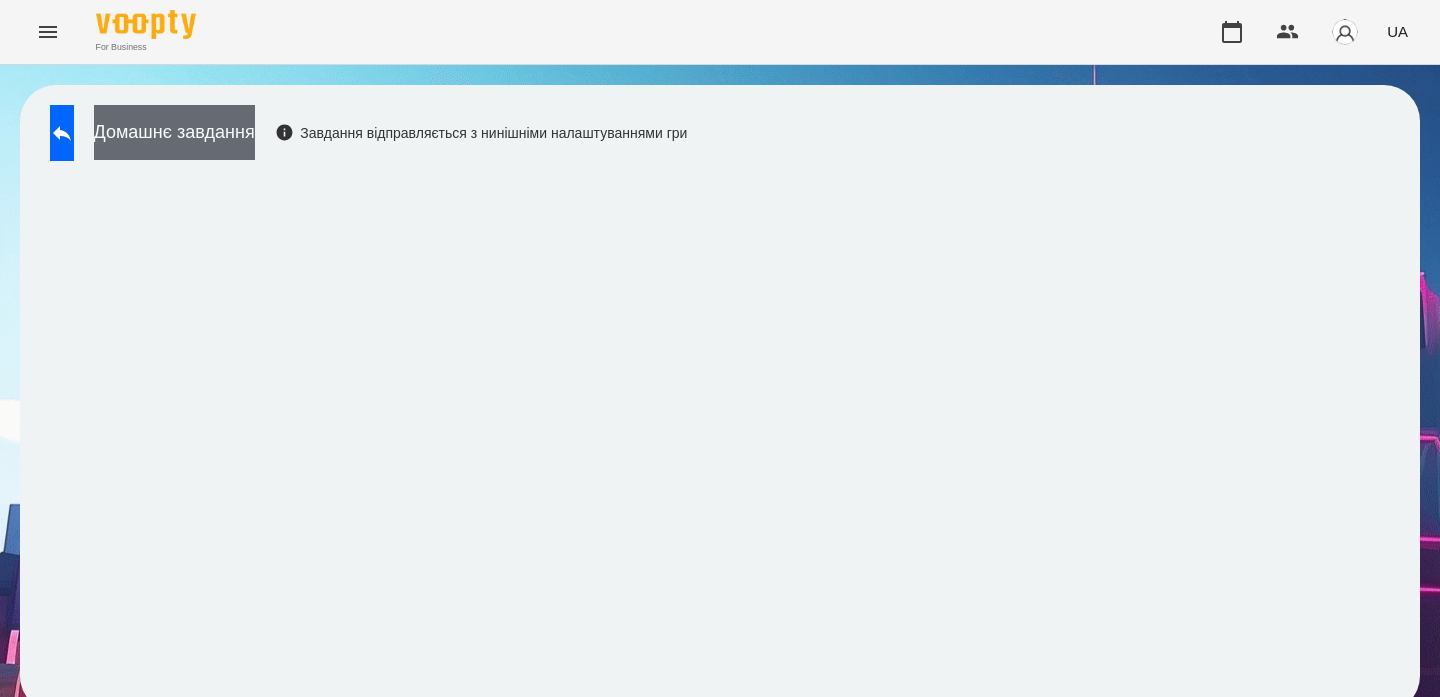 click on "Домашнє завдання" at bounding box center [174, 132] 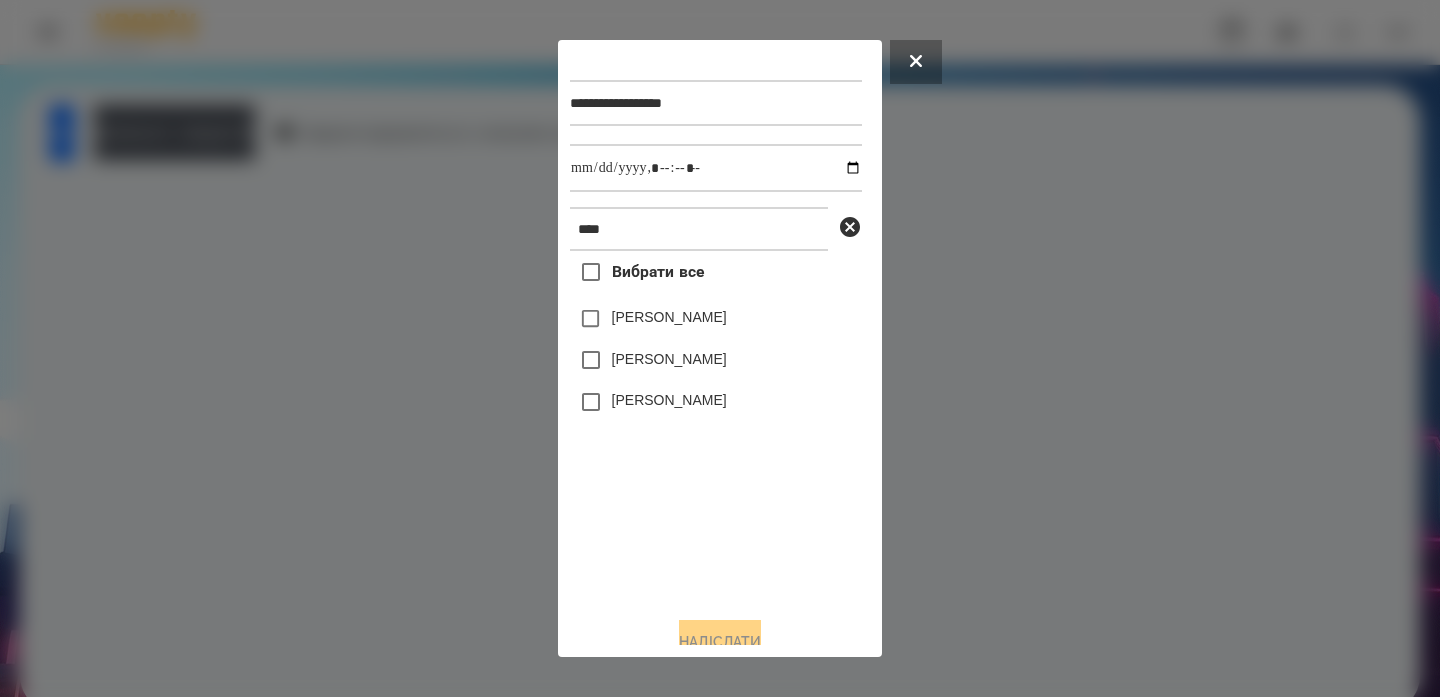 click on "[PERSON_NAME]" at bounding box center [669, 359] 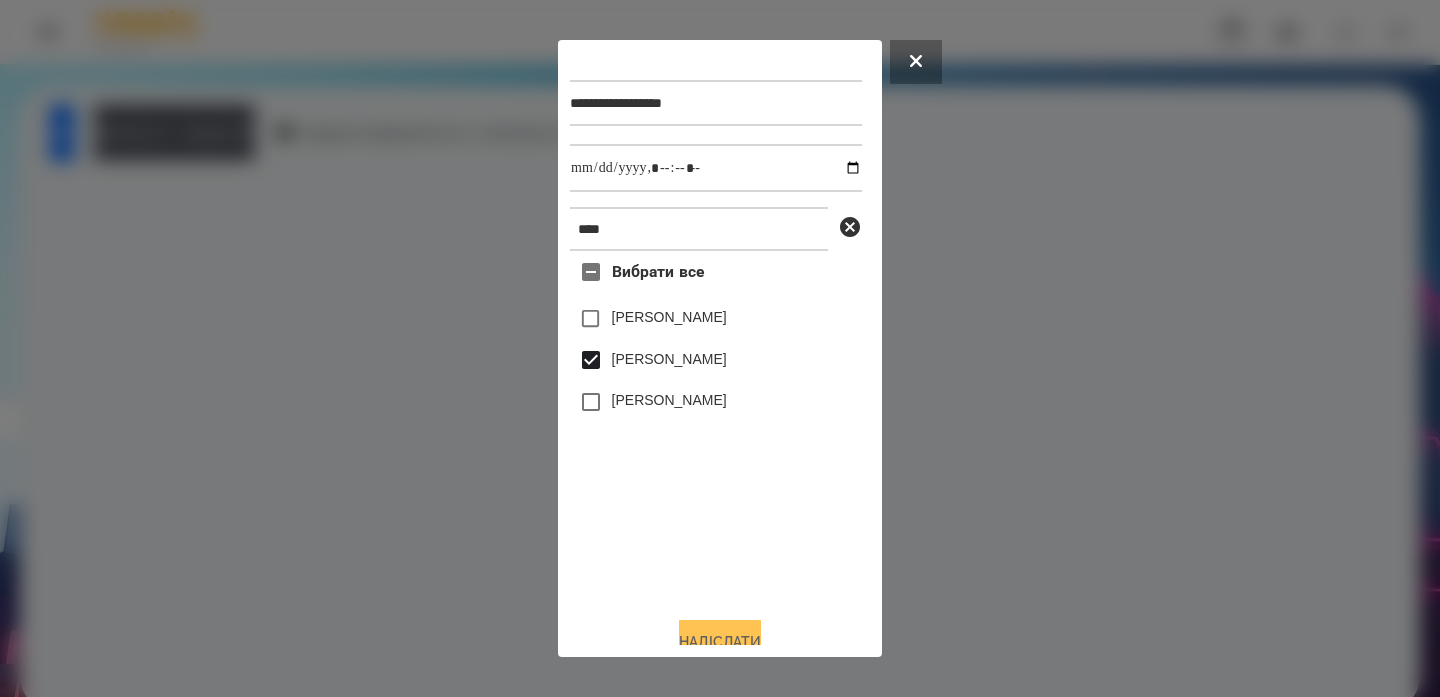 click on "Надіслати" at bounding box center (720, 642) 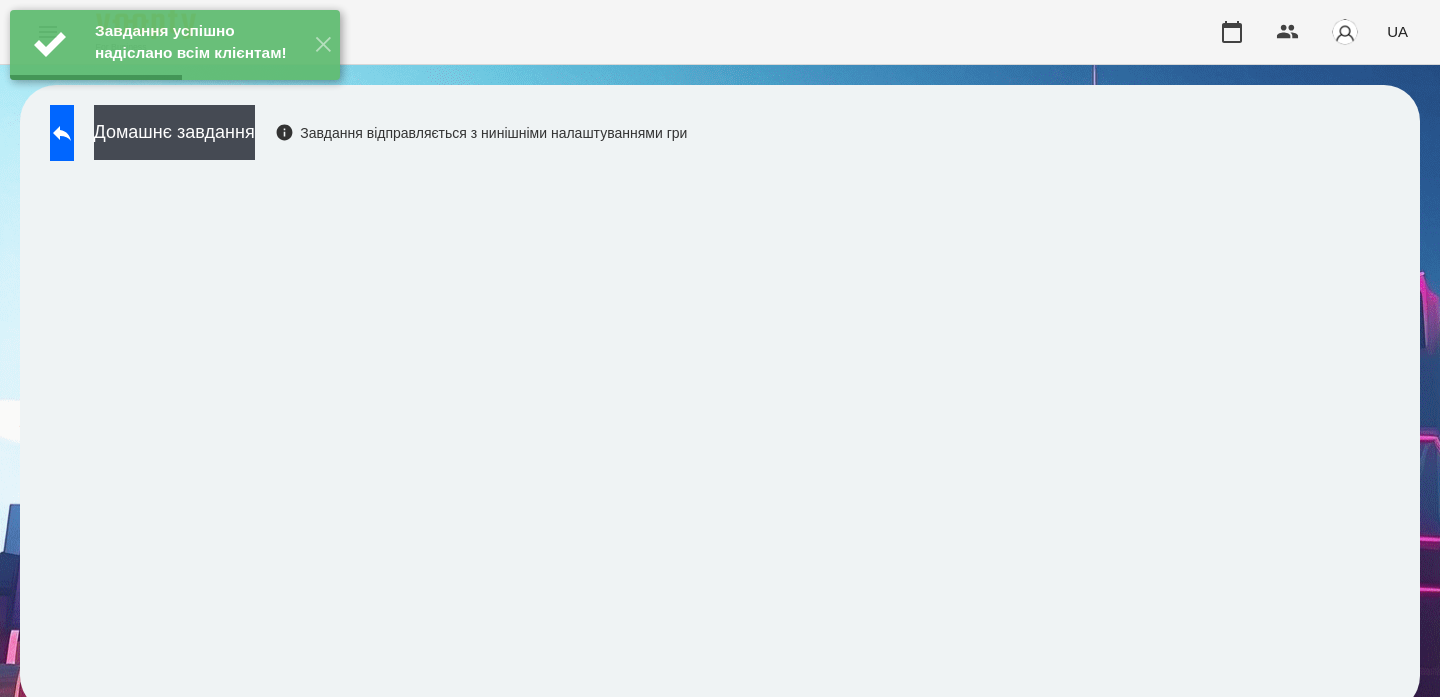 click on "Домашнє завдання Завдання відправляється з нинішніми налаштуваннями гри" at bounding box center (363, 138) 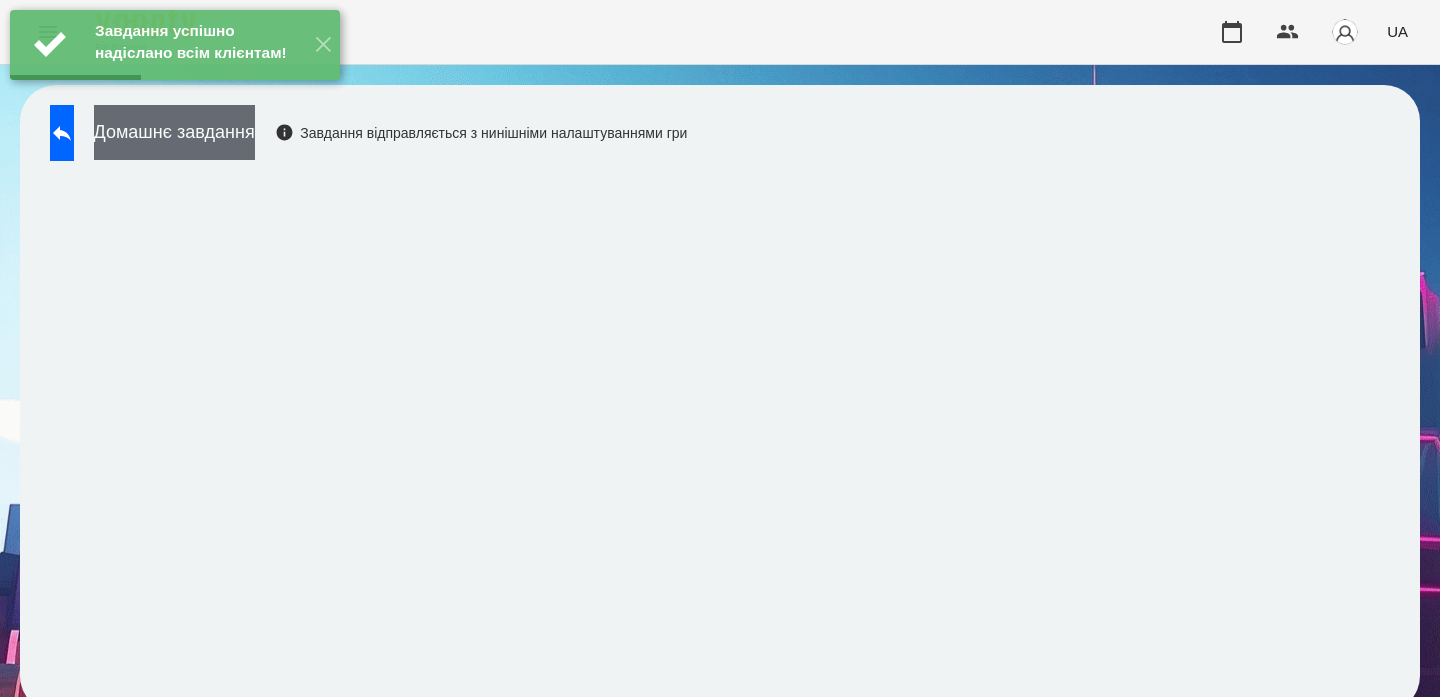 click on "Домашнє завдання" at bounding box center (174, 132) 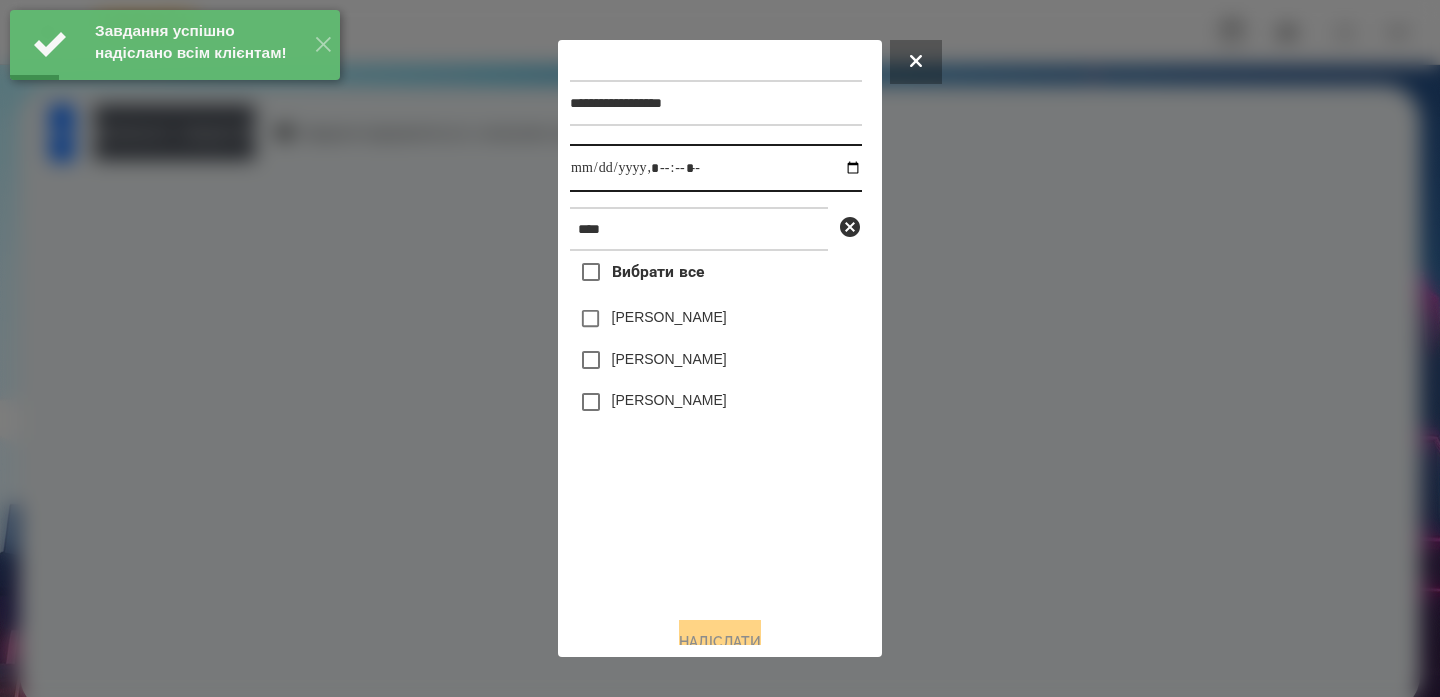 click at bounding box center [716, 168] 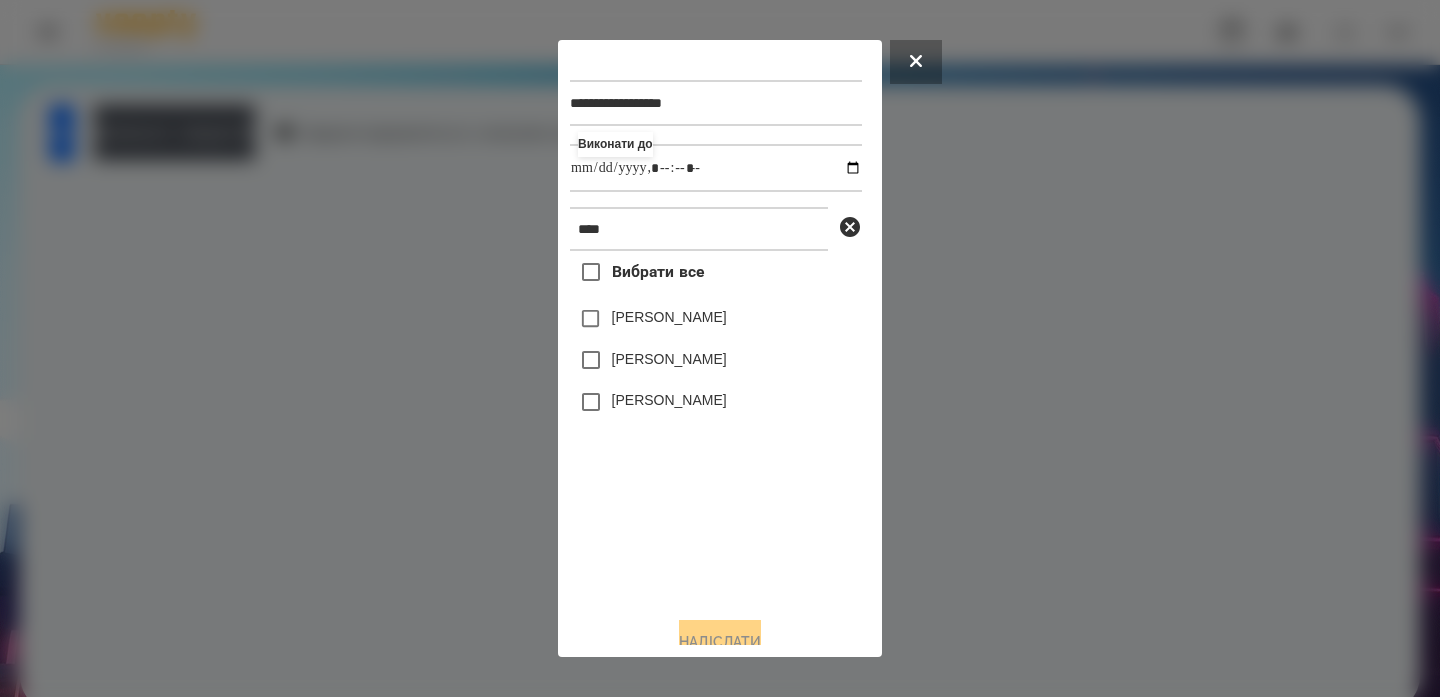 type on "**********" 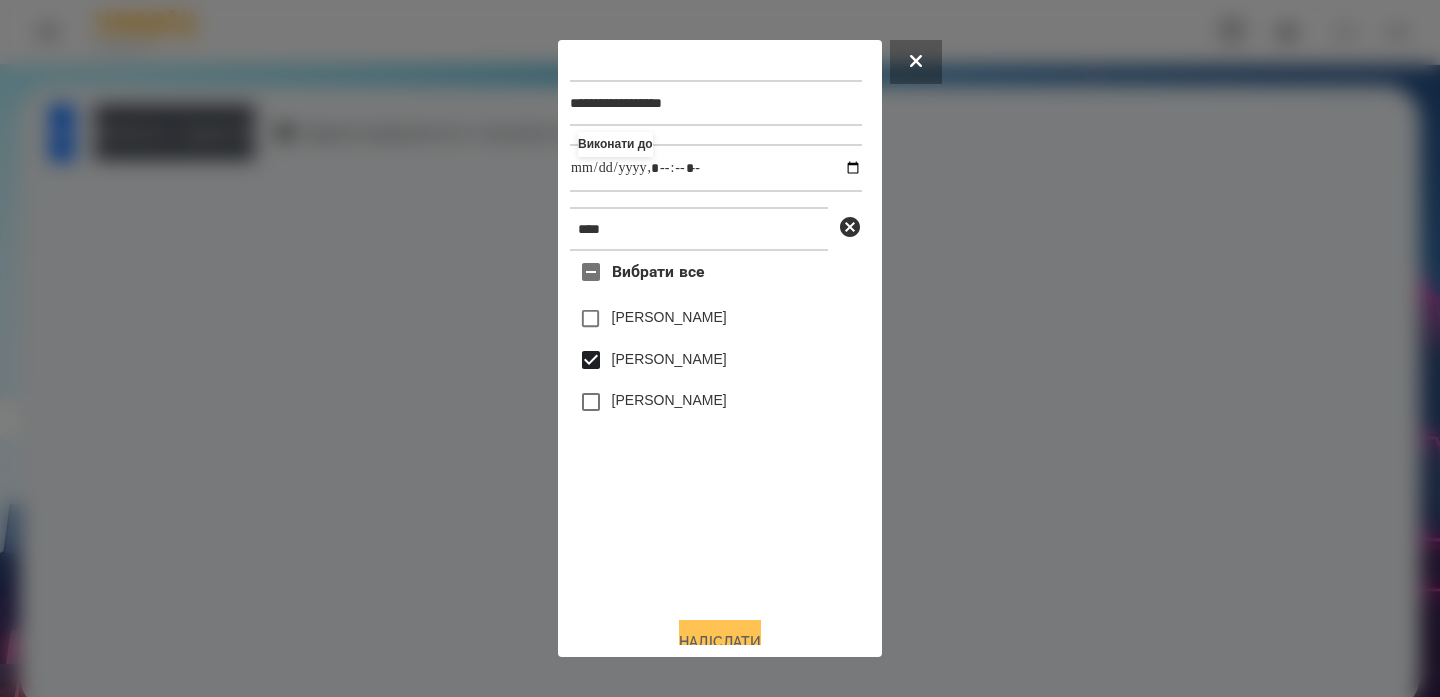 click on "Надіслати" at bounding box center [720, 642] 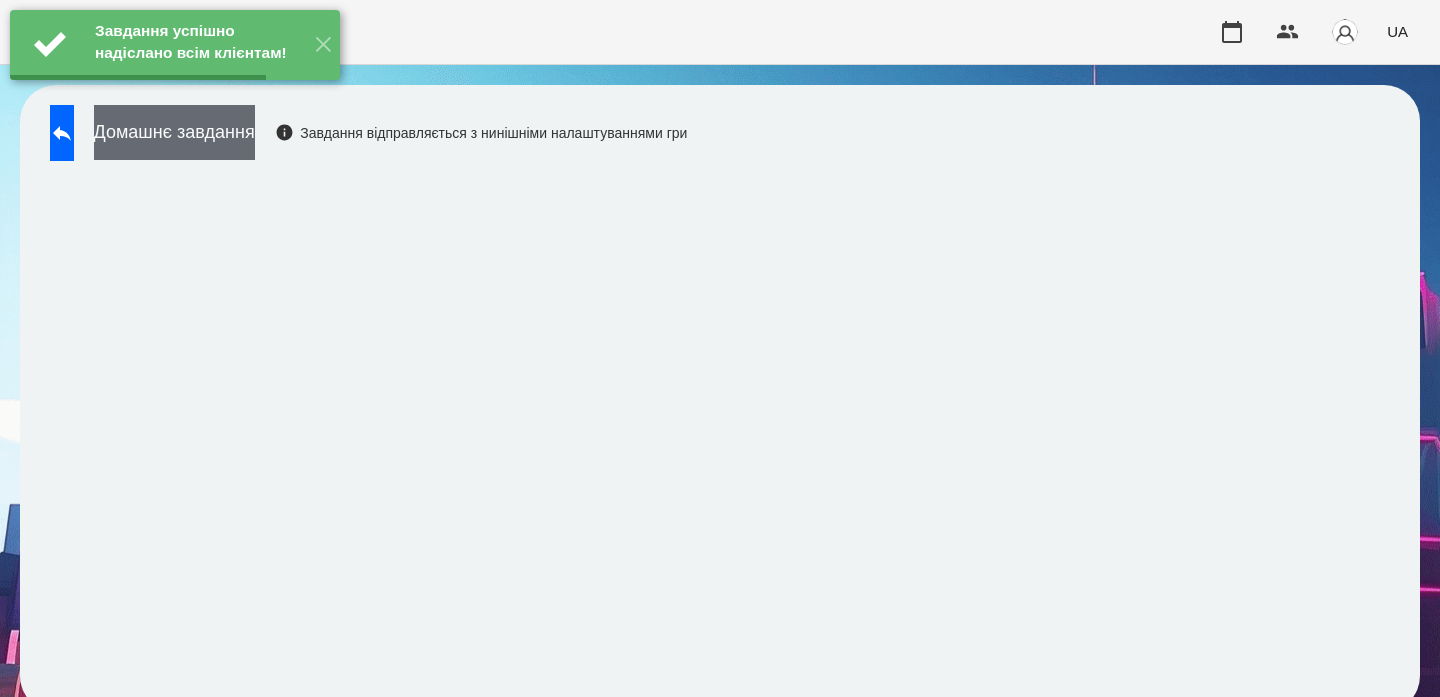 click on "Домашнє завдання" at bounding box center (174, 132) 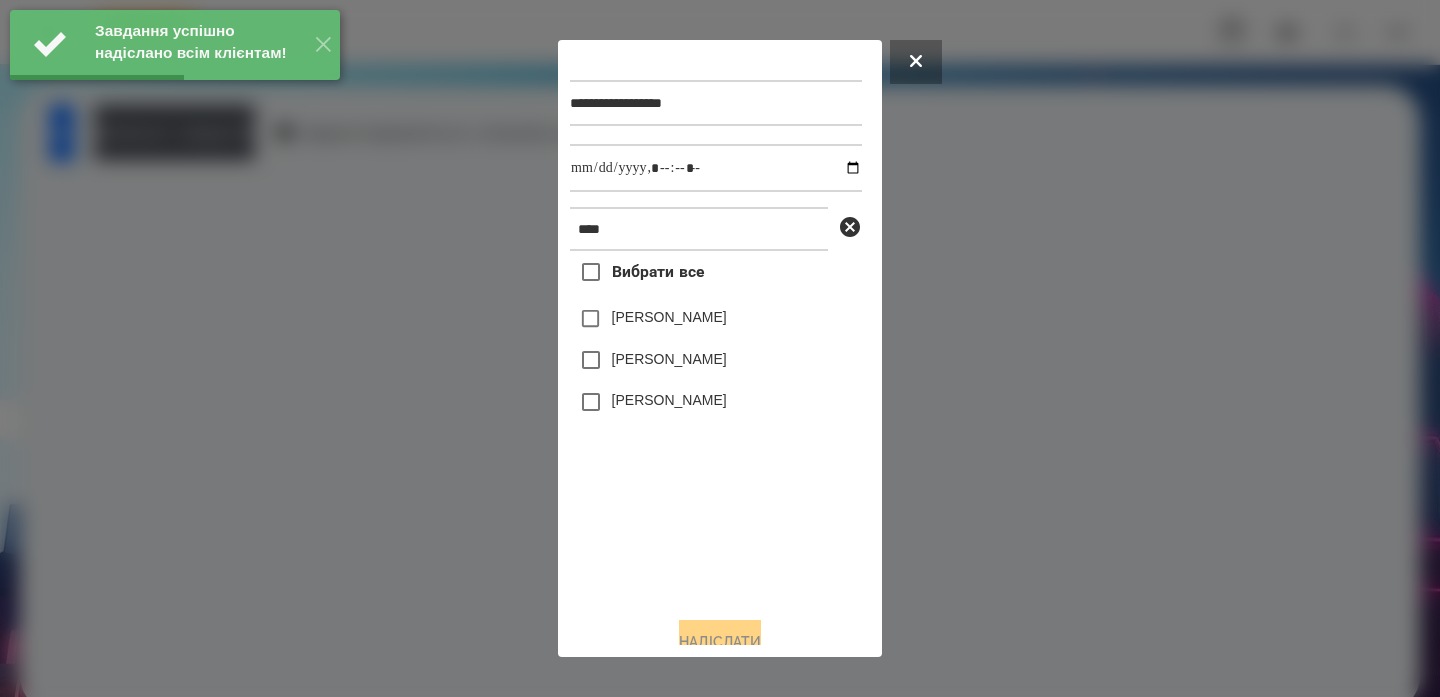 click on "[PERSON_NAME]" at bounding box center [669, 359] 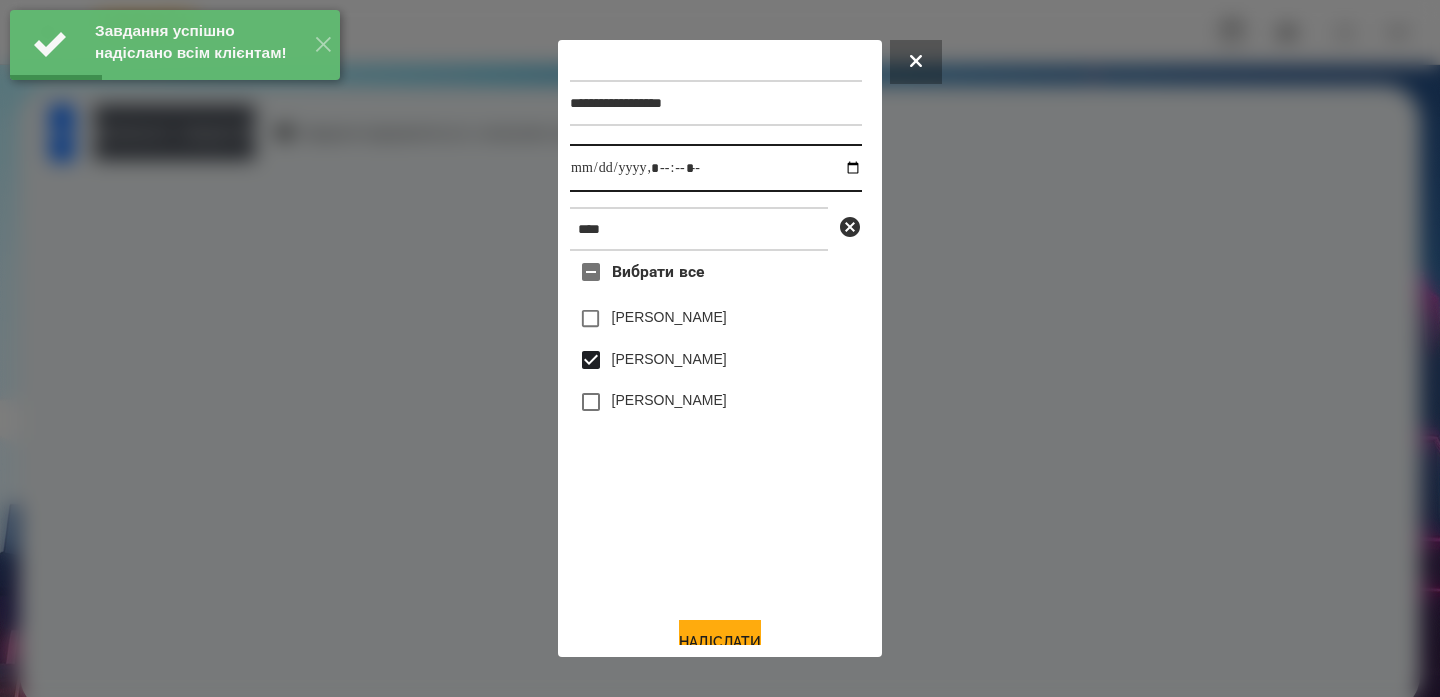 click at bounding box center (716, 168) 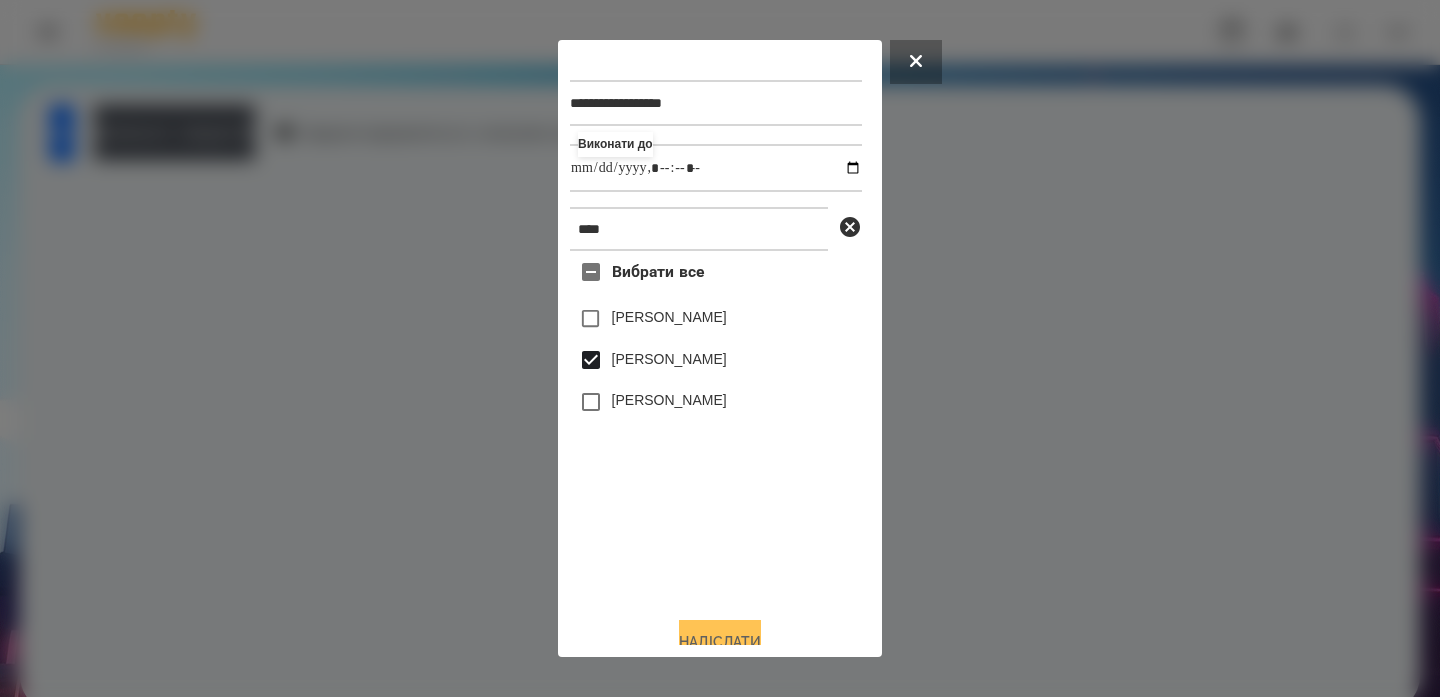 type on "**********" 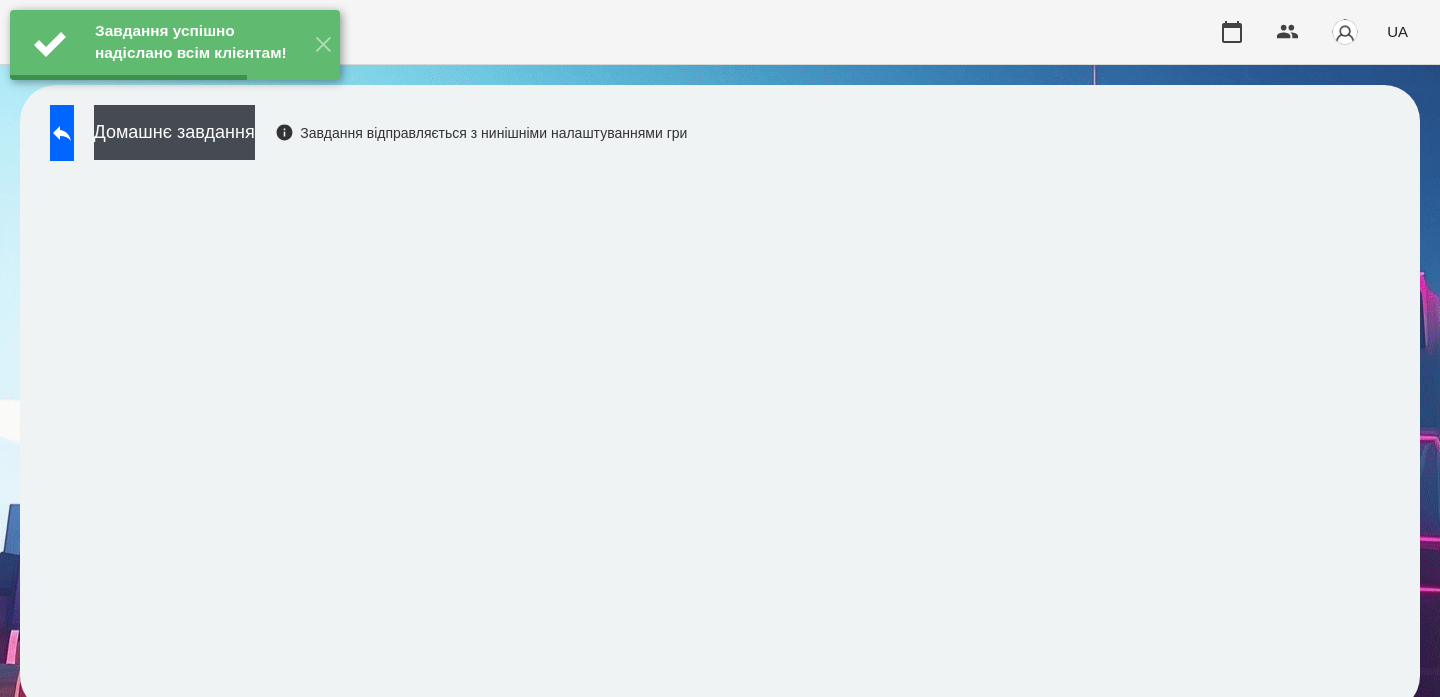 click on "Домашнє завдання Завдання відправляється з нинішніми налаштуваннями гри" at bounding box center [363, 138] 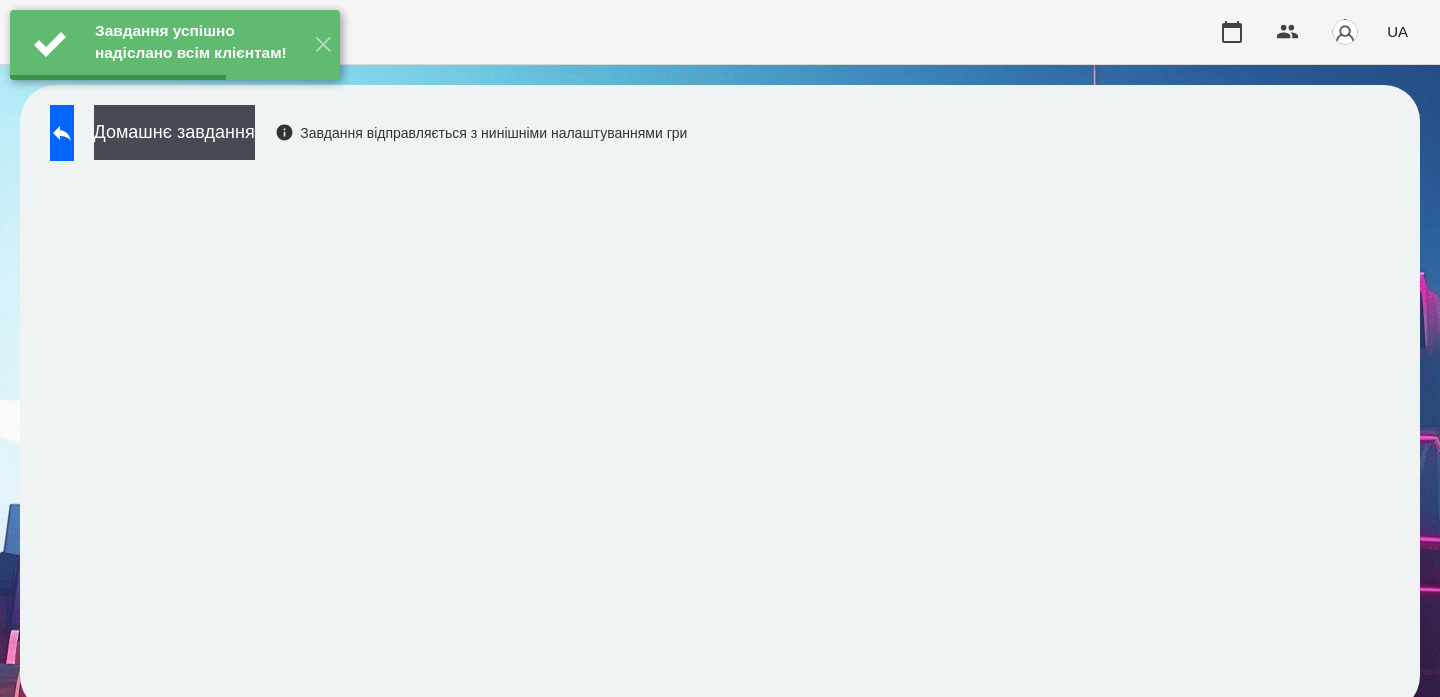click on "Домашнє завдання Завдання відправляється з нинішніми налаштуваннями гри" at bounding box center (363, 138) 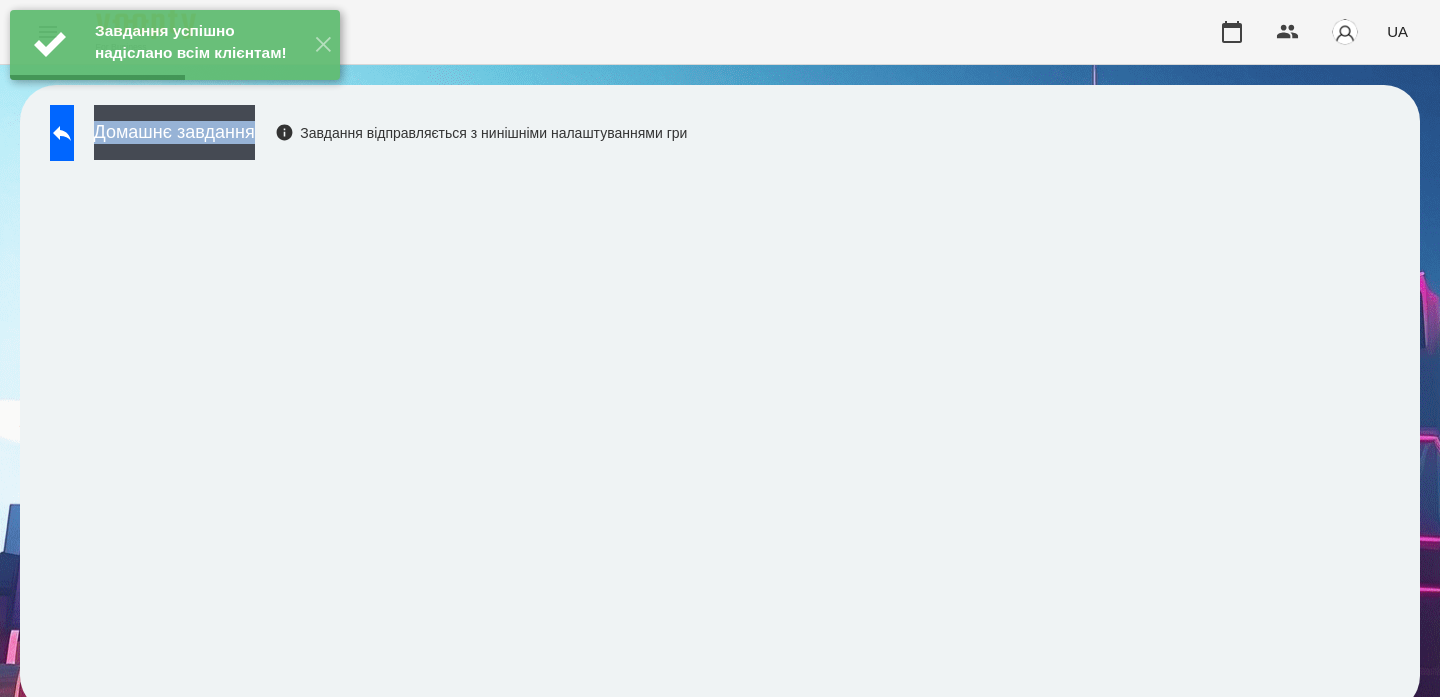 click on "Домашнє завдання Завдання відправляється з нинішніми налаштуваннями гри" at bounding box center (363, 138) 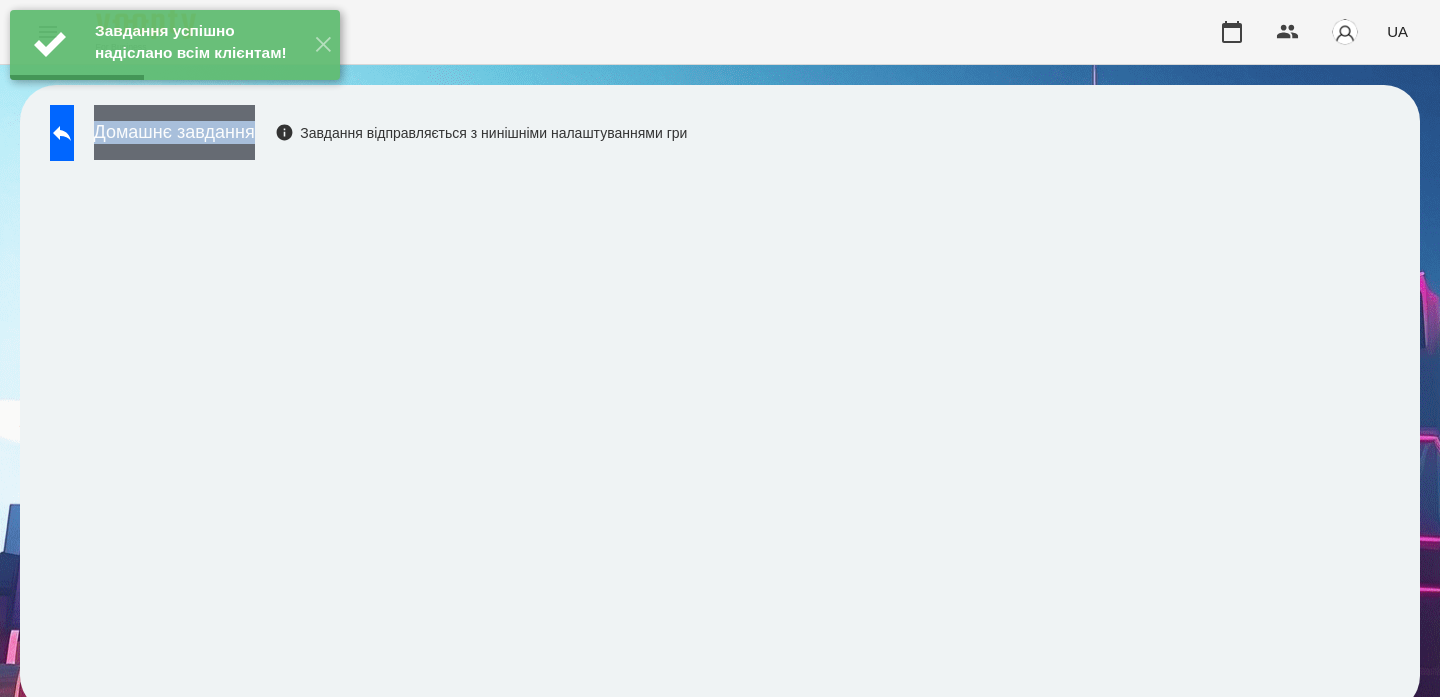 click on "Домашнє завдання" at bounding box center (174, 132) 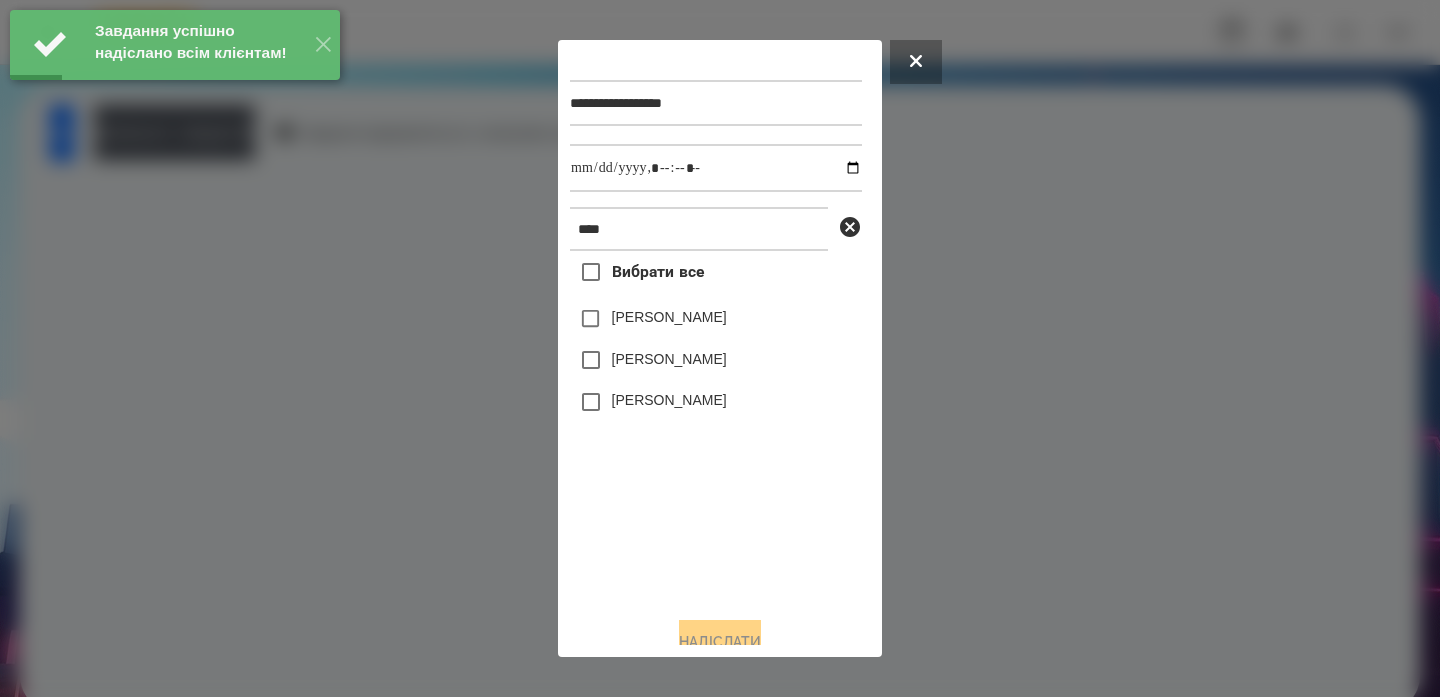 click on "[PERSON_NAME]" at bounding box center [716, 402] 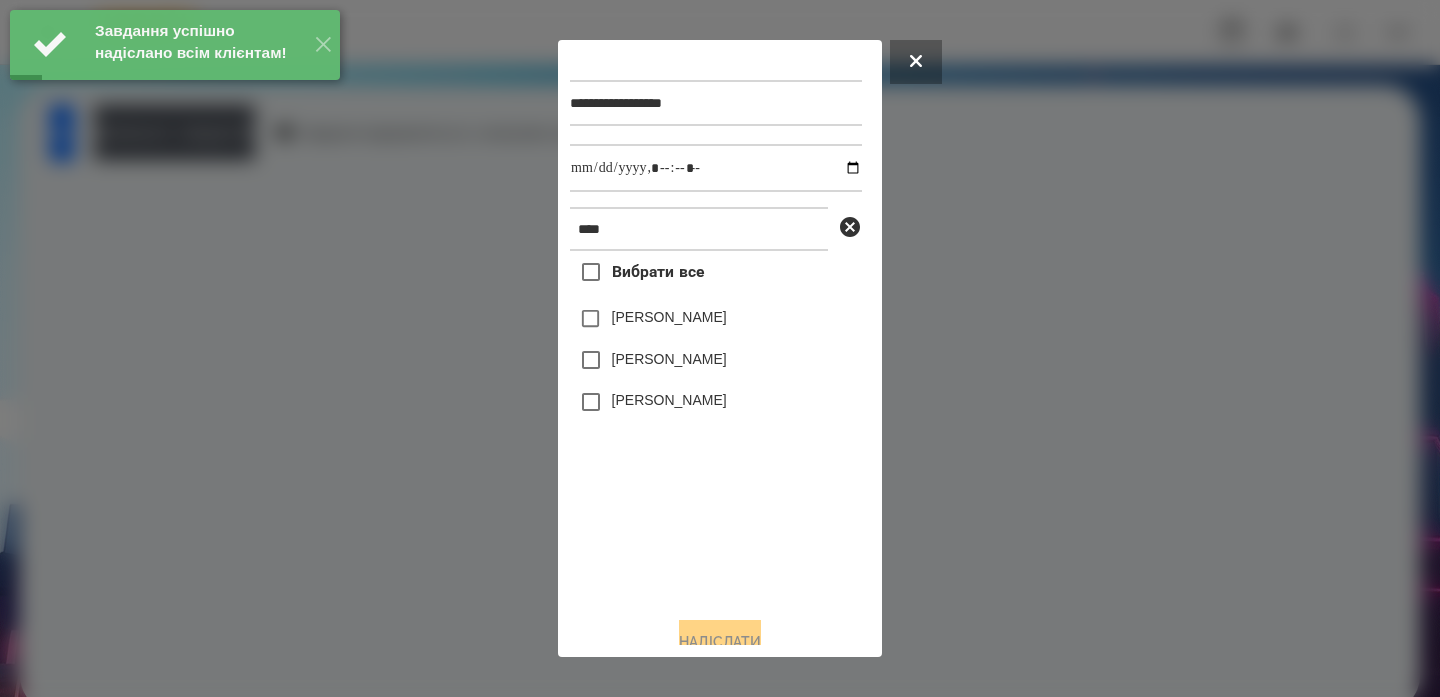 click on "[PERSON_NAME]" at bounding box center (669, 359) 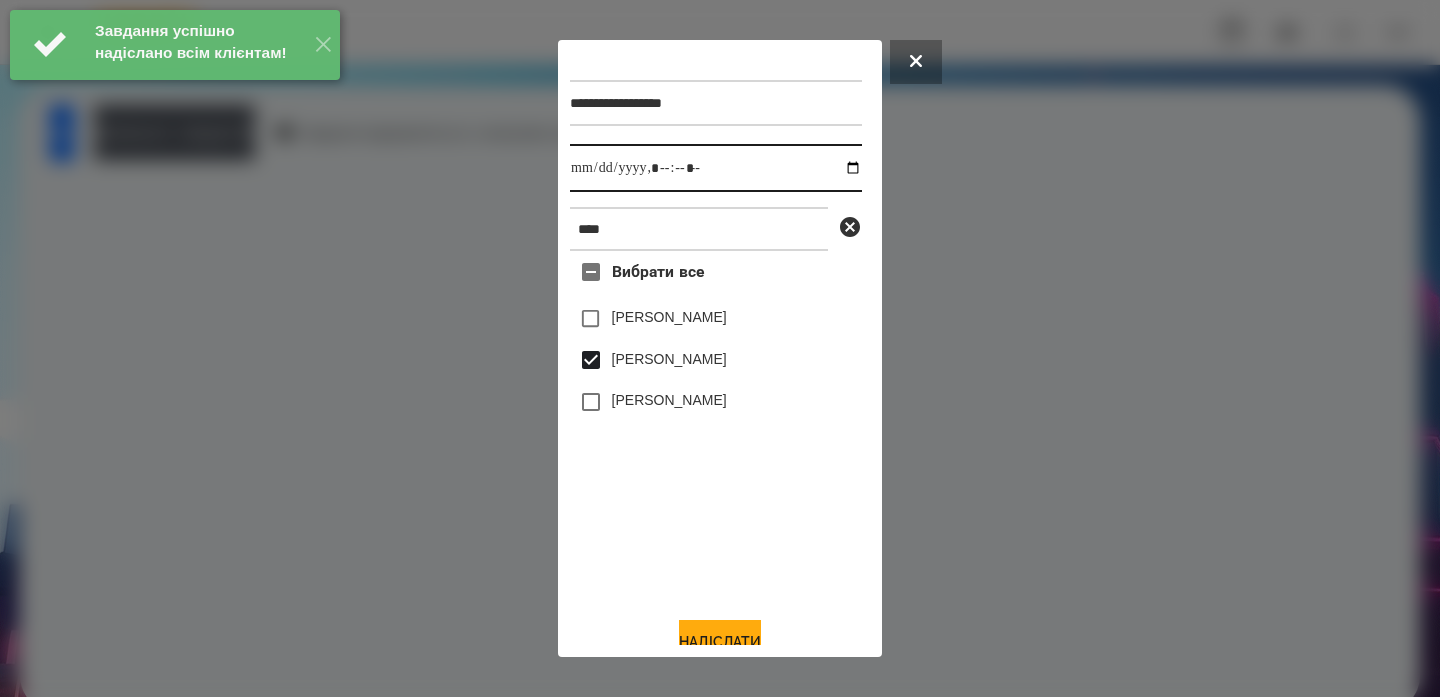 click at bounding box center (716, 168) 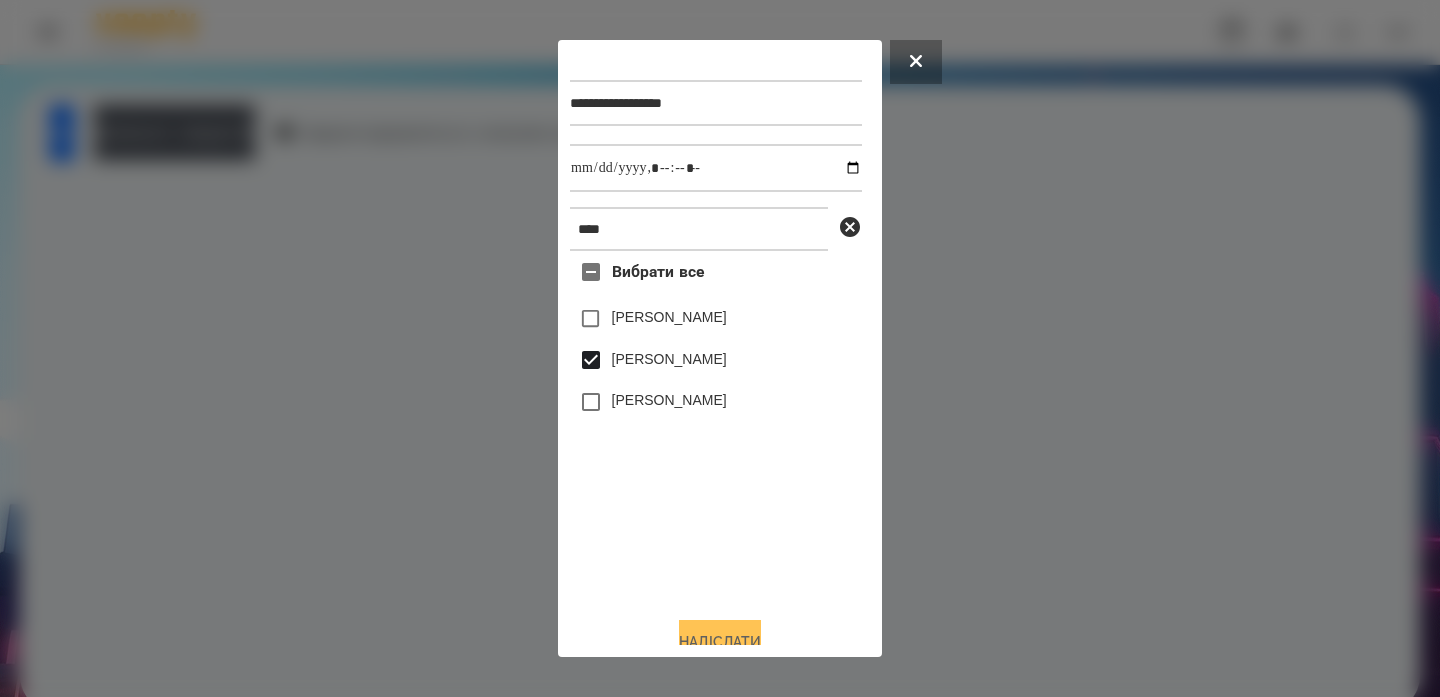 click on "Надіслати" at bounding box center (720, 642) 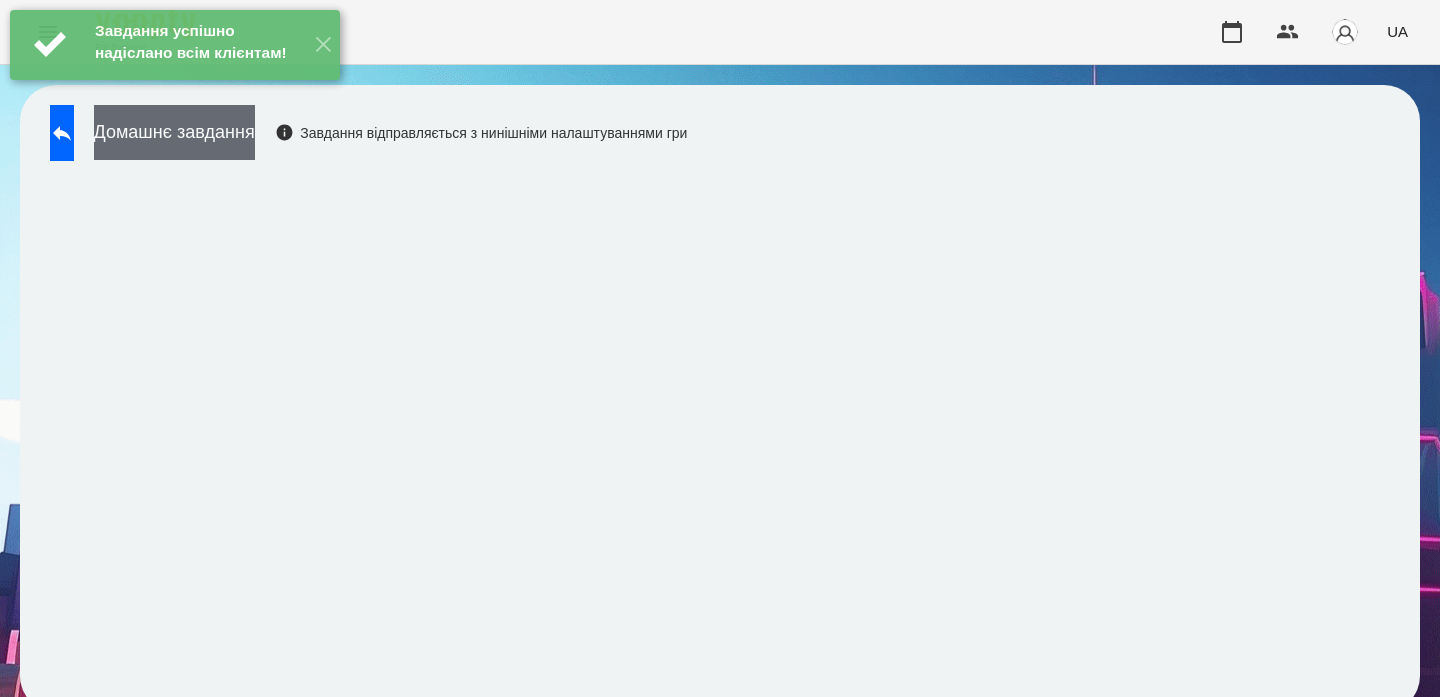 click on "Домашнє завдання" at bounding box center [174, 132] 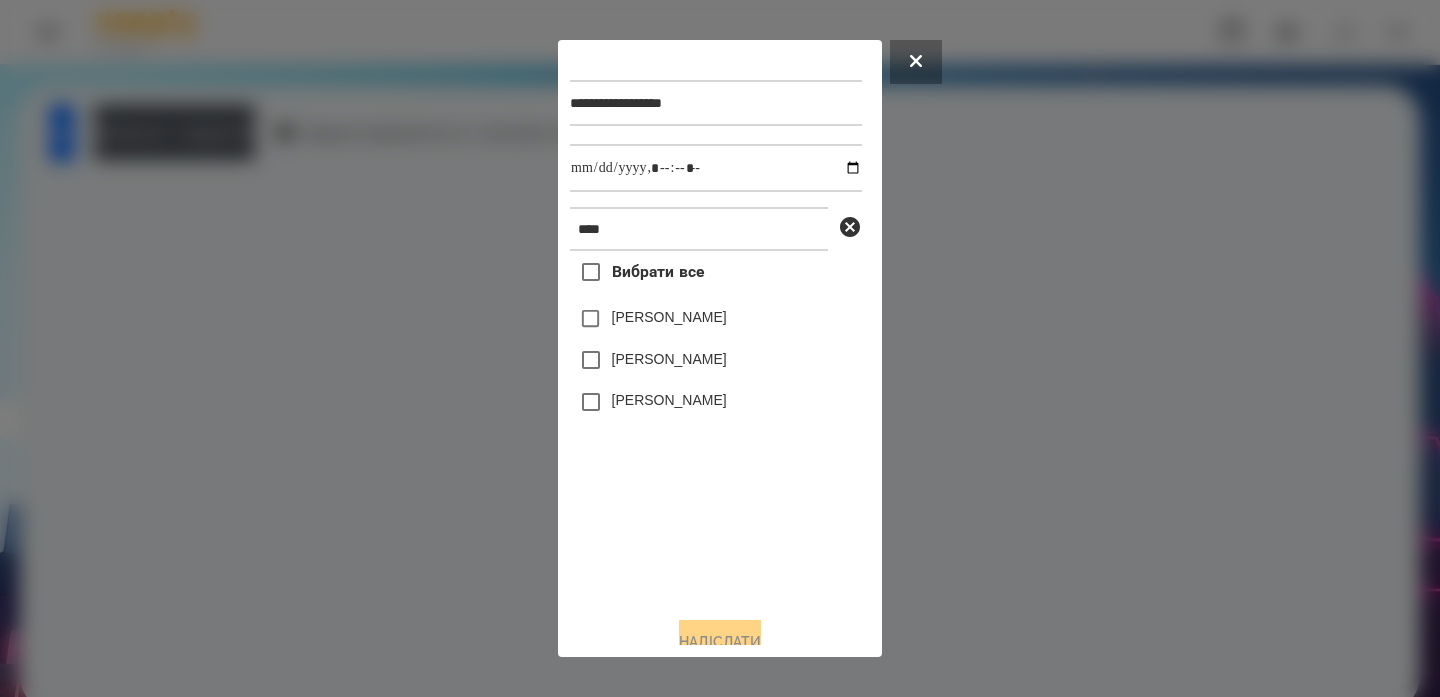 click on "[PERSON_NAME]" at bounding box center [716, 360] 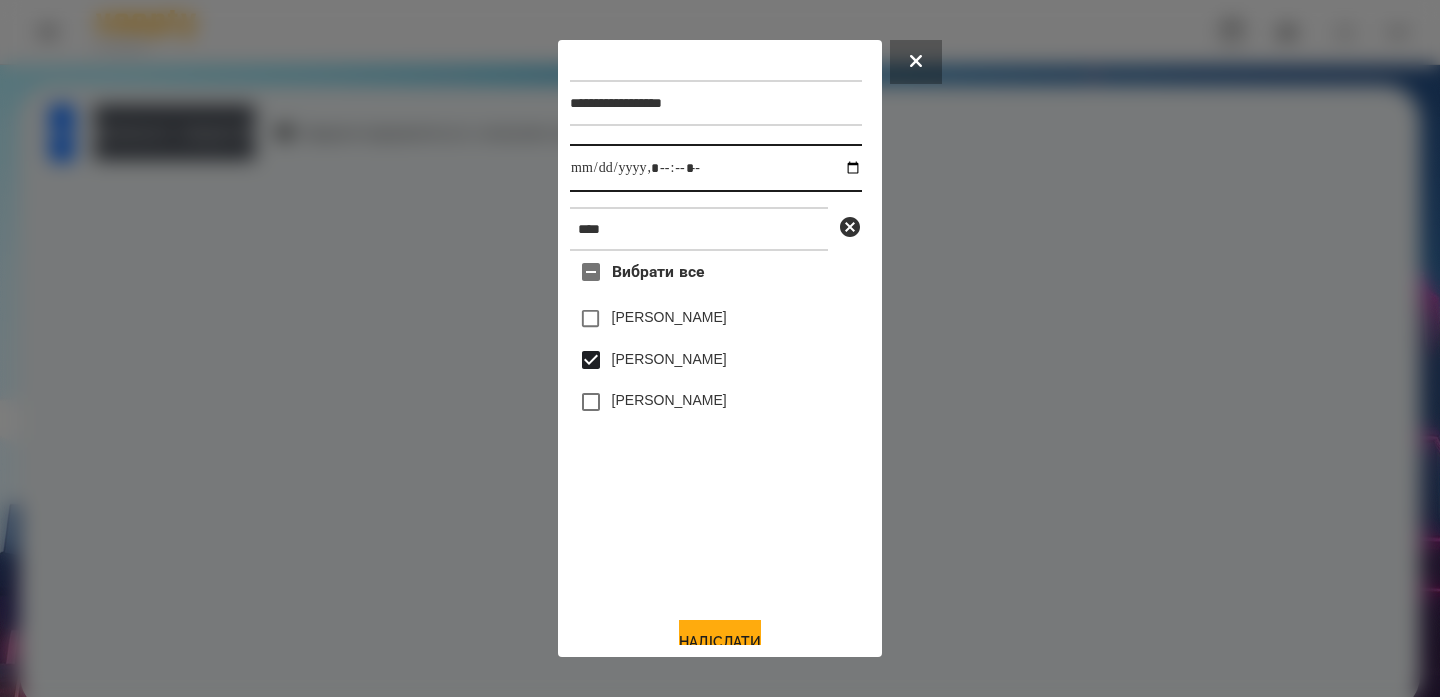 click at bounding box center [716, 168] 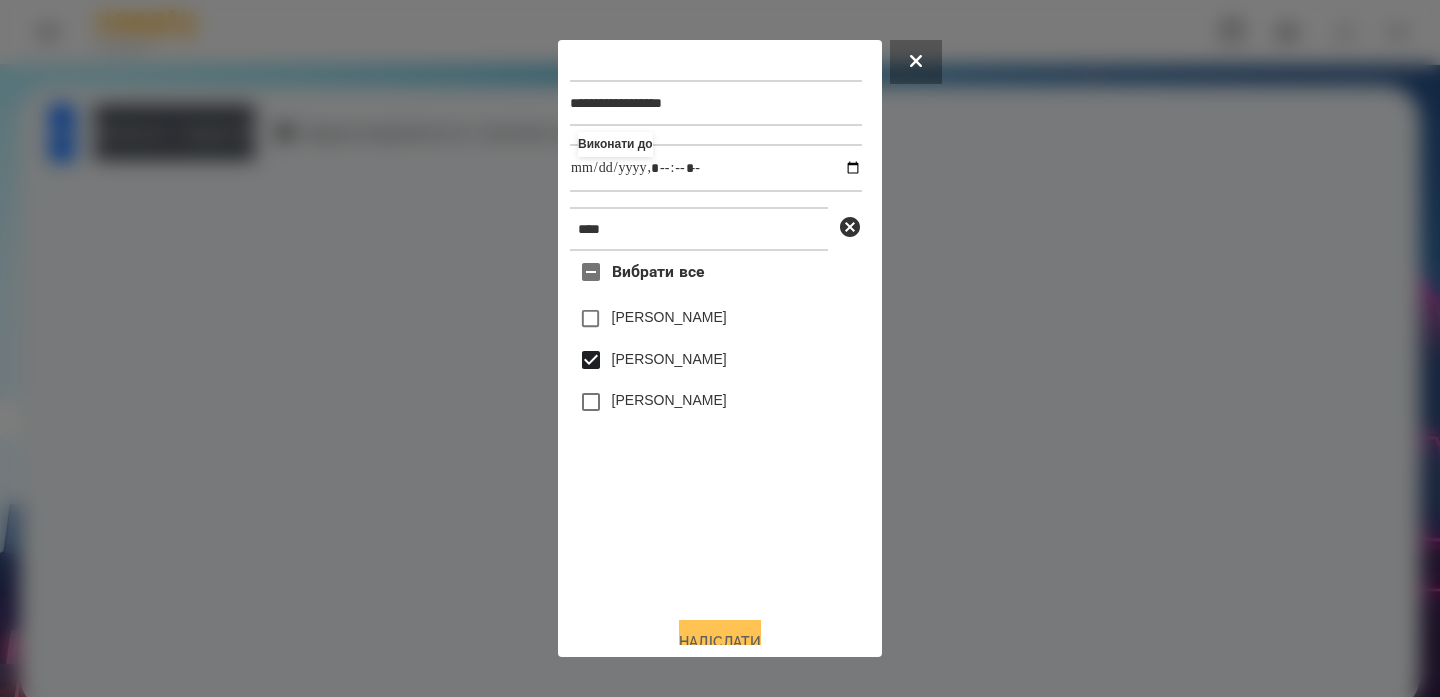 type on "**********" 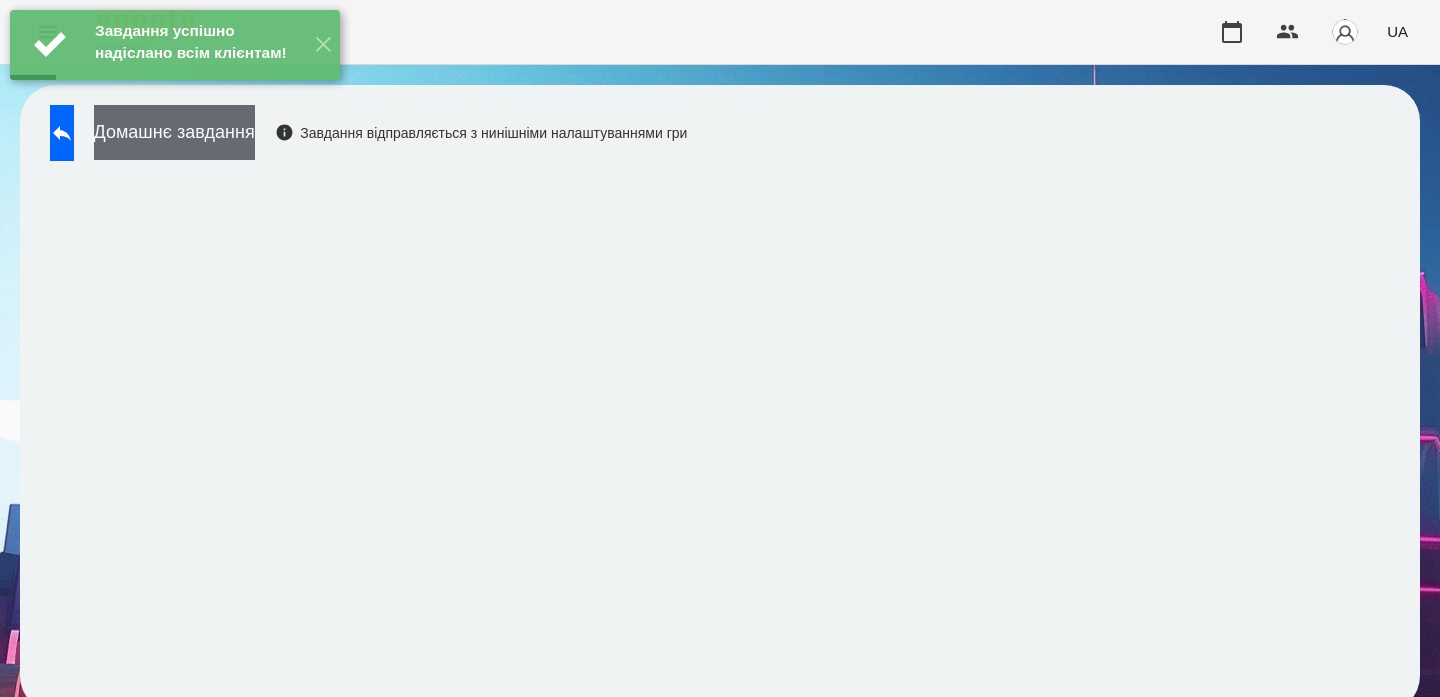 click on "Домашнє завдання" at bounding box center [174, 132] 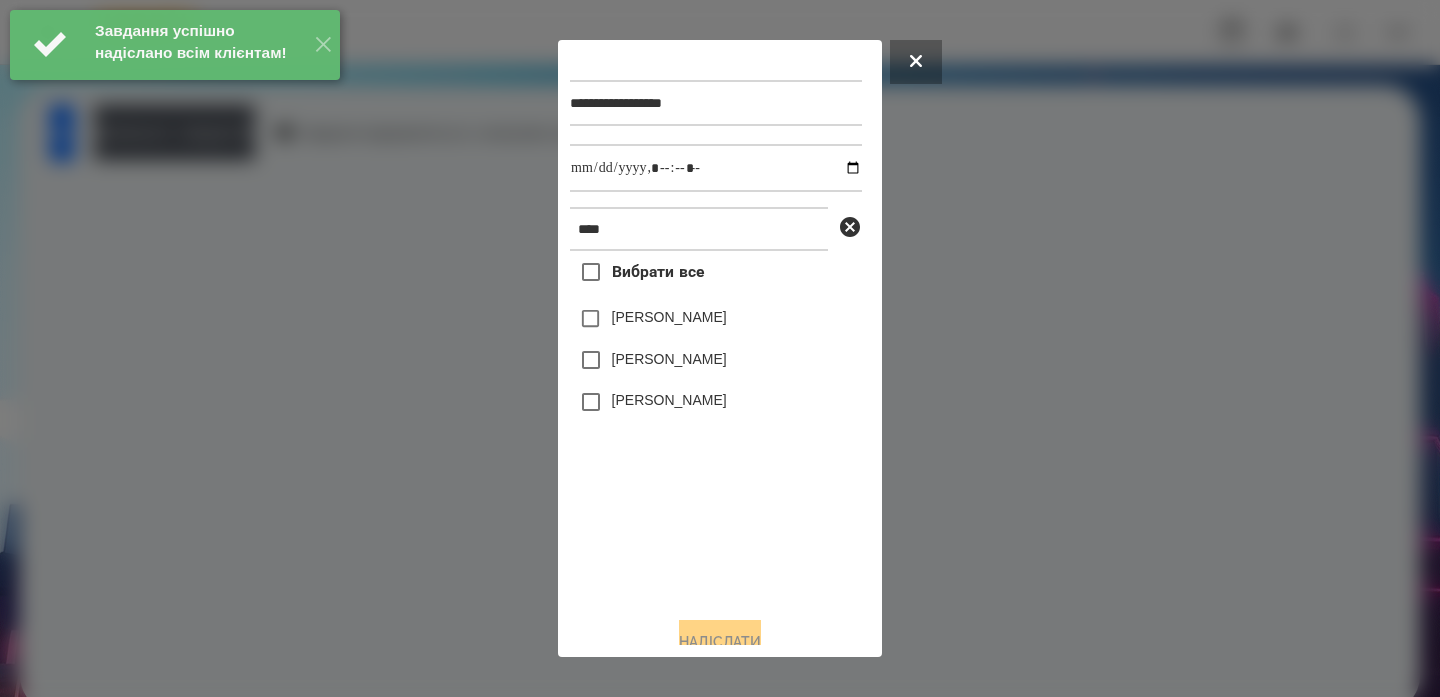 click on "[PERSON_NAME]" at bounding box center (669, 359) 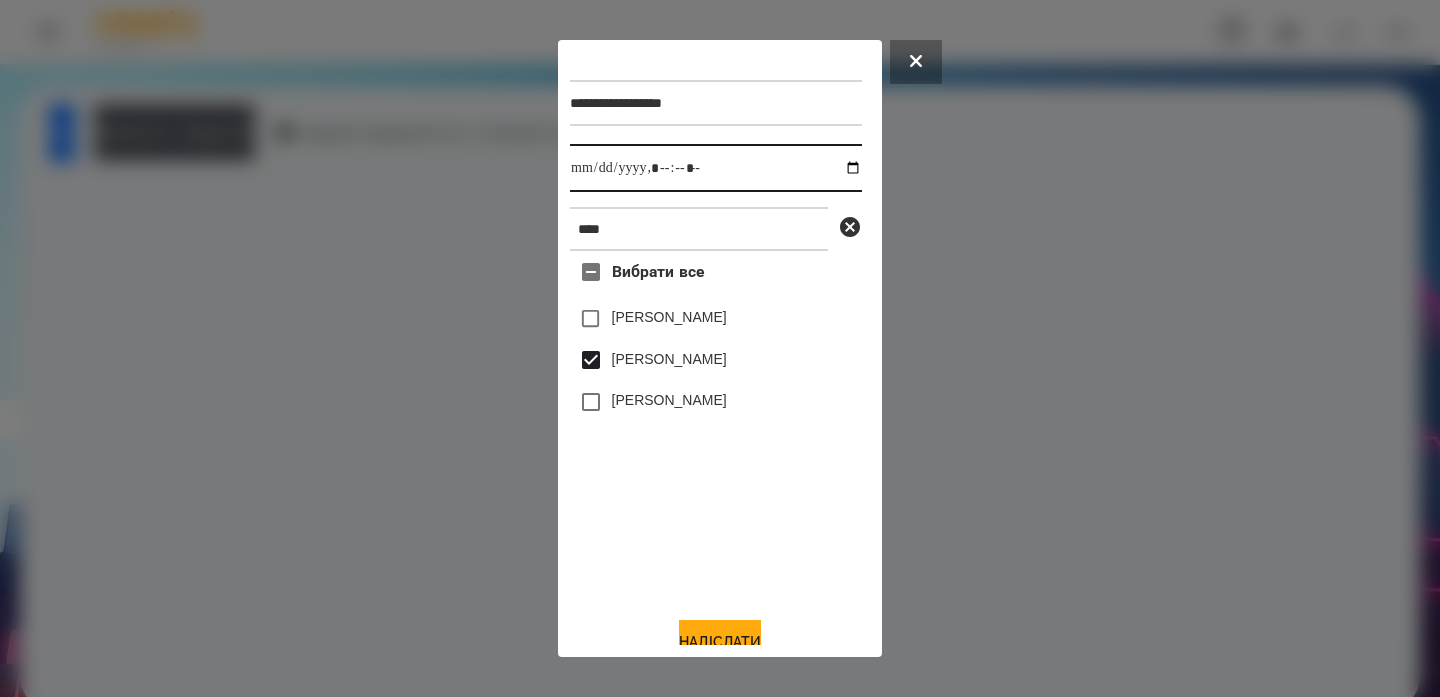 click at bounding box center (716, 168) 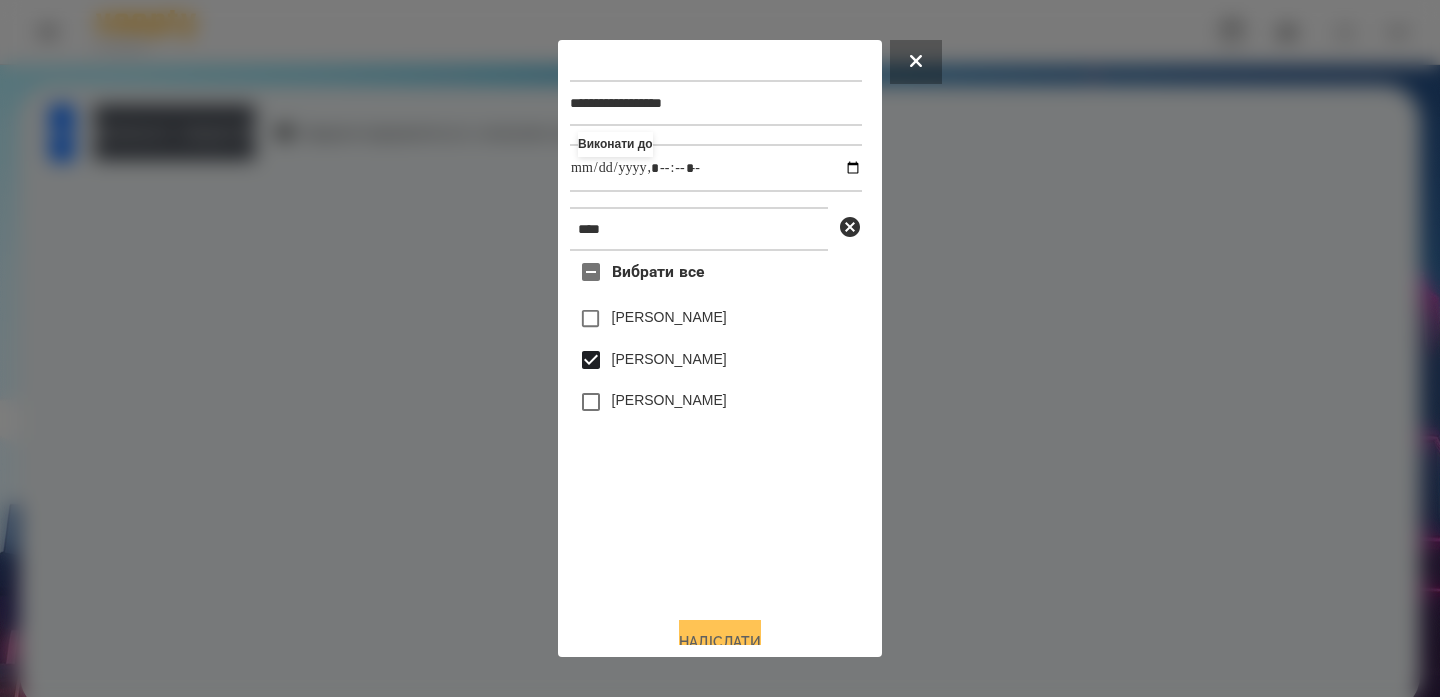type on "**********" 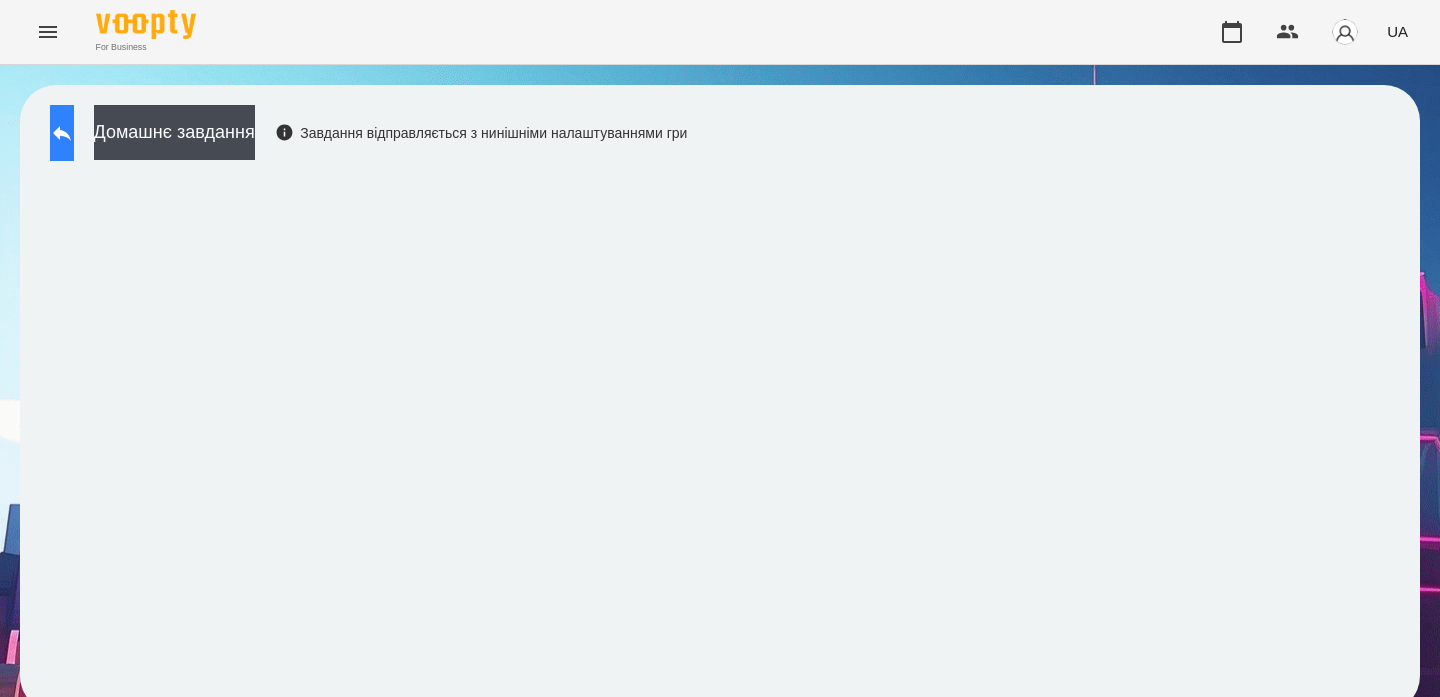 click at bounding box center (62, 133) 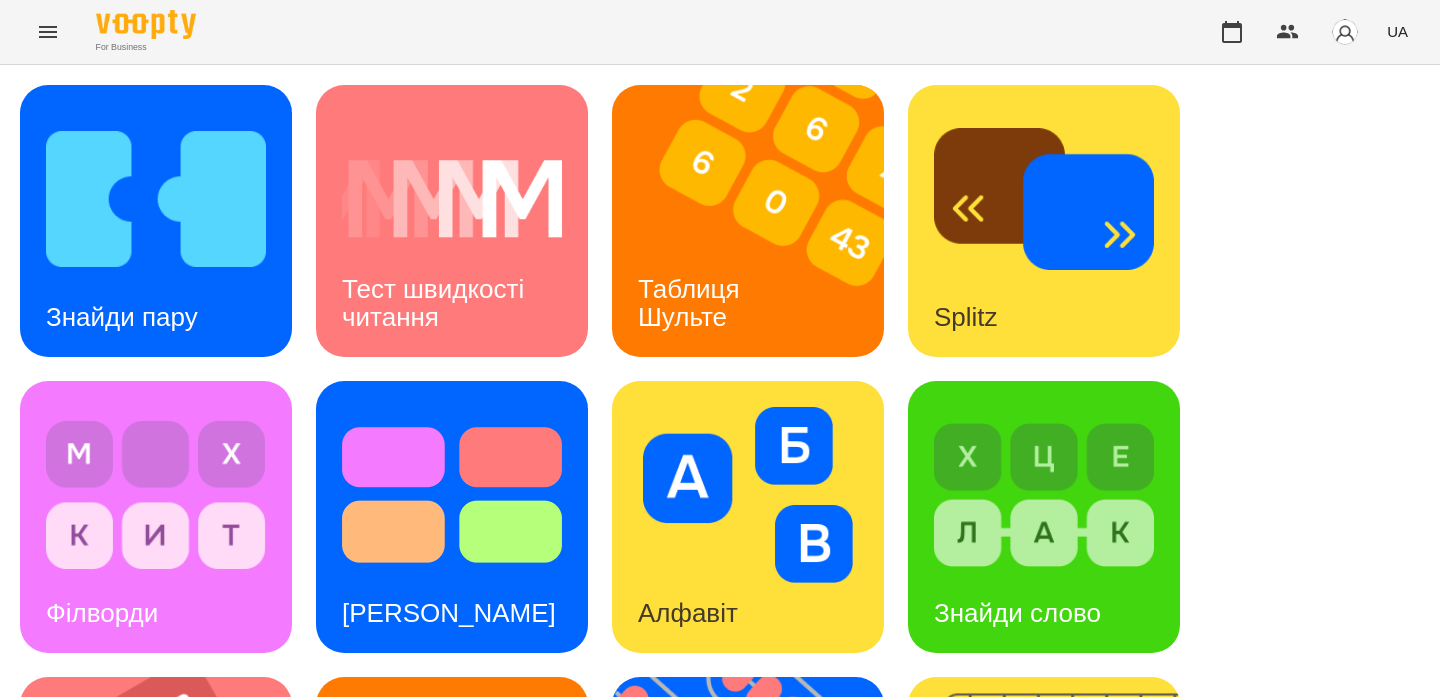scroll, scrollTop: 744, scrollLeft: 0, axis: vertical 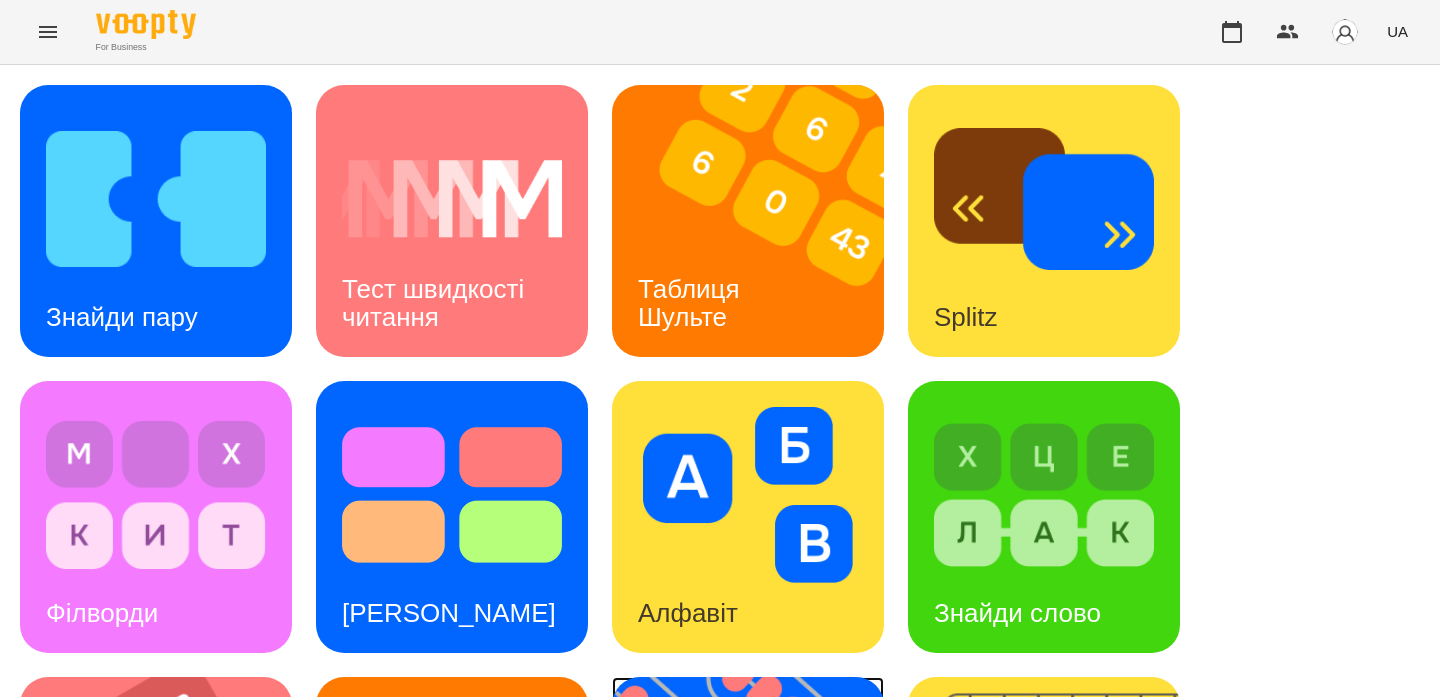 click at bounding box center [760, 813] 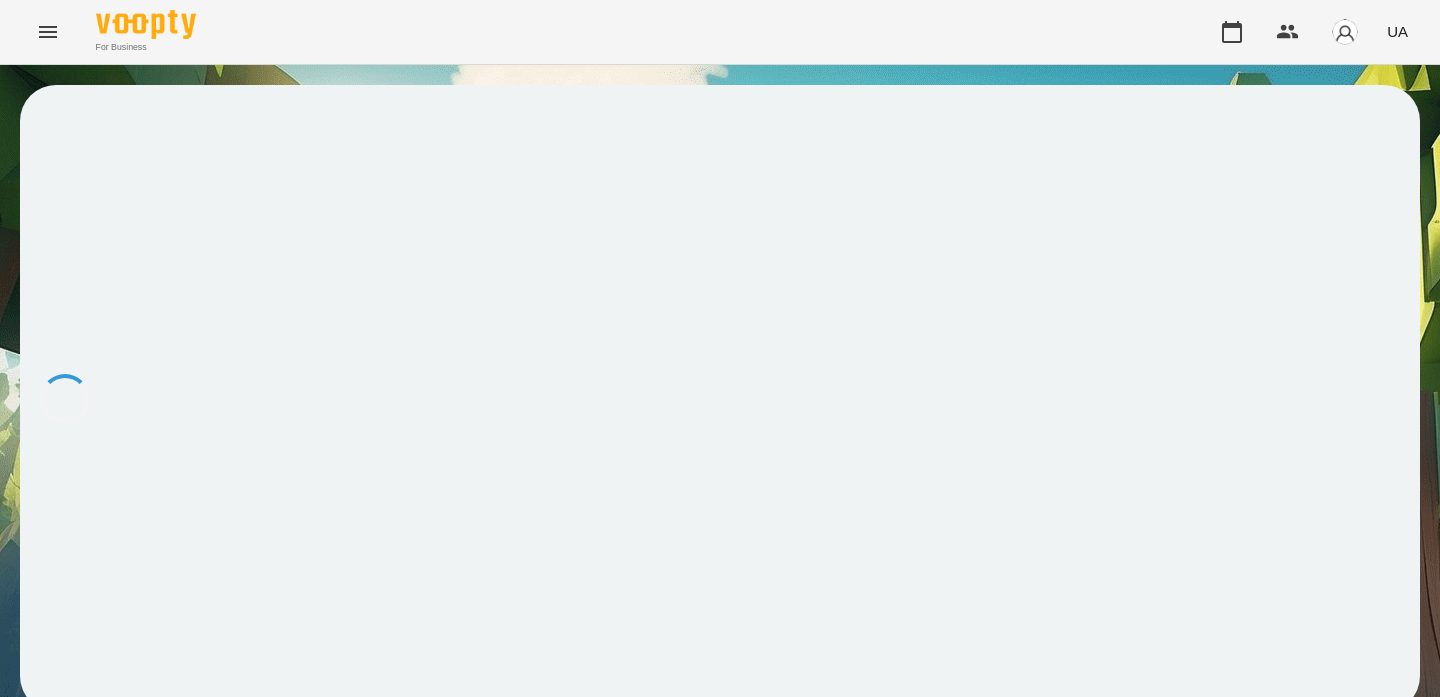 scroll, scrollTop: 0, scrollLeft: 0, axis: both 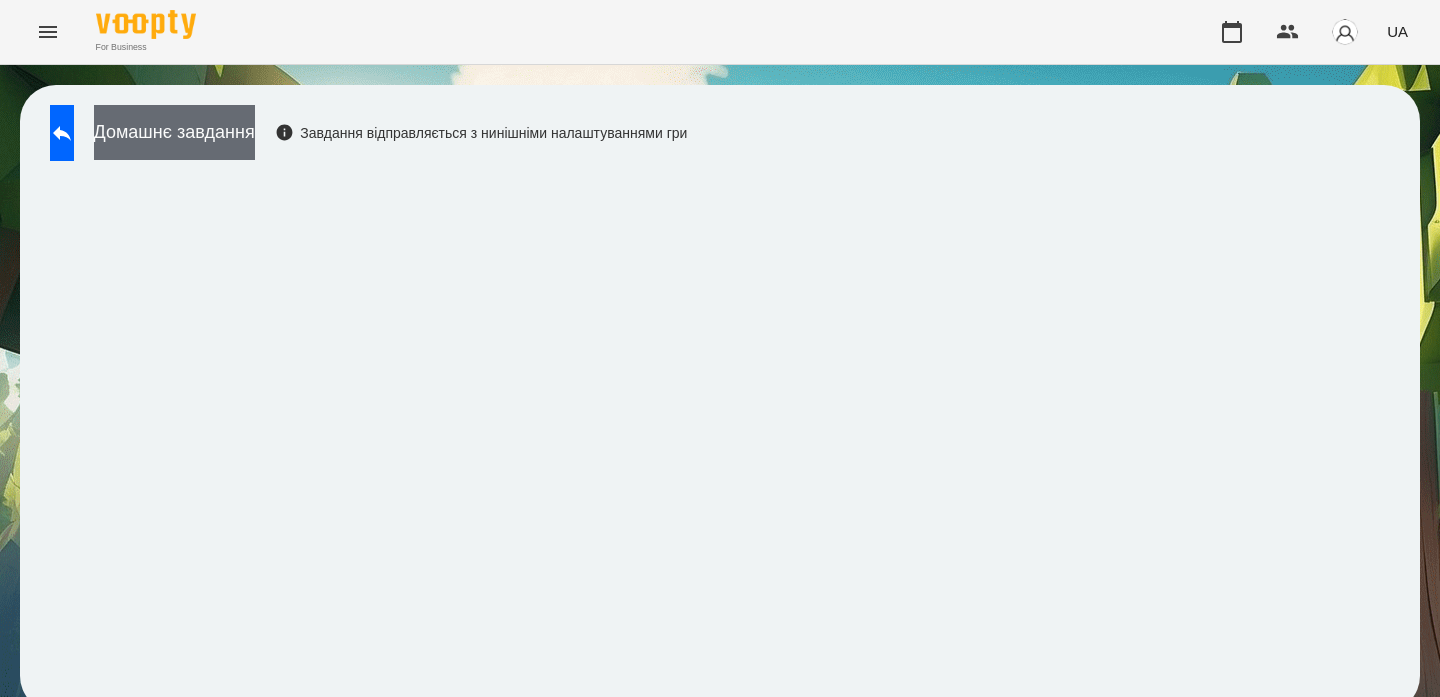click on "Домашнє завдання" at bounding box center [174, 132] 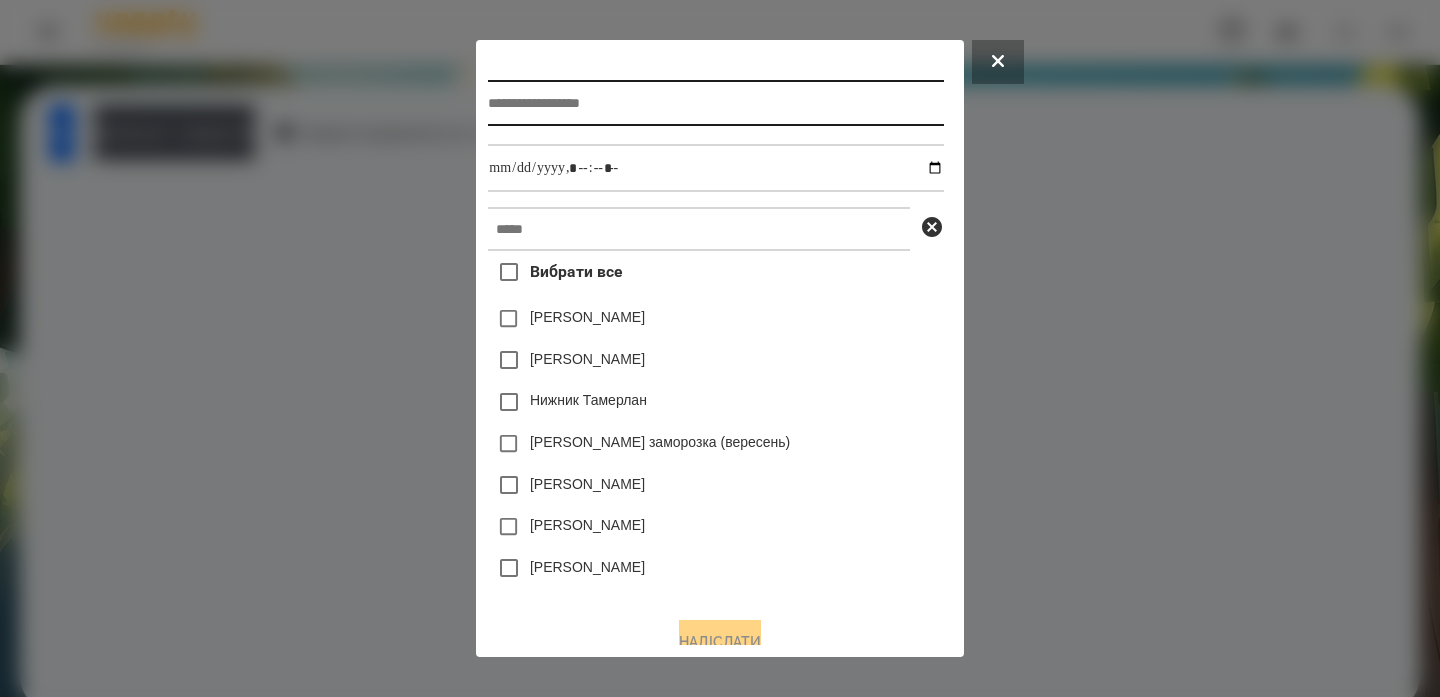 click at bounding box center (715, 103) 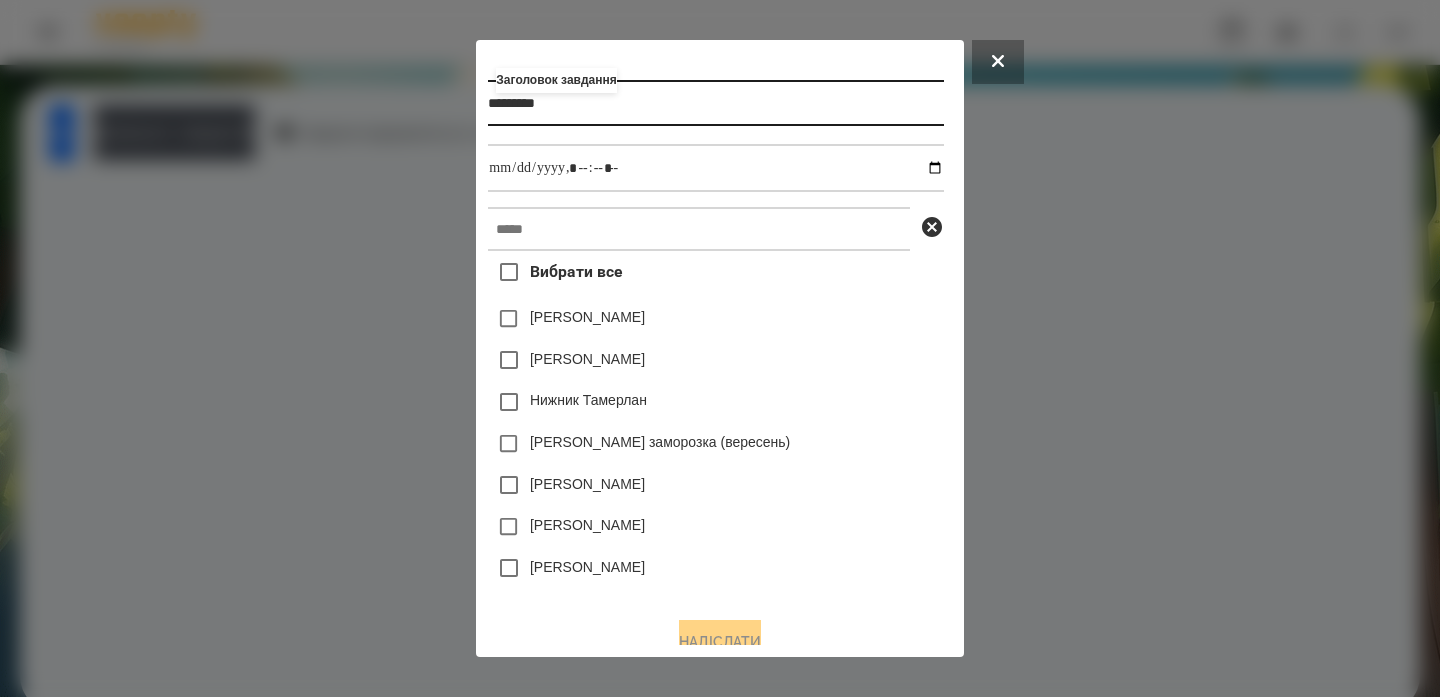 type on "*********" 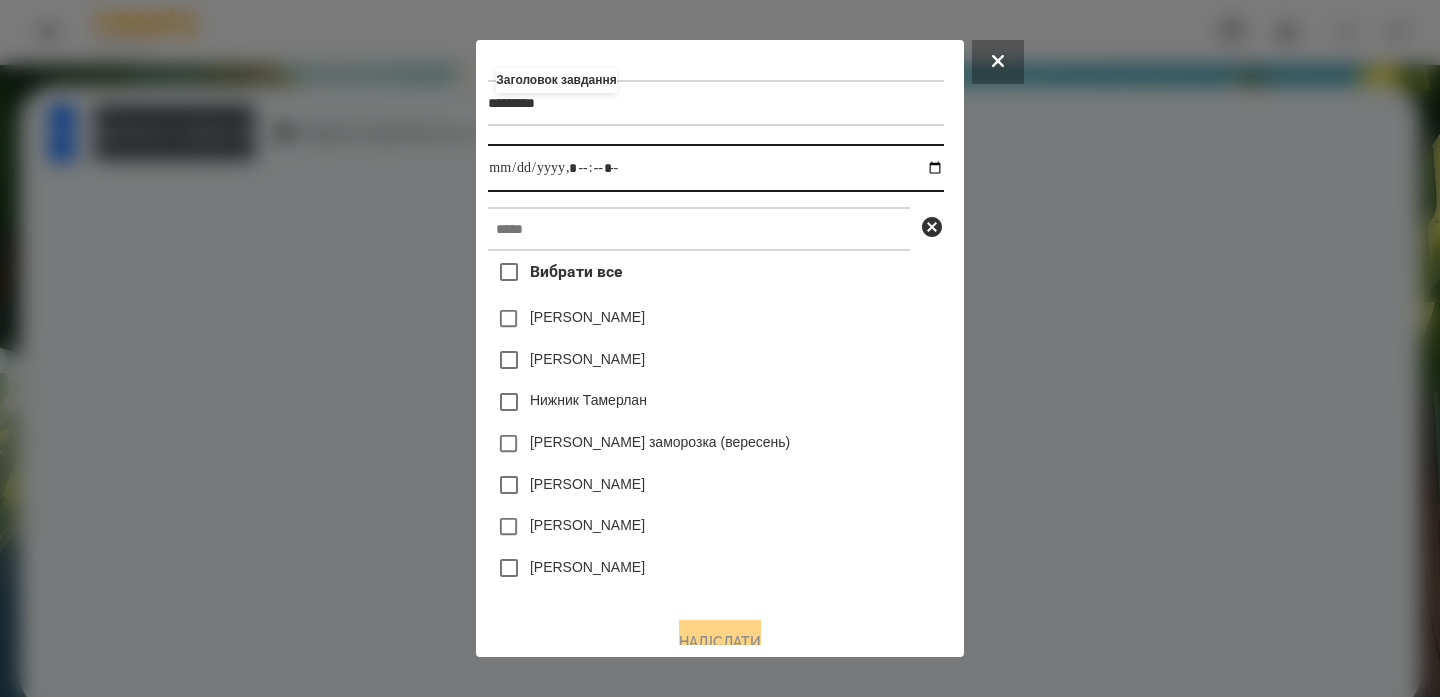 click at bounding box center [715, 168] 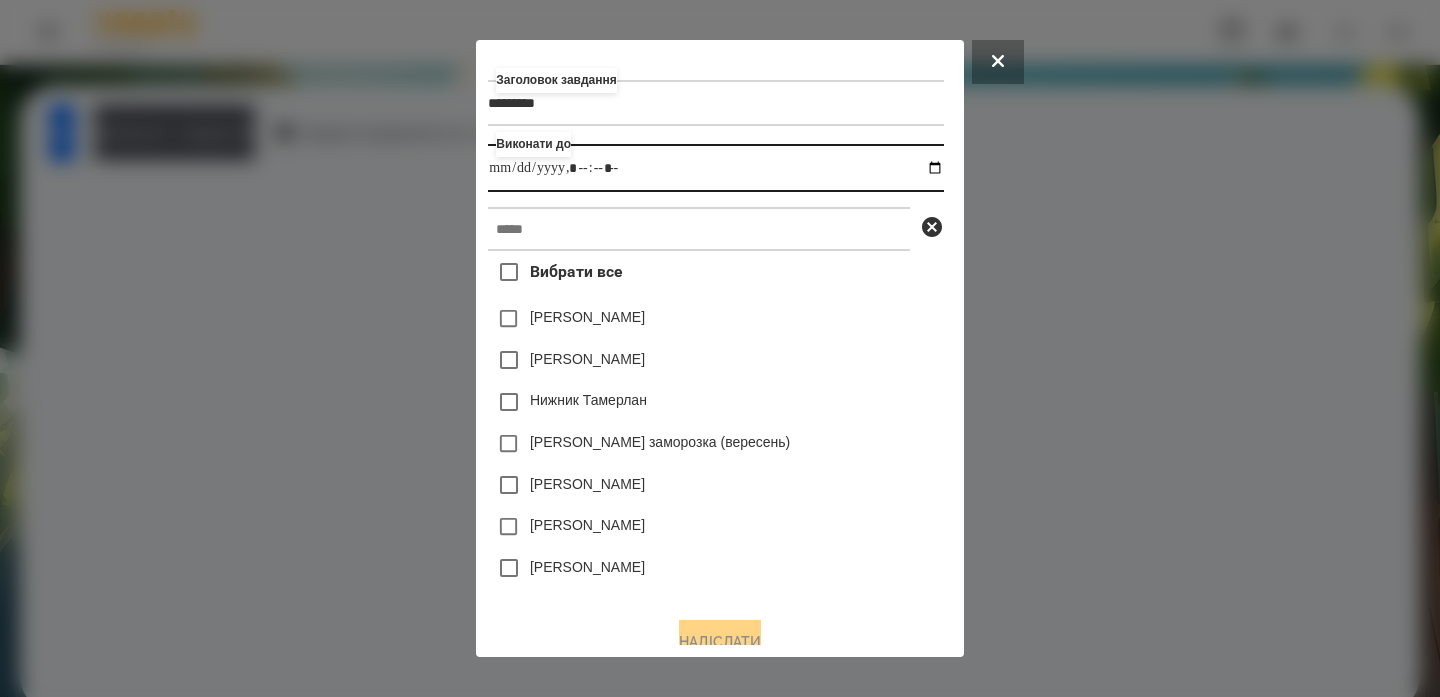 click at bounding box center (715, 168) 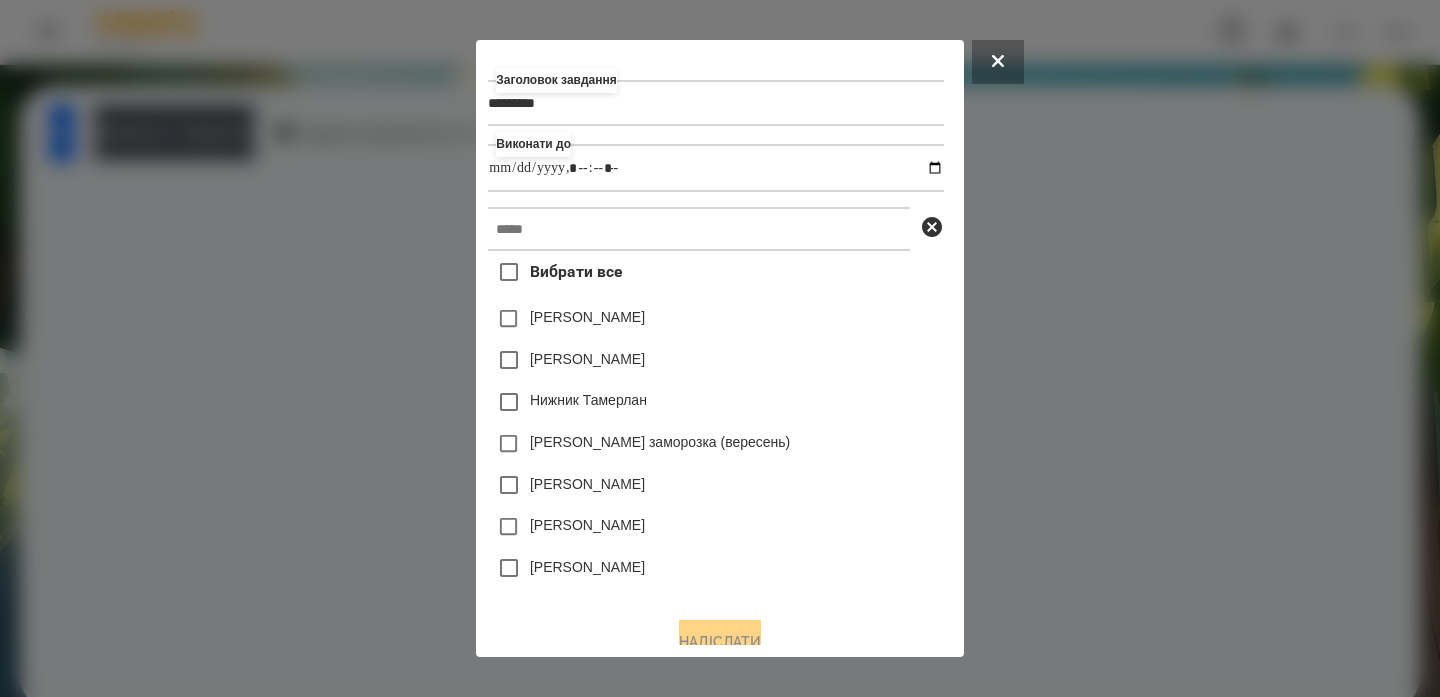 click on "Вибрати все" at bounding box center (555, 272) 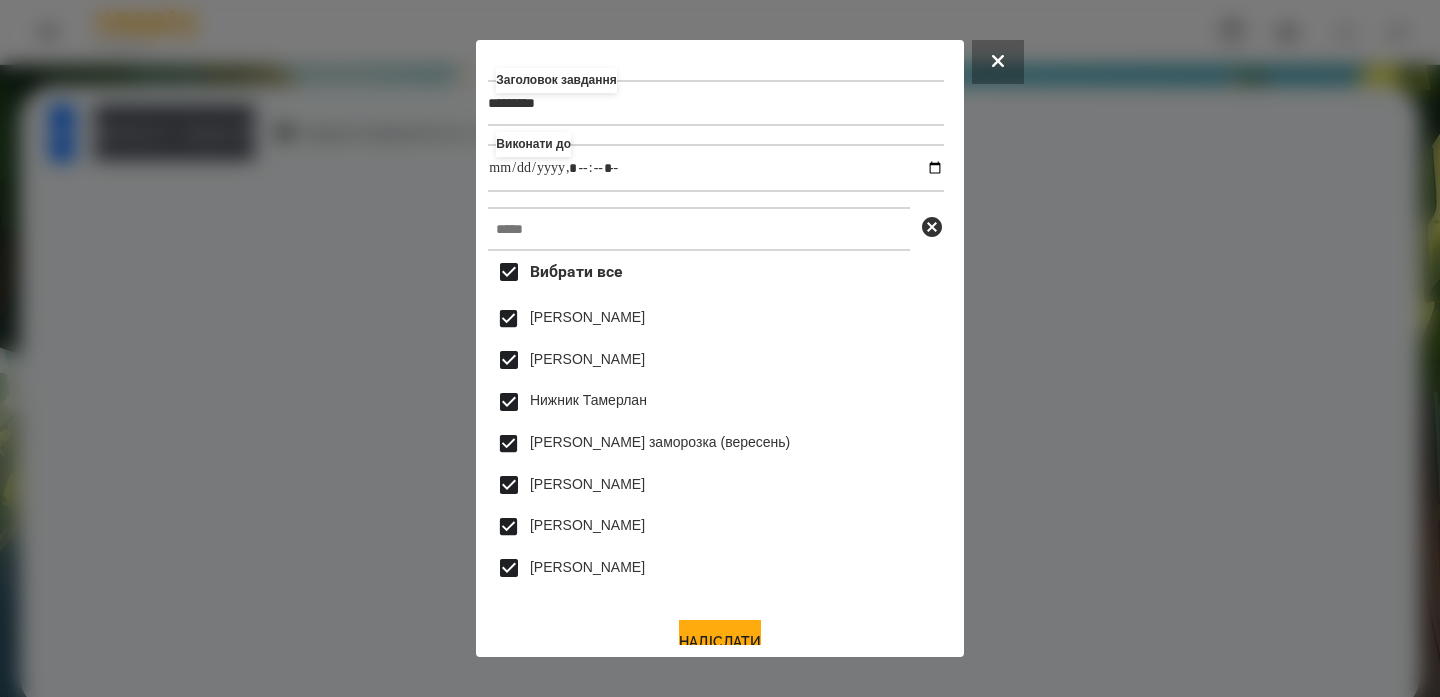 click on "Вибрати все" at bounding box center (555, 272) 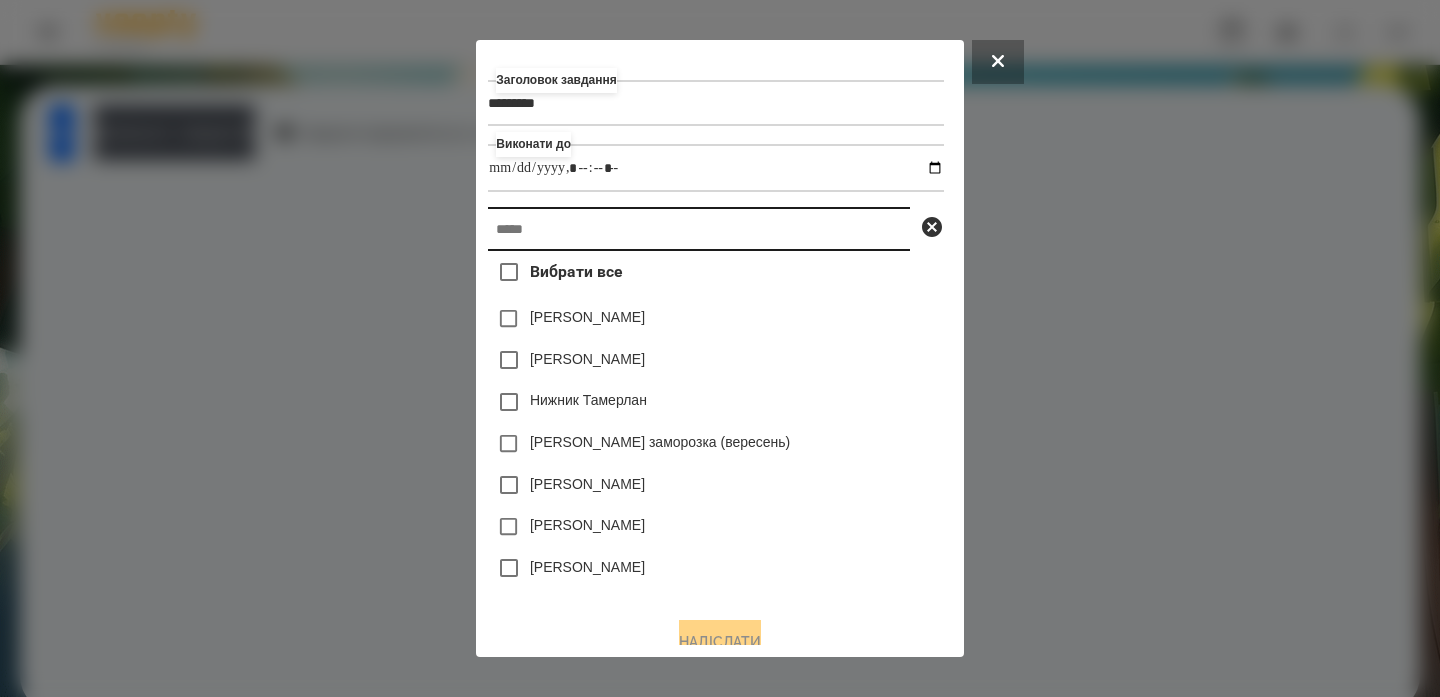 click at bounding box center [699, 229] 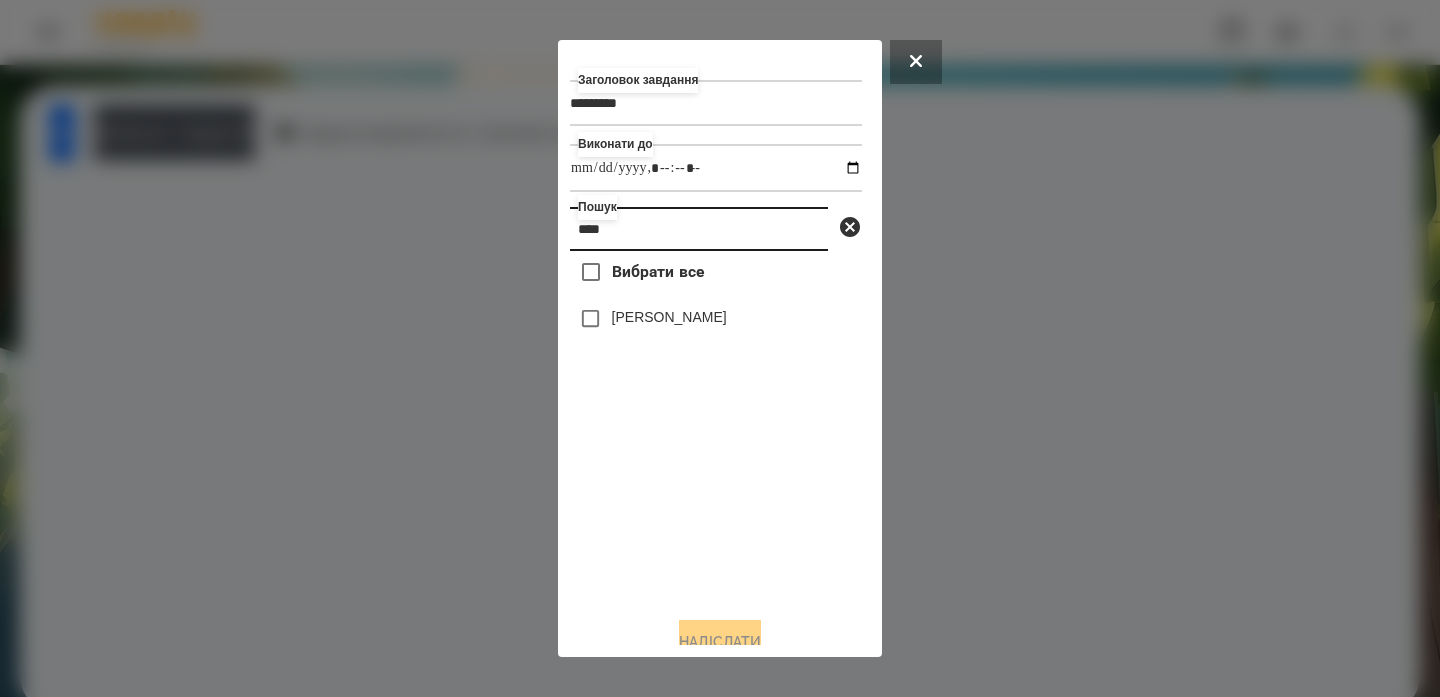 type on "****" 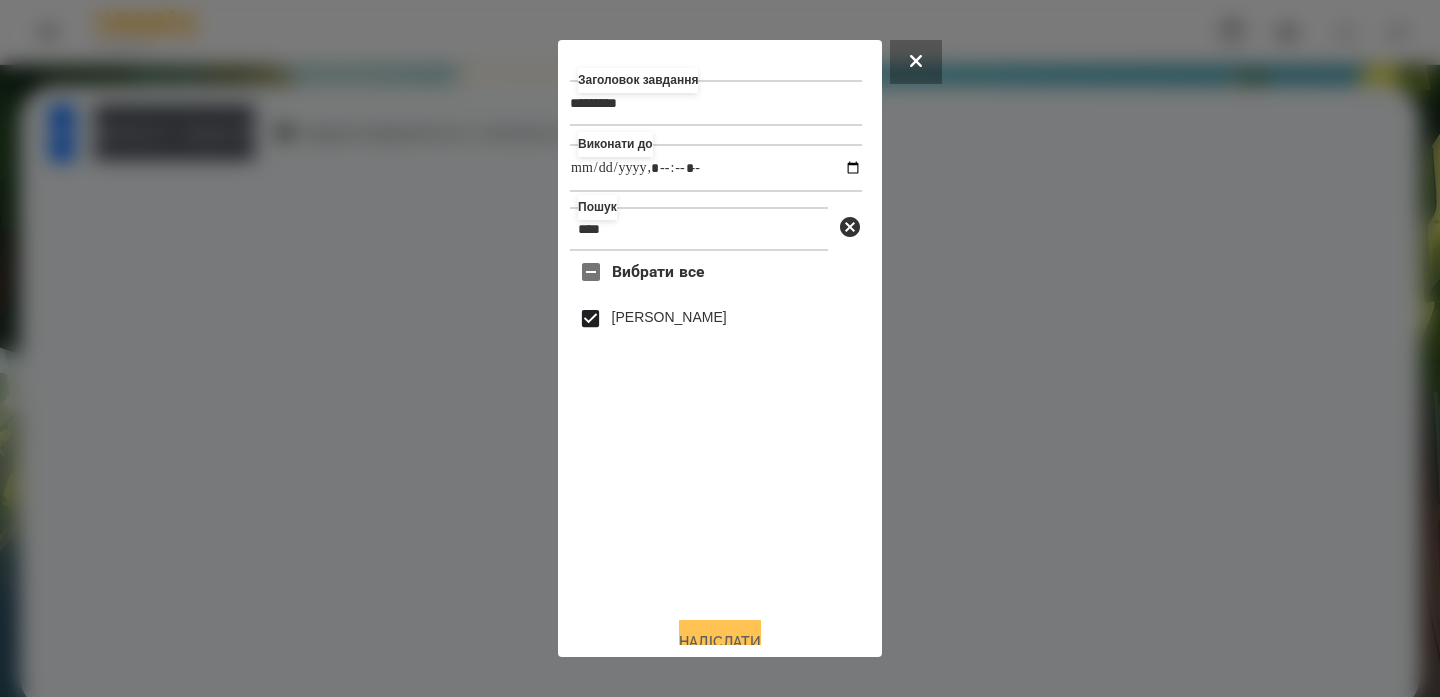 click on "Надіслати" at bounding box center [720, 642] 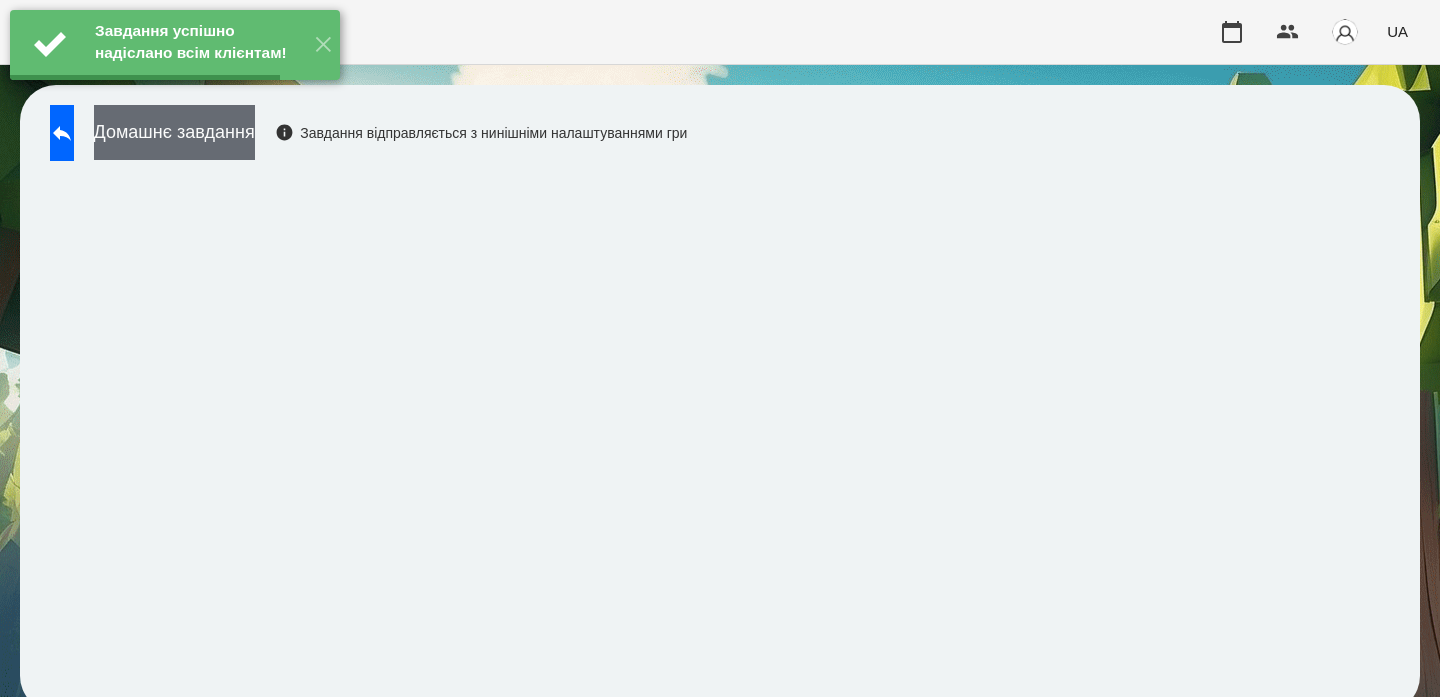 click on "Домашнє завдання" at bounding box center (174, 132) 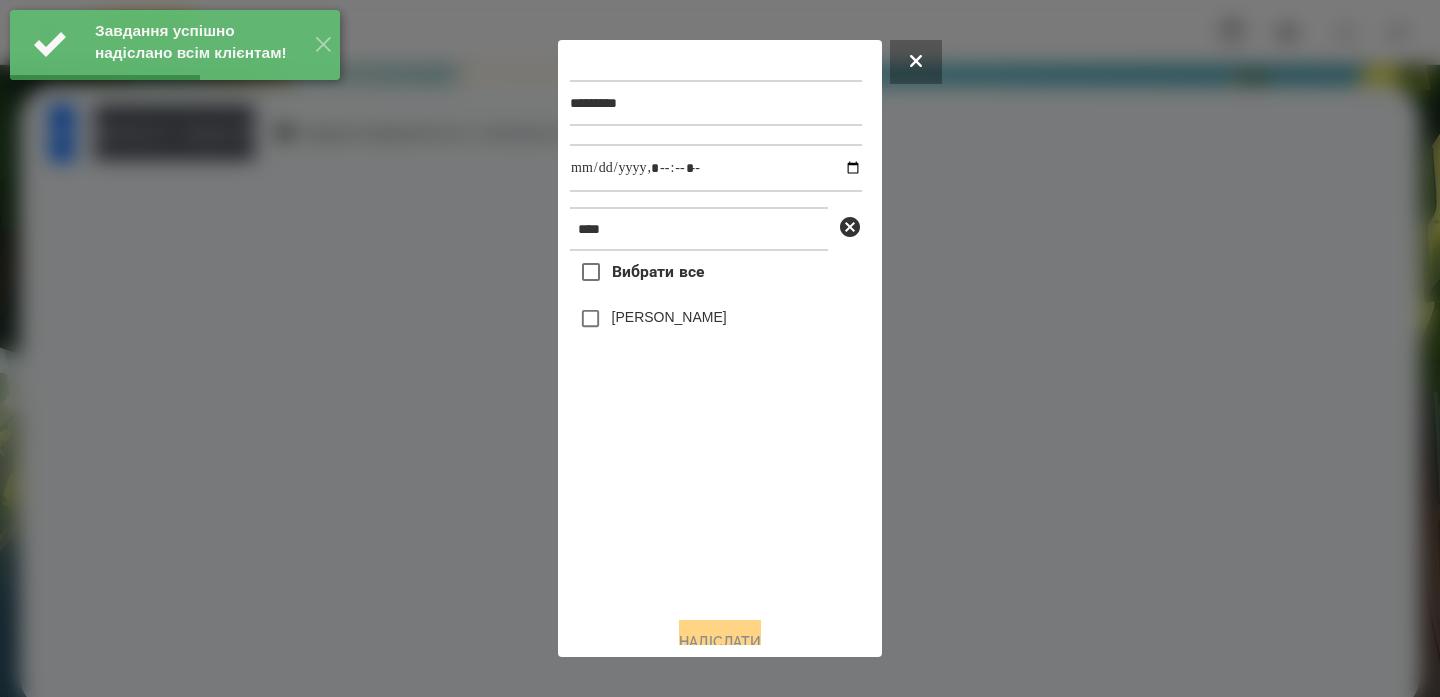 click on "[PERSON_NAME]" at bounding box center (669, 317) 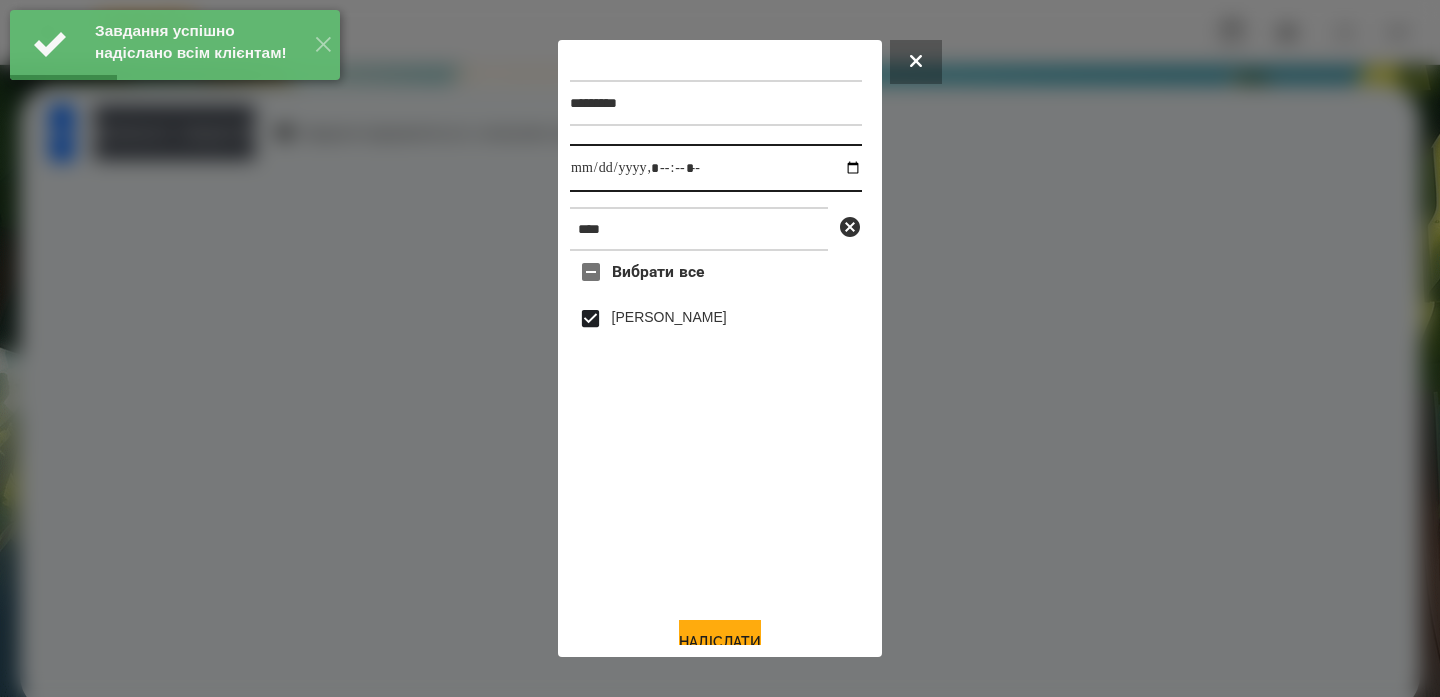 click at bounding box center (716, 168) 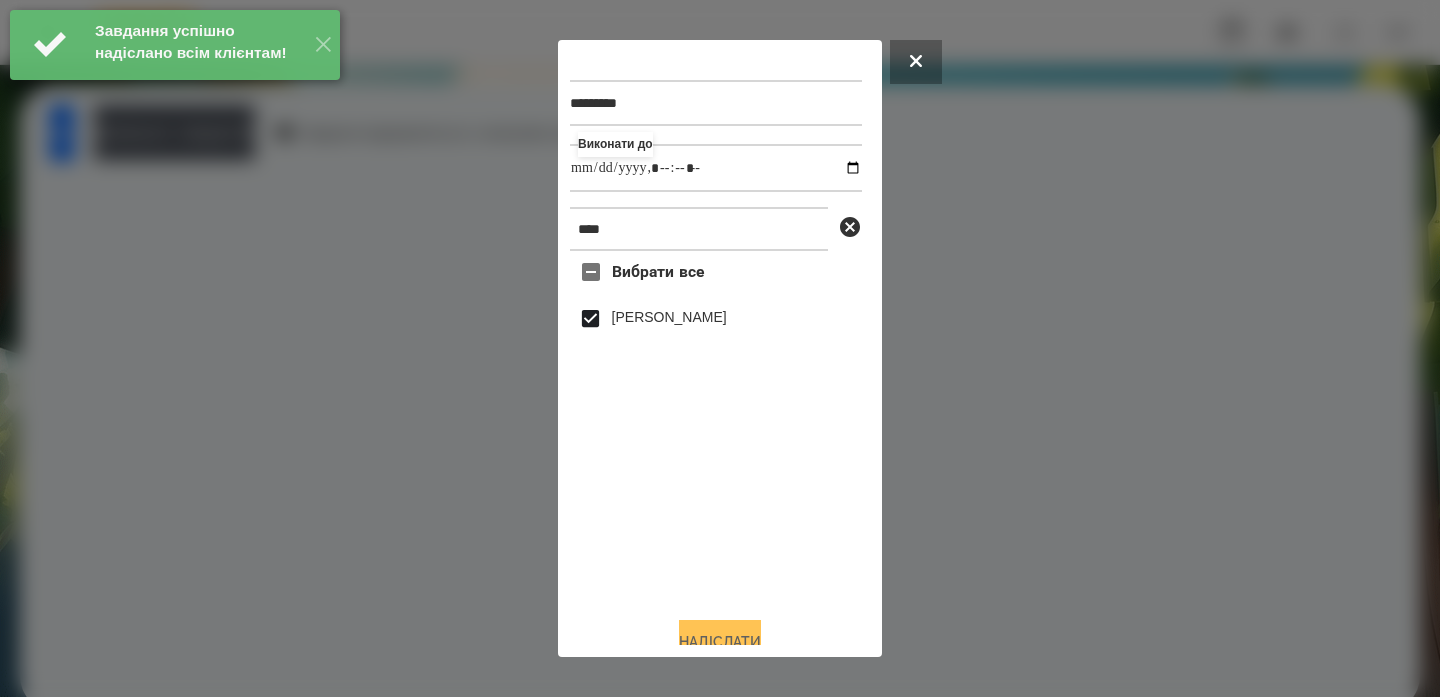type on "**********" 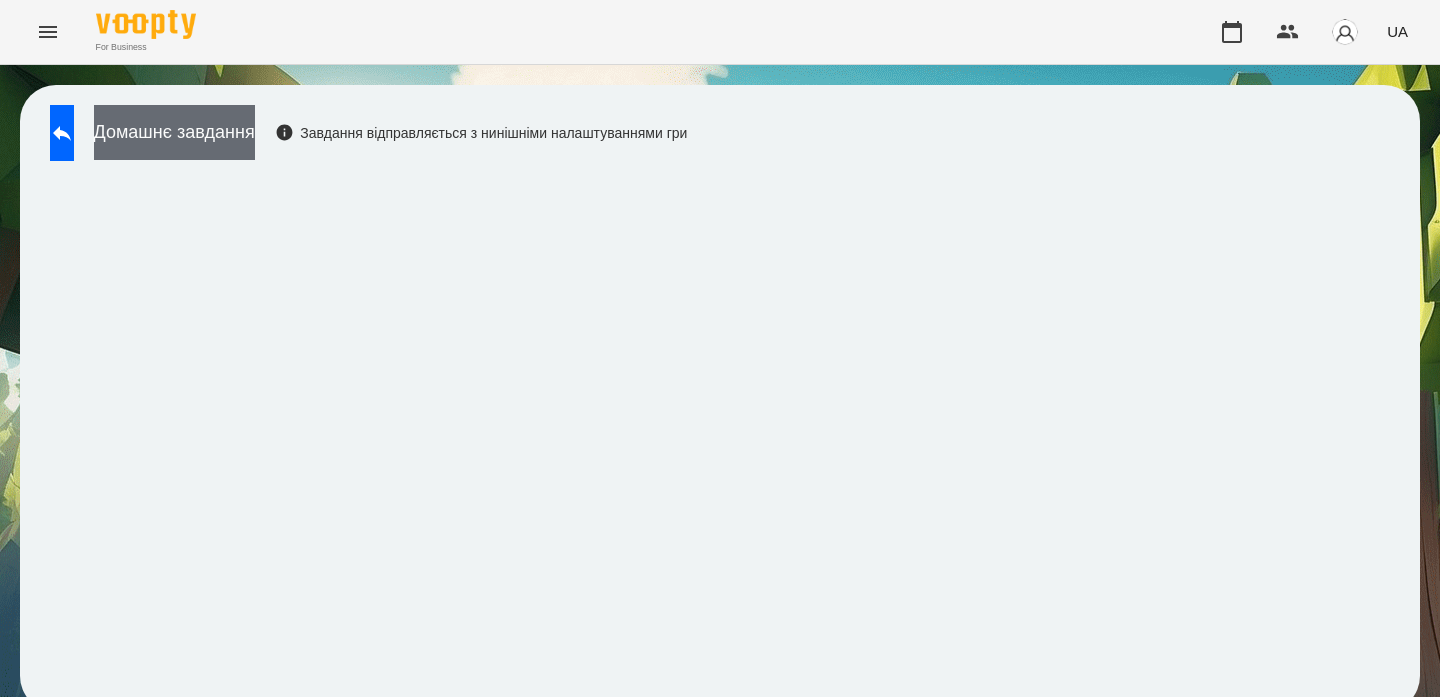 click on "Домашнє завдання" at bounding box center [174, 132] 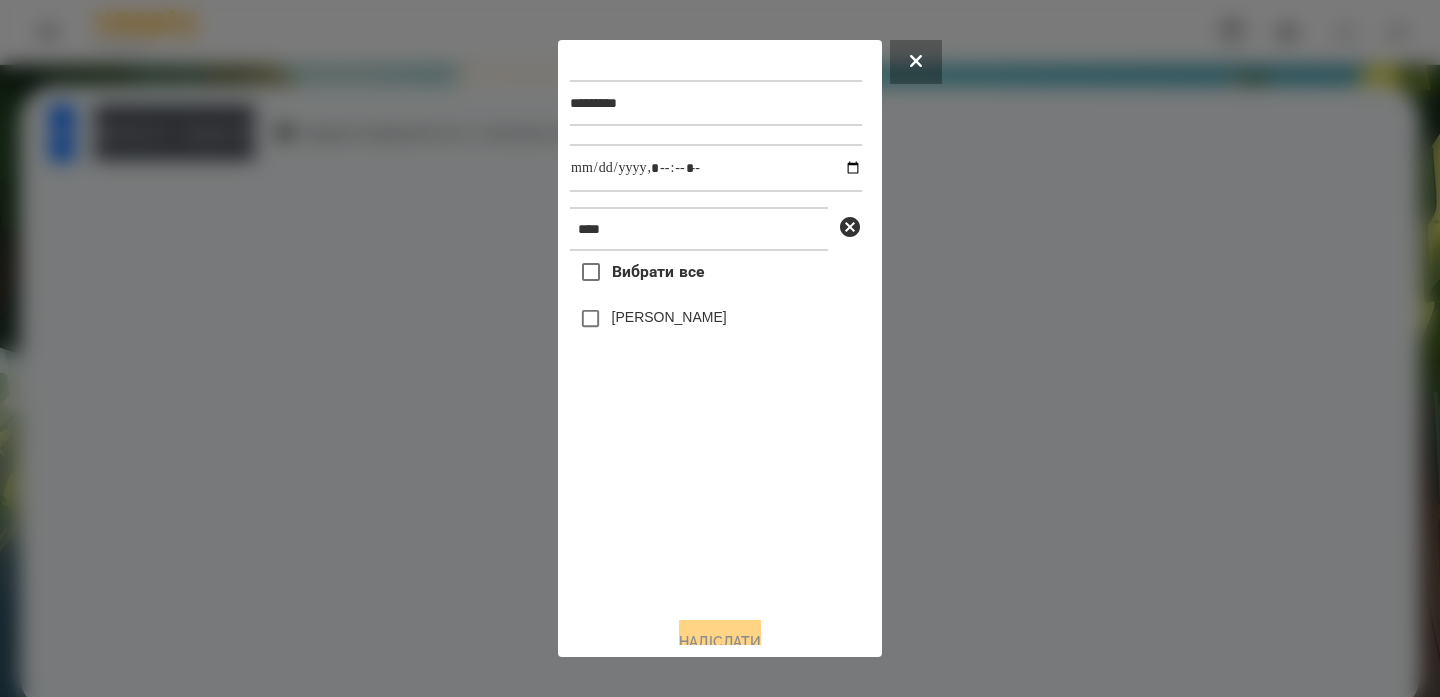 click on "[PERSON_NAME]" at bounding box center (669, 317) 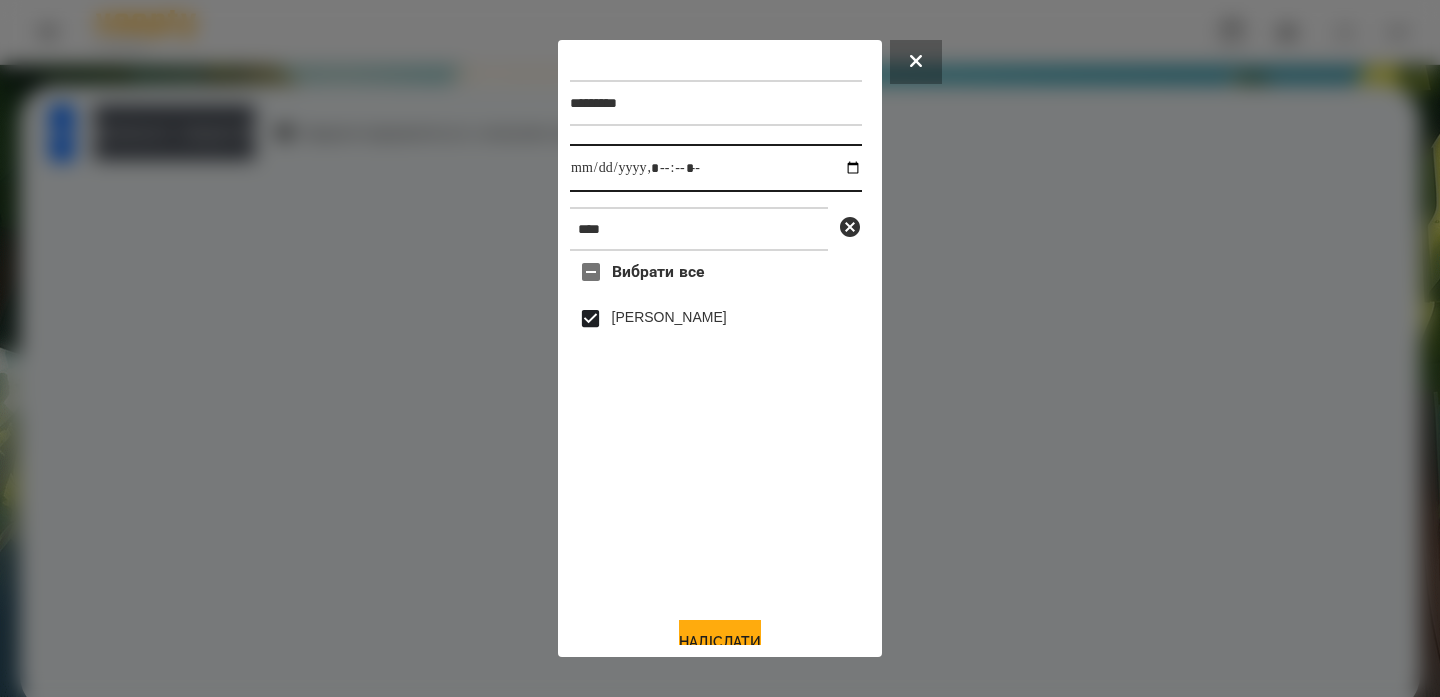 click at bounding box center [716, 168] 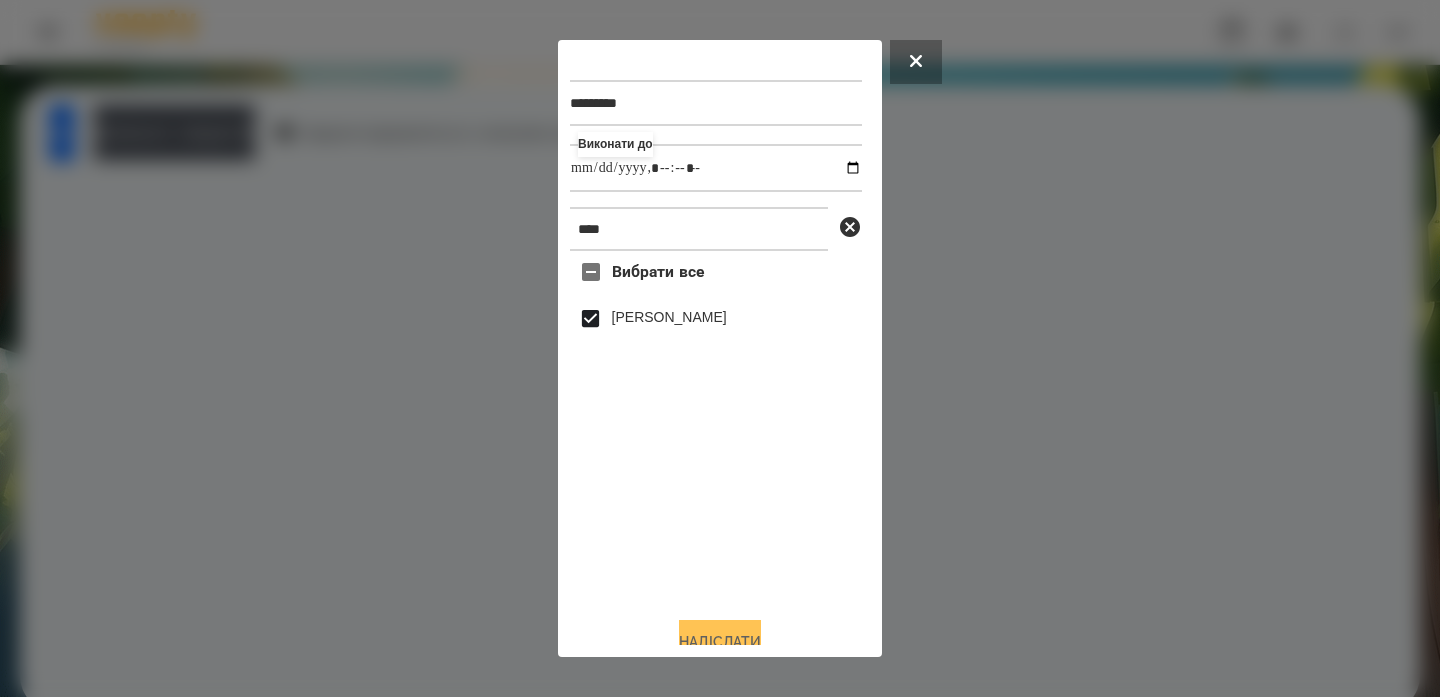 type on "**********" 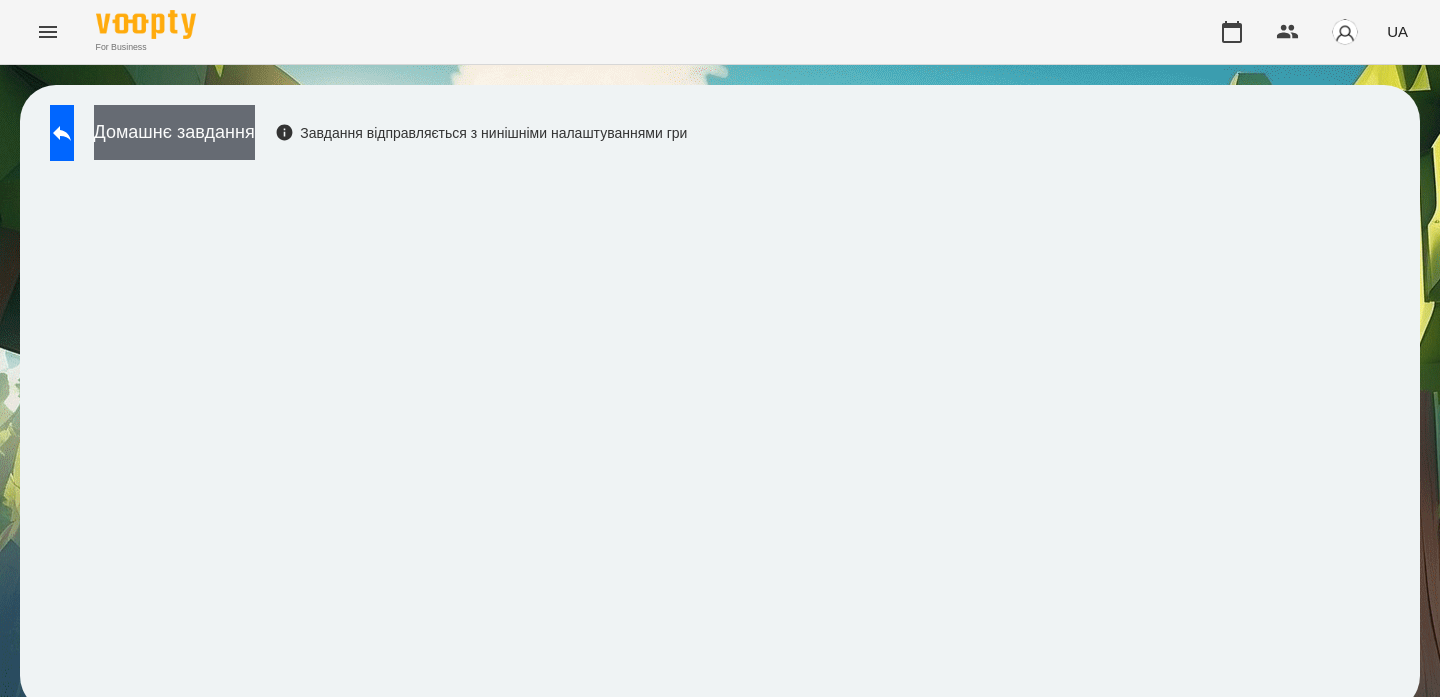 click on "Домашнє завдання" at bounding box center (174, 132) 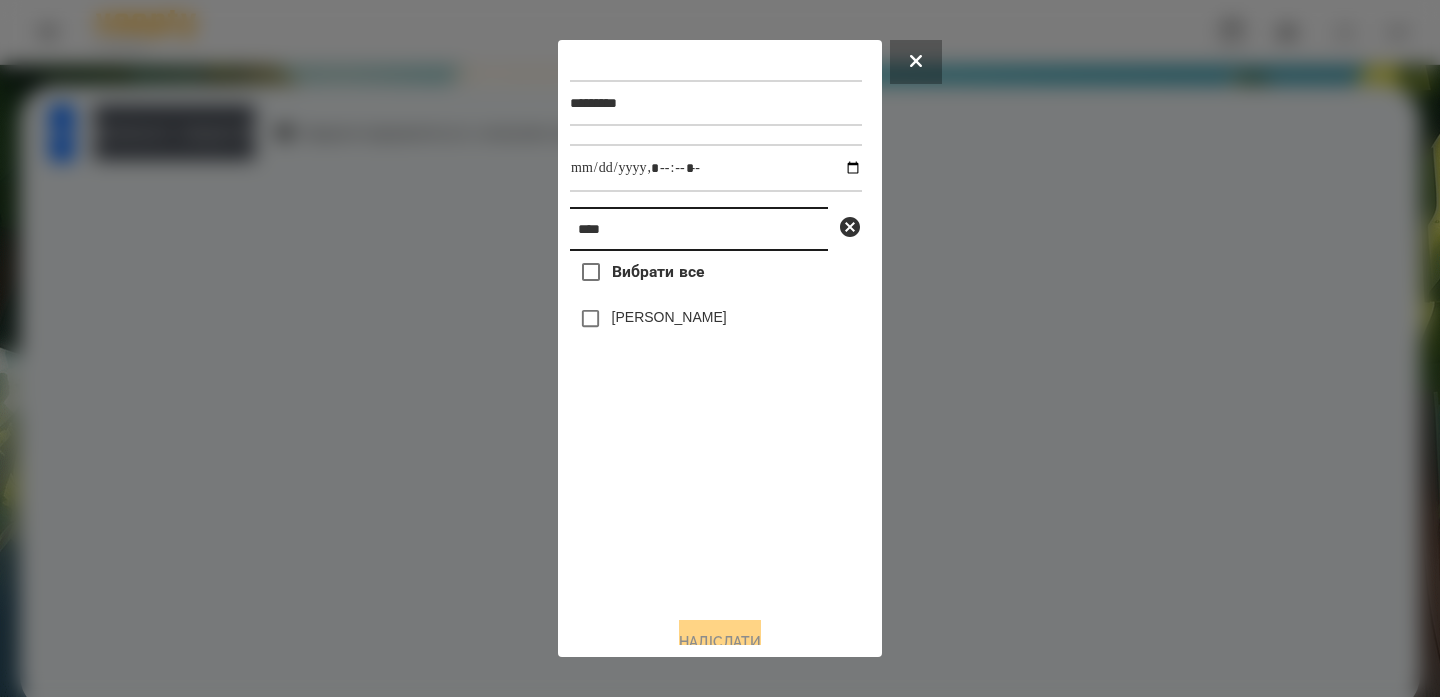 drag, startPoint x: 655, startPoint y: 238, endPoint x: 457, endPoint y: 231, distance: 198.1237 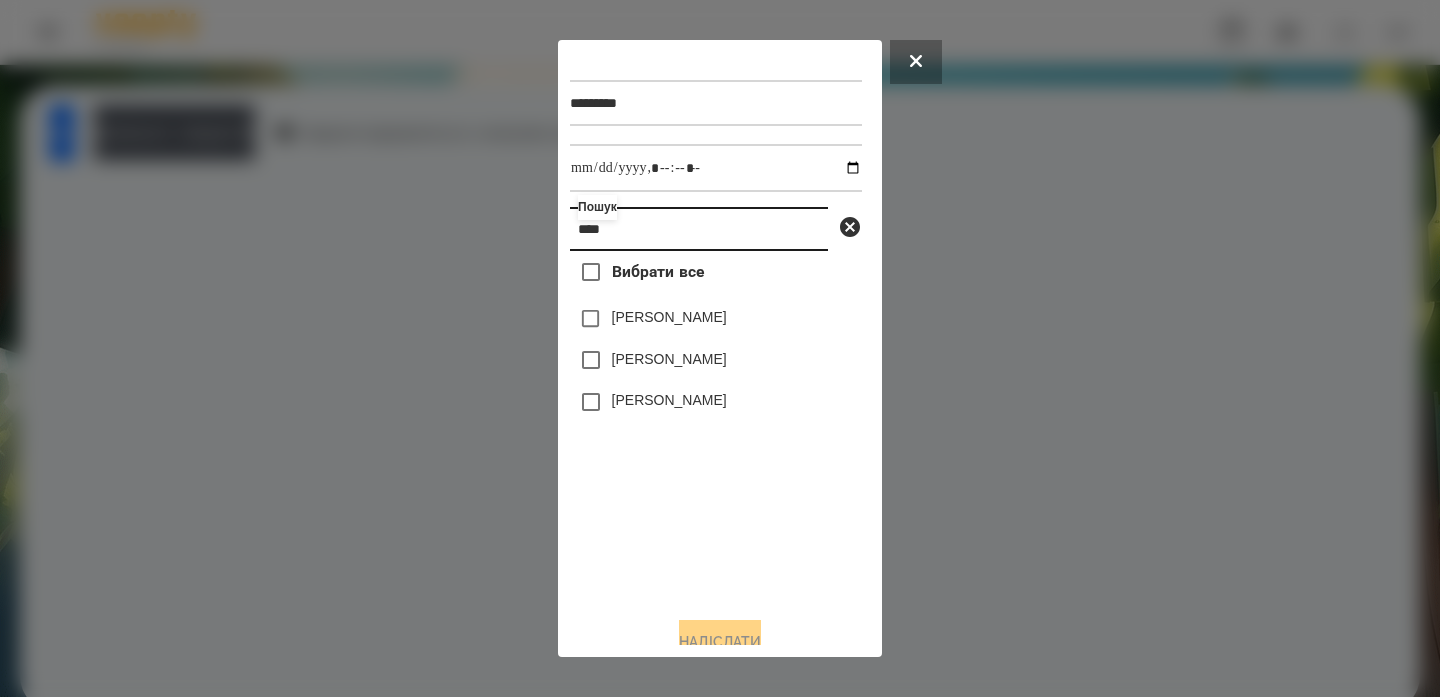 type on "****" 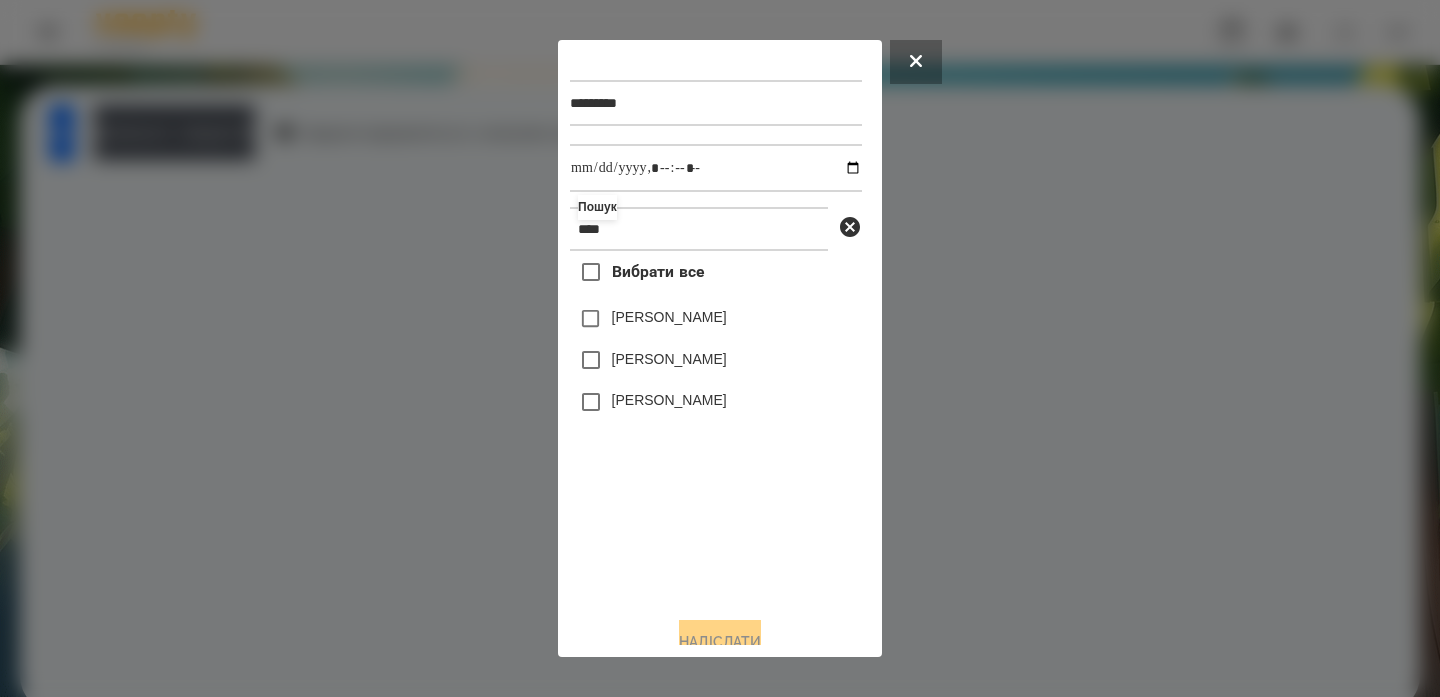 click on "[PERSON_NAME]" at bounding box center [716, 360] 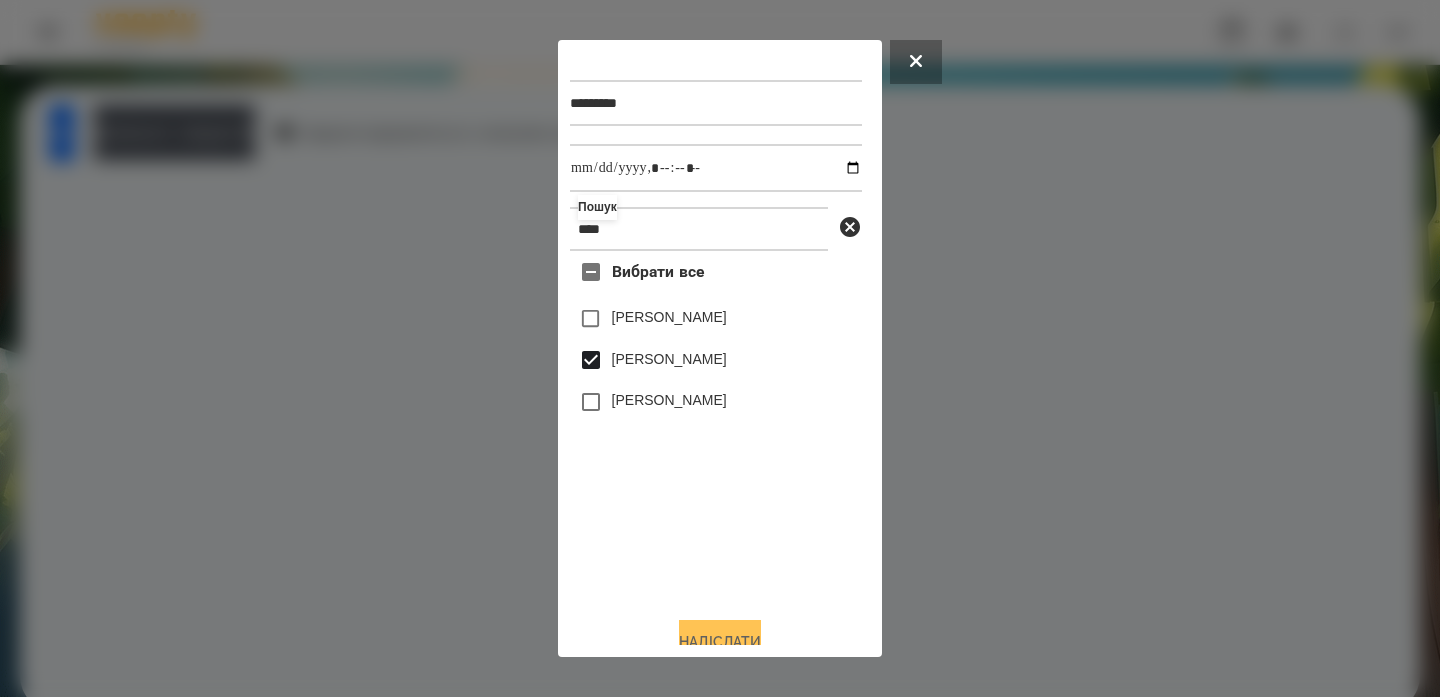 click on "Надіслати" at bounding box center [720, 642] 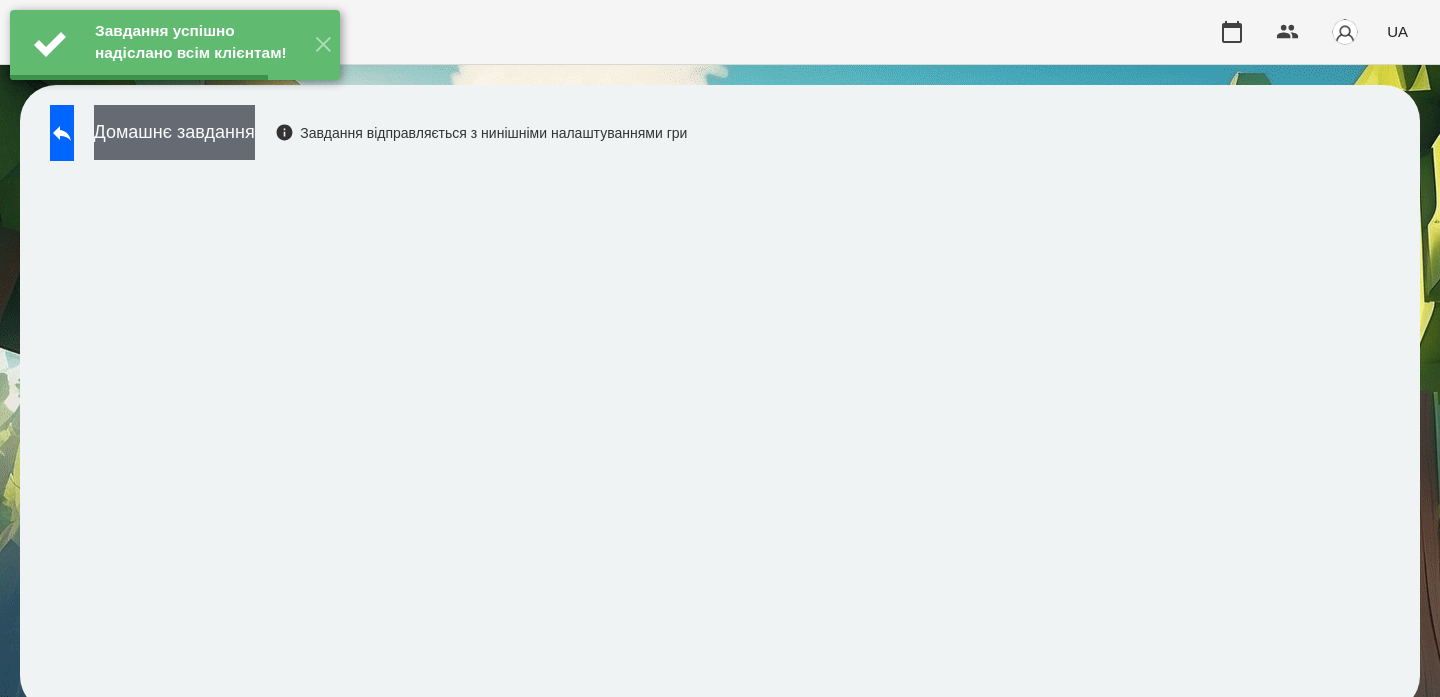 click on "Домашнє завдання" at bounding box center (174, 132) 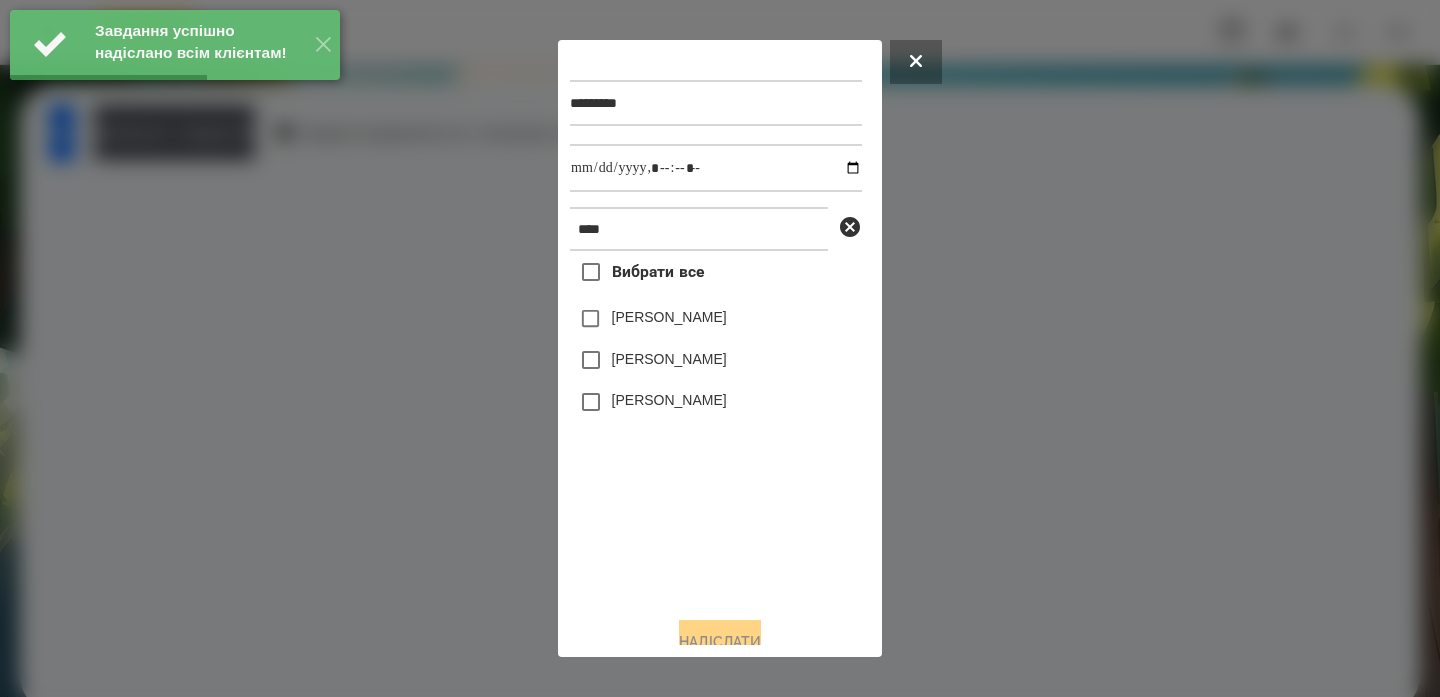 click on "[PERSON_NAME]" at bounding box center (669, 359) 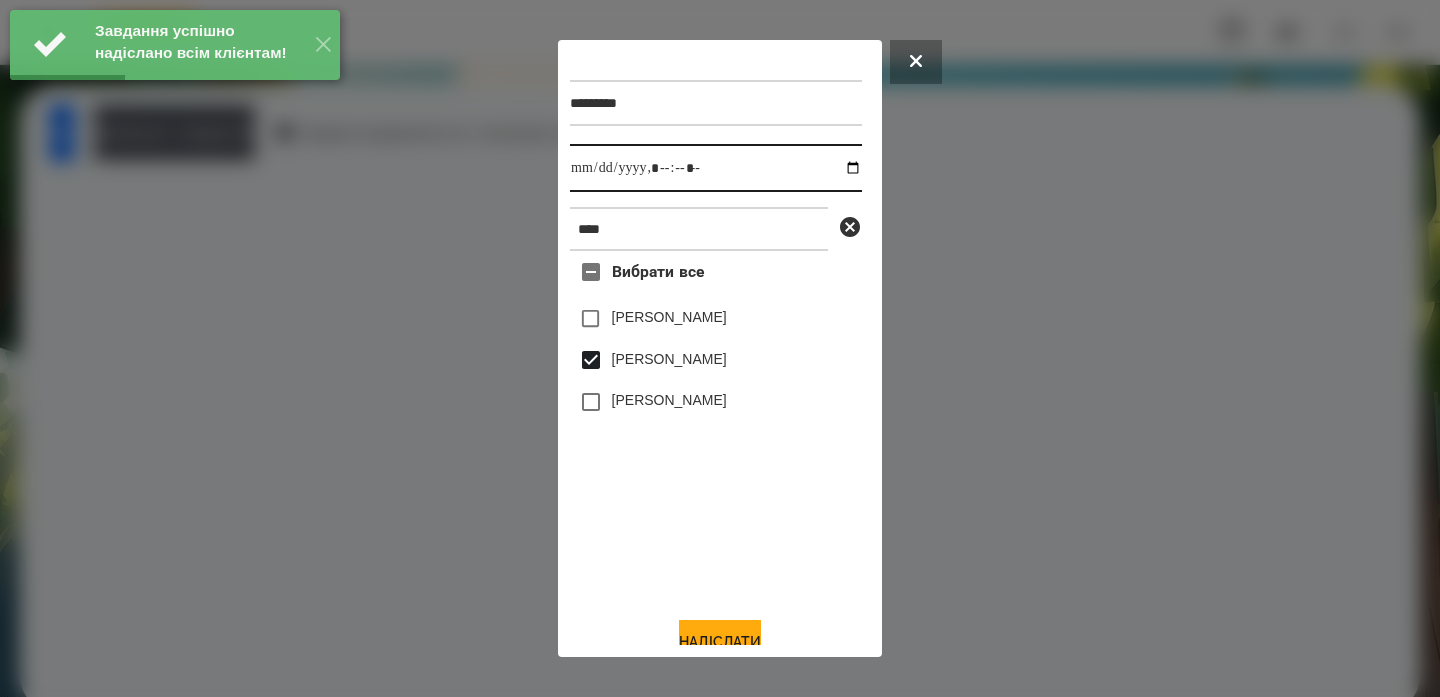 click at bounding box center [716, 168] 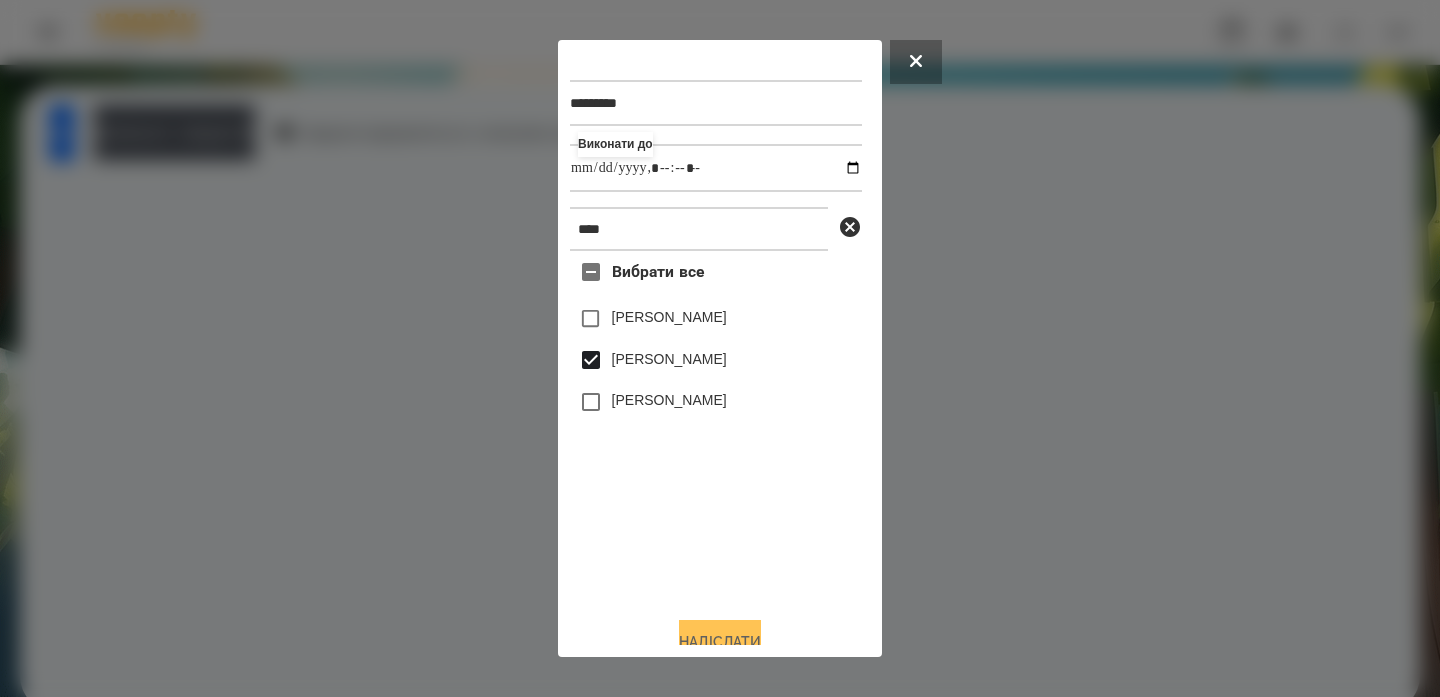type on "**********" 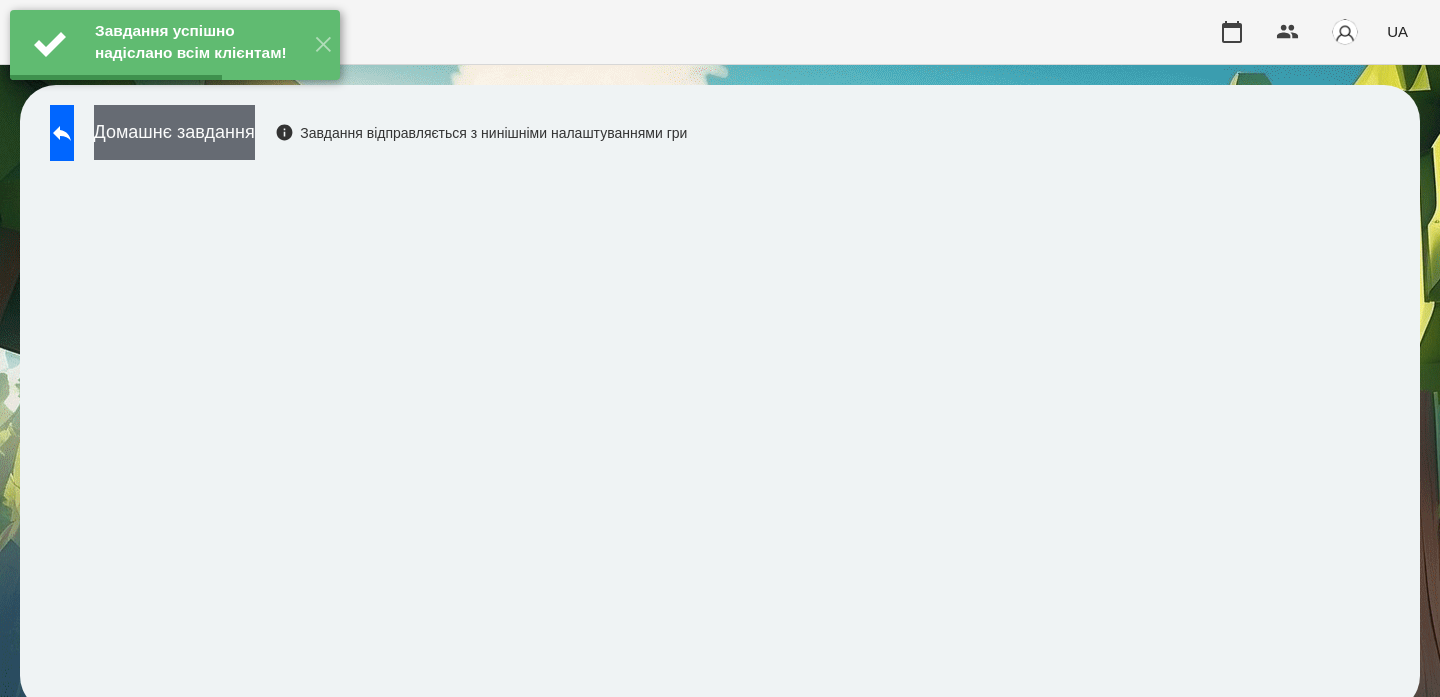 click on "Домашнє завдання" at bounding box center (174, 132) 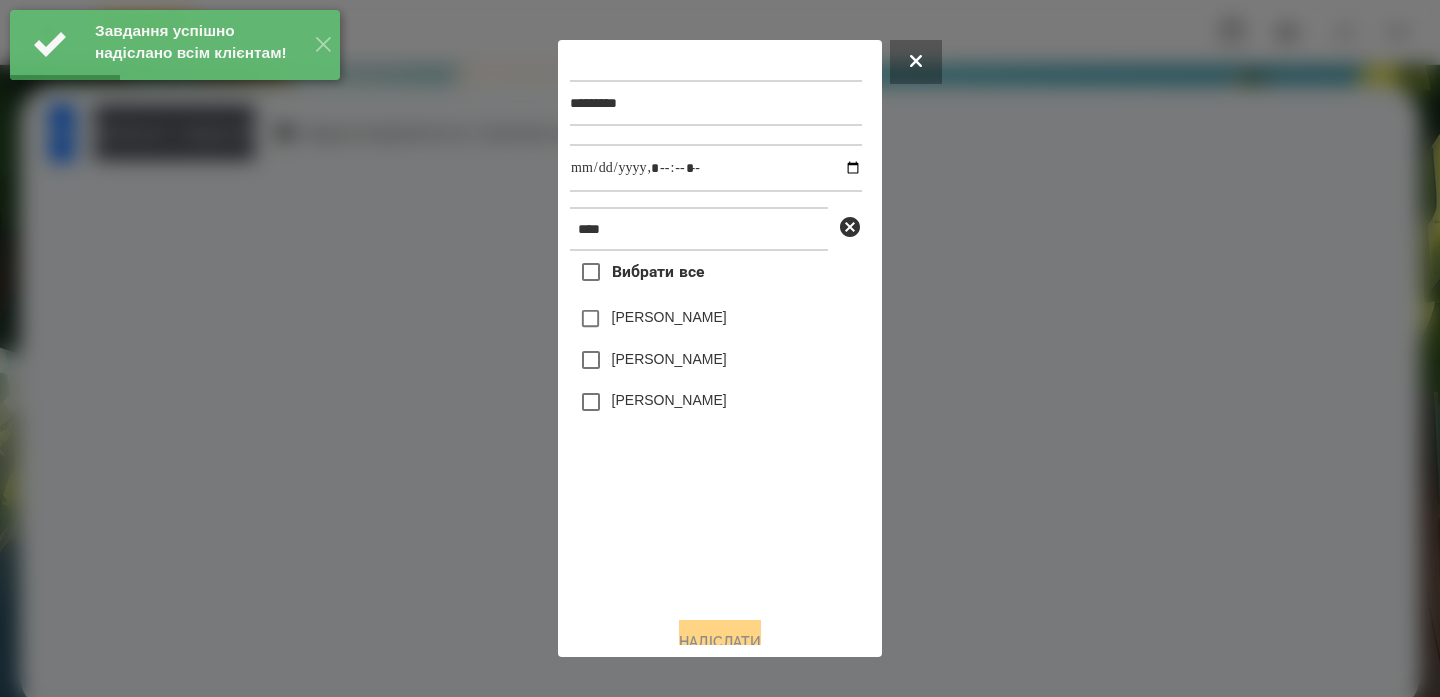 click on "[PERSON_NAME]" at bounding box center (669, 359) 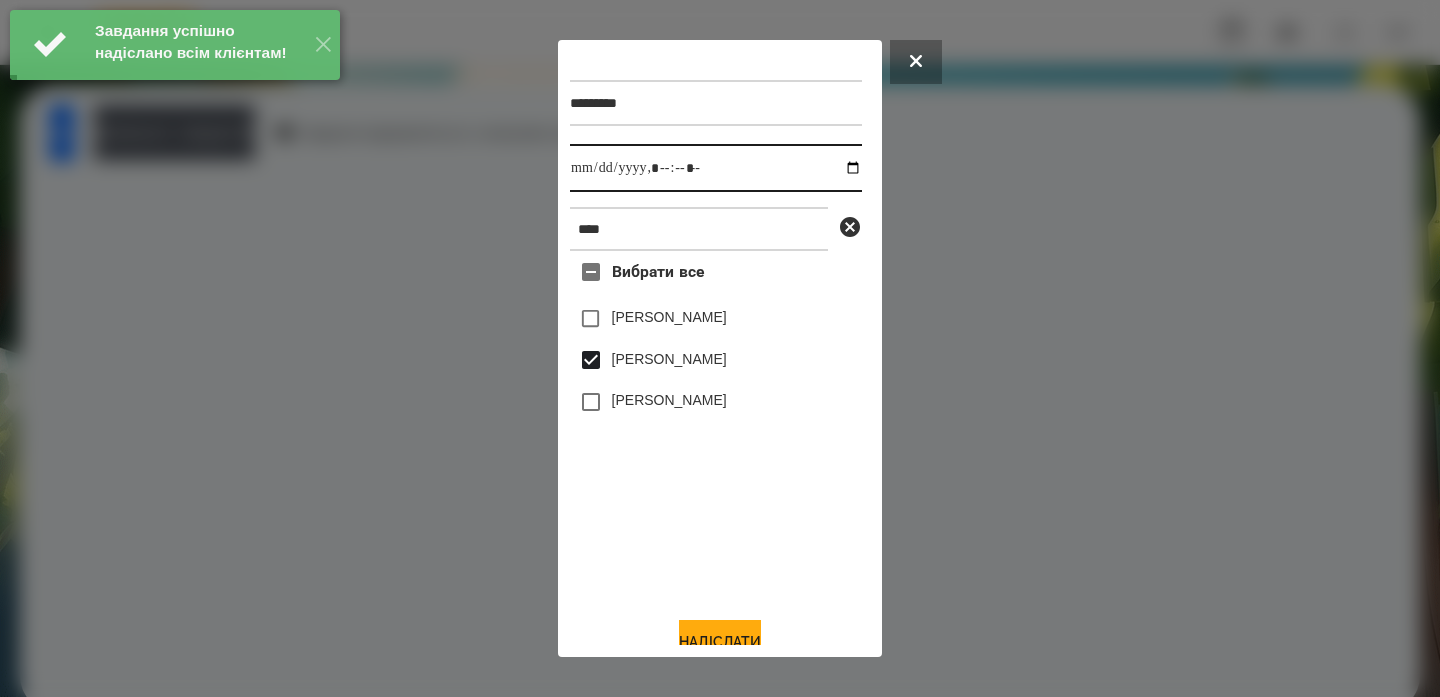 click at bounding box center (716, 168) 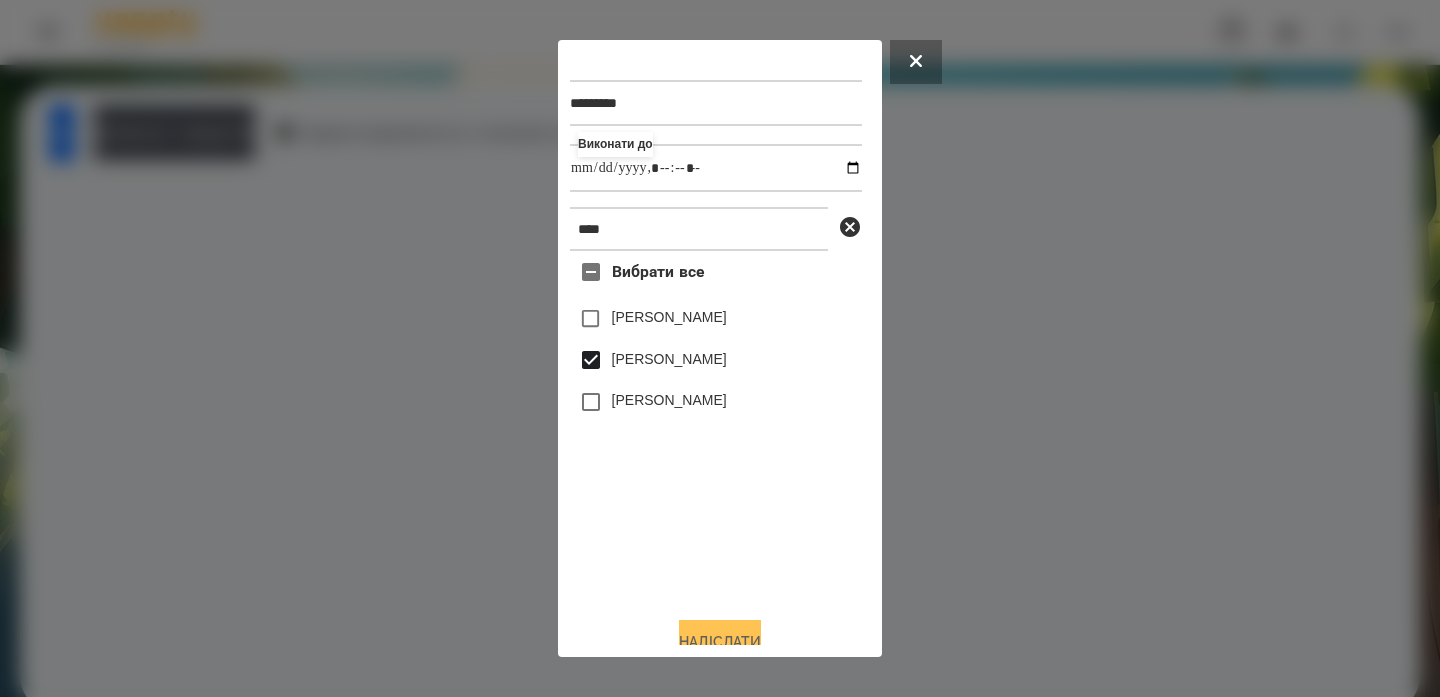 type on "**********" 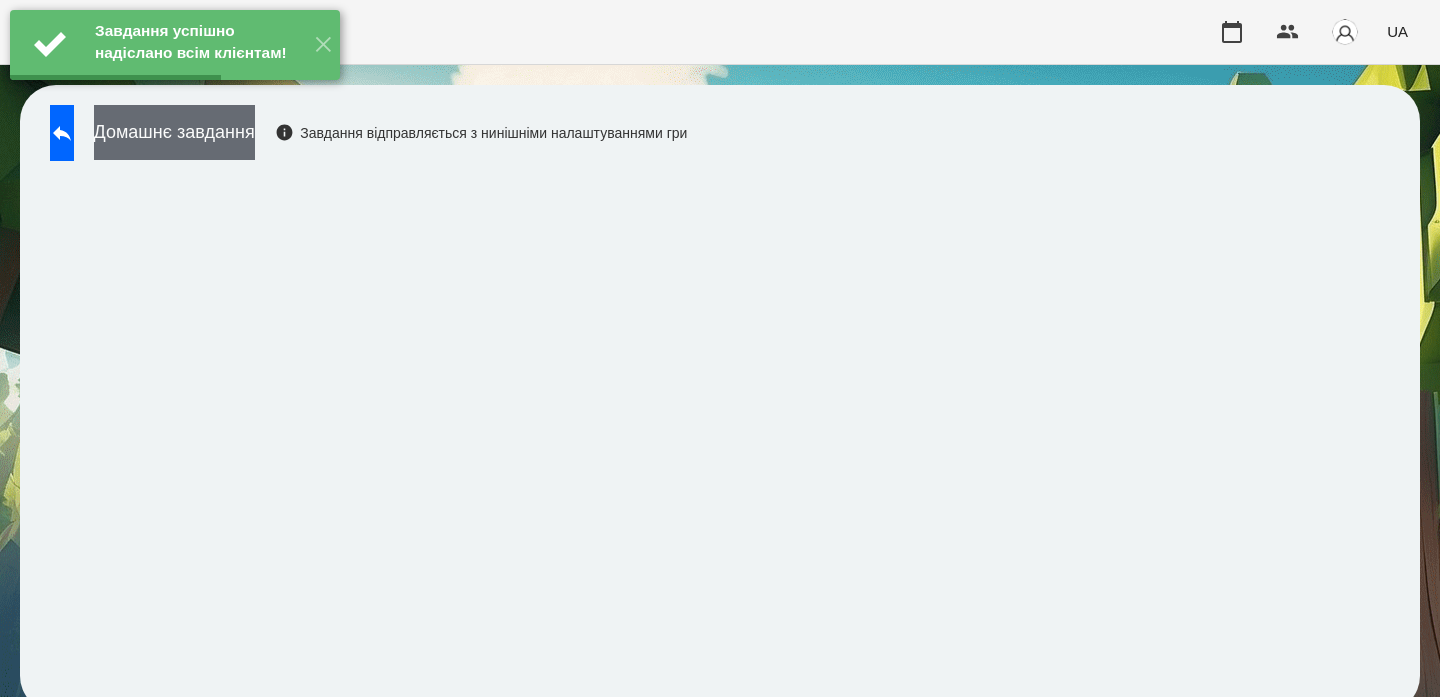 click on "Домашнє завдання" at bounding box center [174, 132] 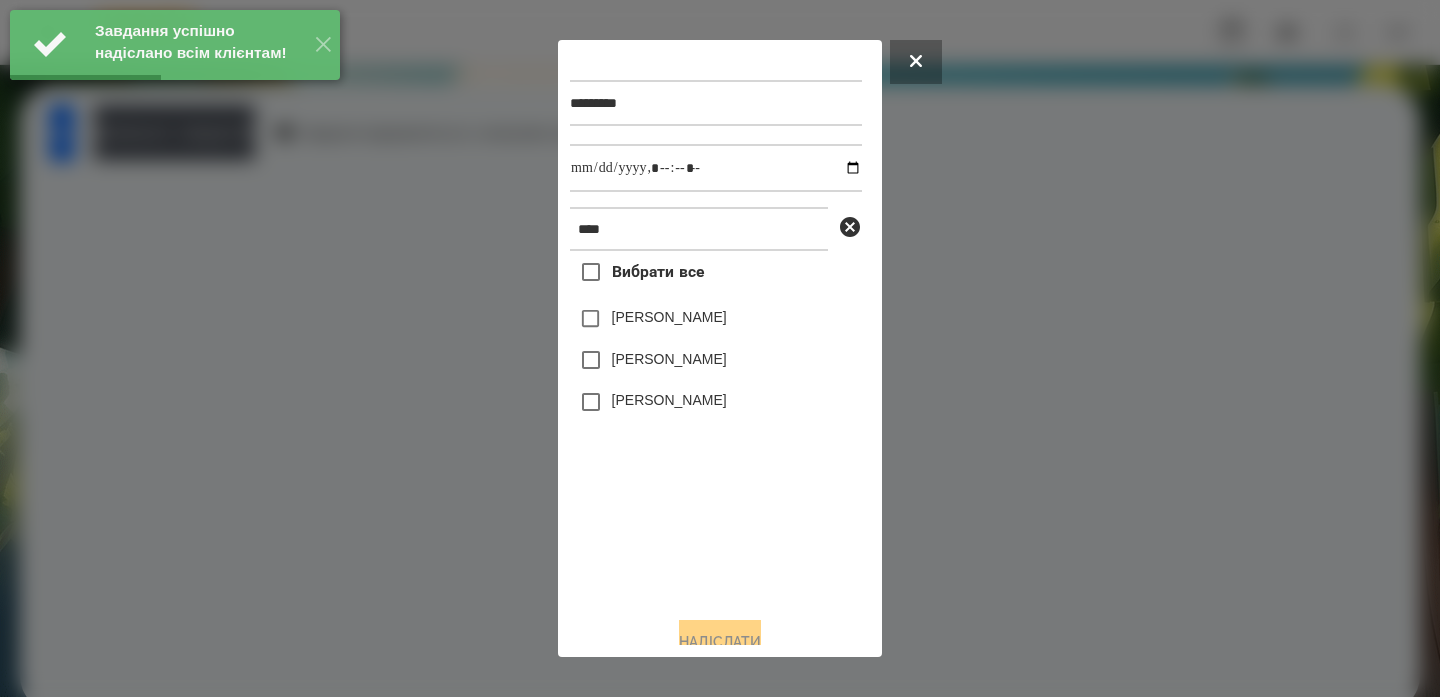 click on "[PERSON_NAME]" at bounding box center (669, 359) 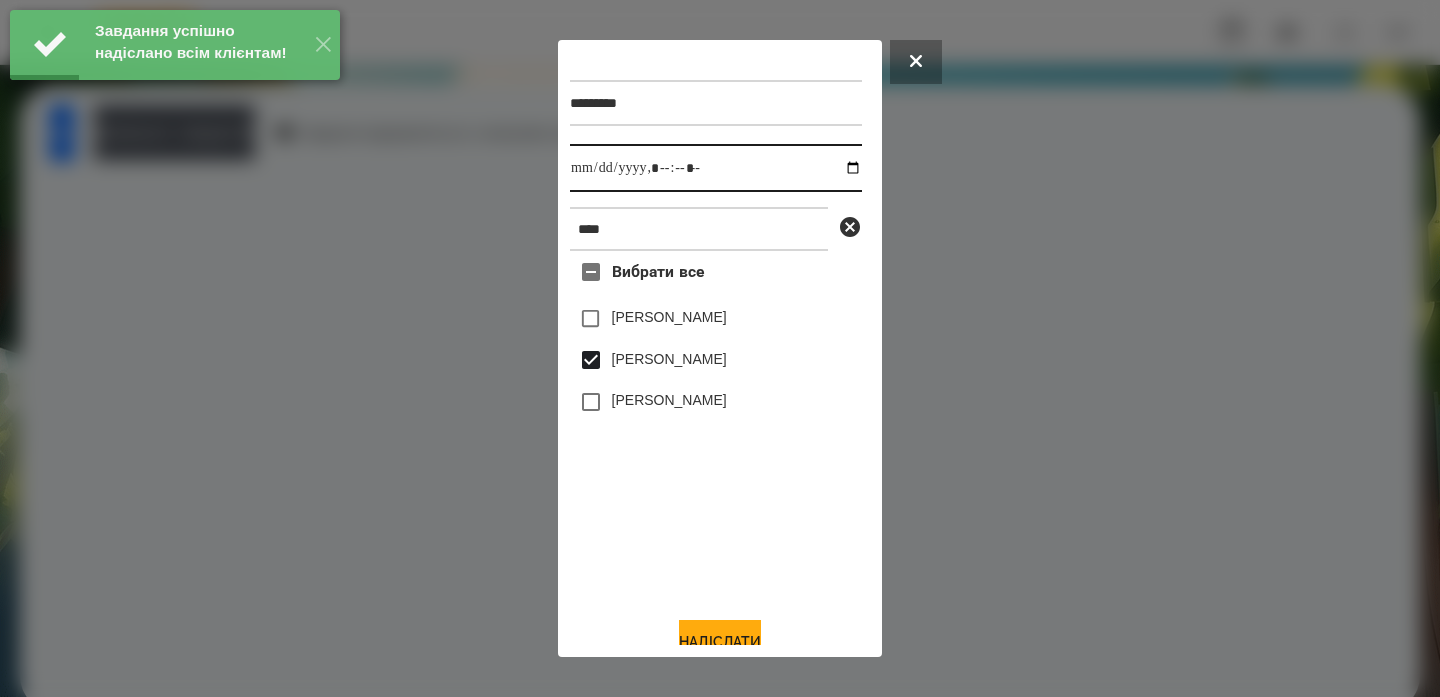 click at bounding box center [716, 168] 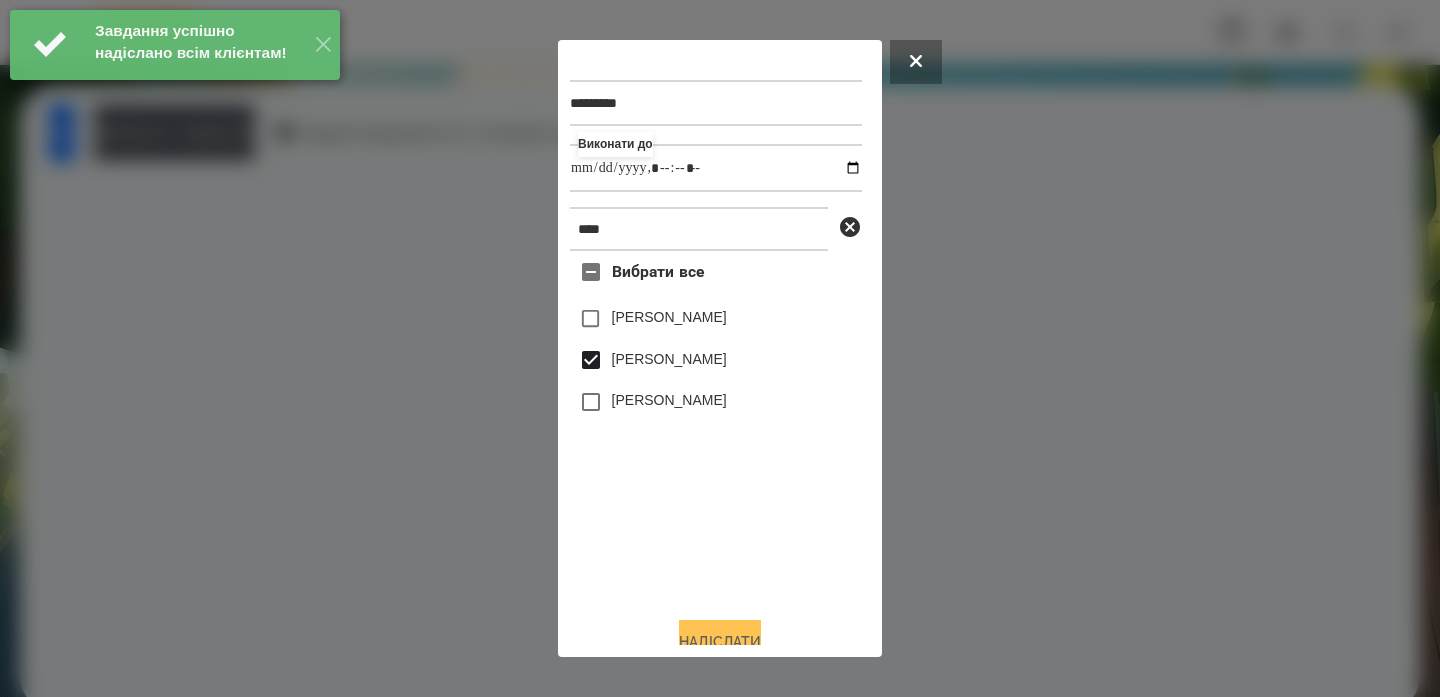 type on "**********" 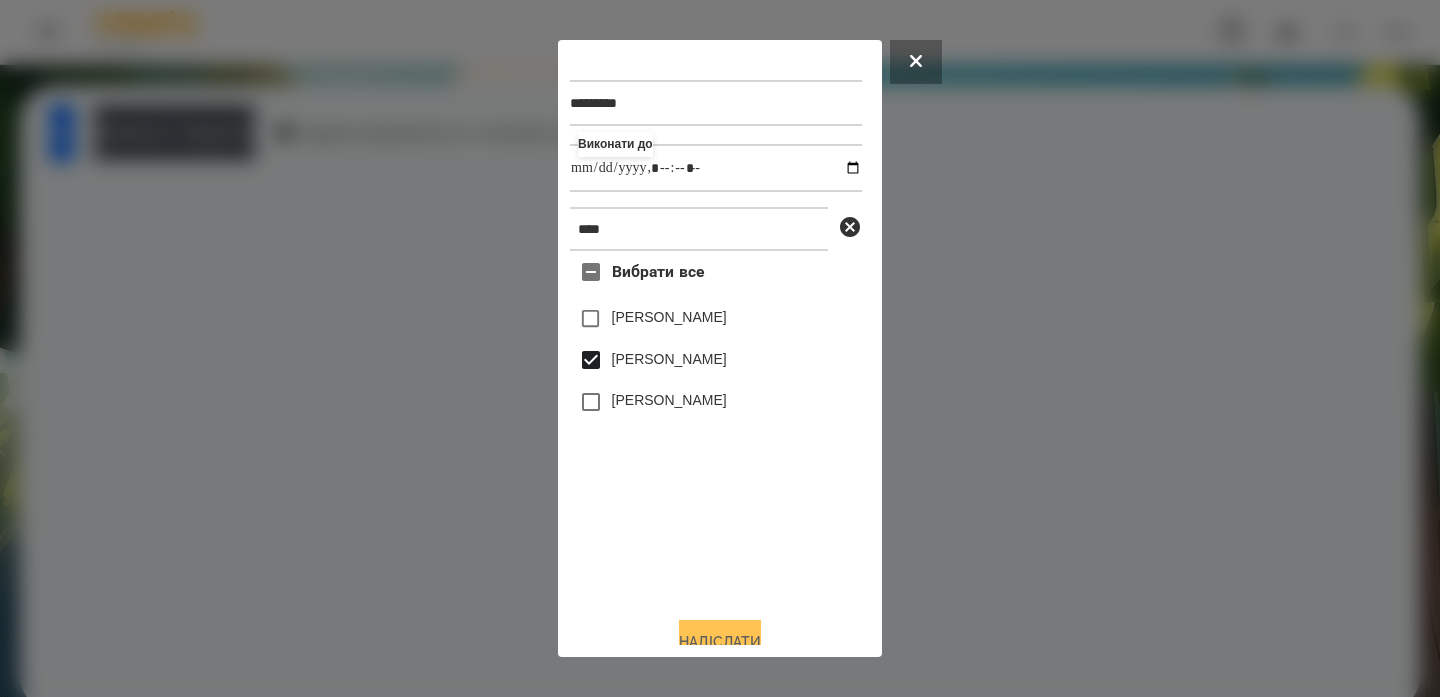 click on "Надіслати" at bounding box center [720, 642] 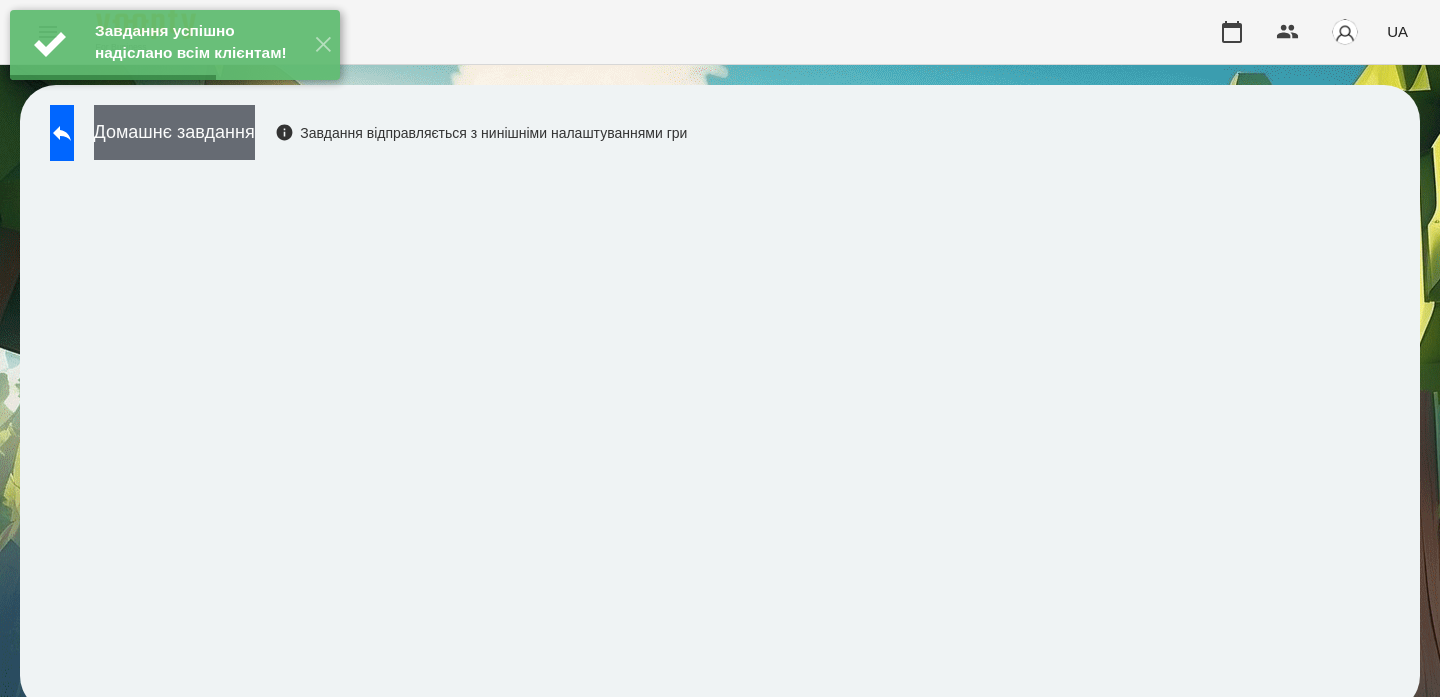 click on "Домашнє завдання" at bounding box center [174, 132] 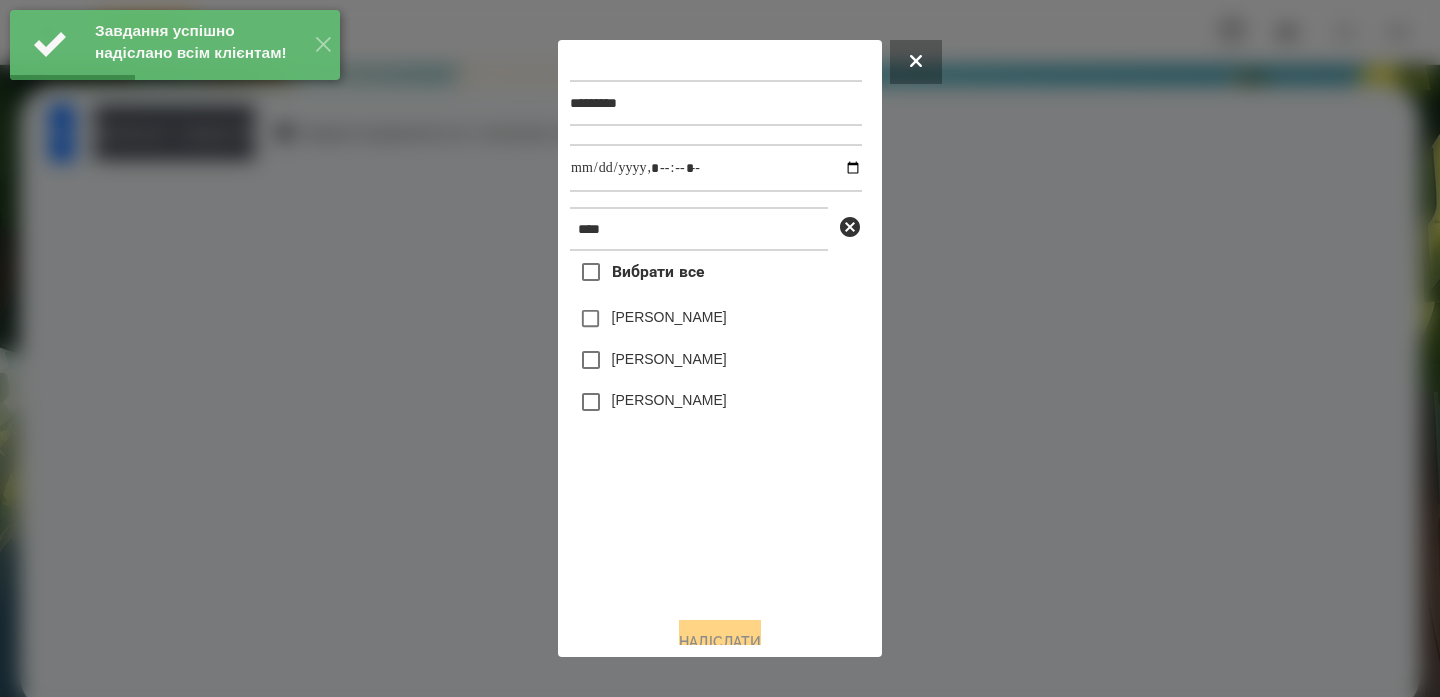 click on "[PERSON_NAME]" at bounding box center [669, 359] 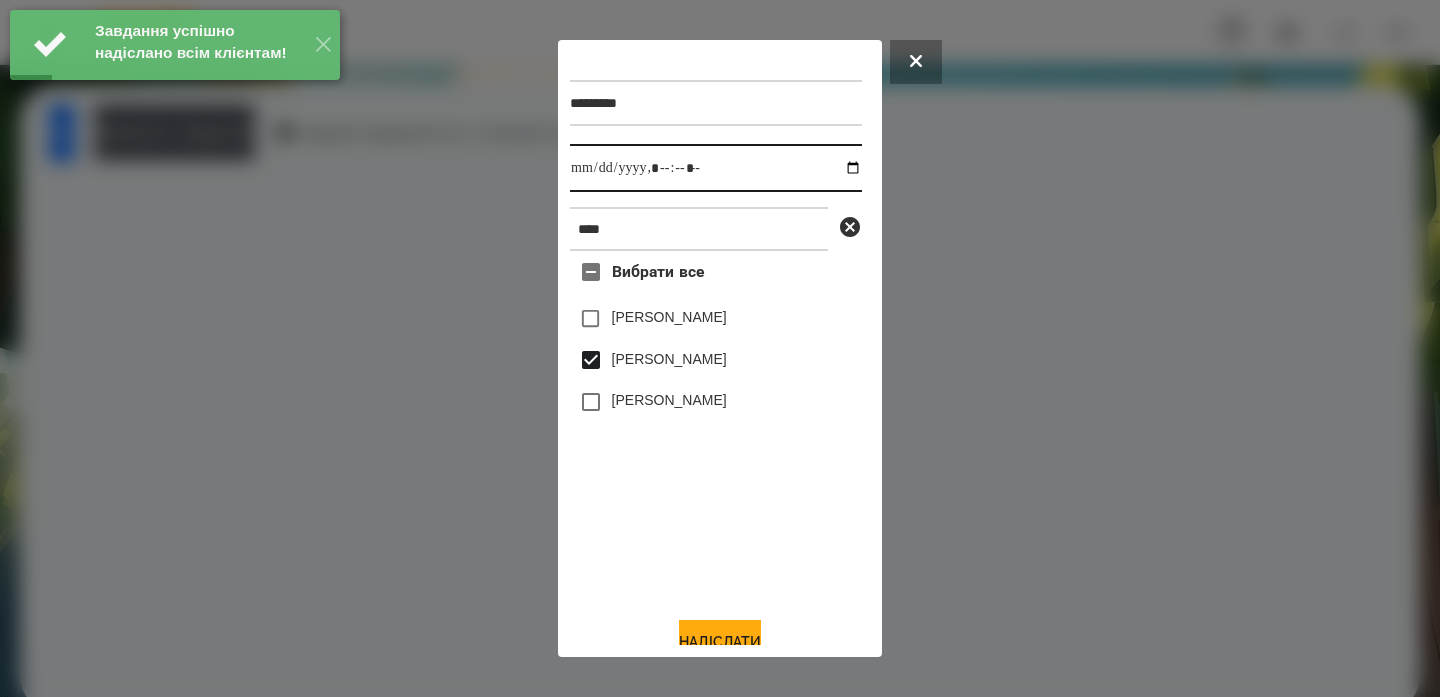 click at bounding box center [716, 168] 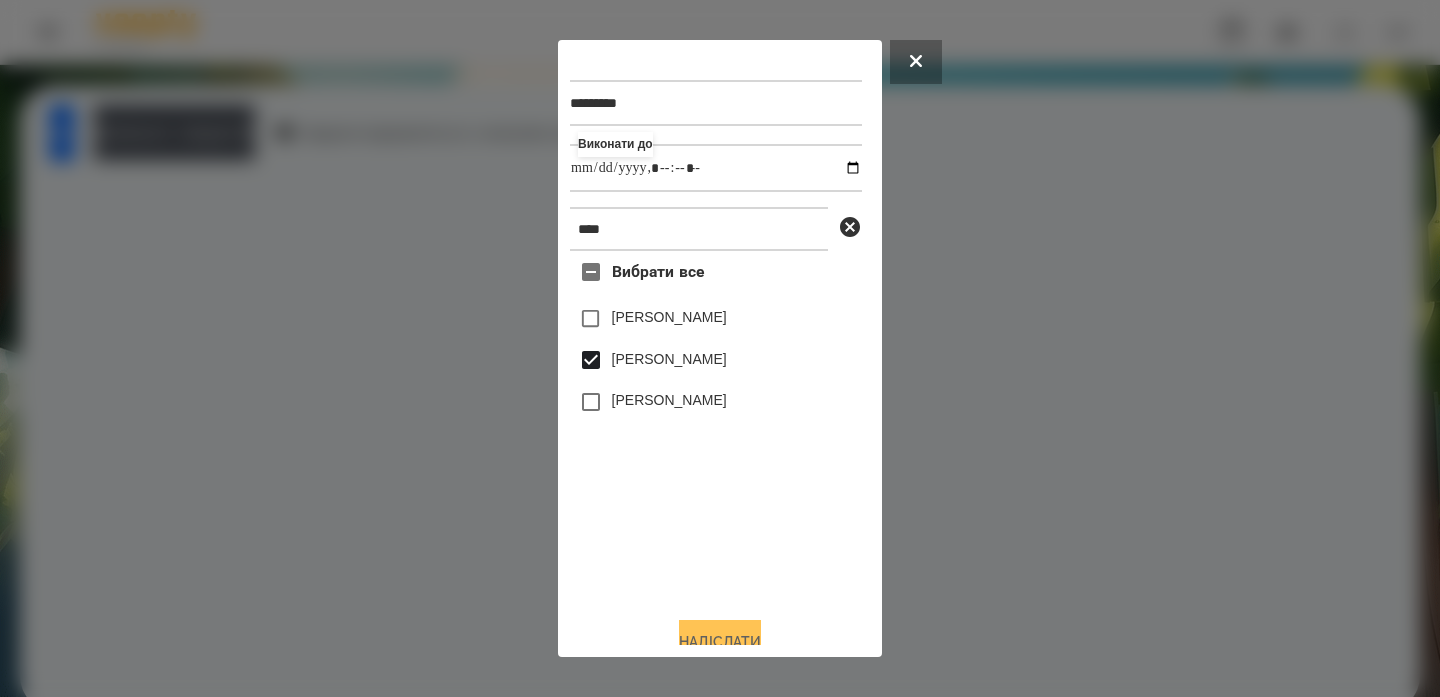 type on "**********" 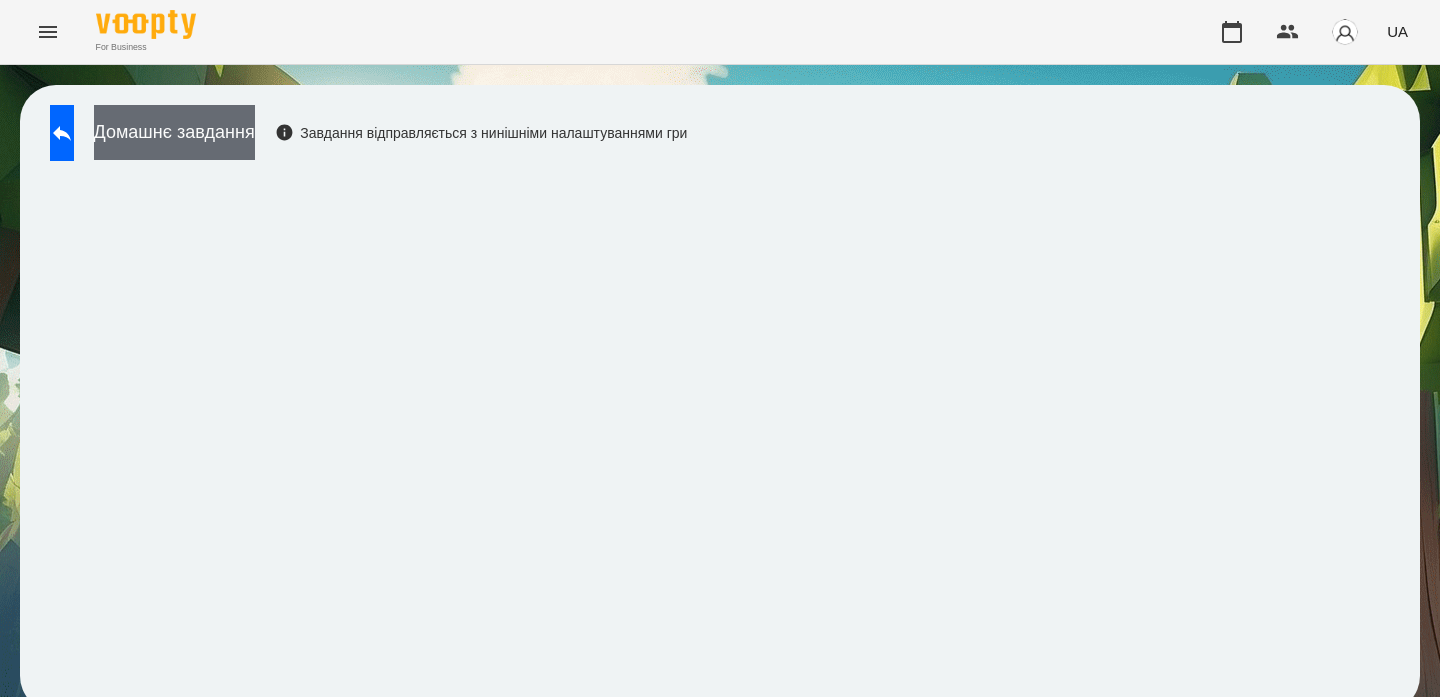 click on "Домашнє завдання" at bounding box center [174, 132] 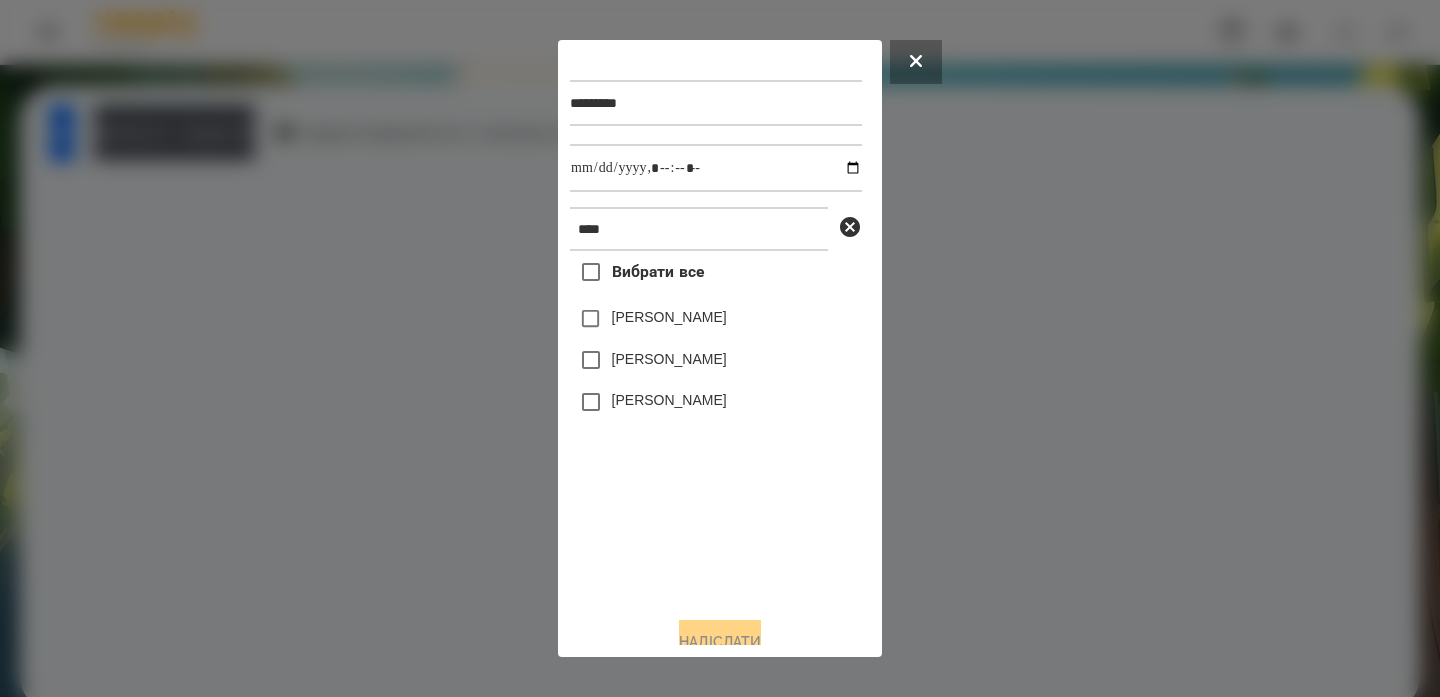 click on "[PERSON_NAME]" at bounding box center [669, 359] 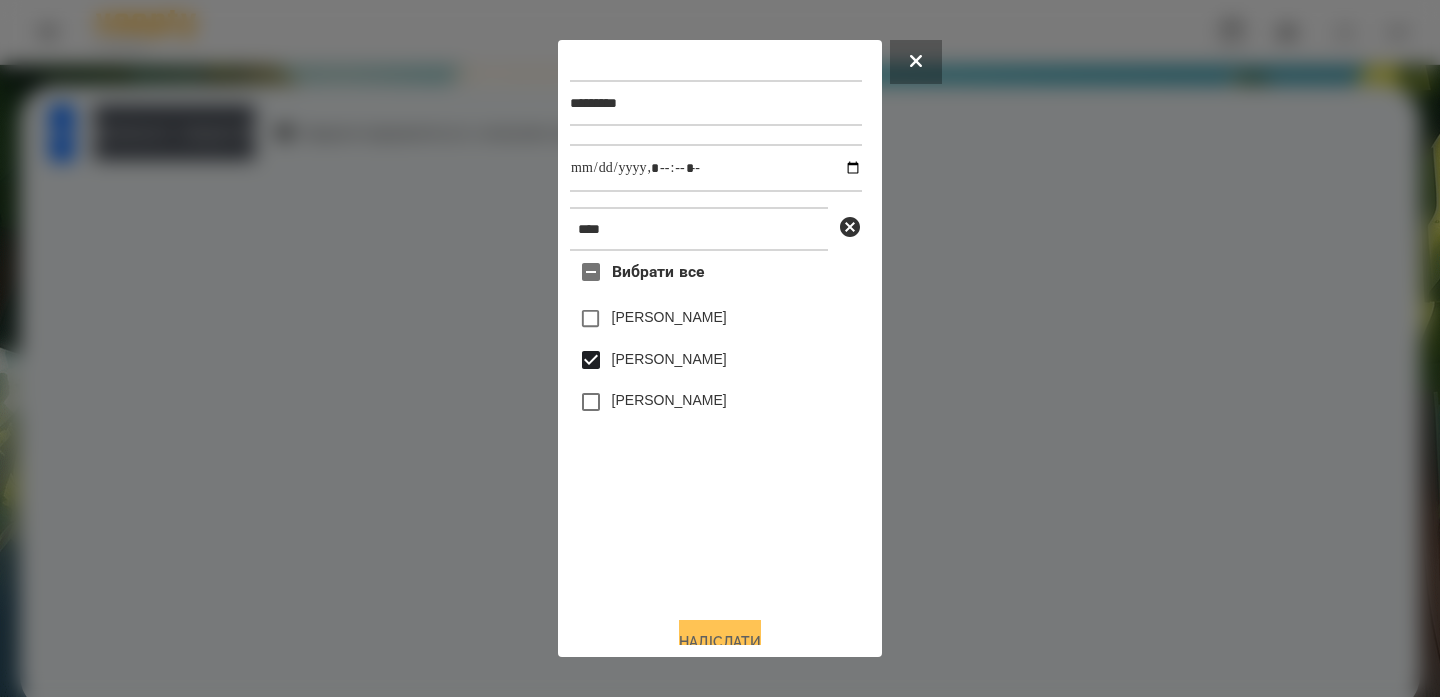 click on "Надіслати" at bounding box center (720, 642) 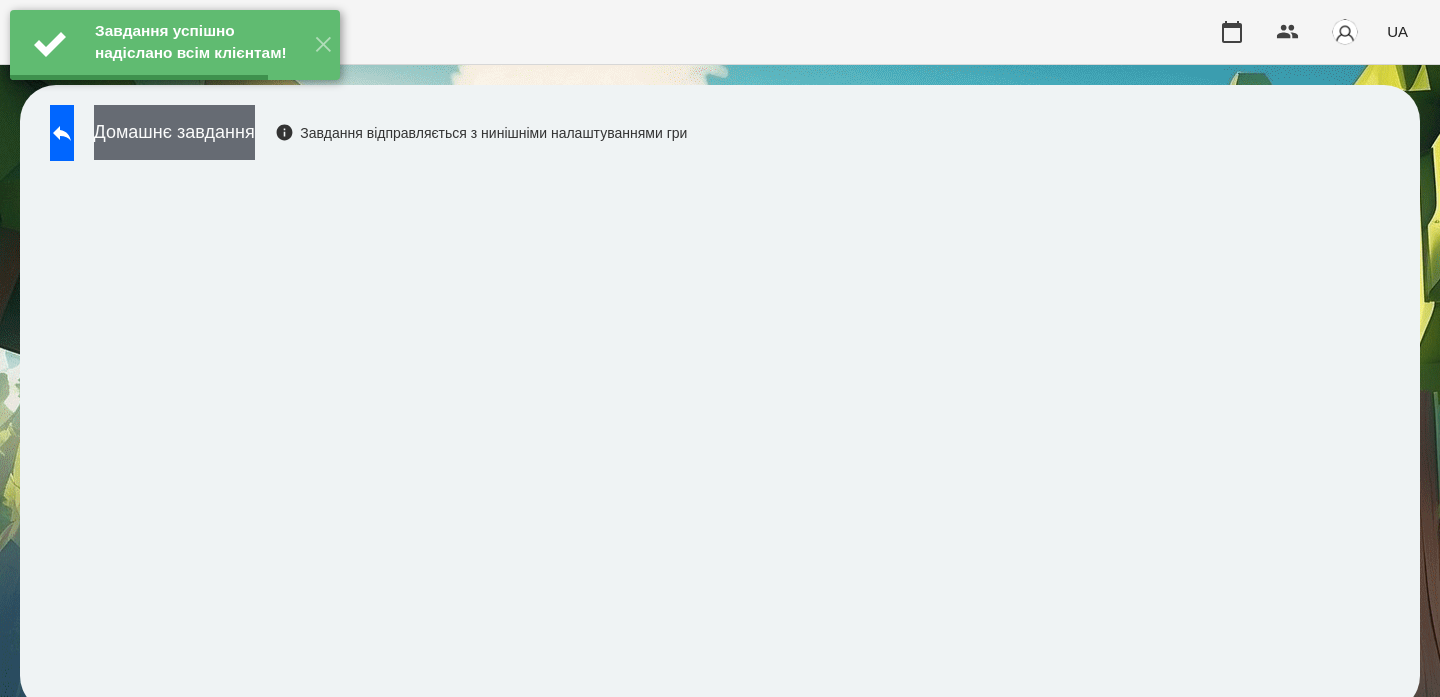 click on "Домашнє завдання" at bounding box center (174, 132) 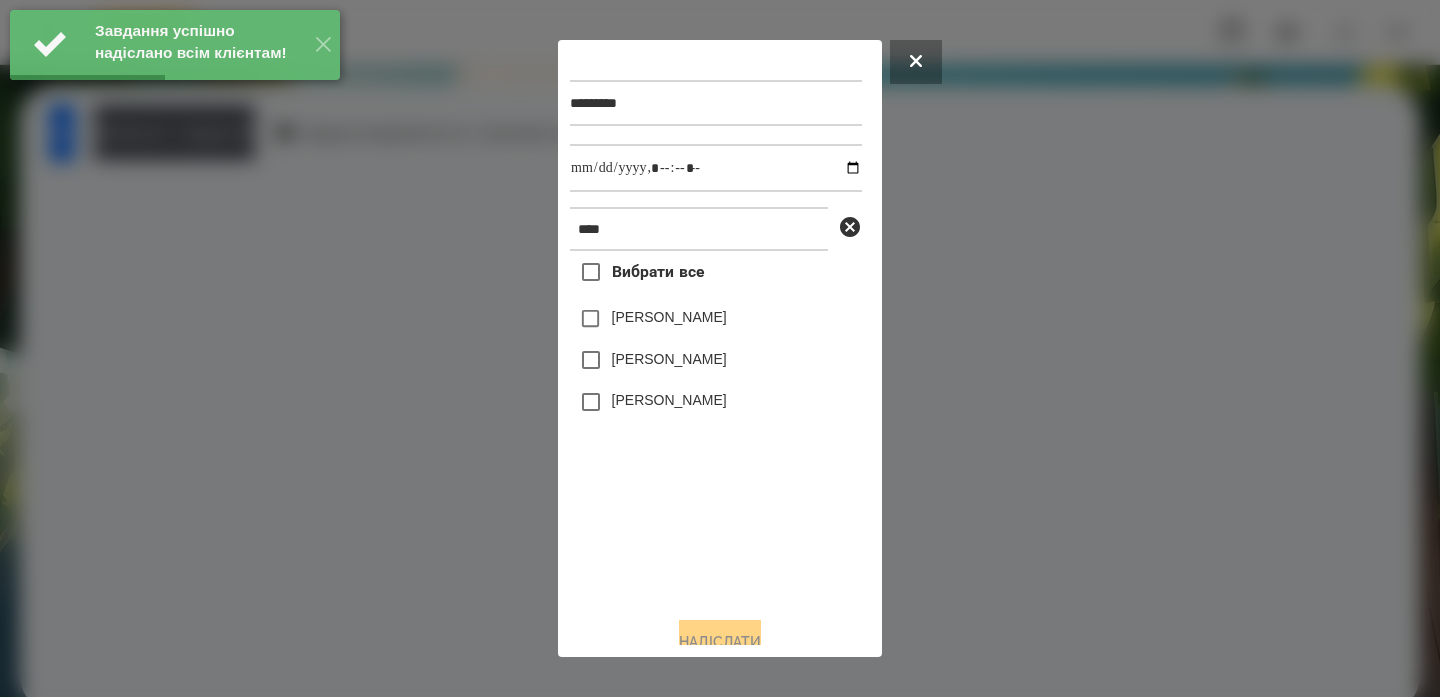 click on "[PERSON_NAME]" at bounding box center [716, 360] 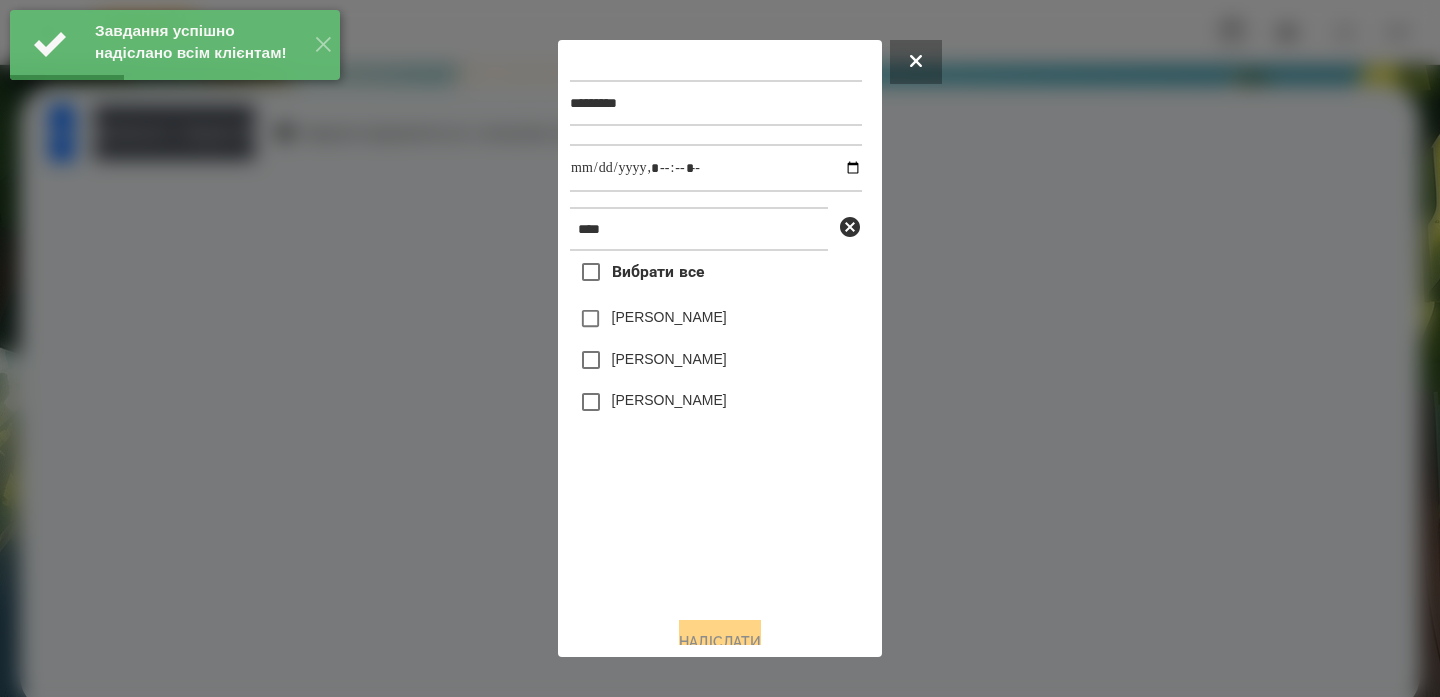 click on "[PERSON_NAME]" at bounding box center (669, 359) 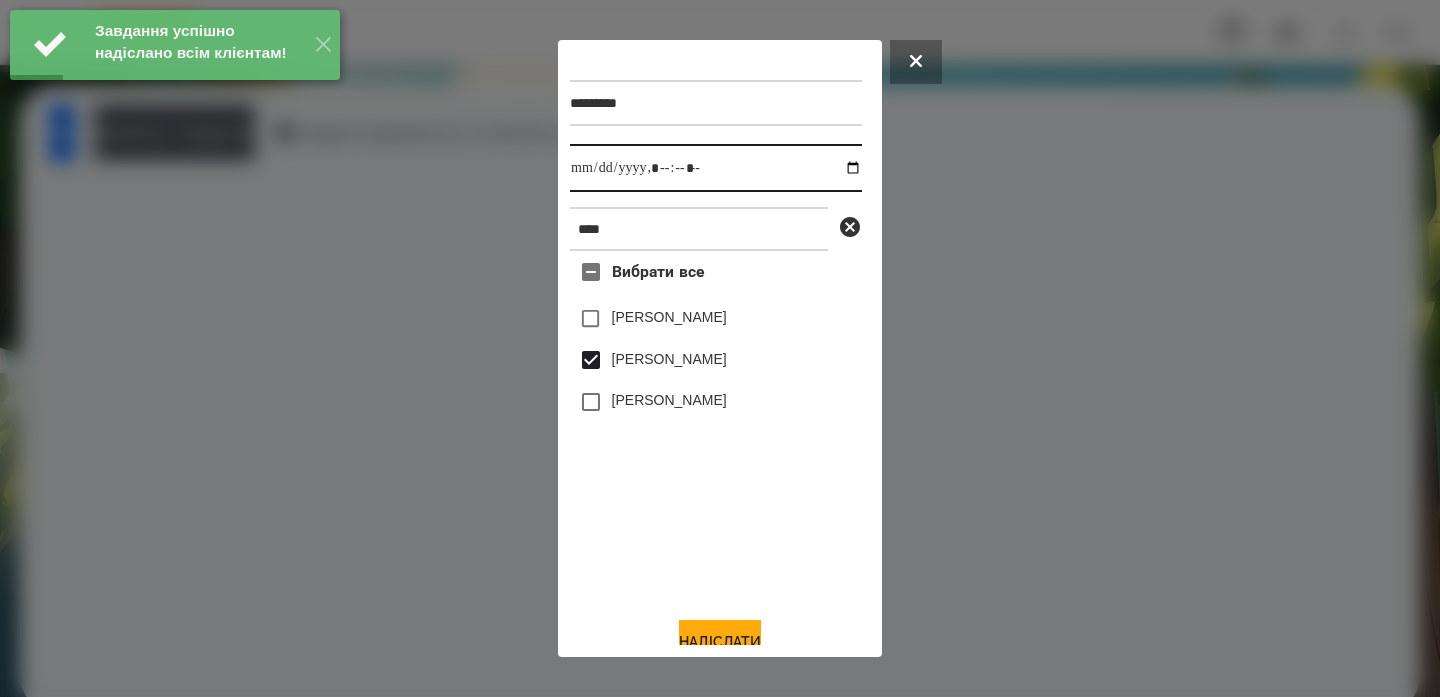 click at bounding box center [716, 168] 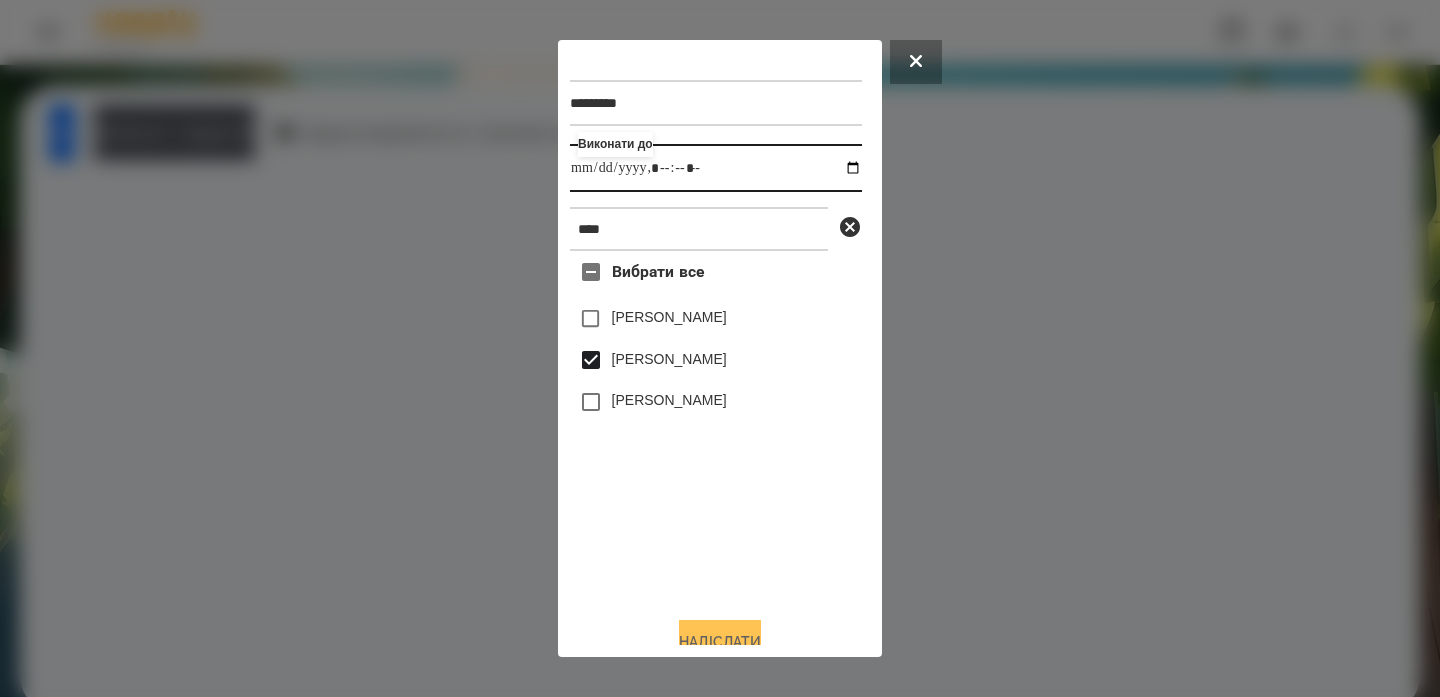 type on "**********" 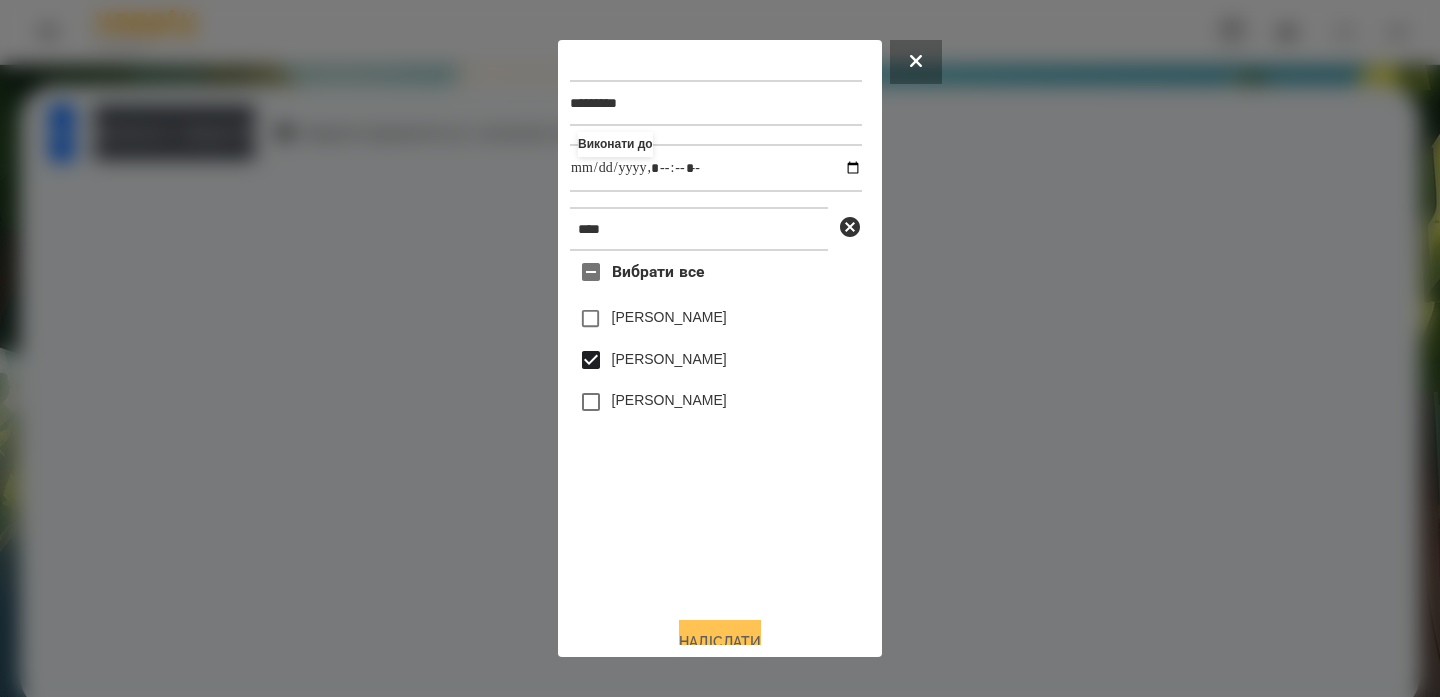 click on "Надіслати" at bounding box center (720, 642) 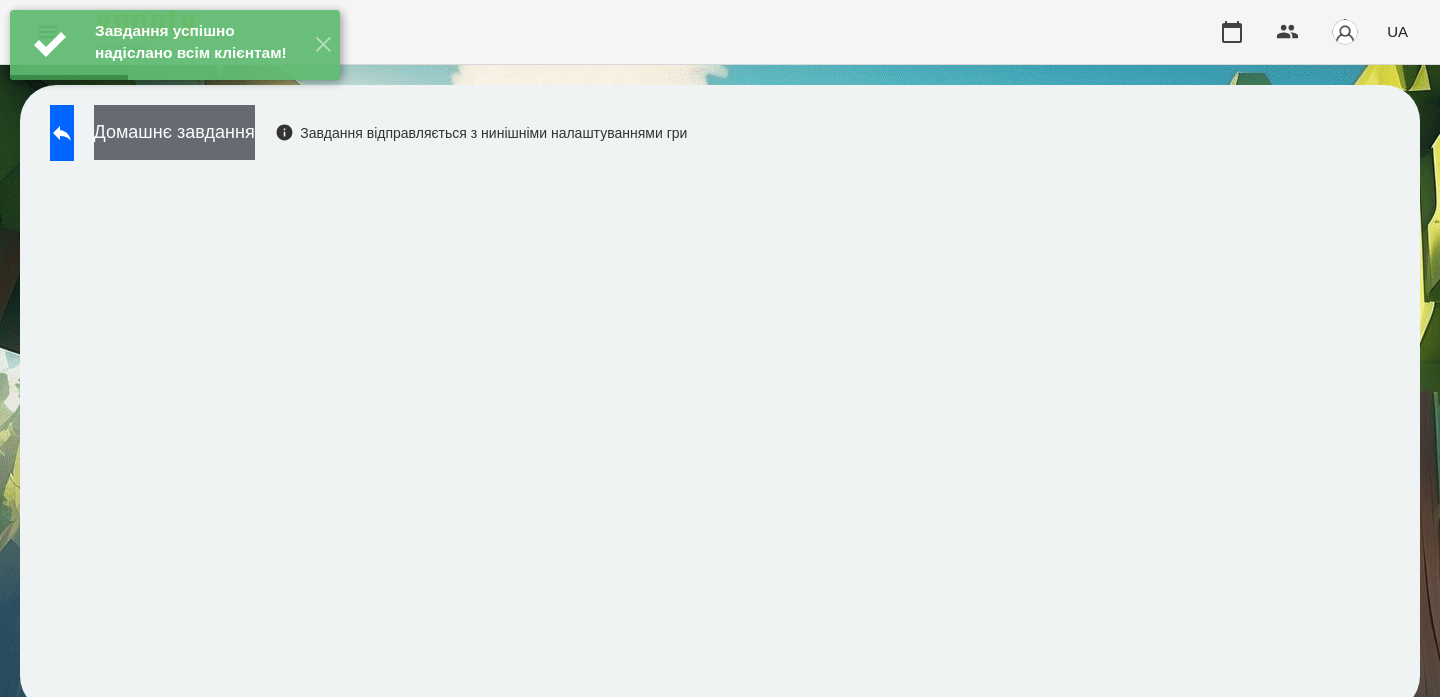 click on "Домашнє завдання" at bounding box center [174, 132] 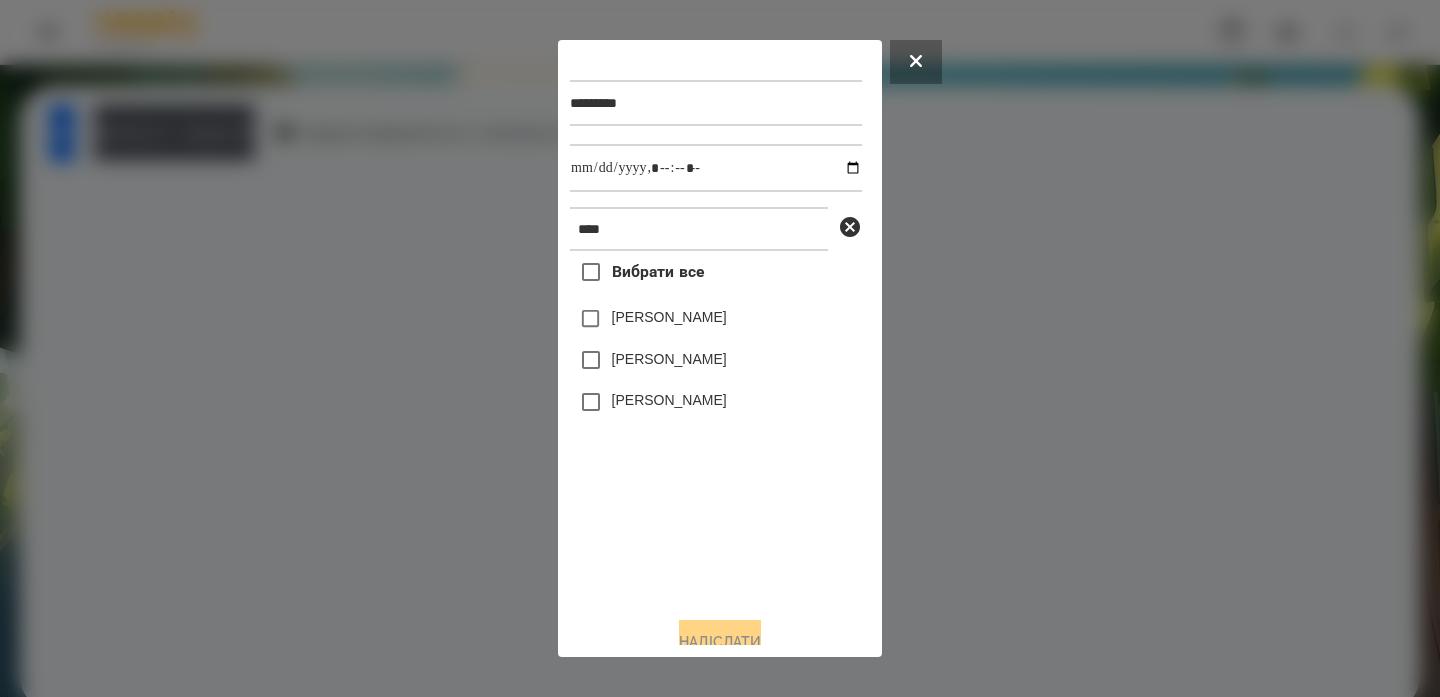 click on "[PERSON_NAME]" at bounding box center [669, 359] 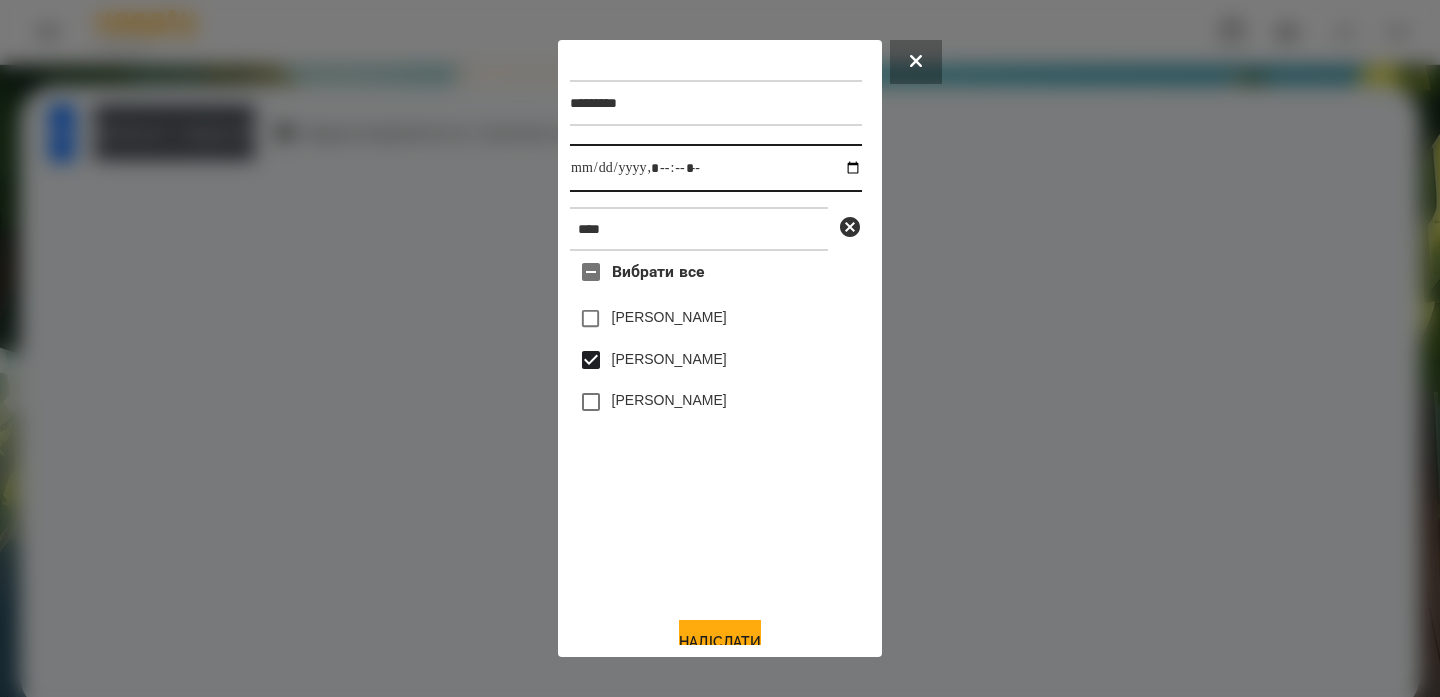 click at bounding box center [716, 168] 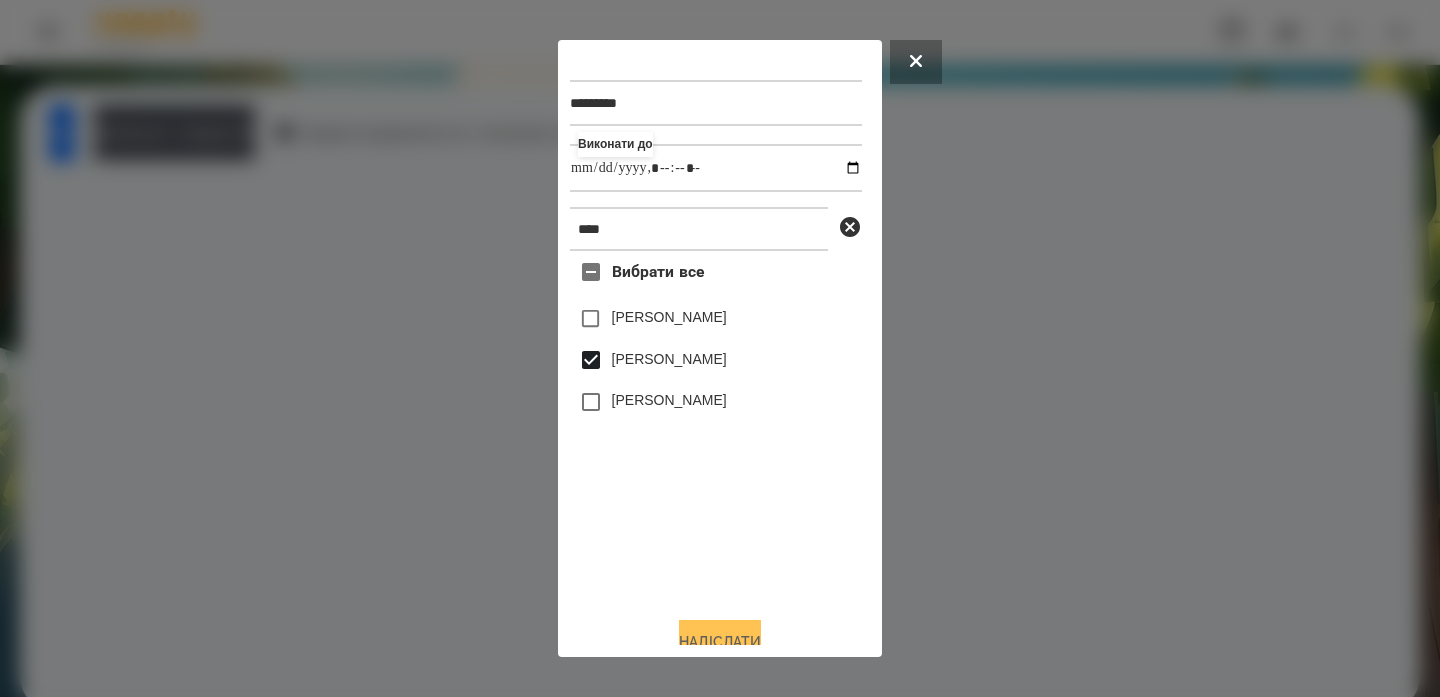 type on "**********" 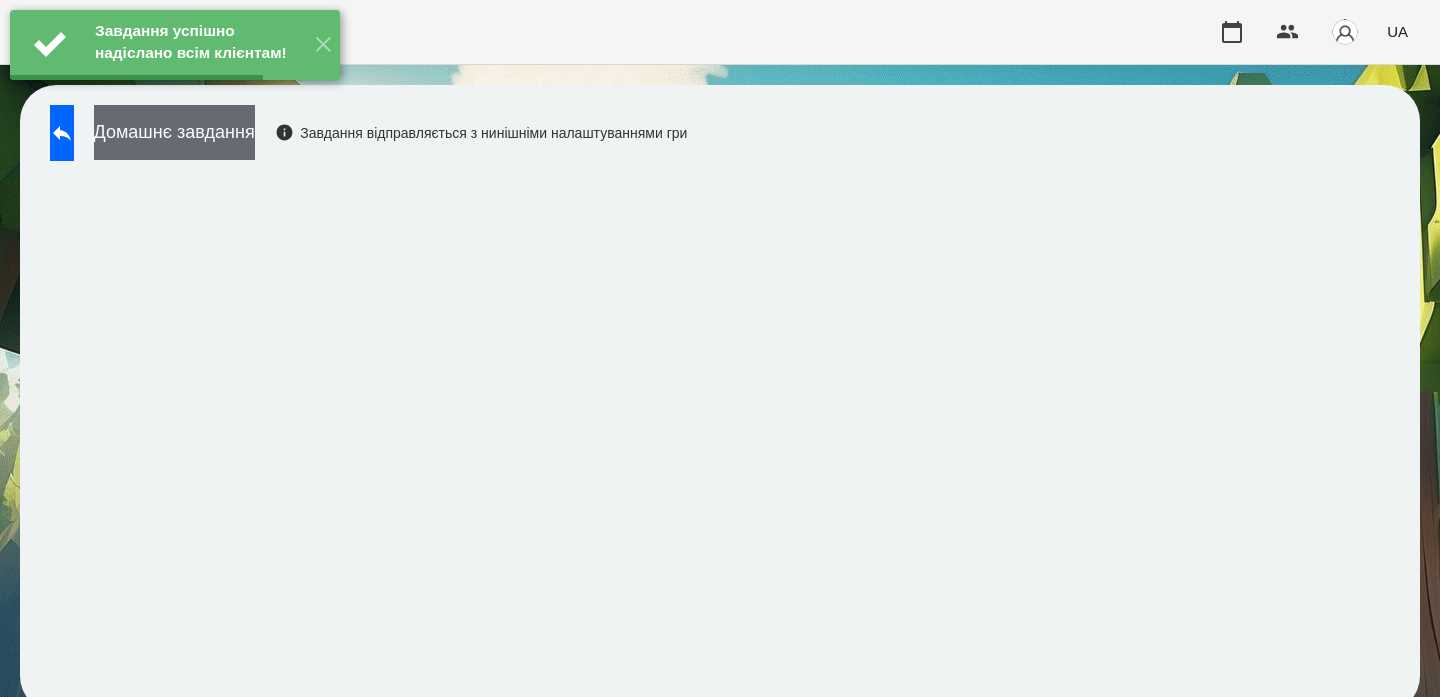 click on "Домашнє завдання" at bounding box center [174, 132] 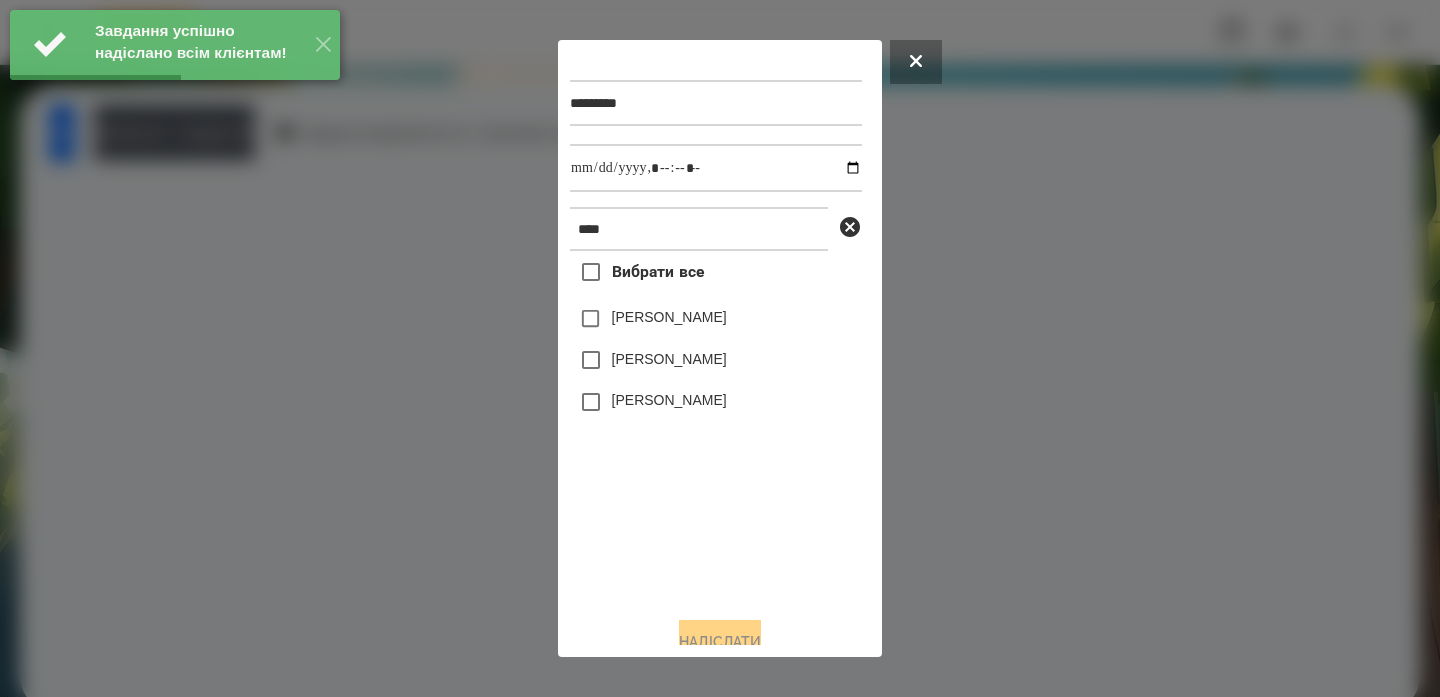 click on "[PERSON_NAME]" at bounding box center (669, 359) 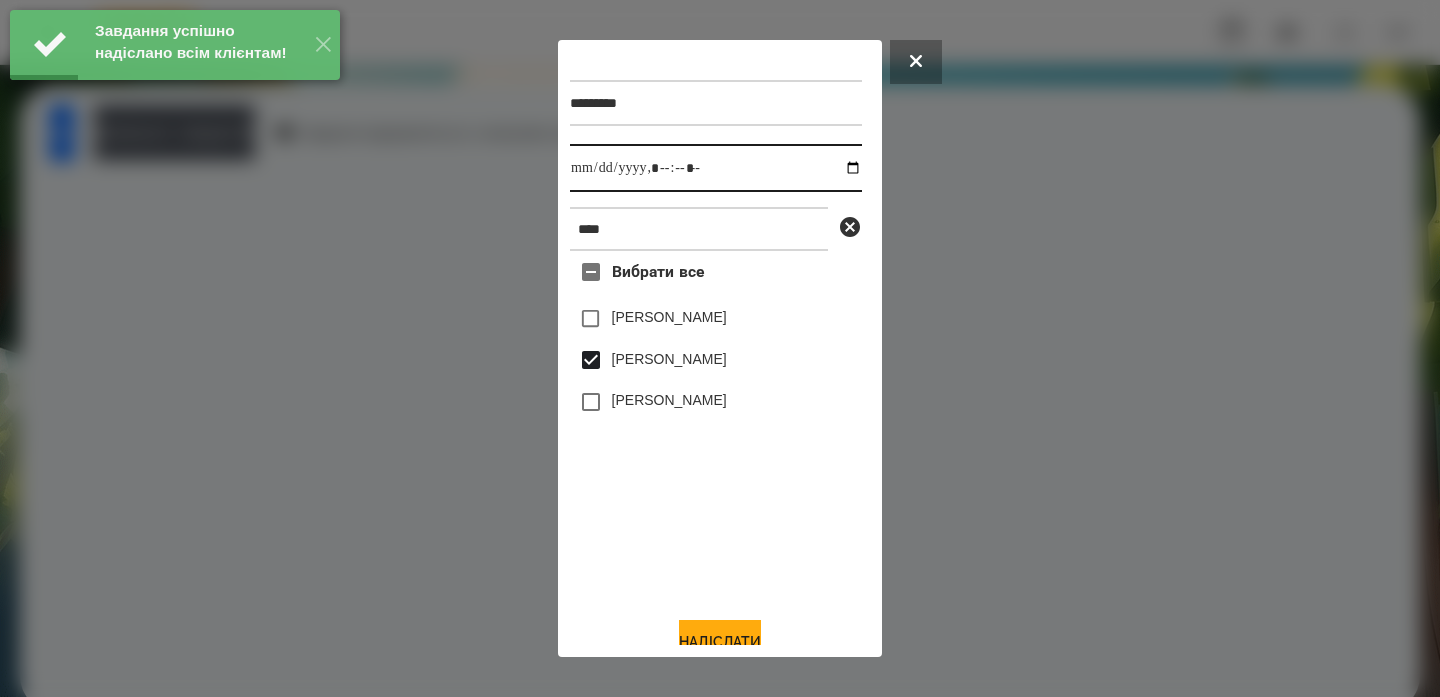 click at bounding box center [716, 168] 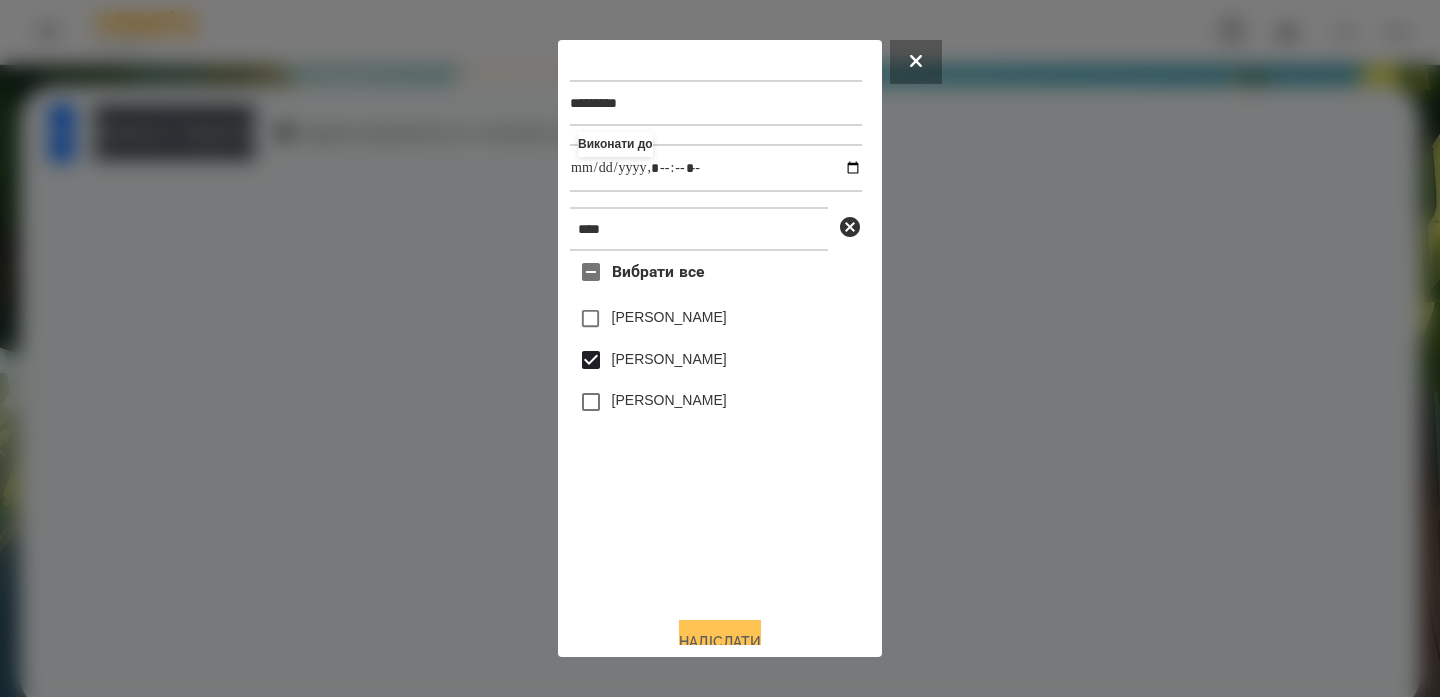 type on "**********" 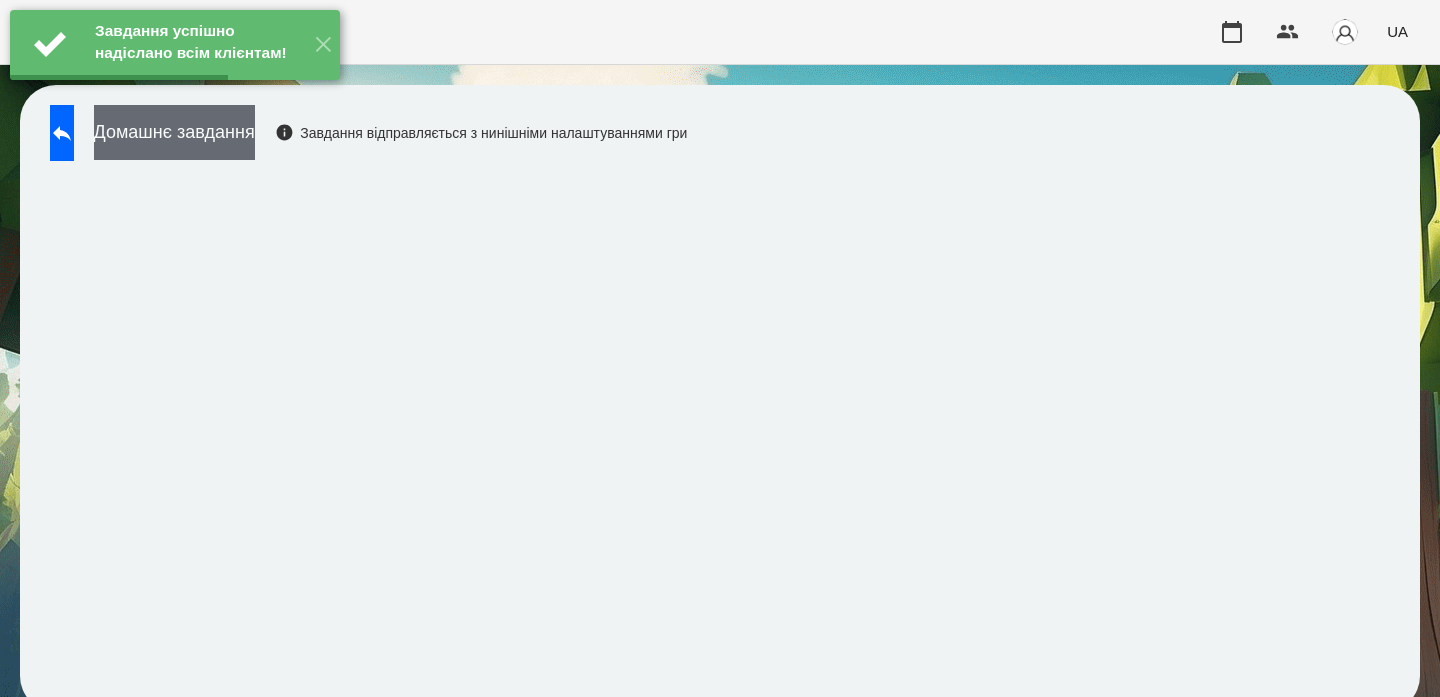 click on "Домашнє завдання" at bounding box center [174, 132] 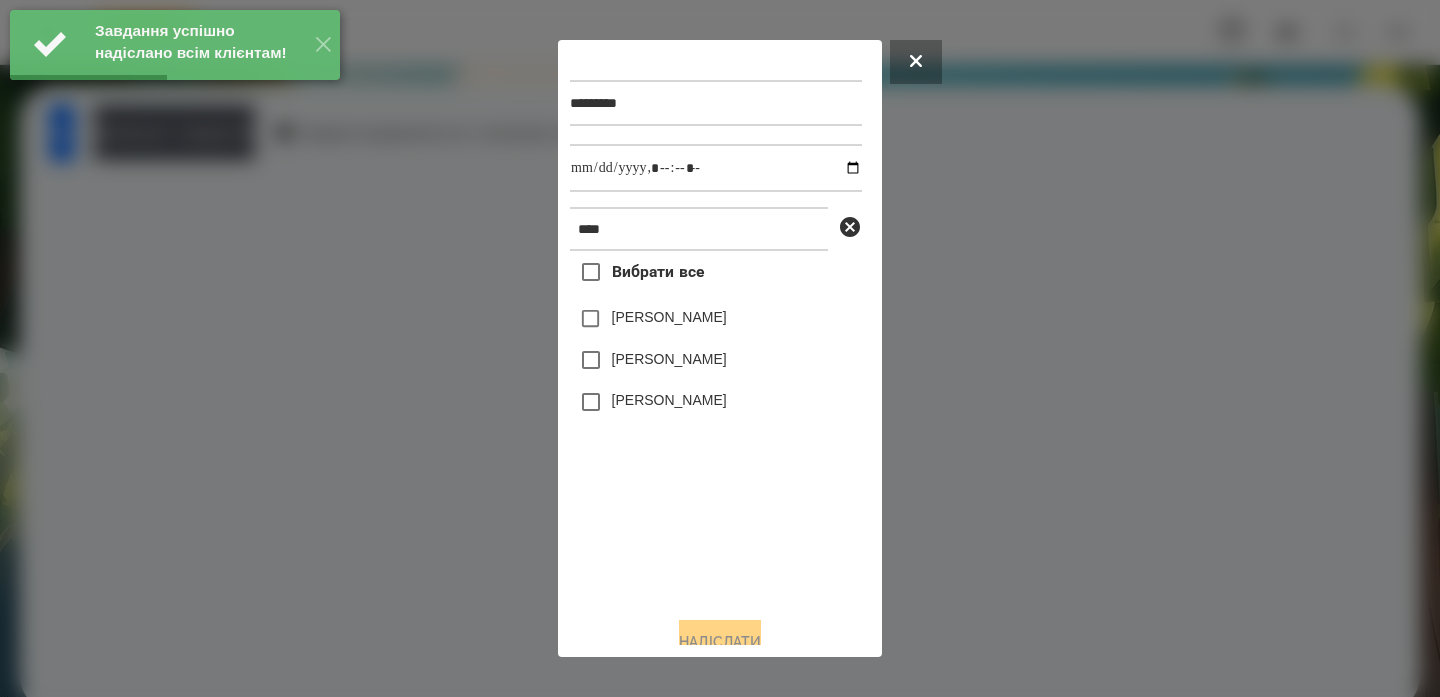click on "[PERSON_NAME]" at bounding box center [669, 359] 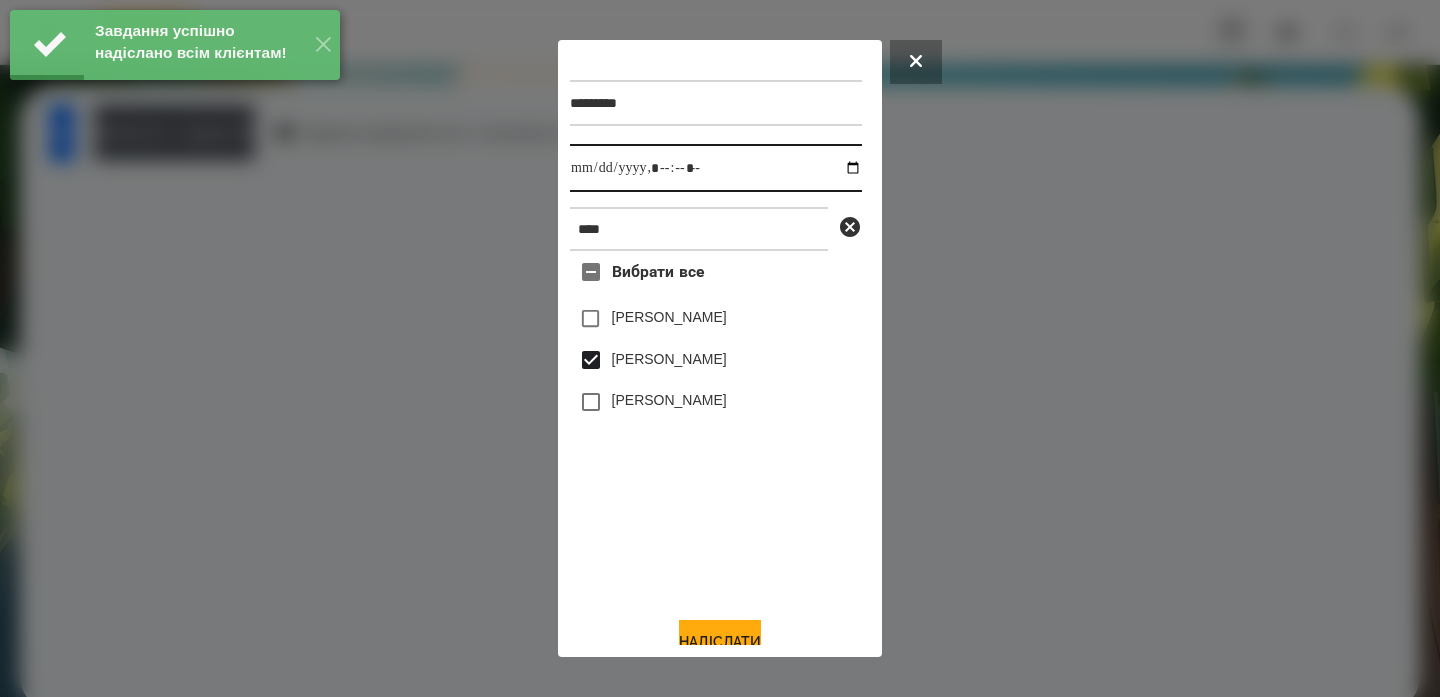 click at bounding box center (716, 168) 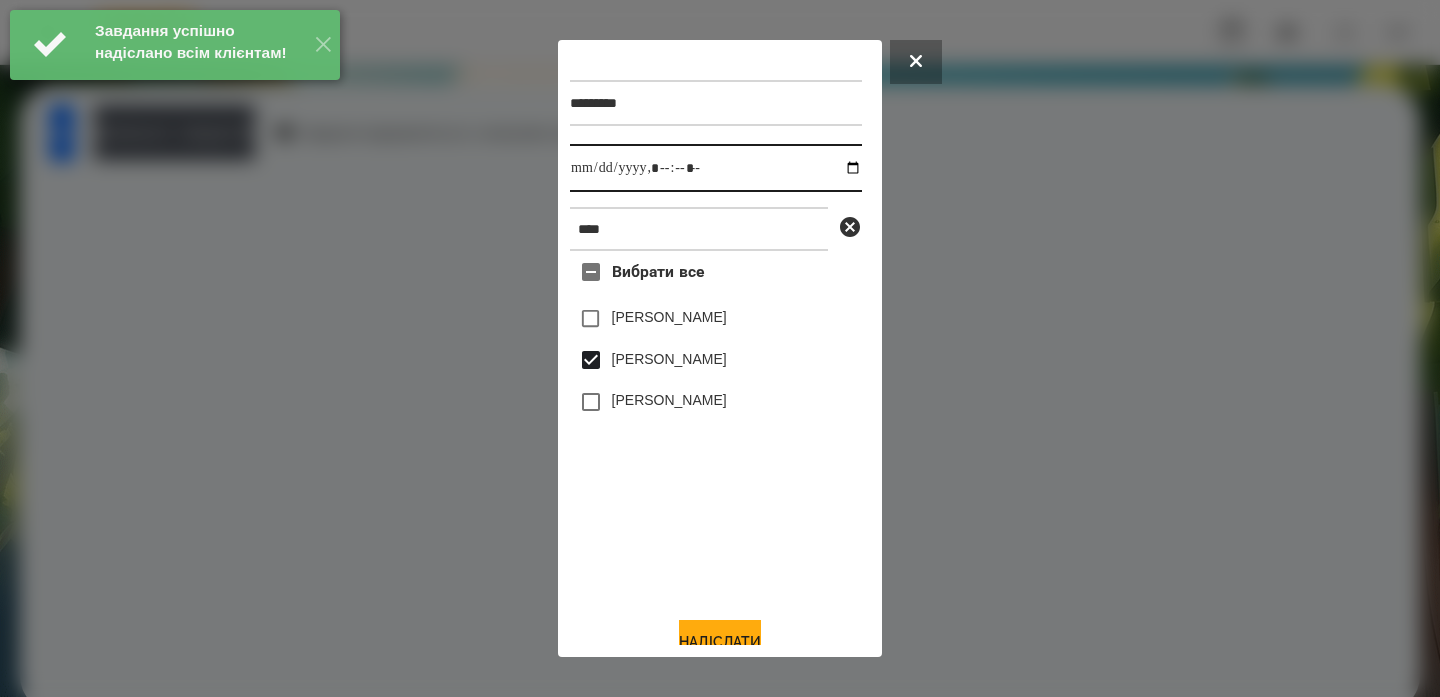 click at bounding box center (716, 168) 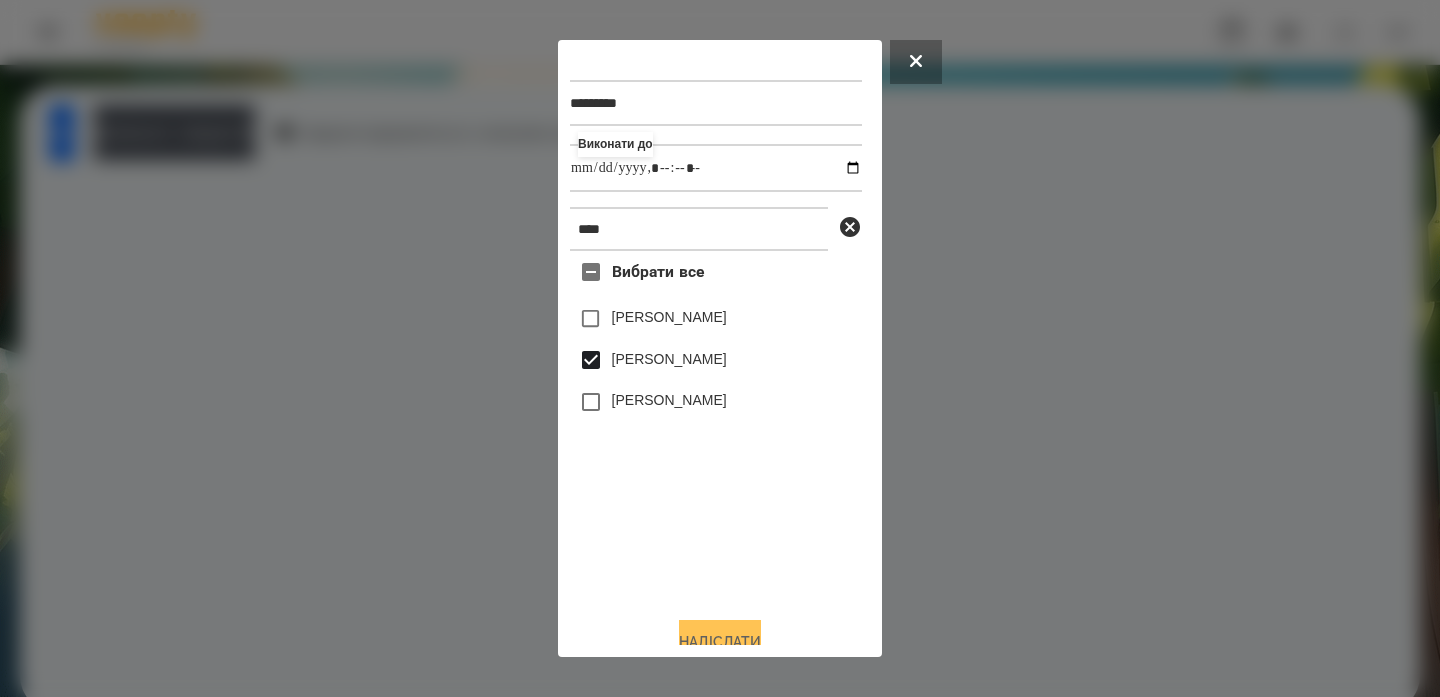 type on "**********" 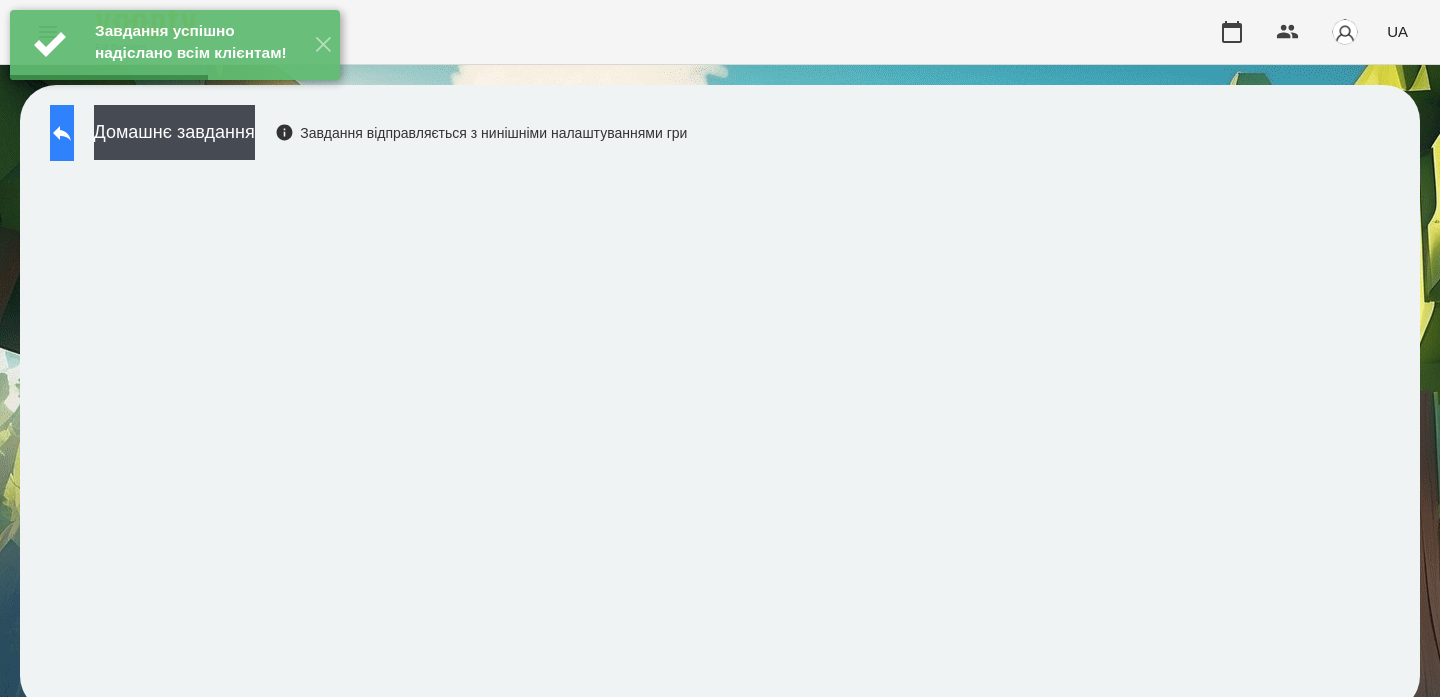 click at bounding box center [62, 133] 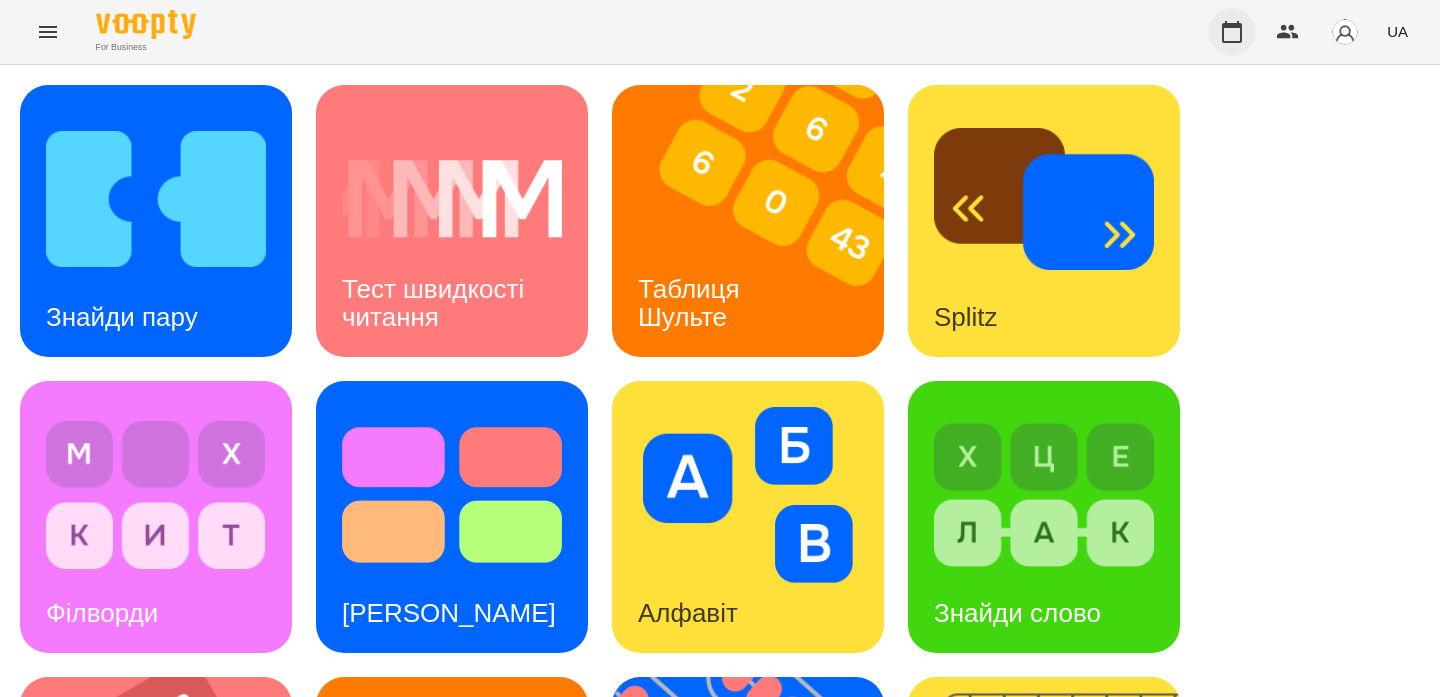 click 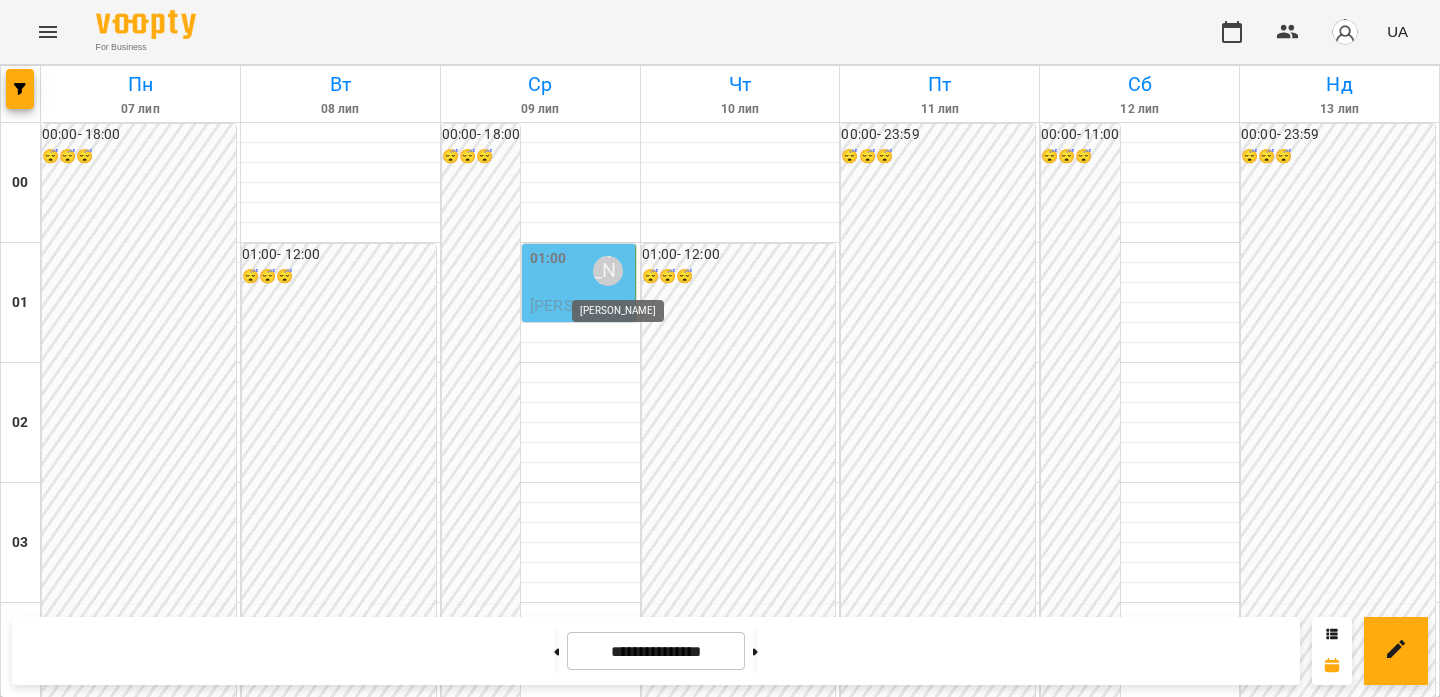 click on "[PERSON_NAME]" at bounding box center (608, 271) 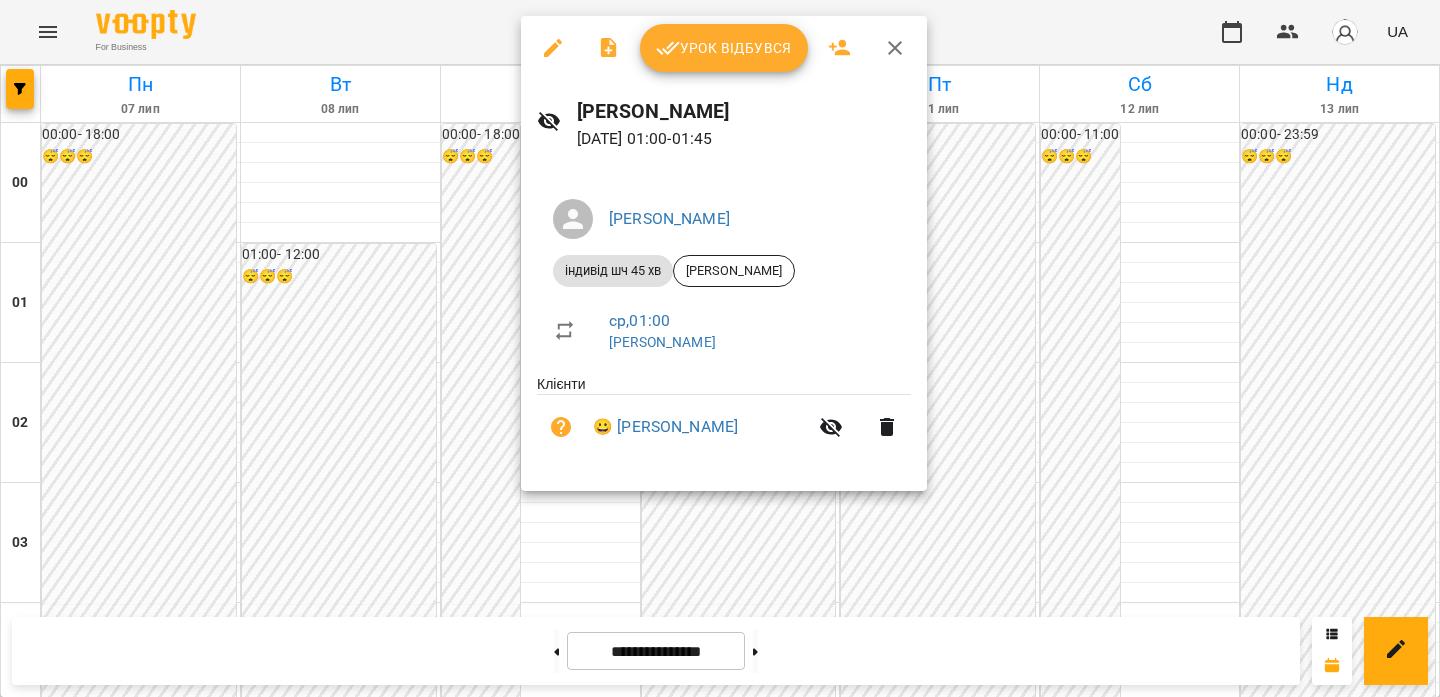 click on "Урок відбувся" at bounding box center [724, 48] 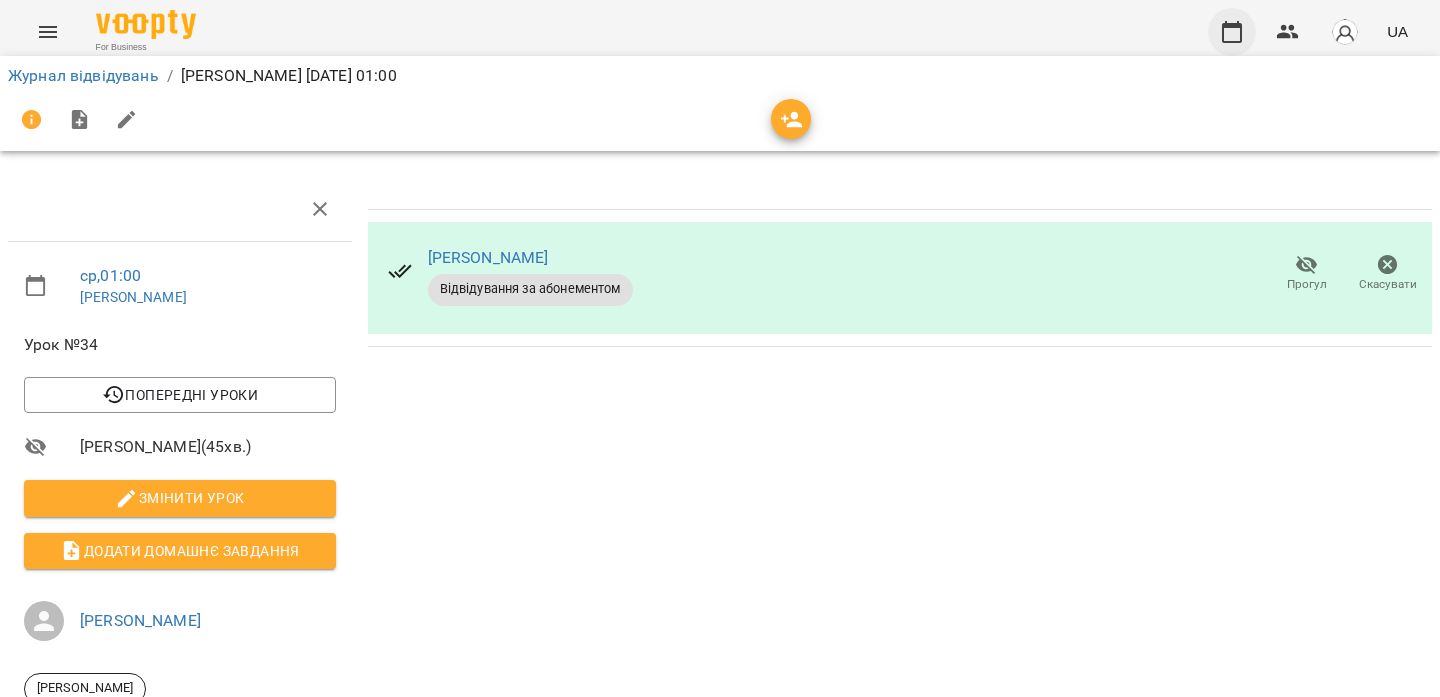 click 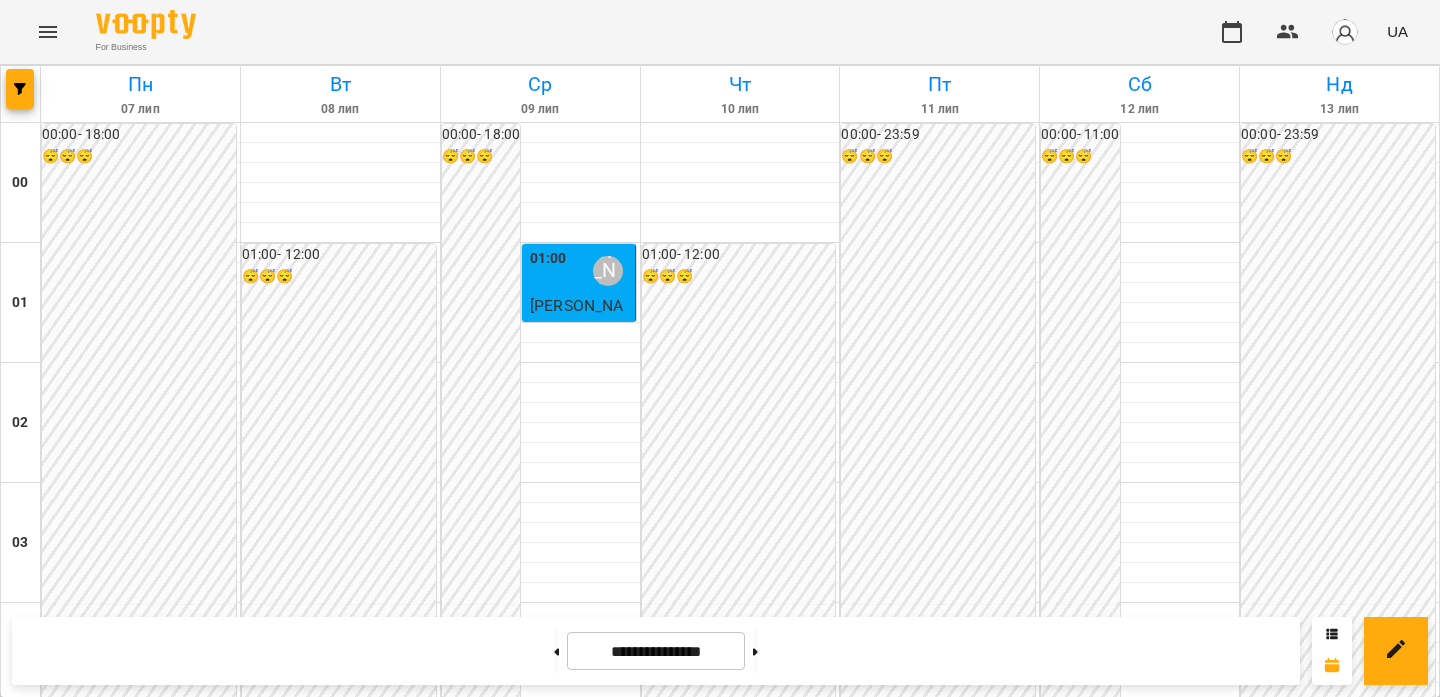 scroll, scrollTop: 1857, scrollLeft: 0, axis: vertical 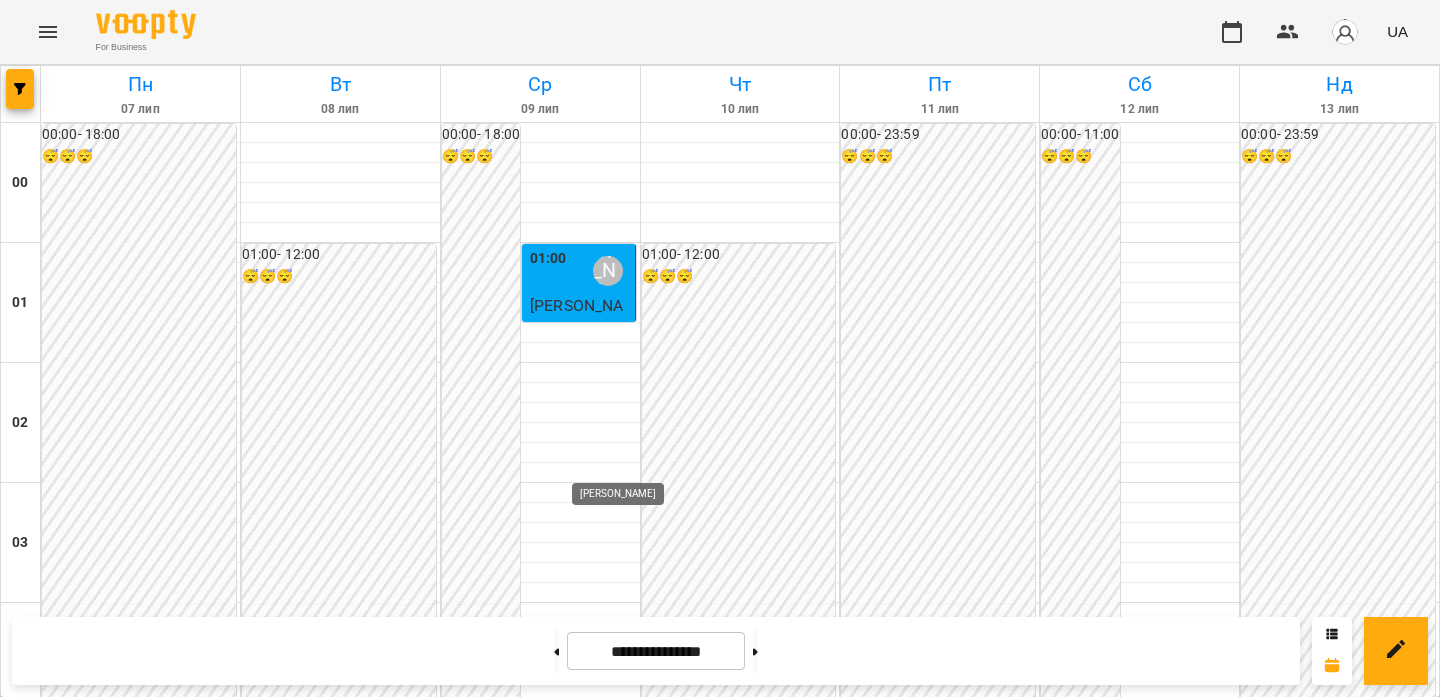 click on "[PERSON_NAME]" at bounding box center [608, 2311] 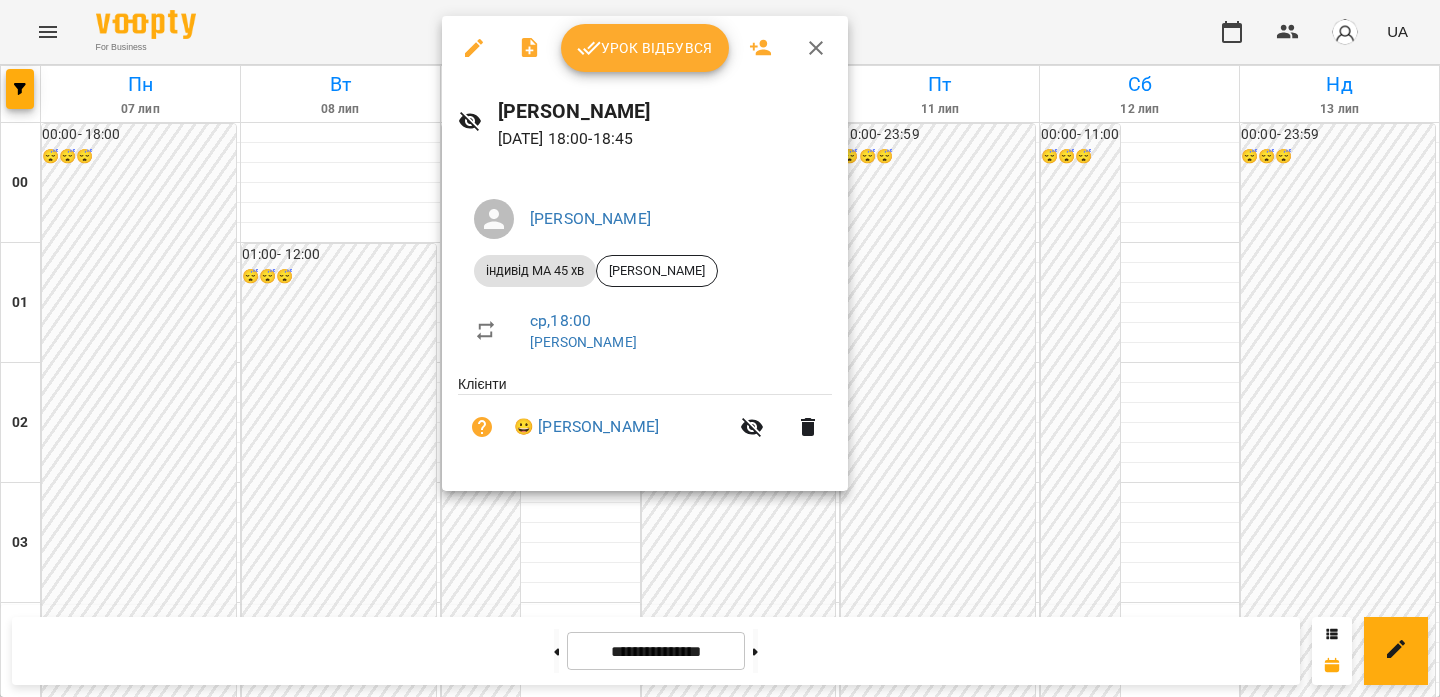 click on "[PERSON_NAME] [DATE] 18:00  -  18:45" at bounding box center (645, 123) 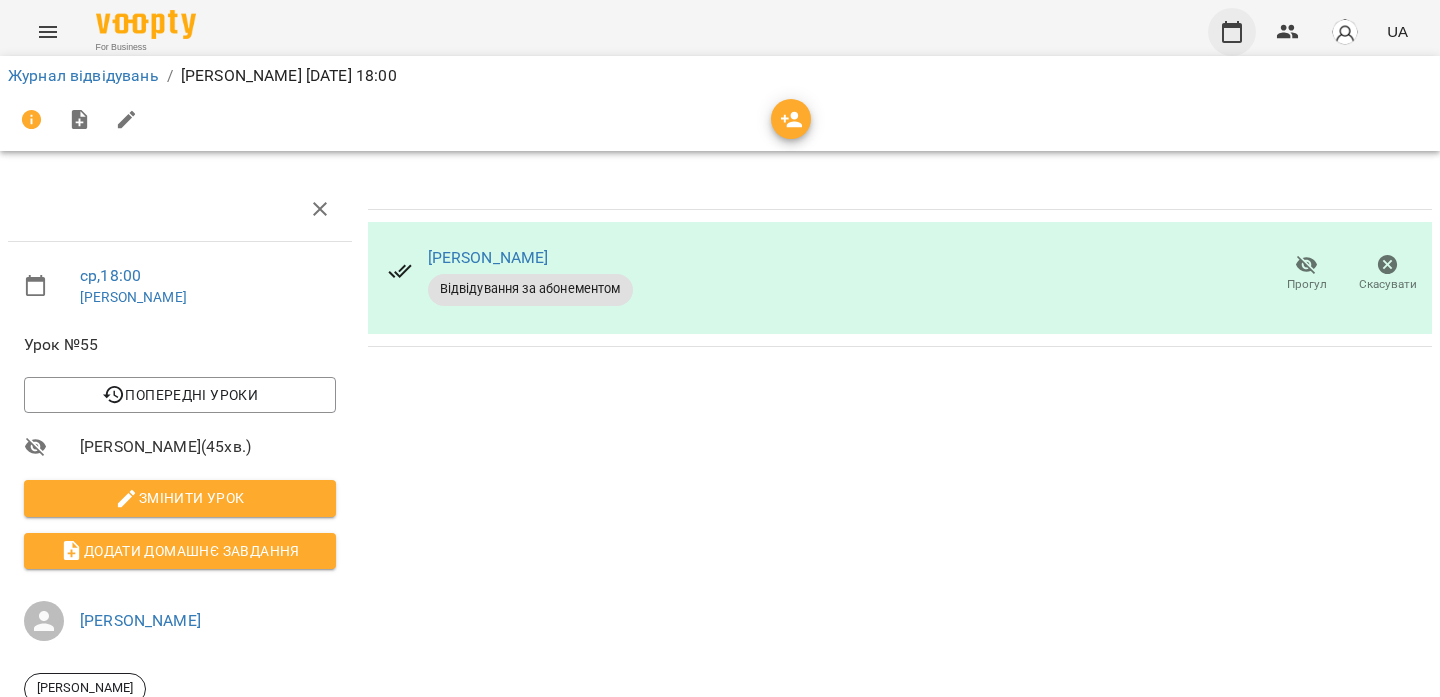 click 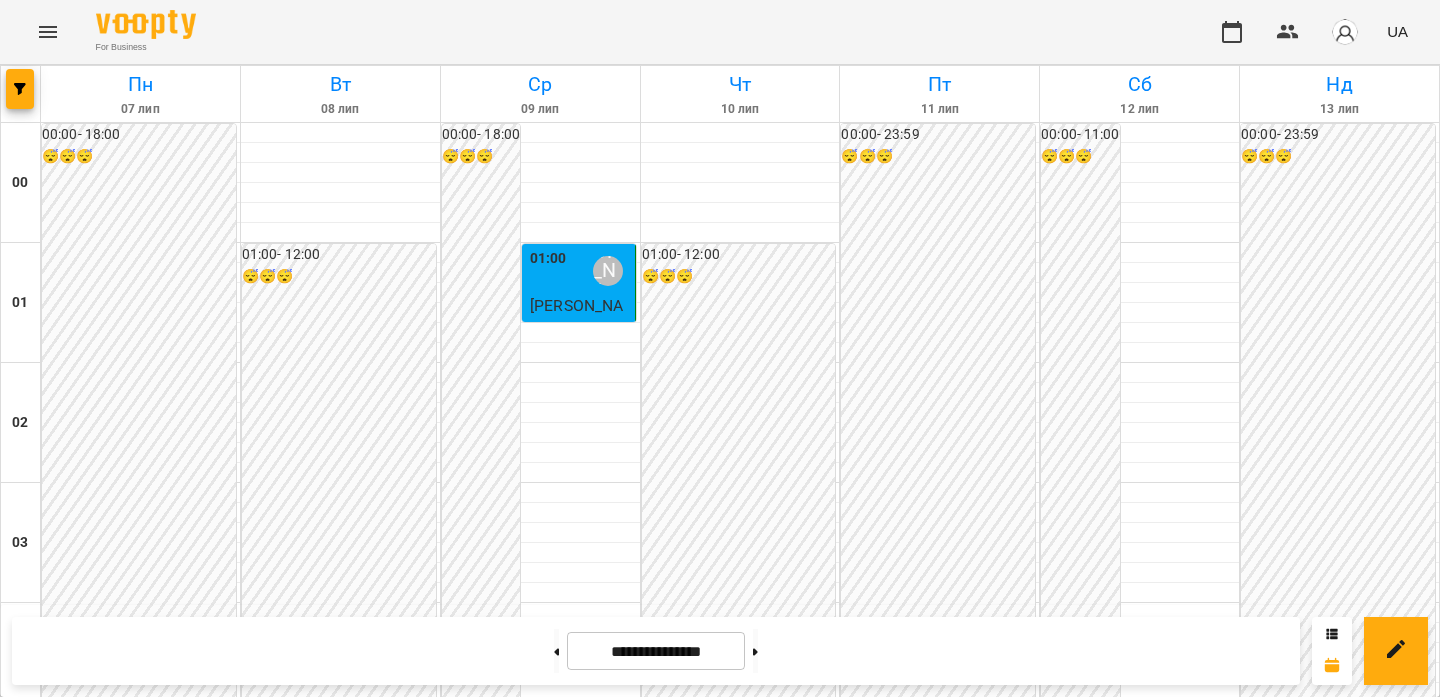 scroll, scrollTop: 2167, scrollLeft: 0, axis: vertical 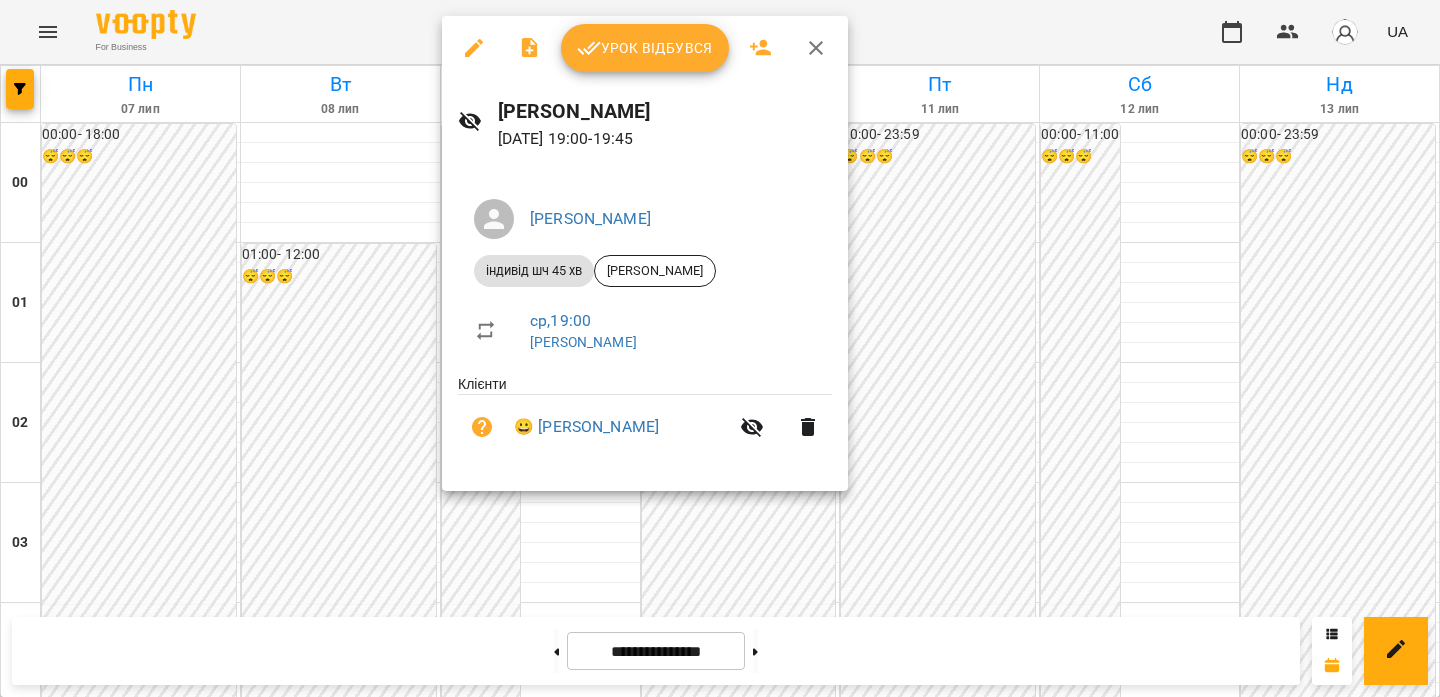click on "Урок відбувся" at bounding box center [645, 48] 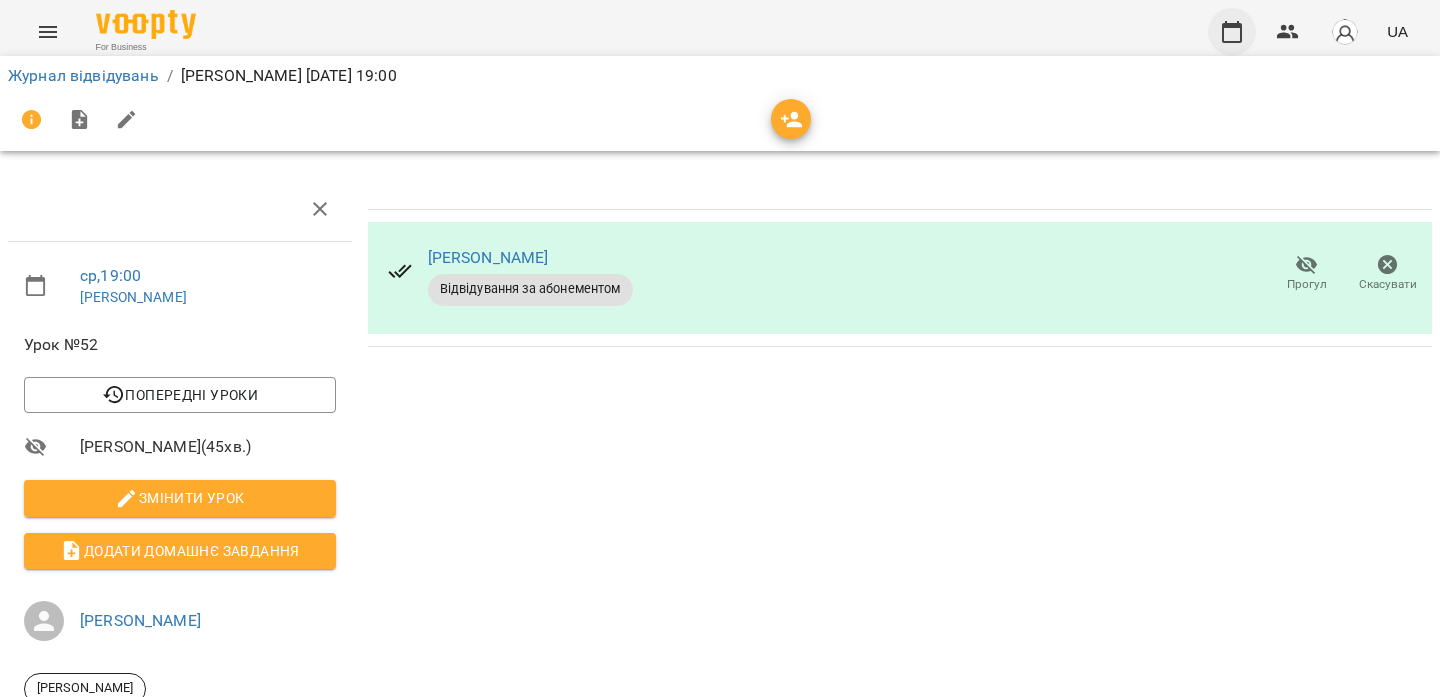 click 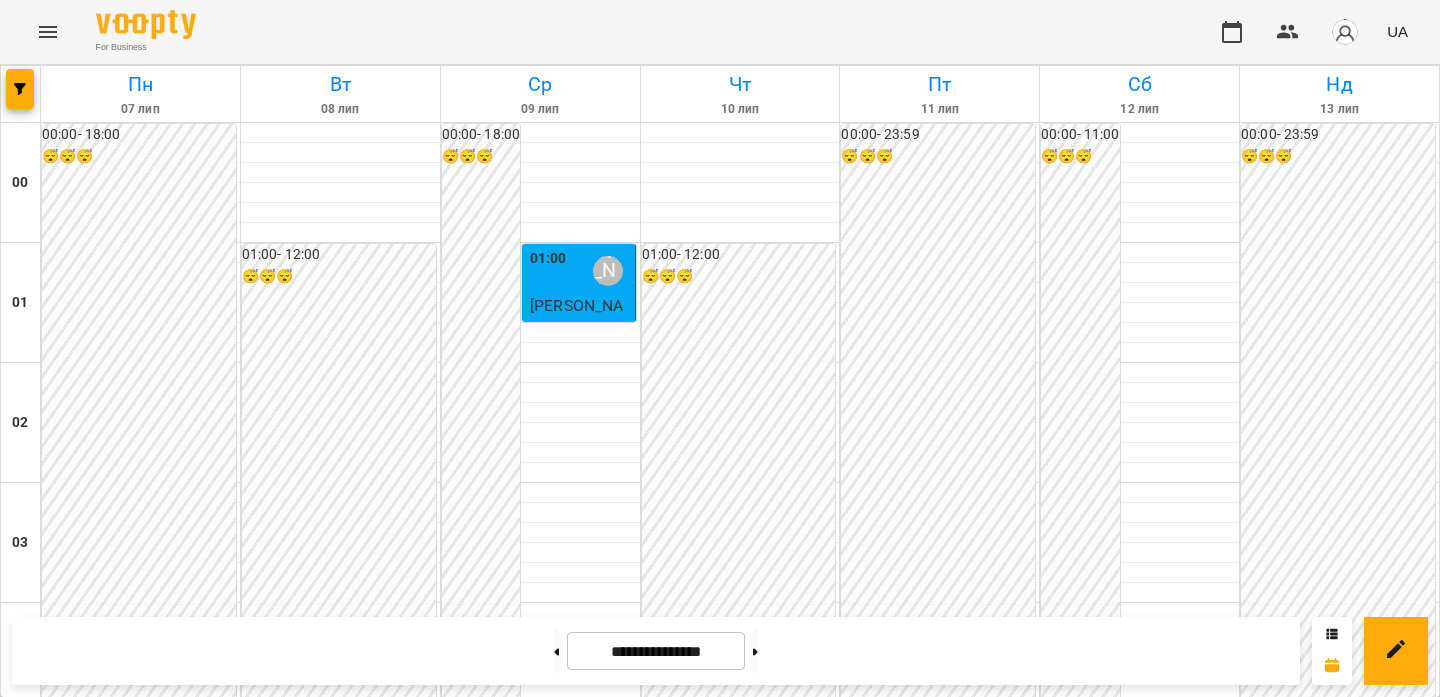 scroll, scrollTop: 2396, scrollLeft: 0, axis: vertical 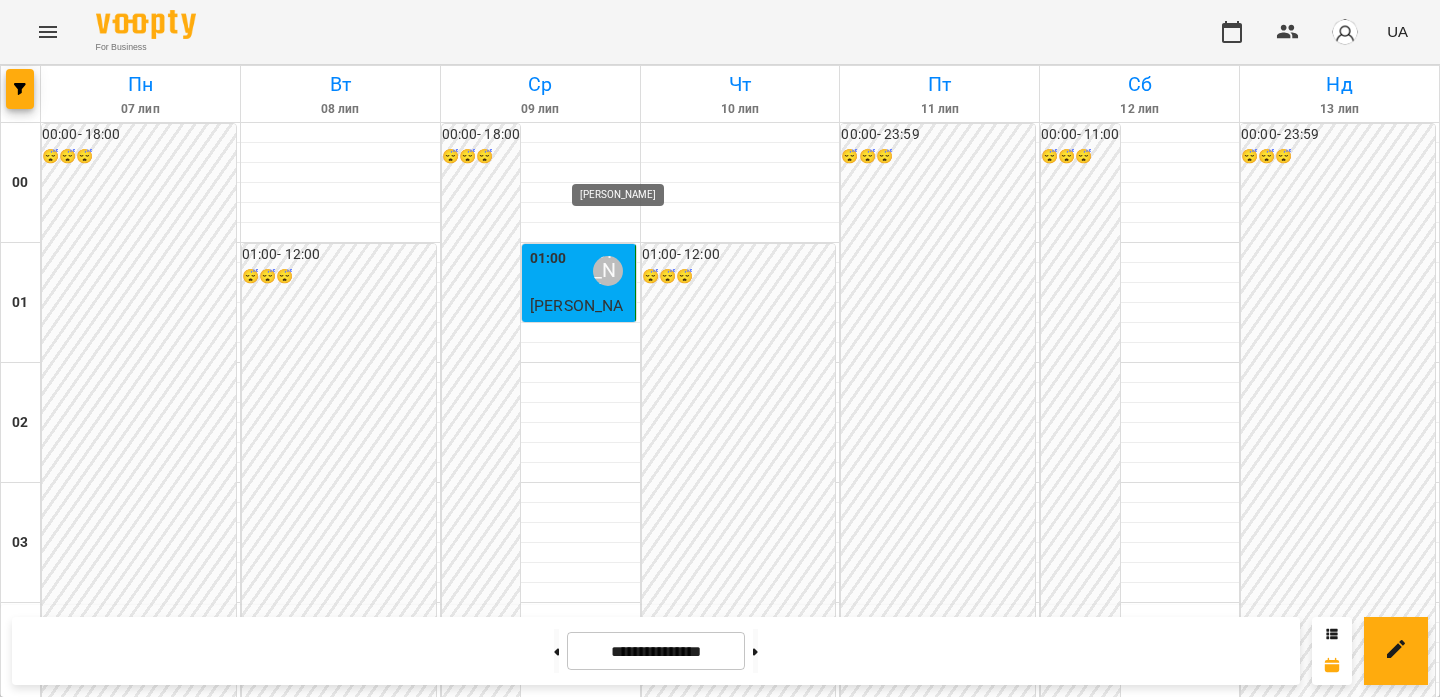 click on "[PERSON_NAME]" at bounding box center (608, 2551) 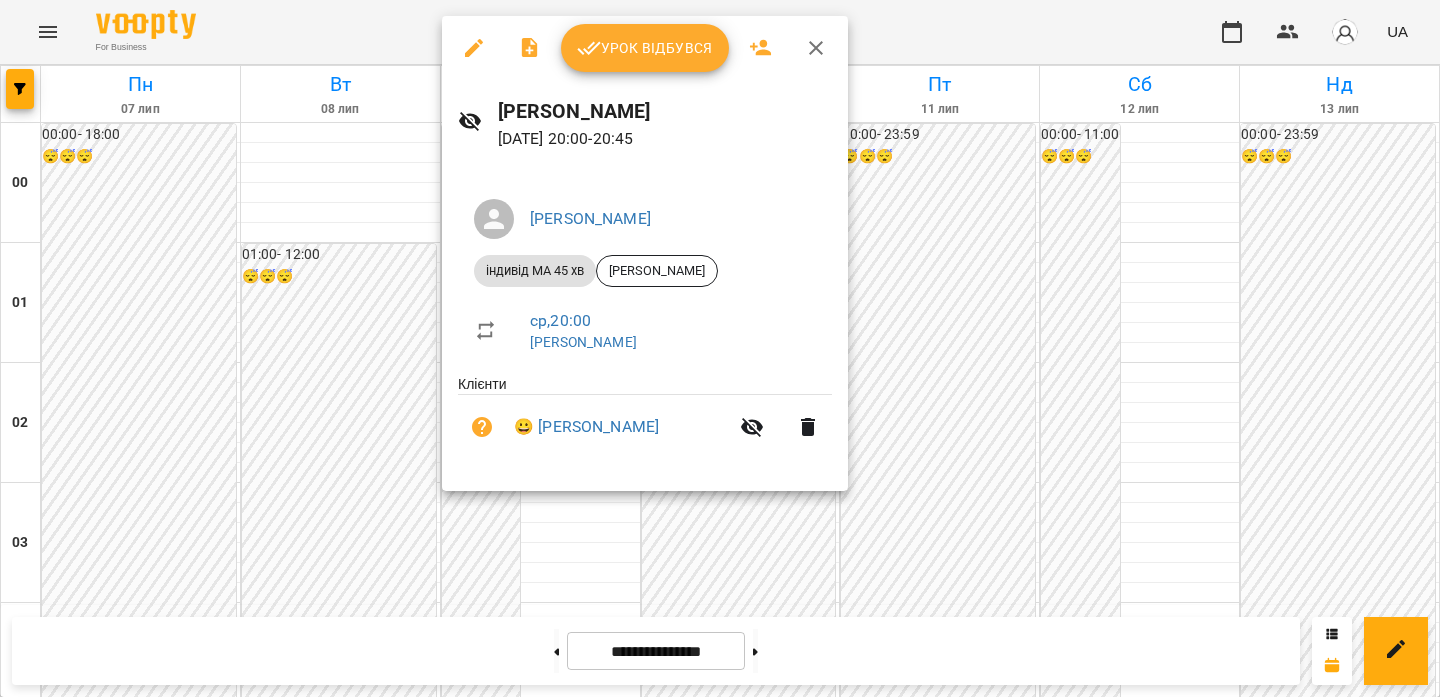 click on "Урок відбувся" at bounding box center (645, 48) 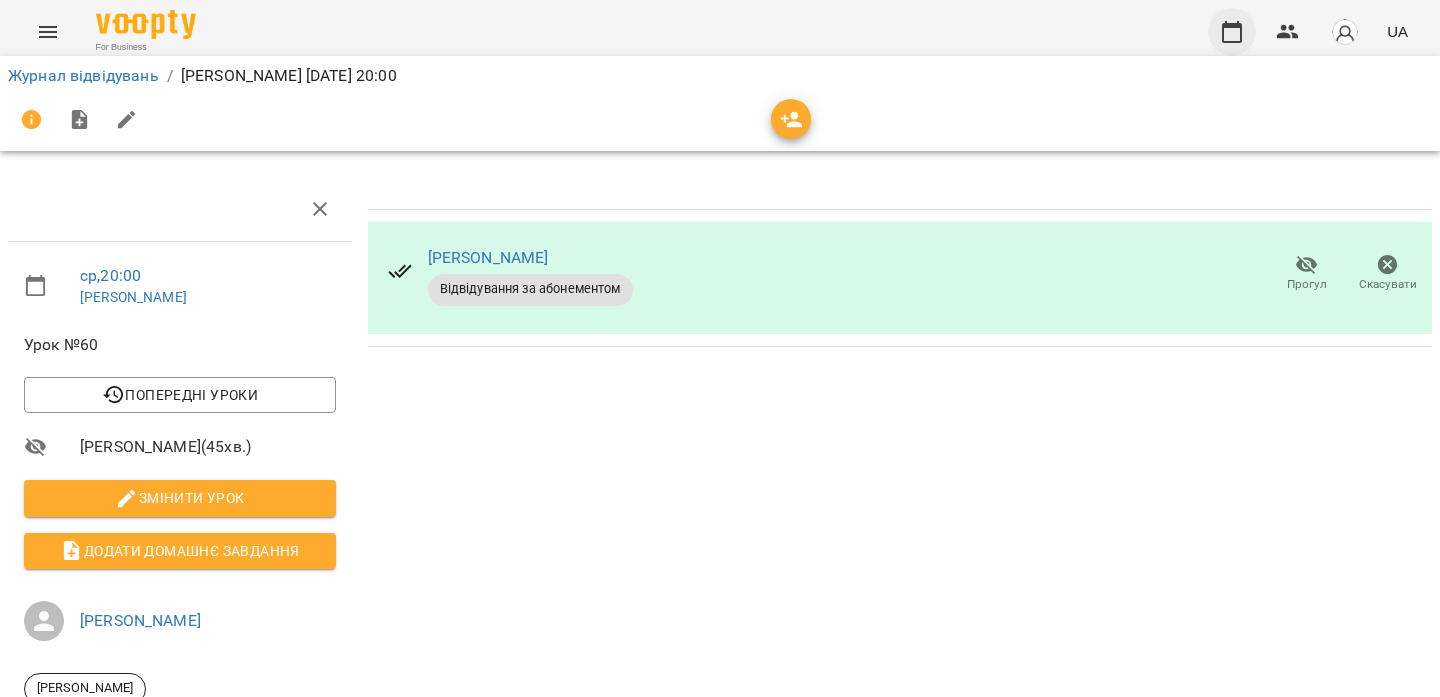 click 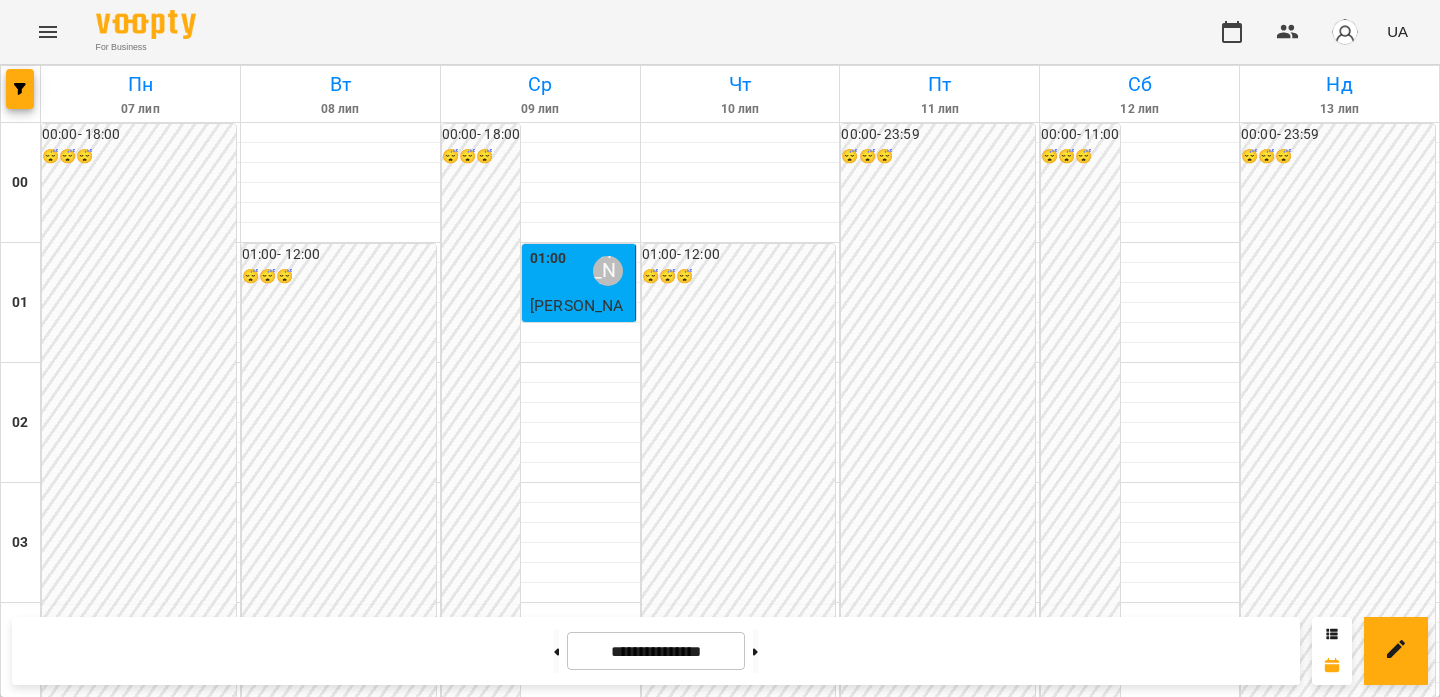 scroll, scrollTop: 1872, scrollLeft: 0, axis: vertical 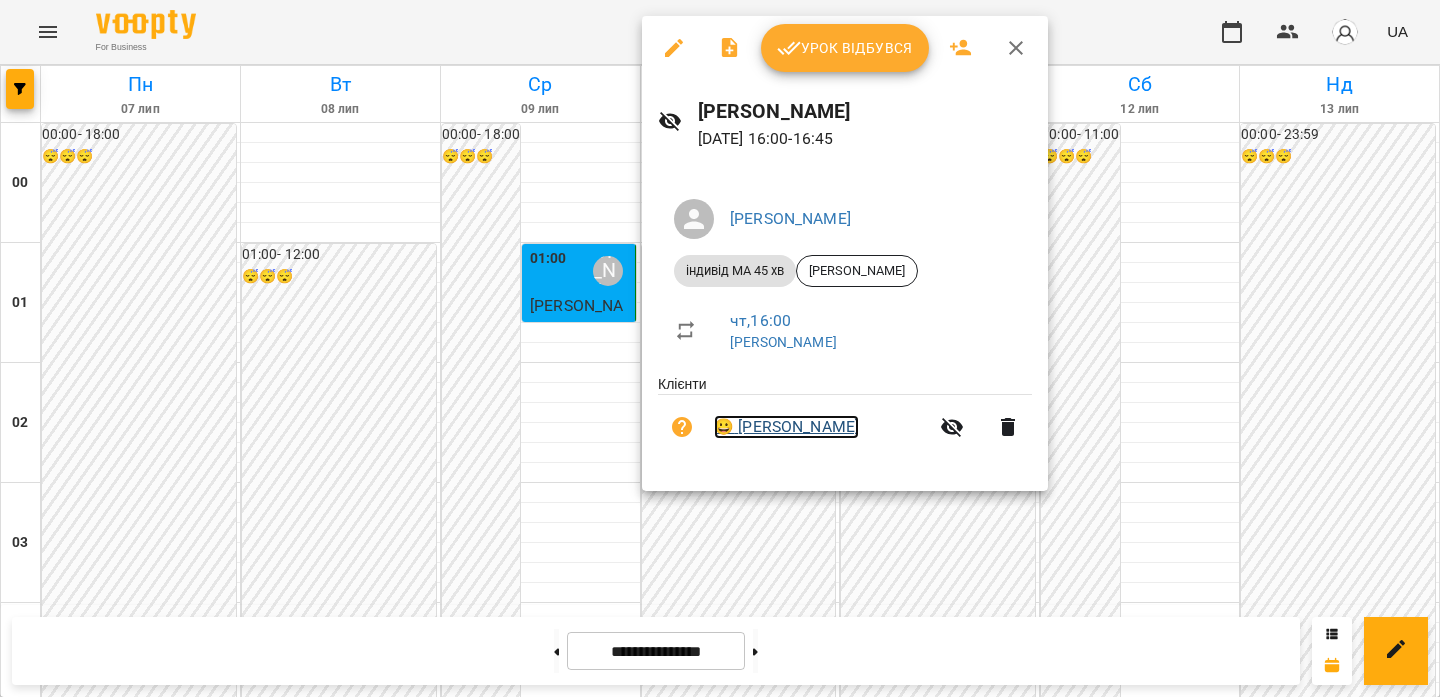 click on "😀    [PERSON_NAME]" at bounding box center [786, 427] 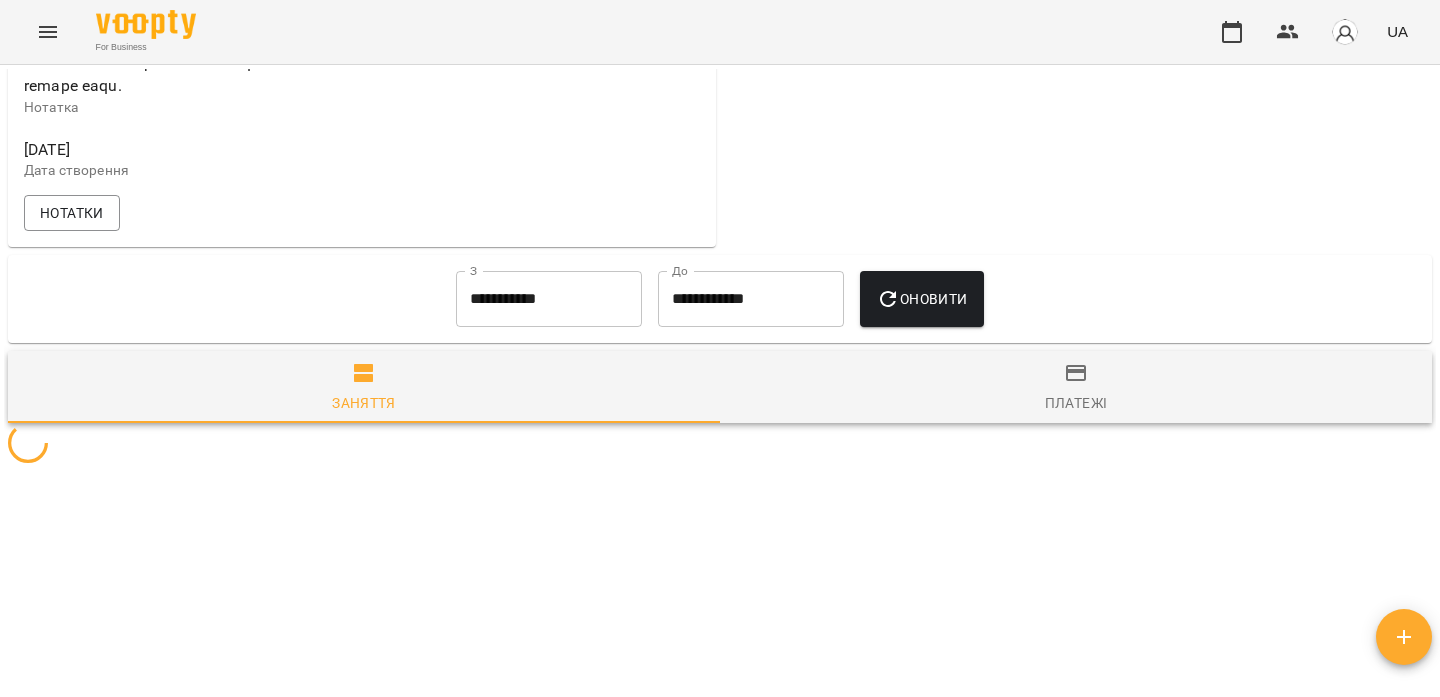 scroll, scrollTop: 1527, scrollLeft: 0, axis: vertical 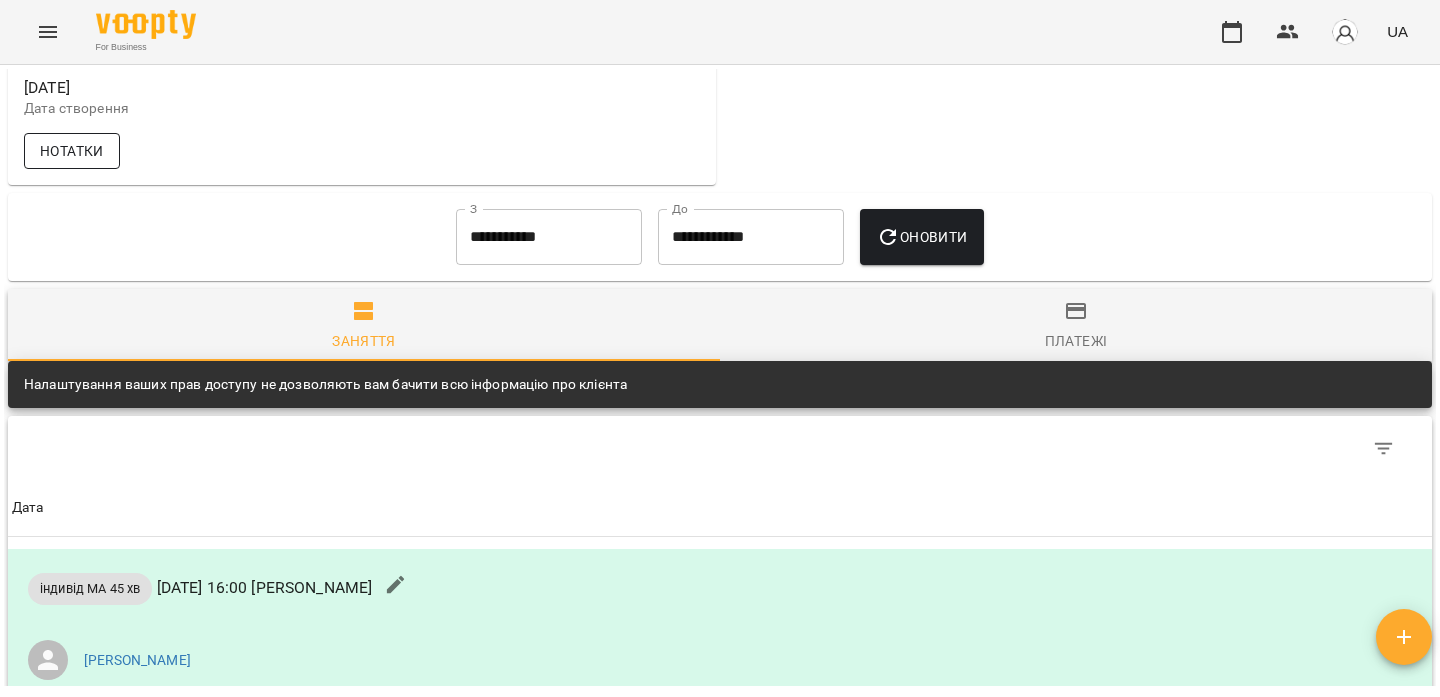 click on "Нотатки" at bounding box center (72, 151) 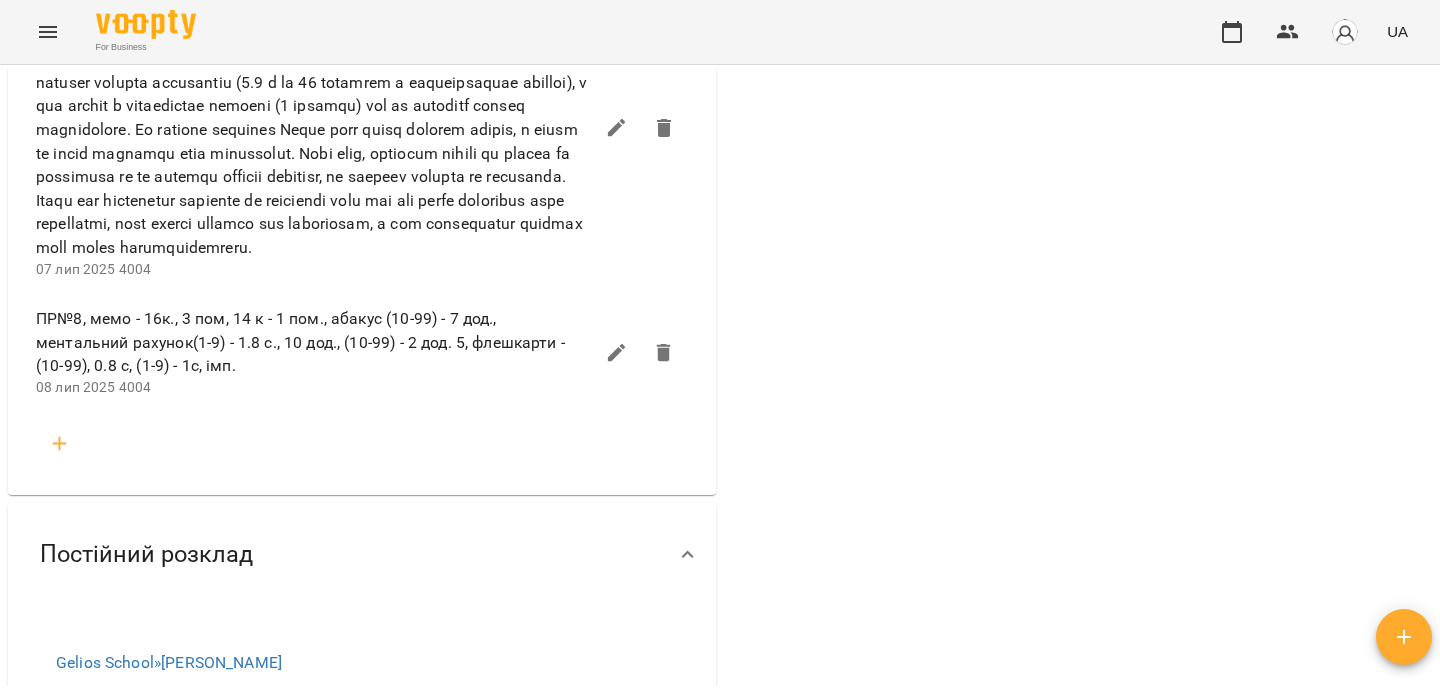 scroll, scrollTop: 3741, scrollLeft: 0, axis: vertical 